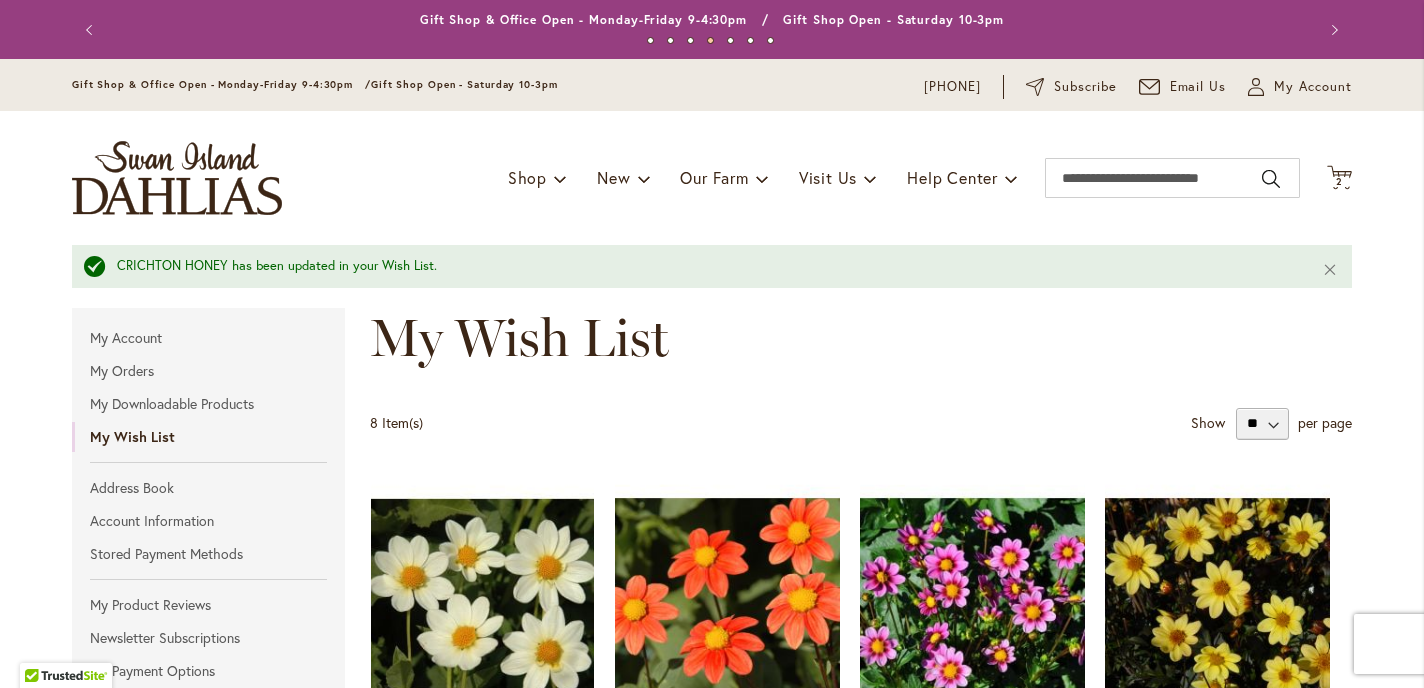 scroll, scrollTop: 0, scrollLeft: 0, axis: both 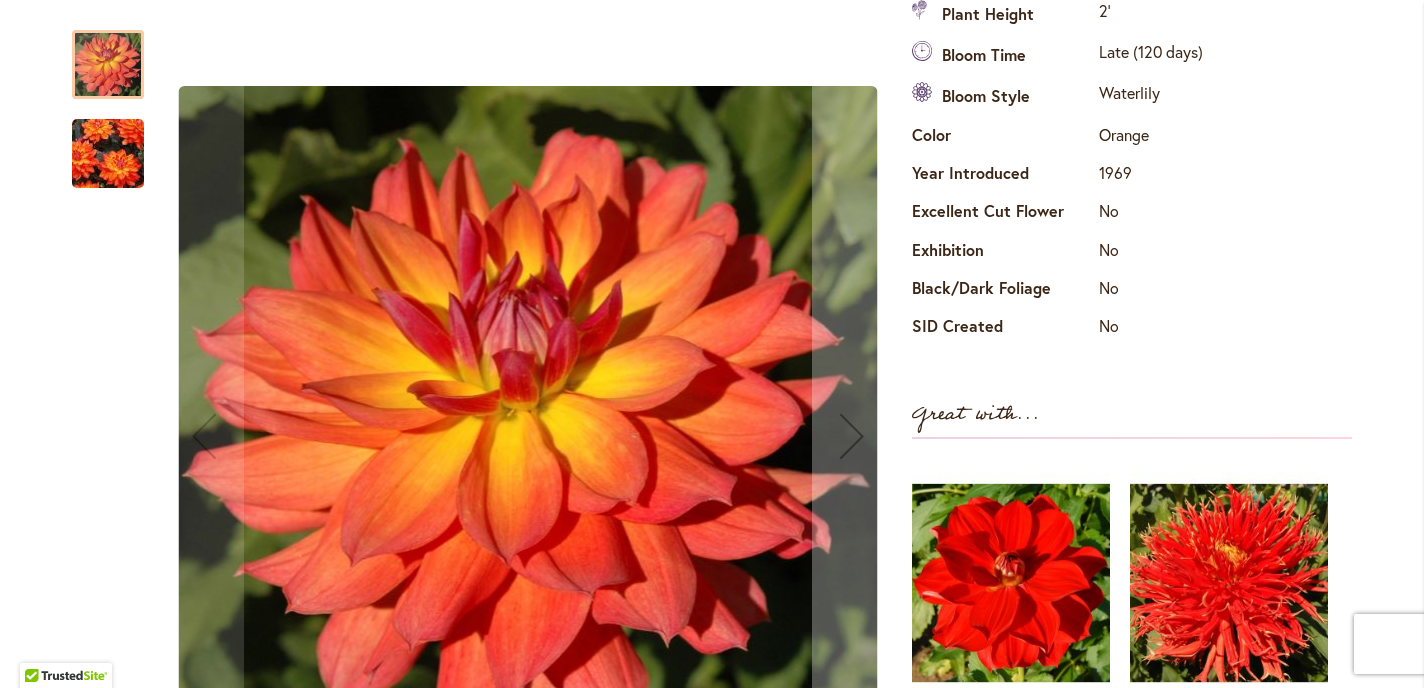 click at bounding box center (108, 154) 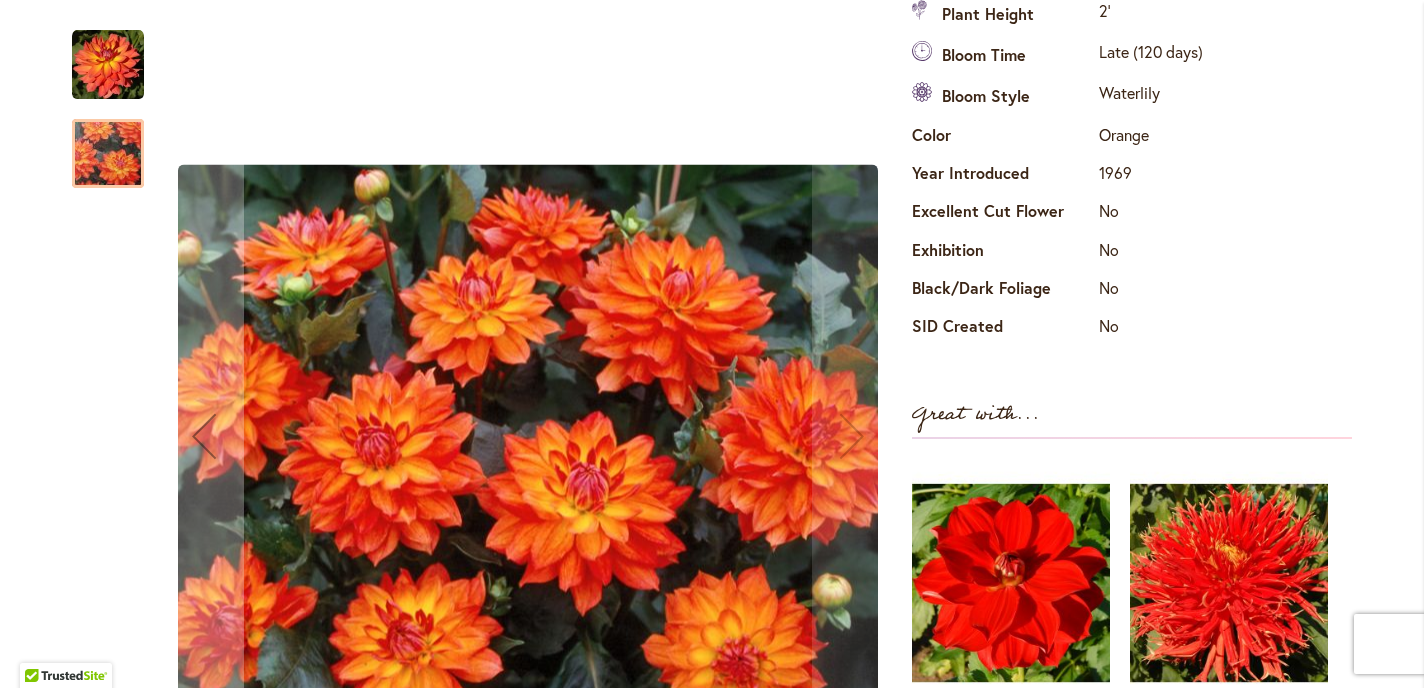 click at bounding box center [108, 65] 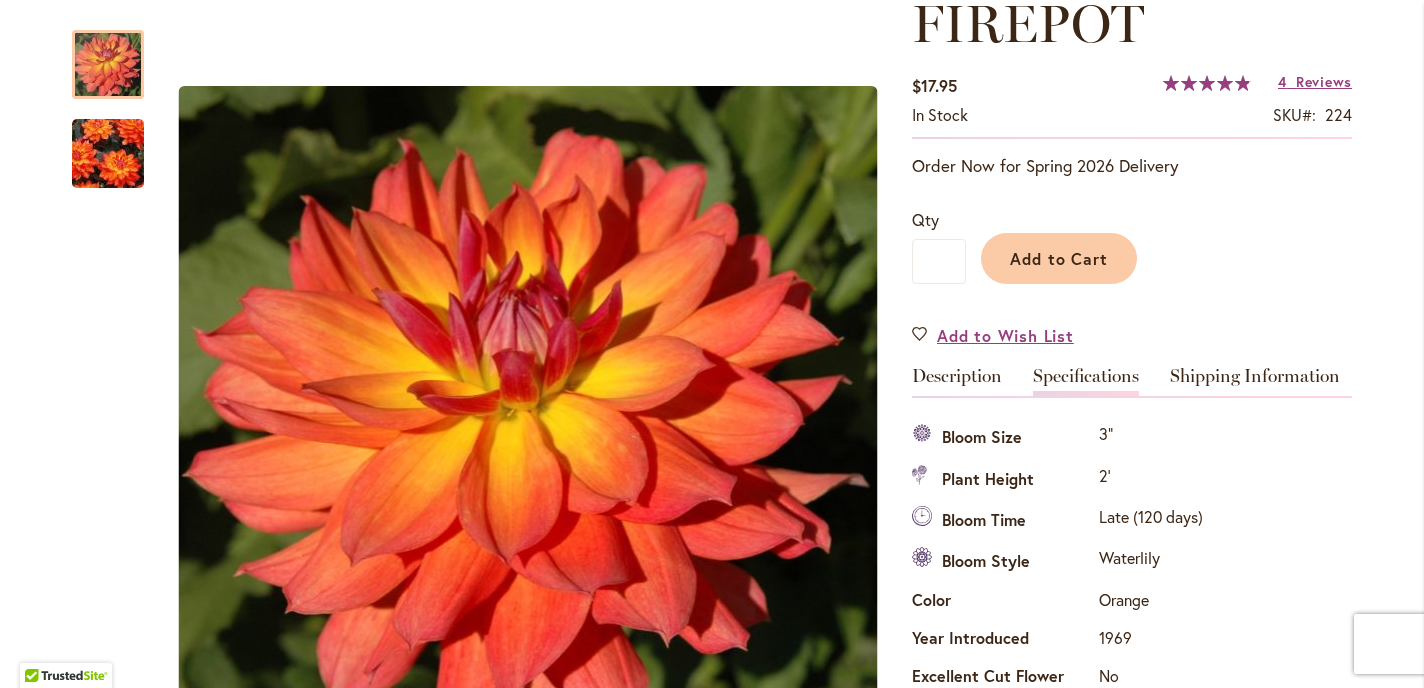scroll, scrollTop: 233, scrollLeft: 0, axis: vertical 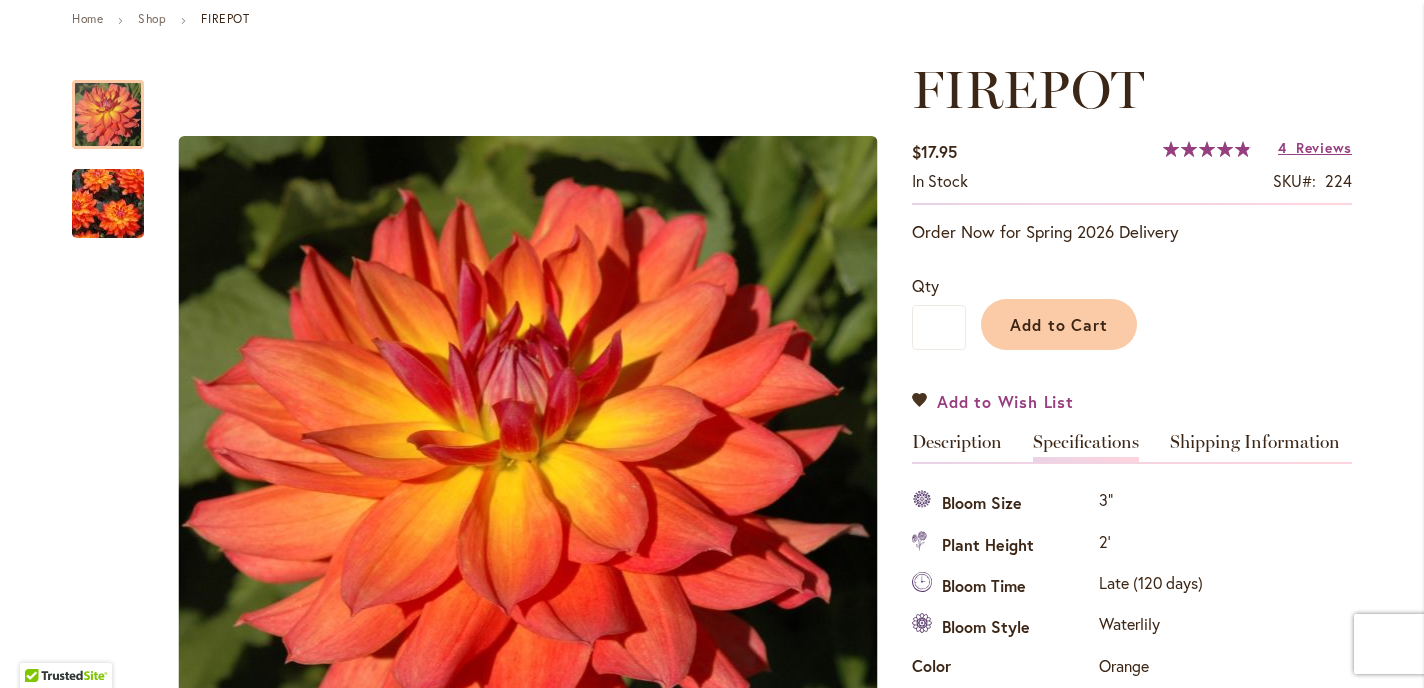 click on "Add to Wish List" at bounding box center [993, 401] 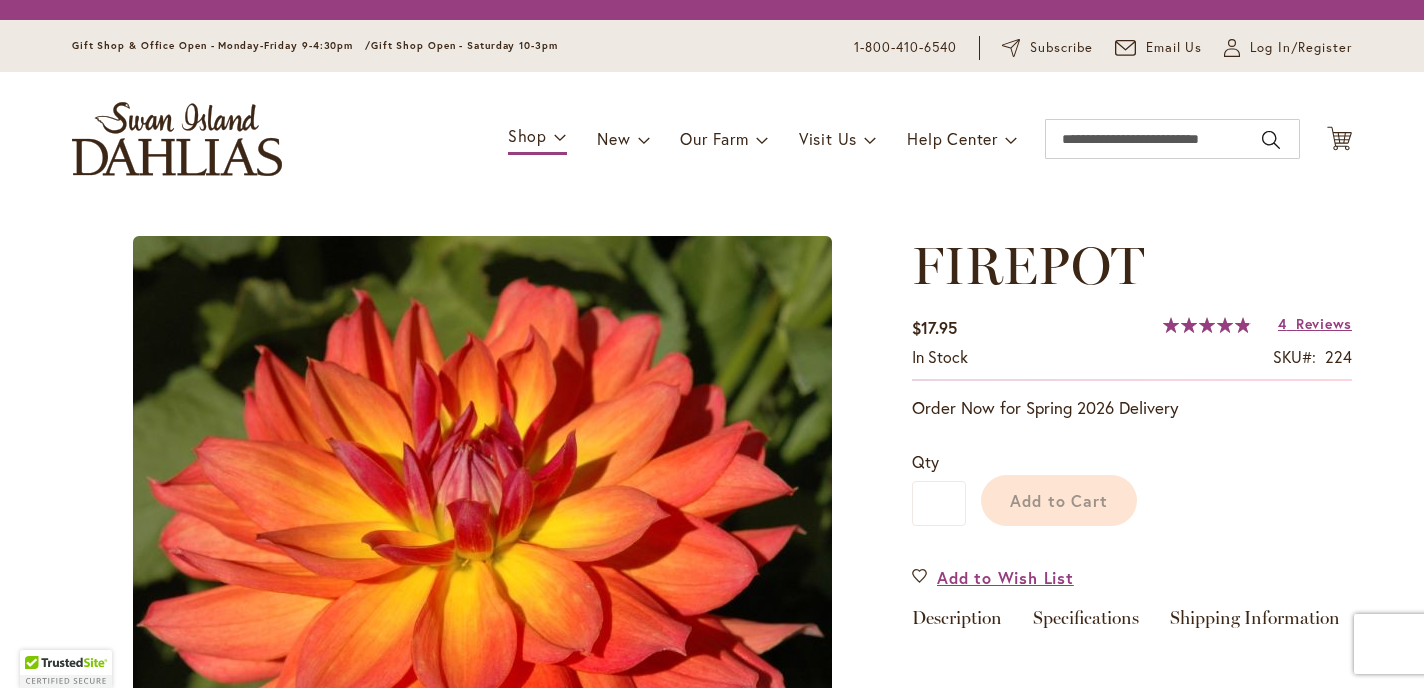 scroll, scrollTop: 0, scrollLeft: 0, axis: both 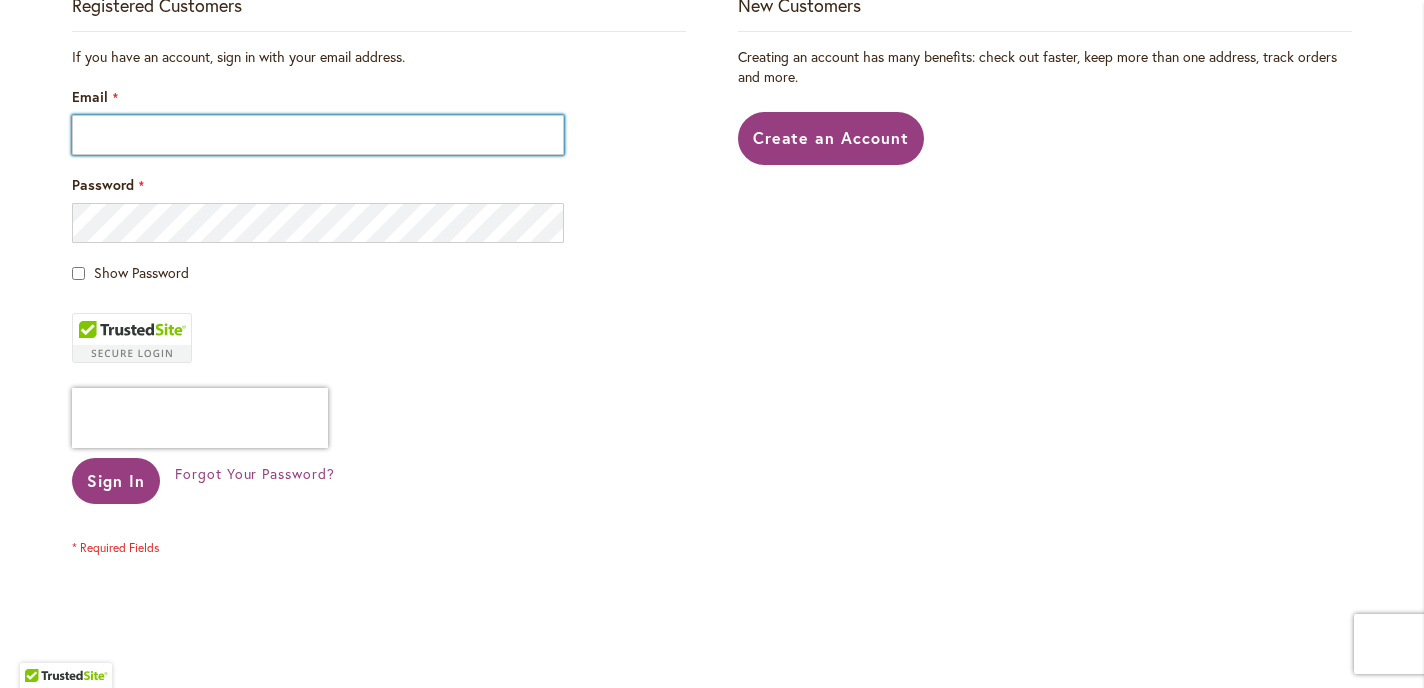type on "**********" 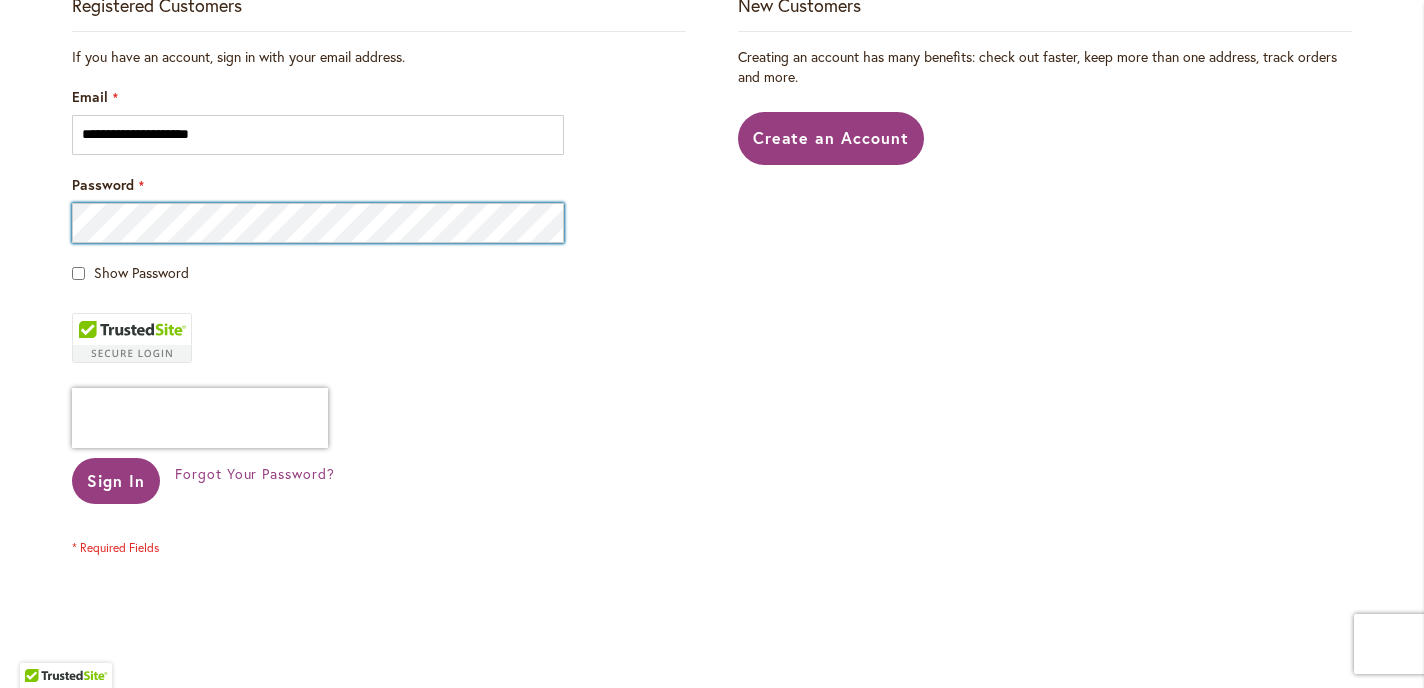 type on "**********" 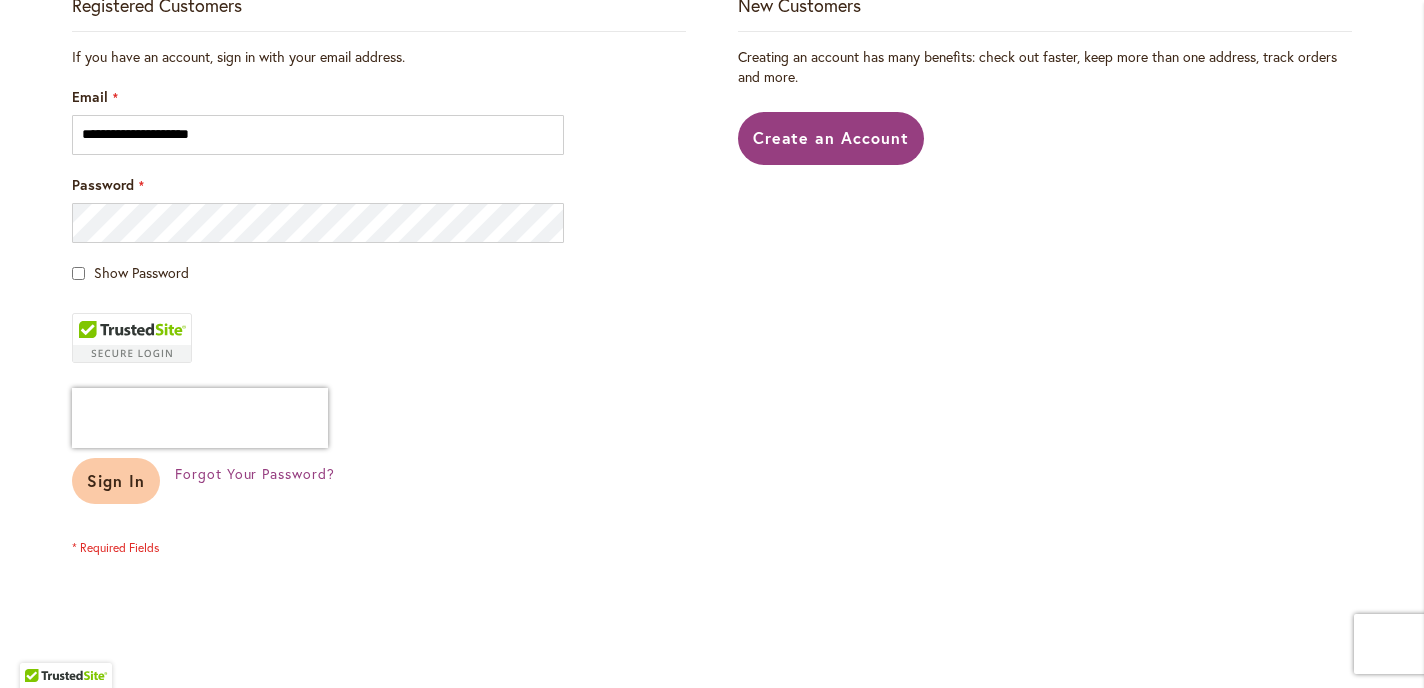 click on "Sign In" at bounding box center (116, 480) 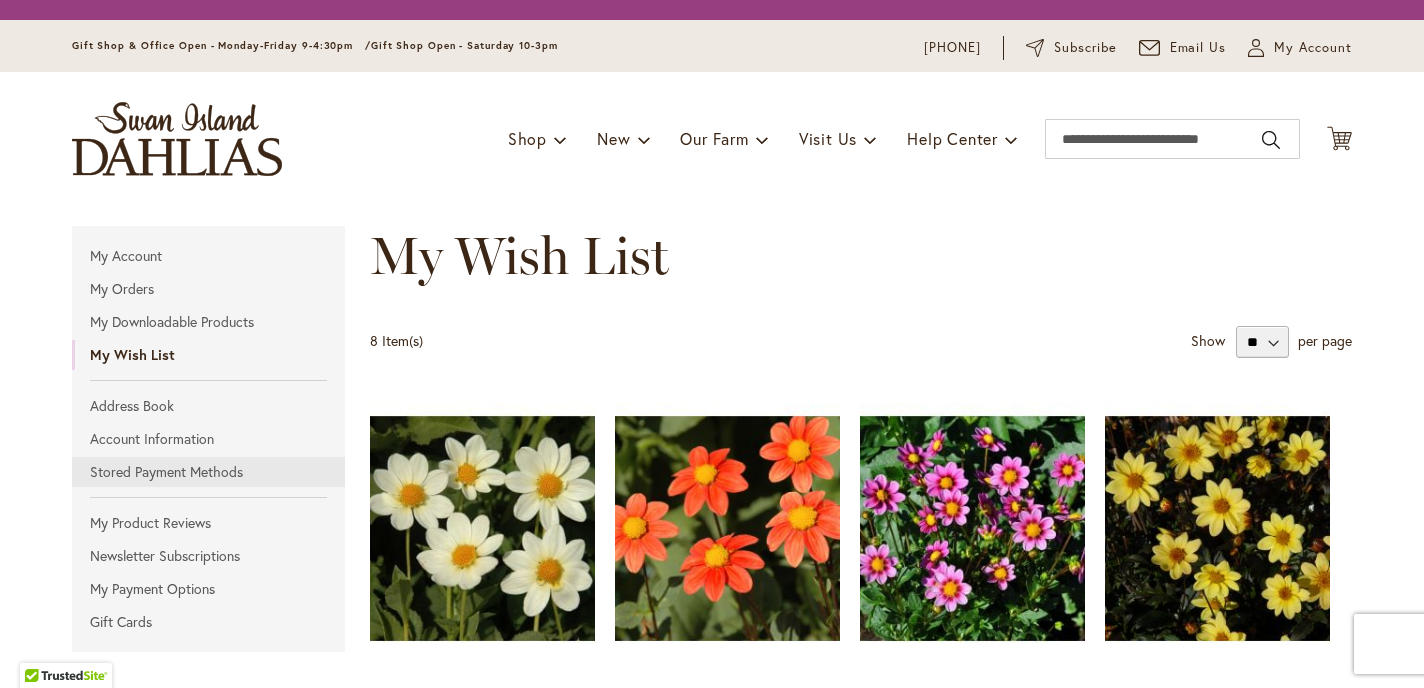 scroll, scrollTop: 0, scrollLeft: 0, axis: both 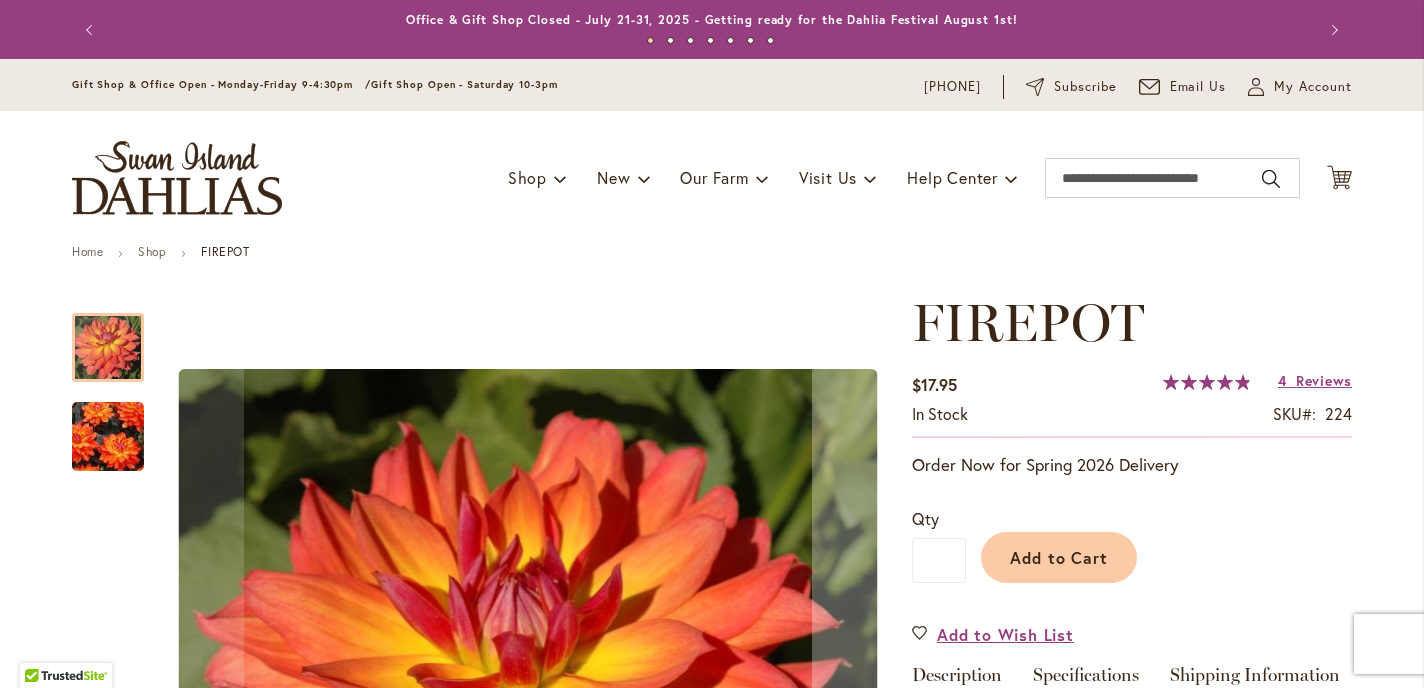 type on "*******" 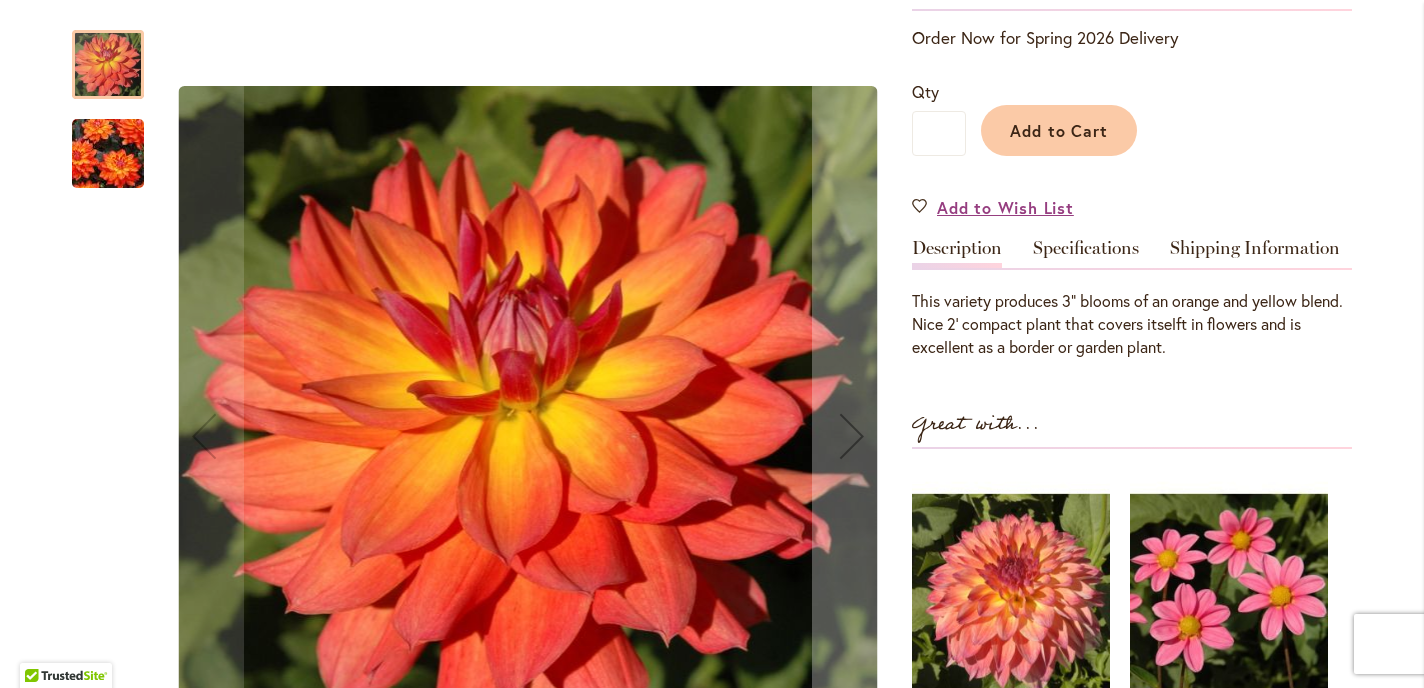 scroll, scrollTop: 452, scrollLeft: 0, axis: vertical 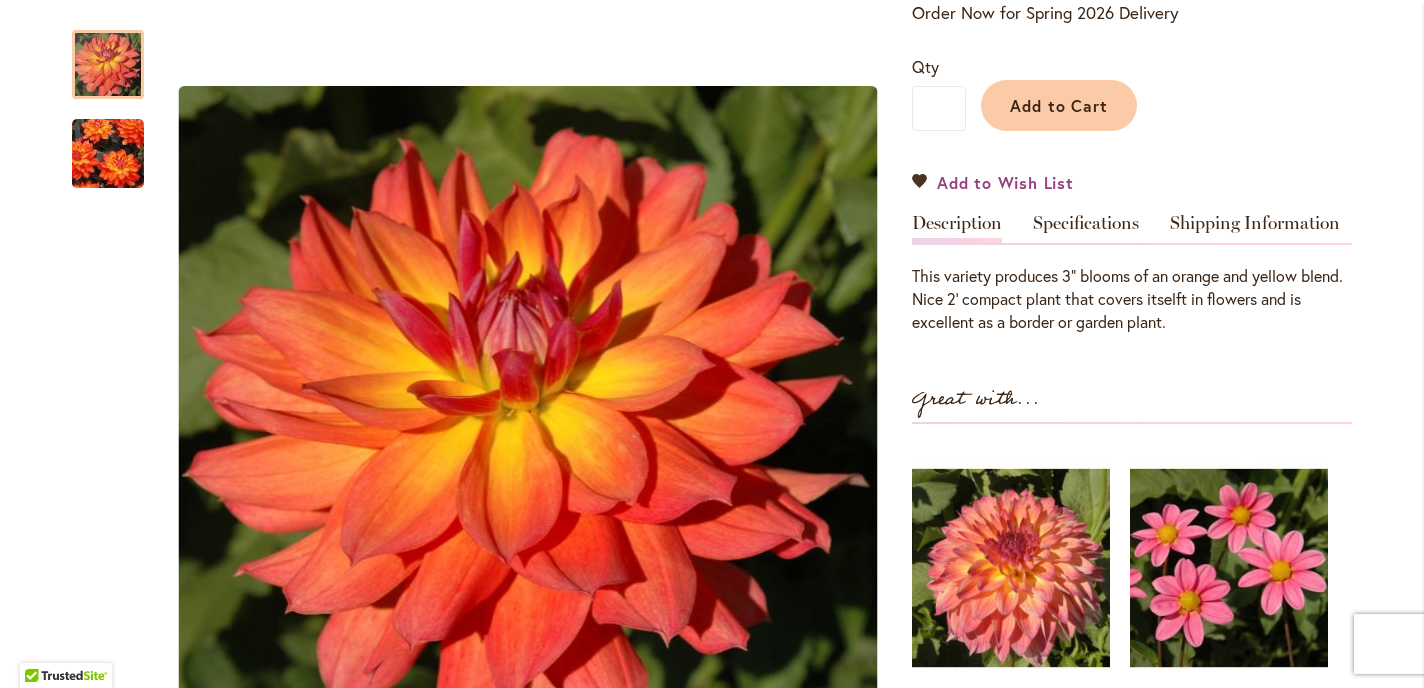 type on "**********" 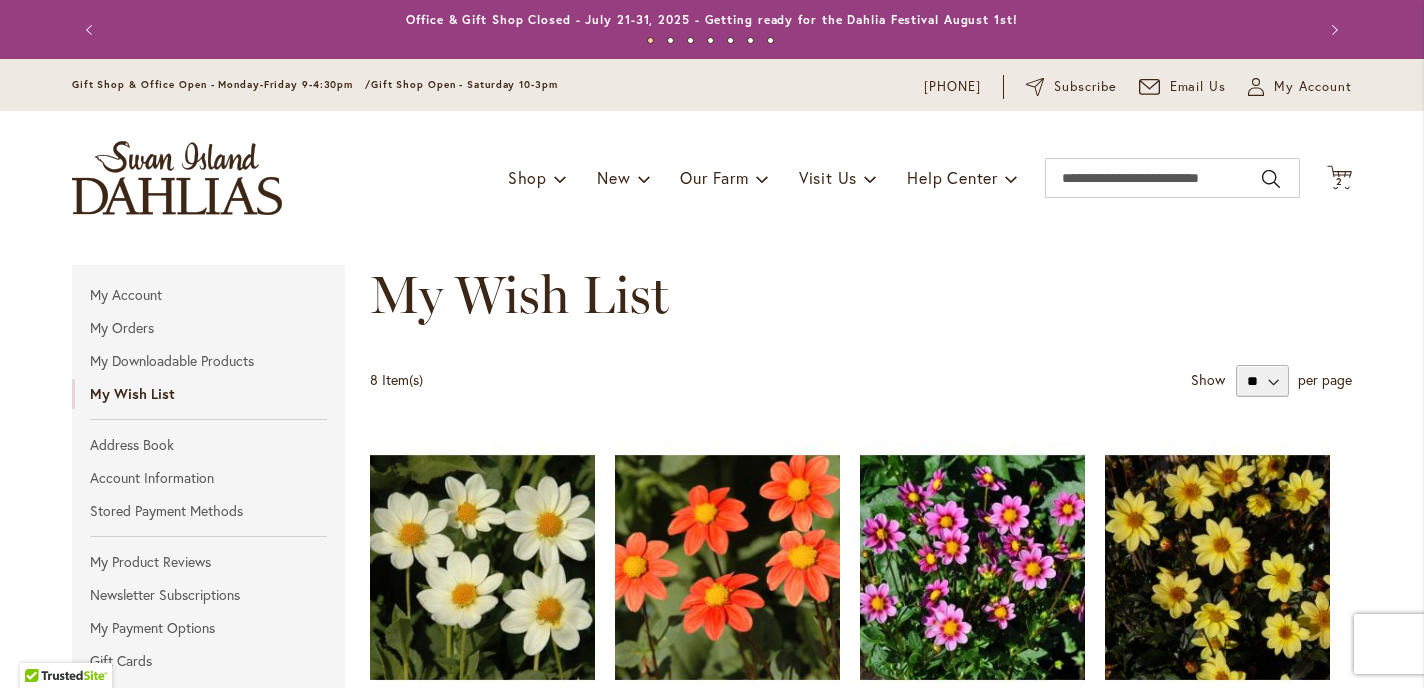 scroll, scrollTop: 0, scrollLeft: 0, axis: both 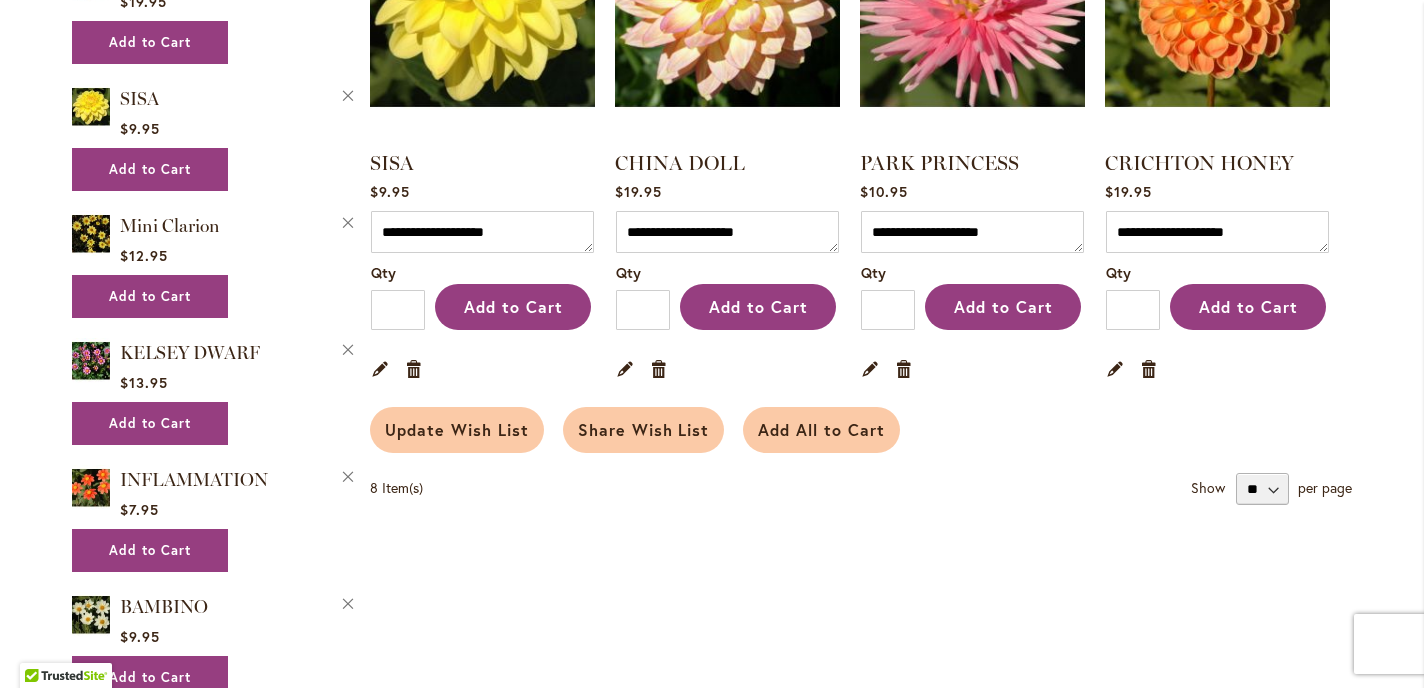 type on "**********" 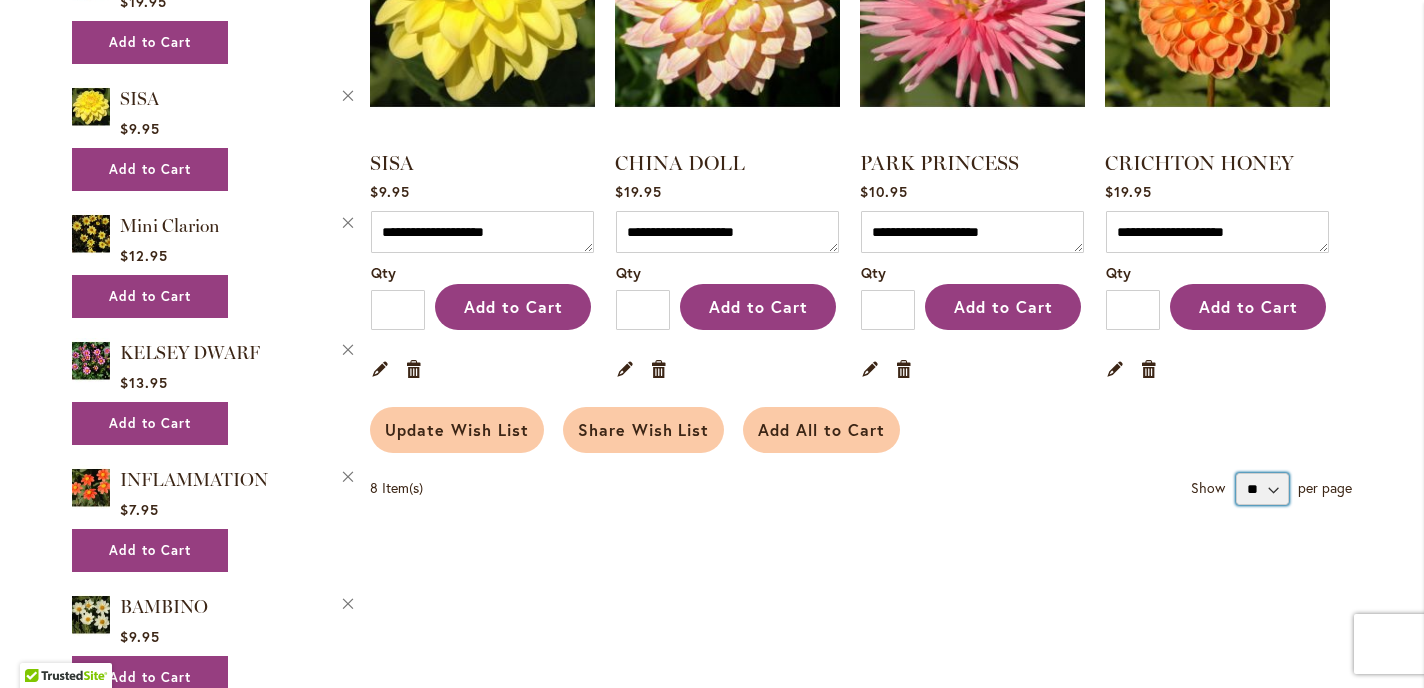 click on "**
**
**" at bounding box center [1263, 489] 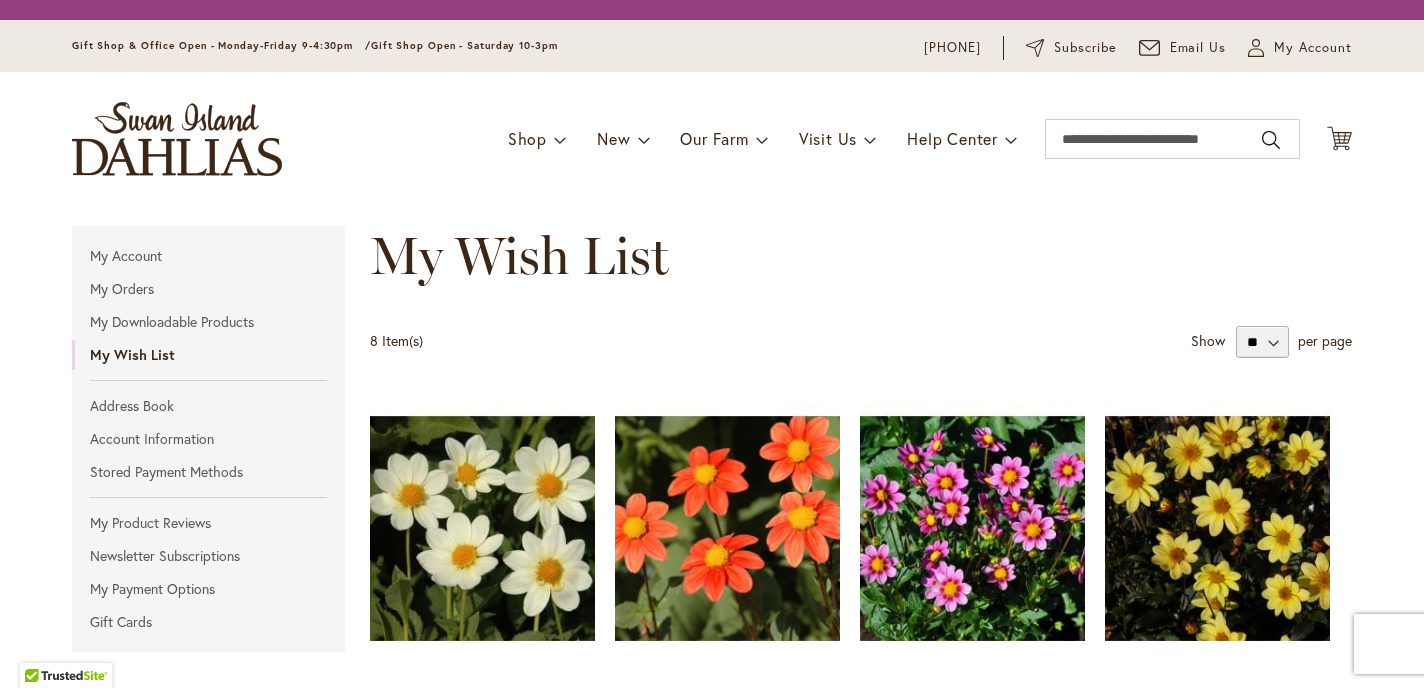 scroll, scrollTop: 0, scrollLeft: 0, axis: both 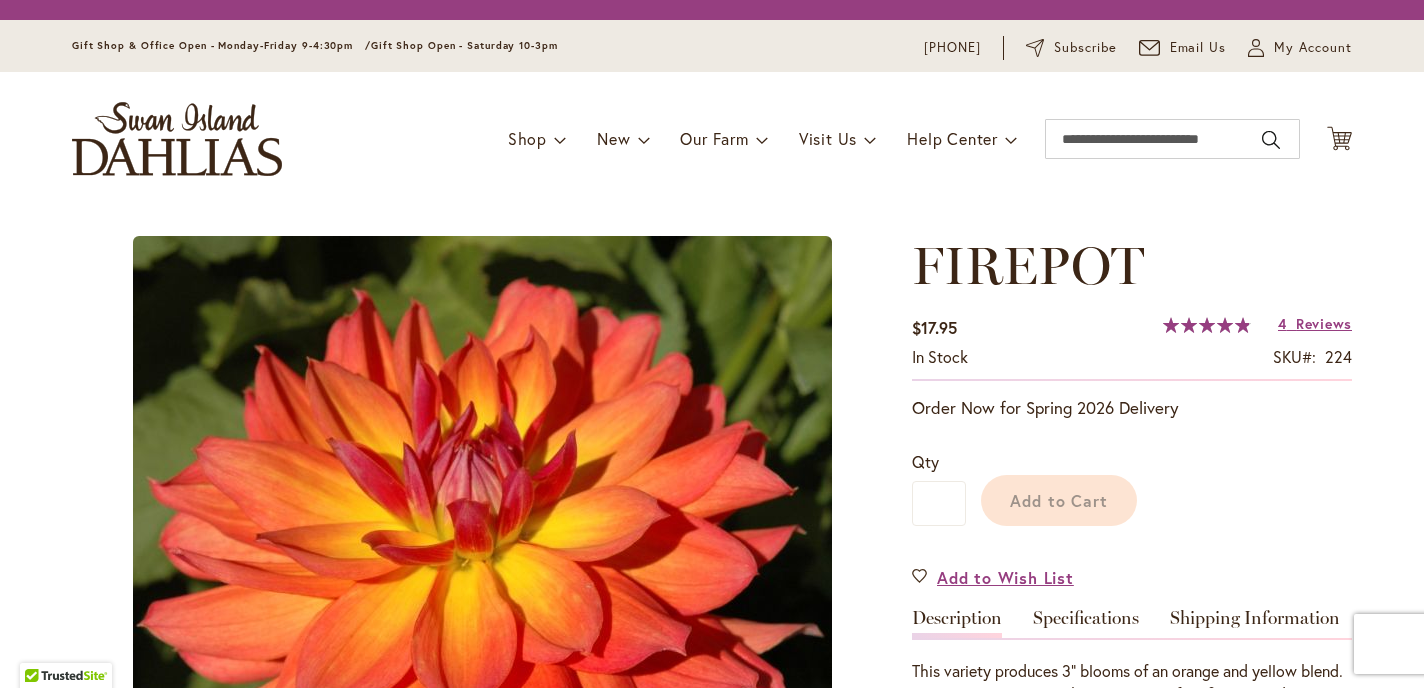 type on "*******" 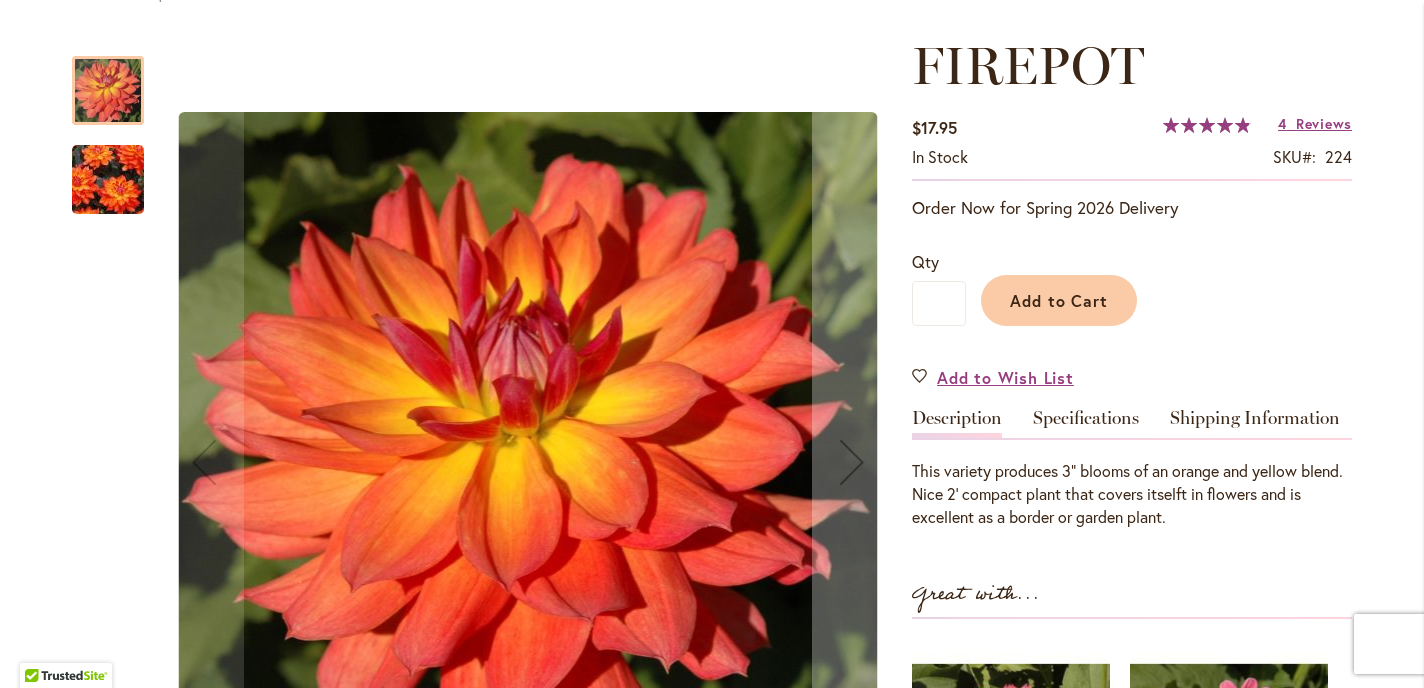 scroll, scrollTop: 261, scrollLeft: 0, axis: vertical 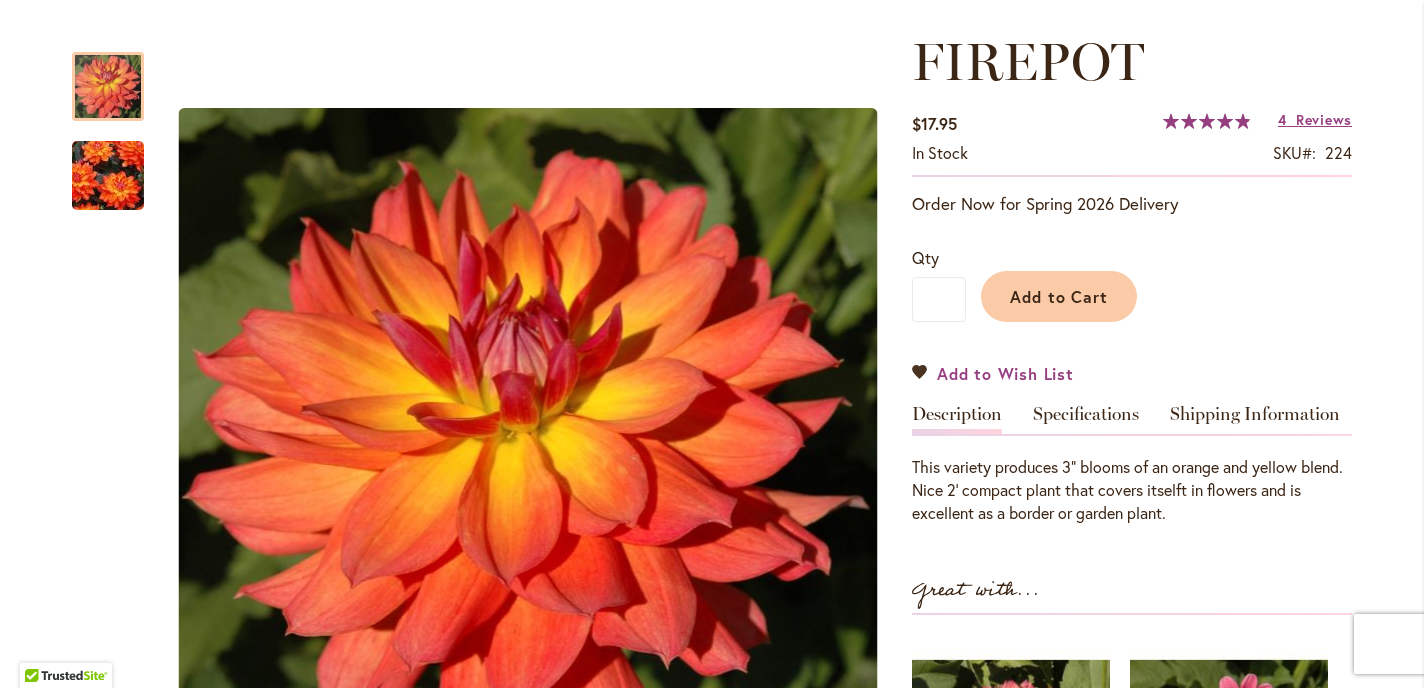 type on "**********" 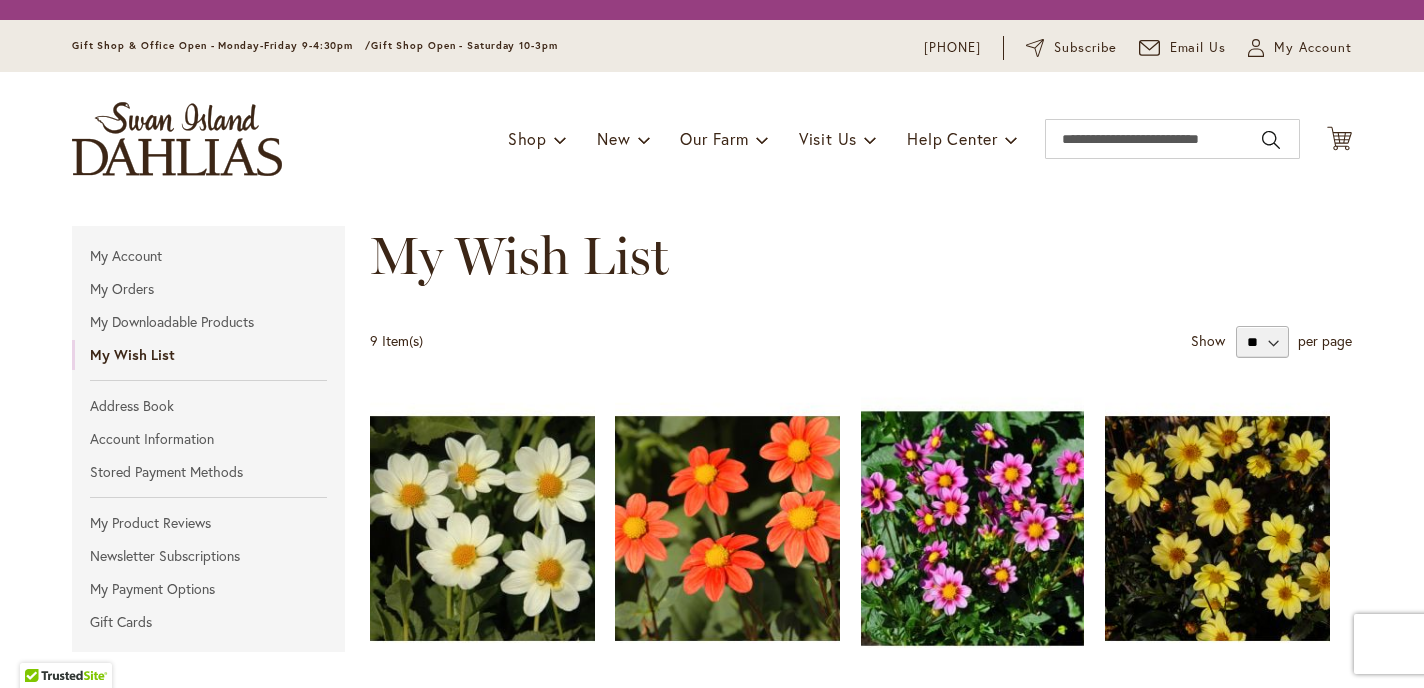 scroll, scrollTop: 0, scrollLeft: 0, axis: both 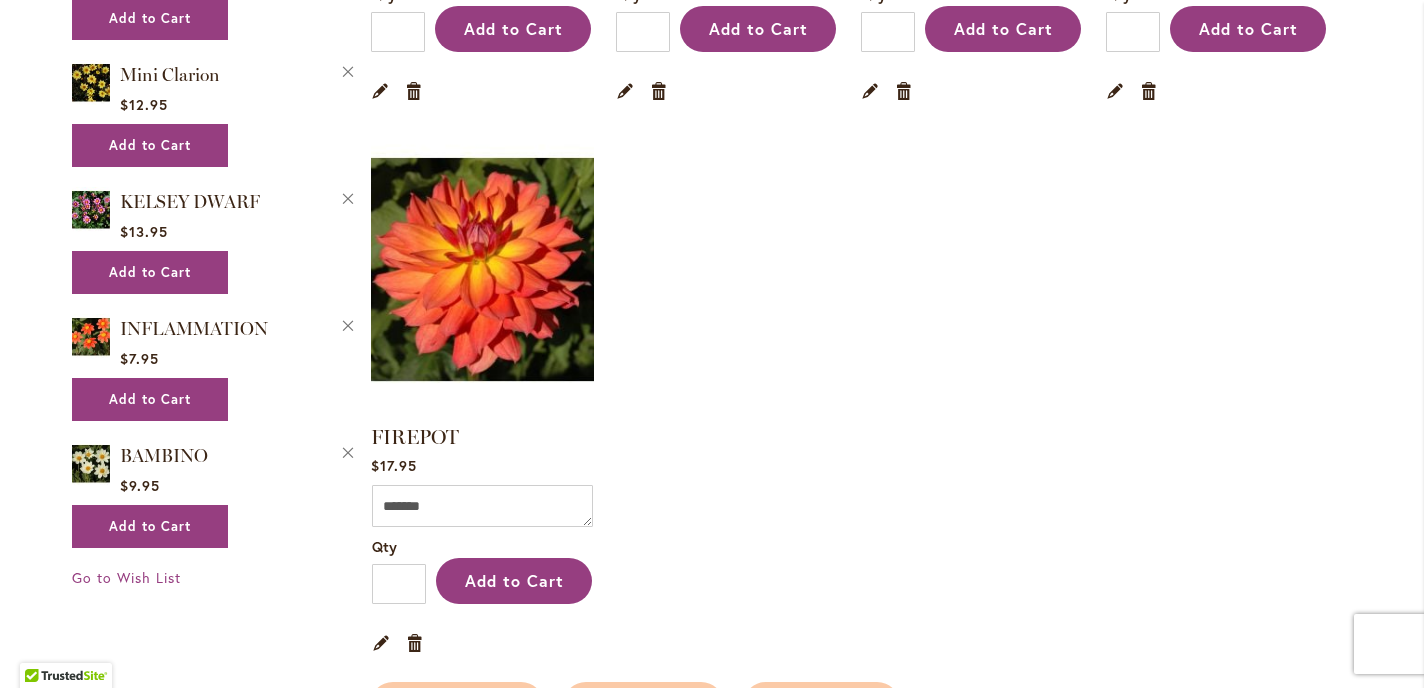 type on "**********" 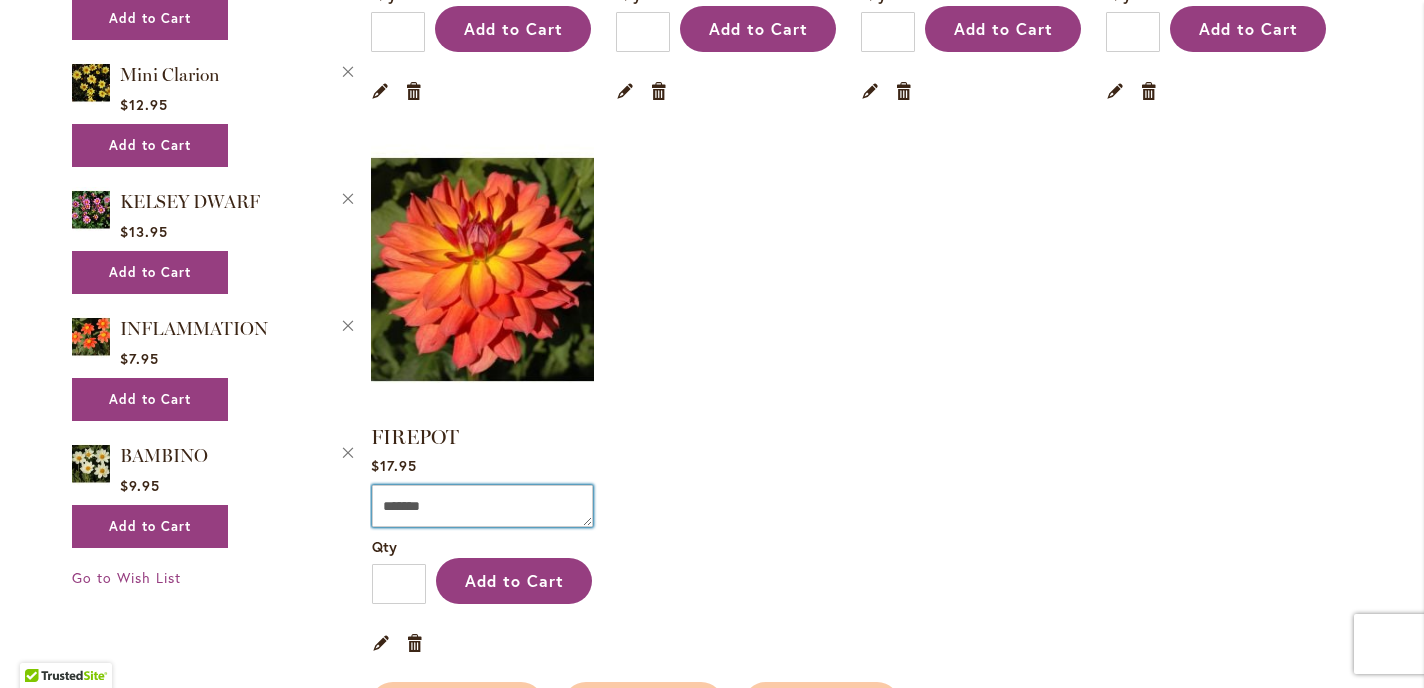 click on "Comment" at bounding box center [482, 506] 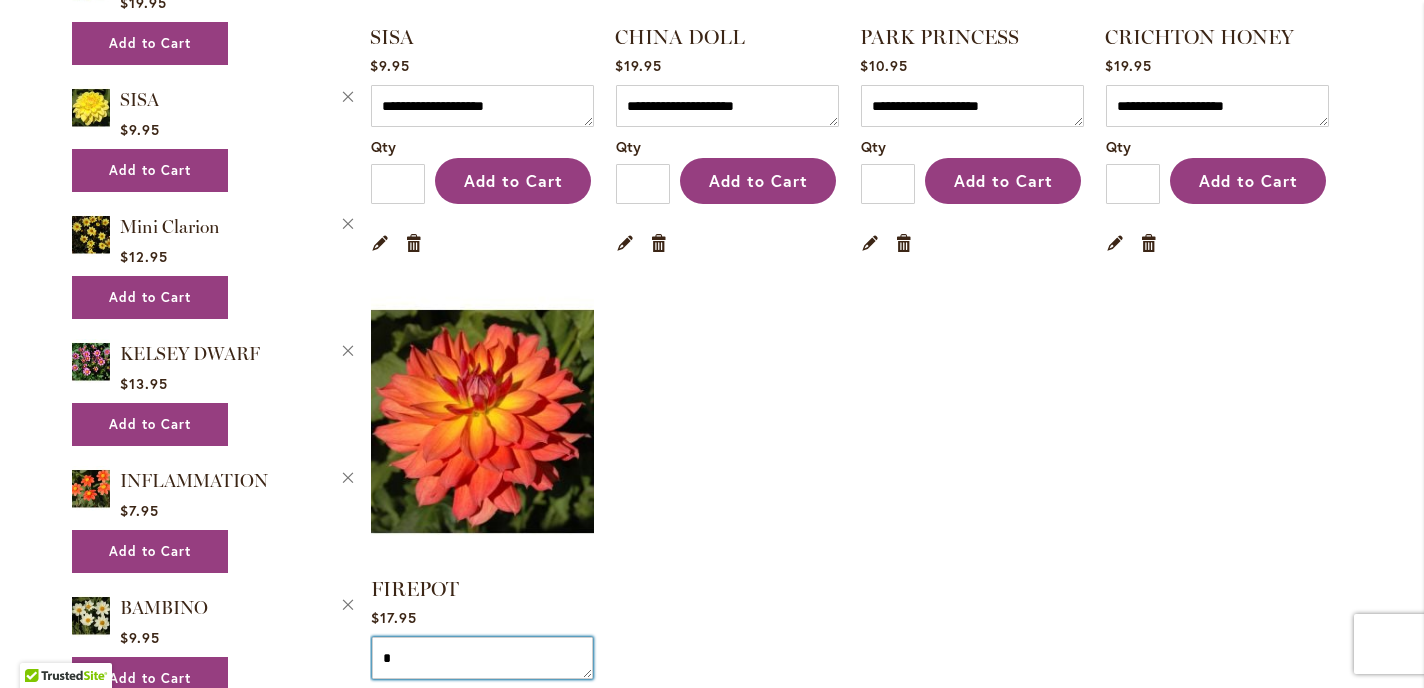 scroll, scrollTop: 1252, scrollLeft: 0, axis: vertical 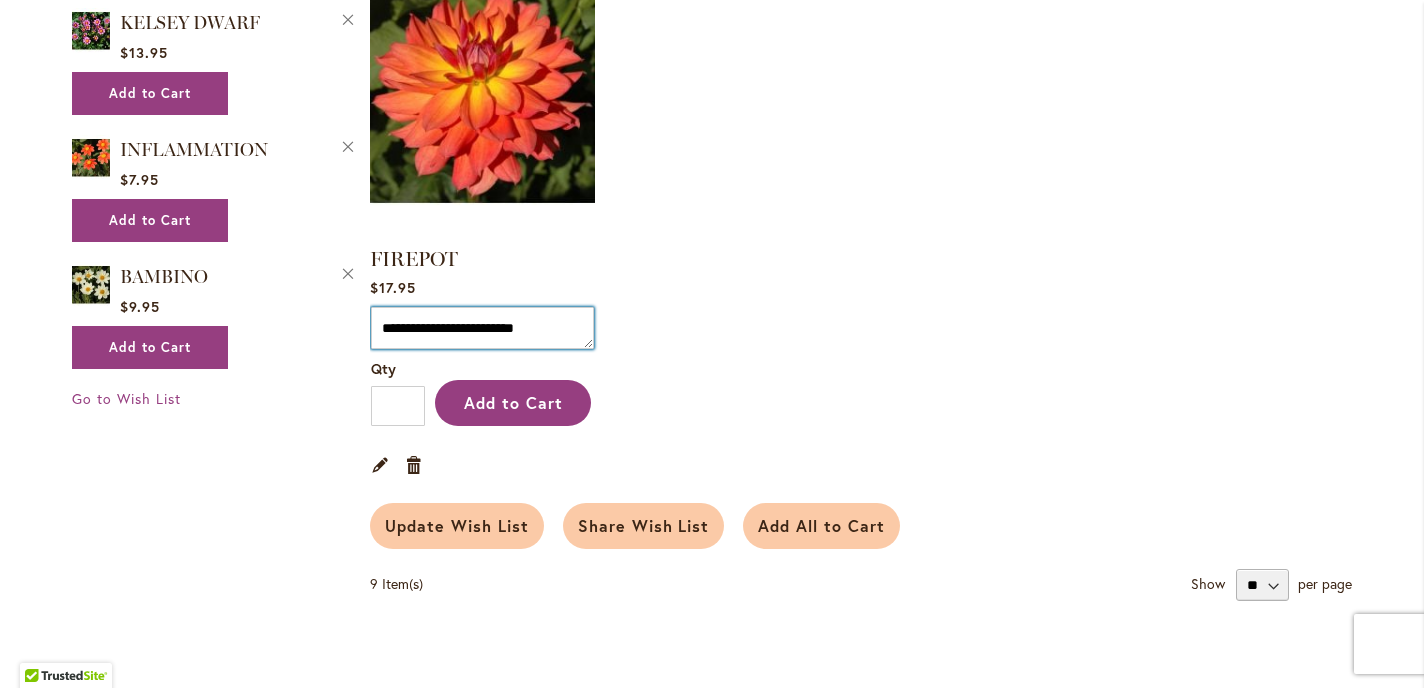 type on "**********" 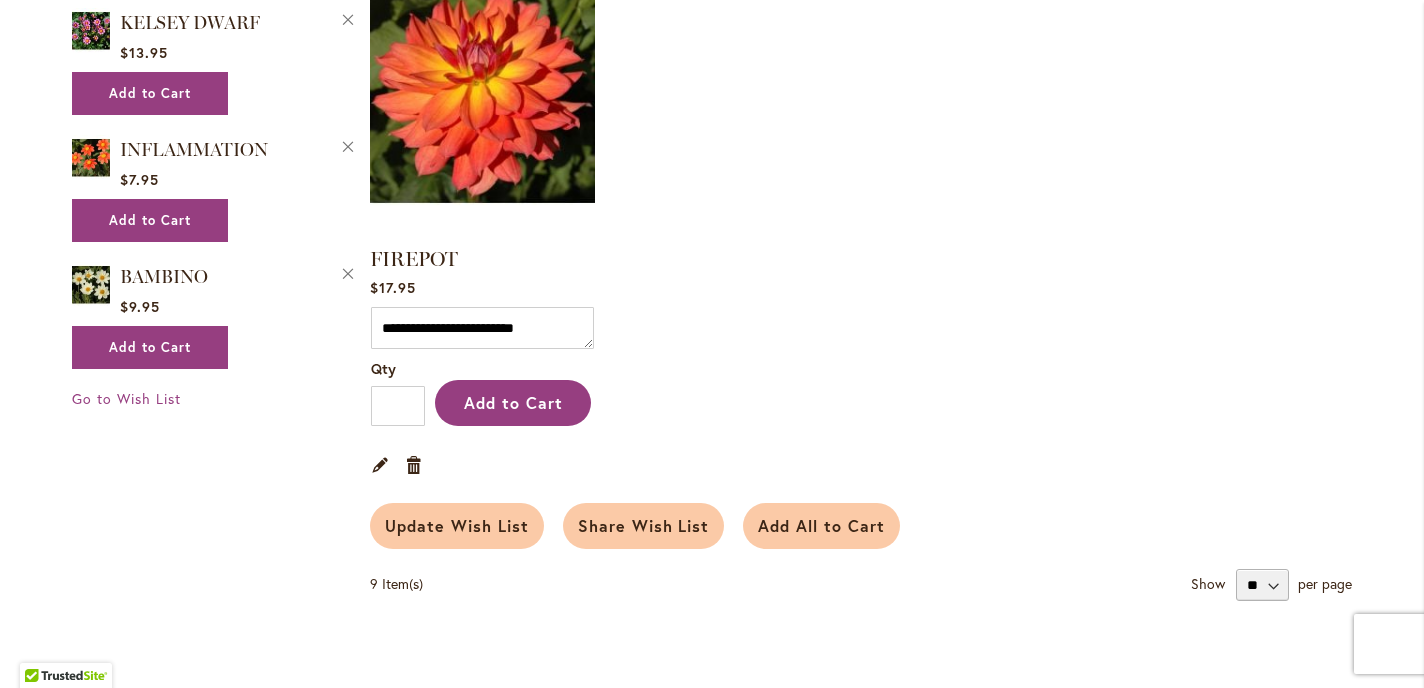 click on "BAMBINO
$9.95
Comment
*******
Qty
*
Add to Cart
Edit
Remove item
89%" at bounding box center [861, -337] 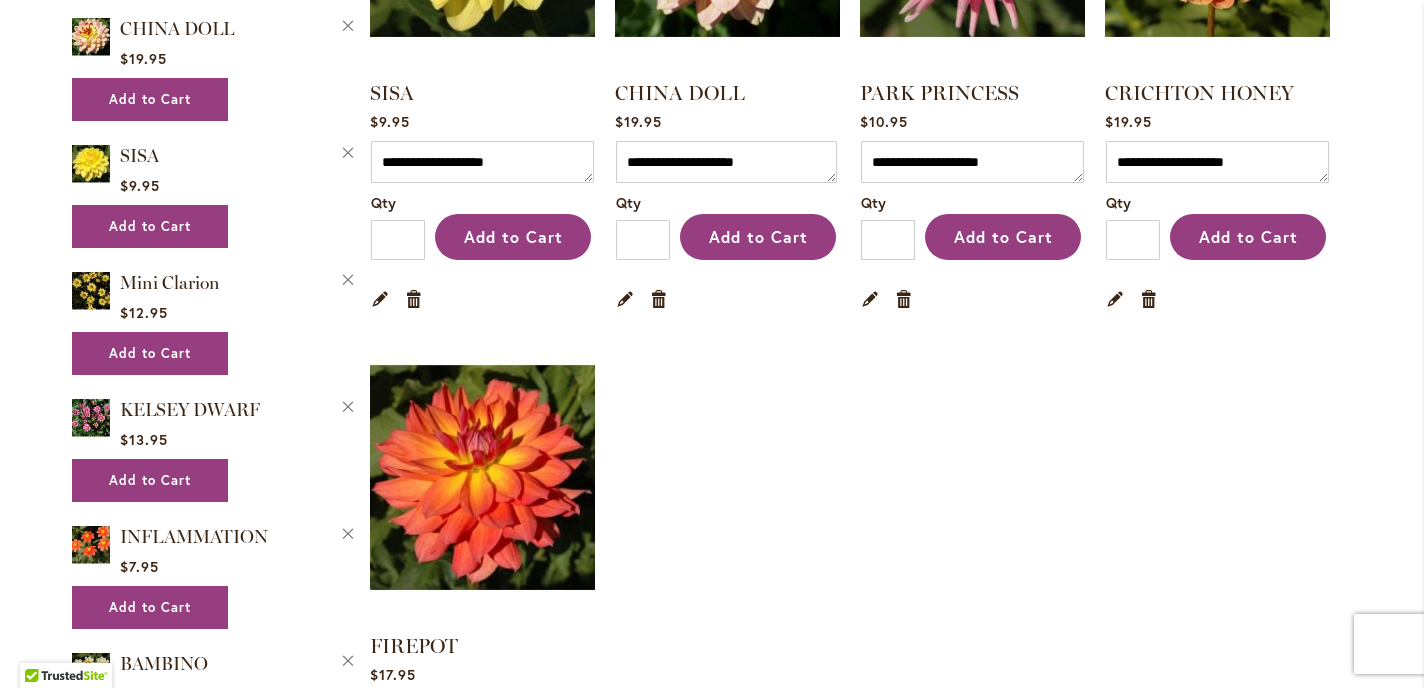 scroll, scrollTop: 1035, scrollLeft: 0, axis: vertical 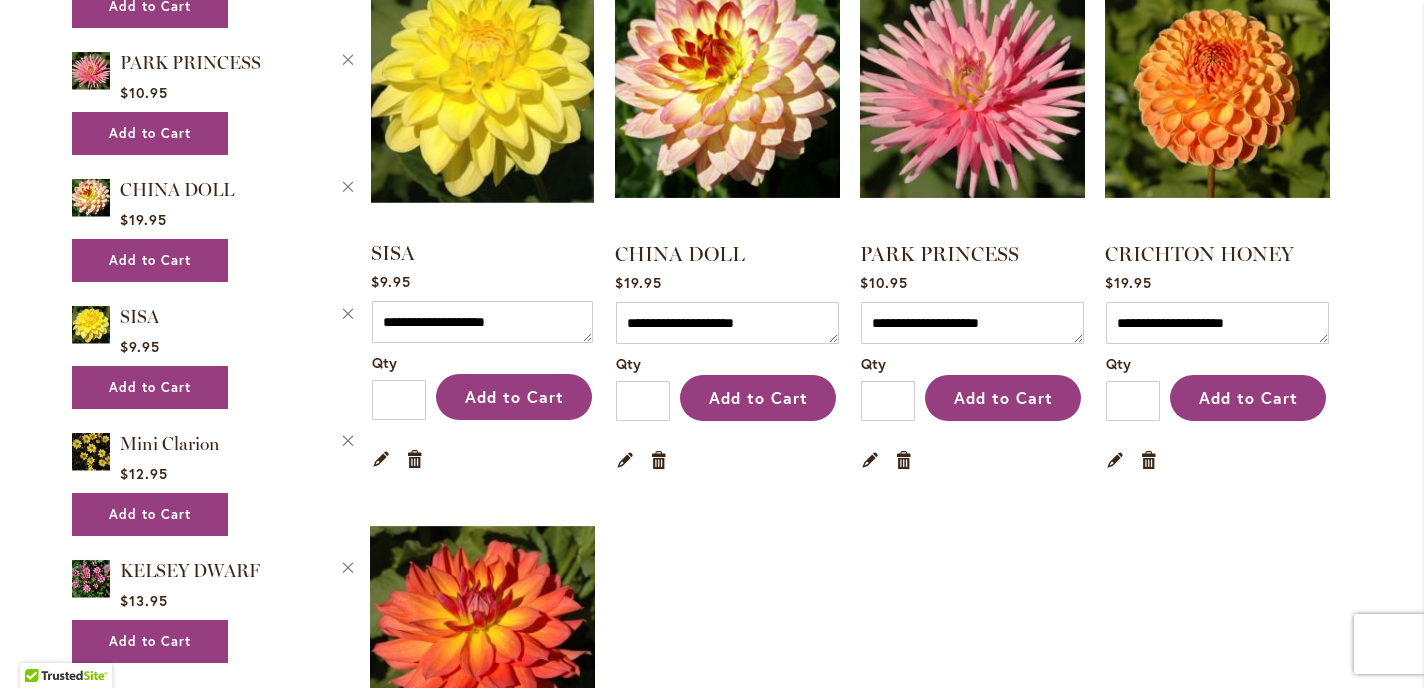 click at bounding box center [483, 85] 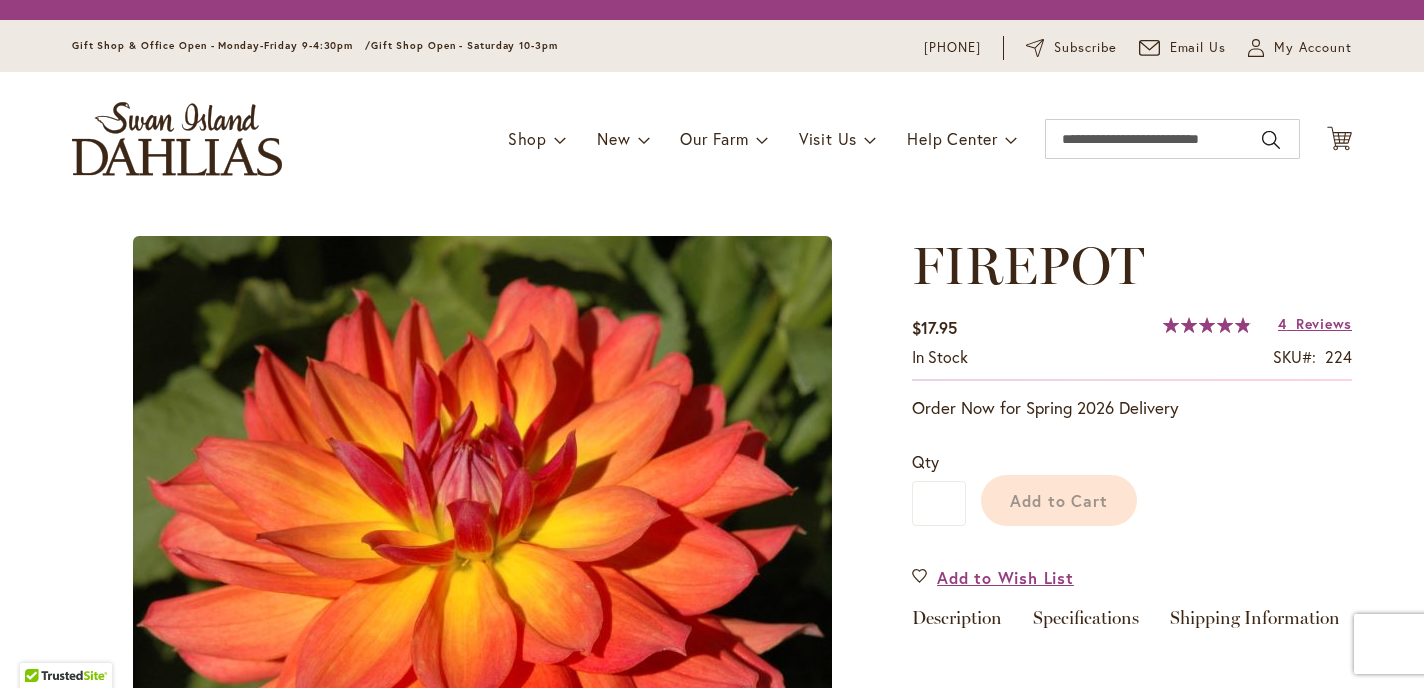 scroll, scrollTop: 0, scrollLeft: 0, axis: both 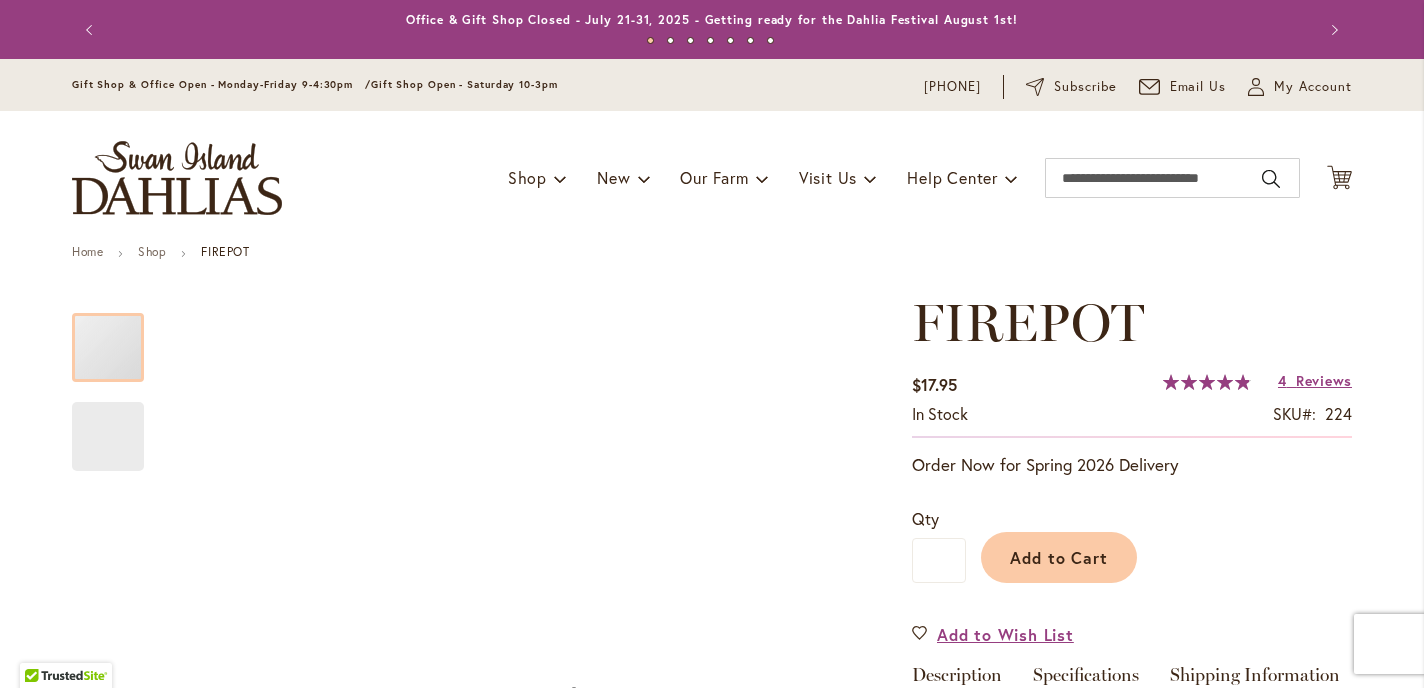 type on "*******" 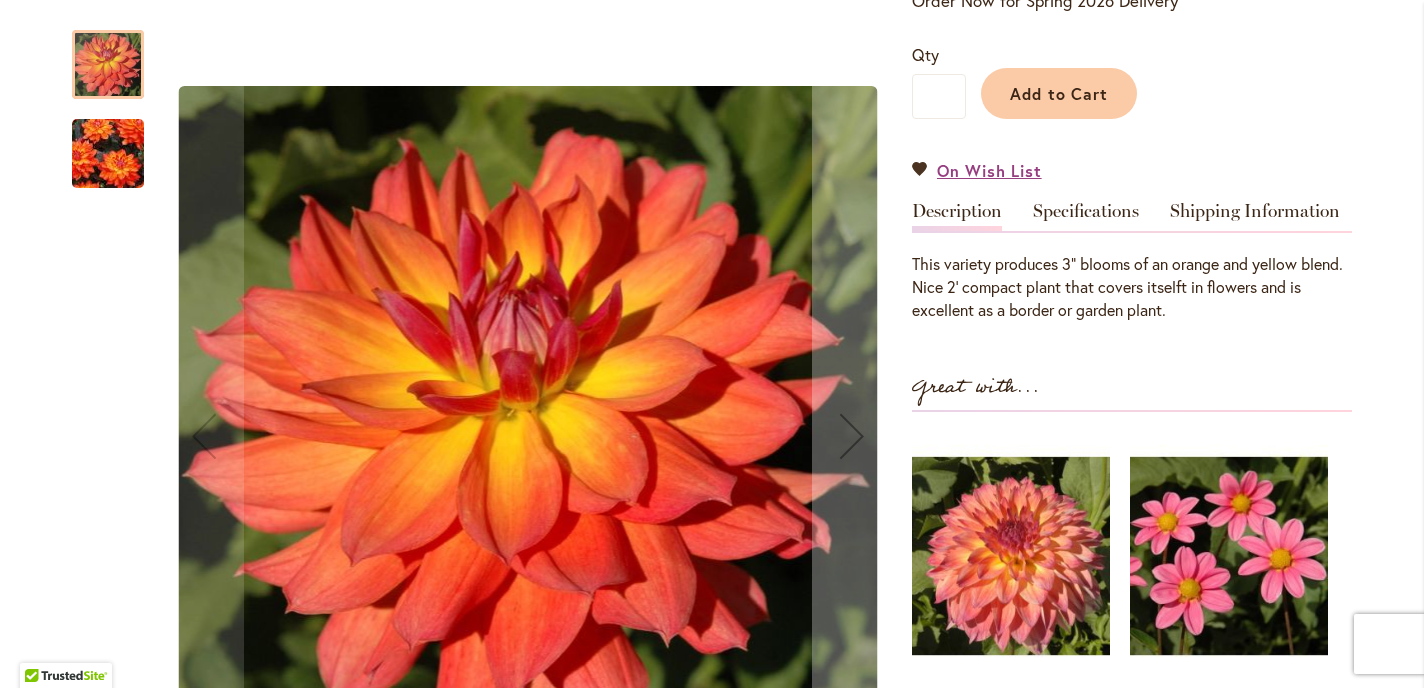 scroll, scrollTop: 483, scrollLeft: 0, axis: vertical 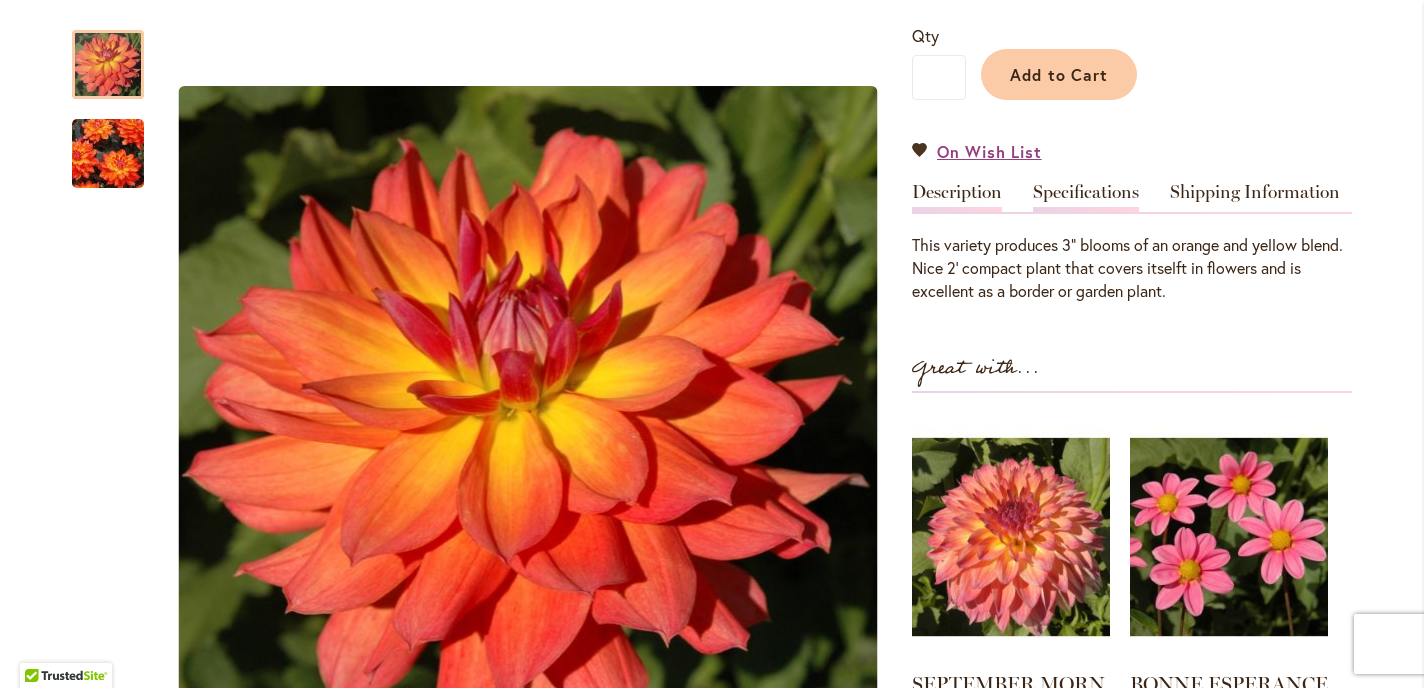 type on "**********" 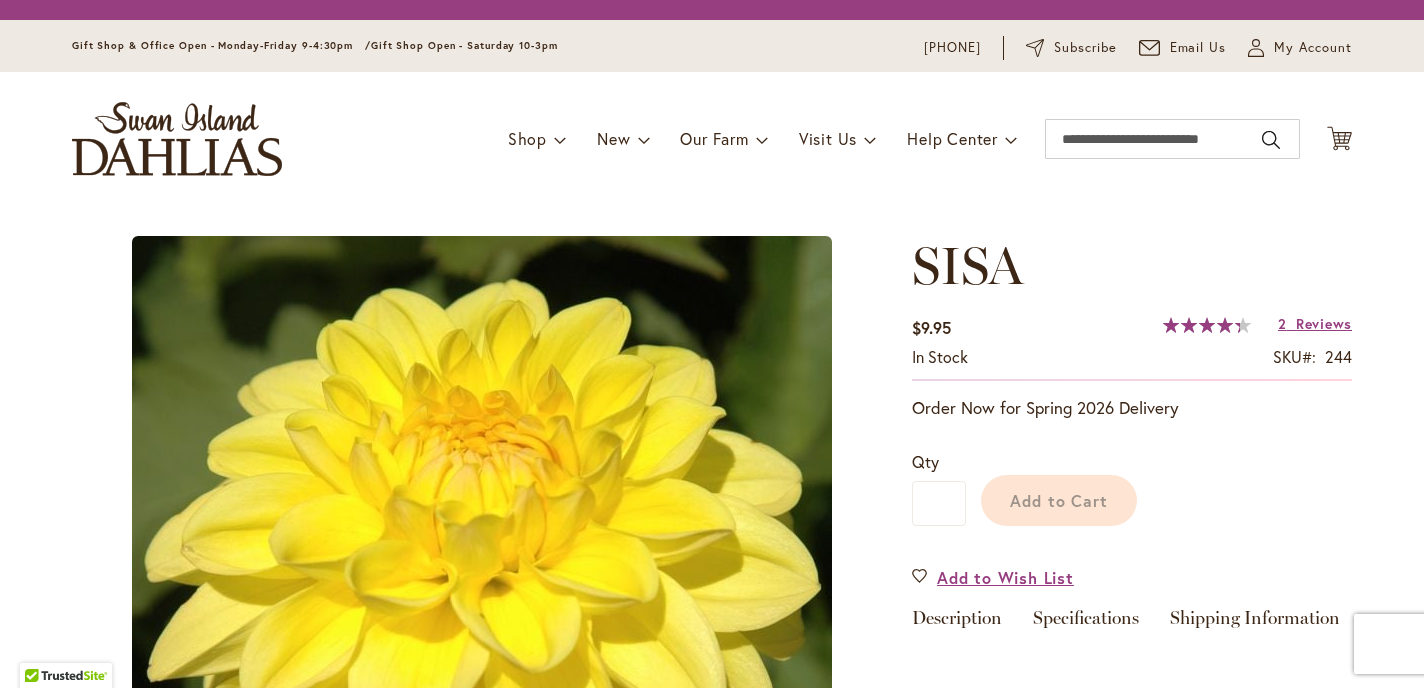 scroll, scrollTop: 0, scrollLeft: 0, axis: both 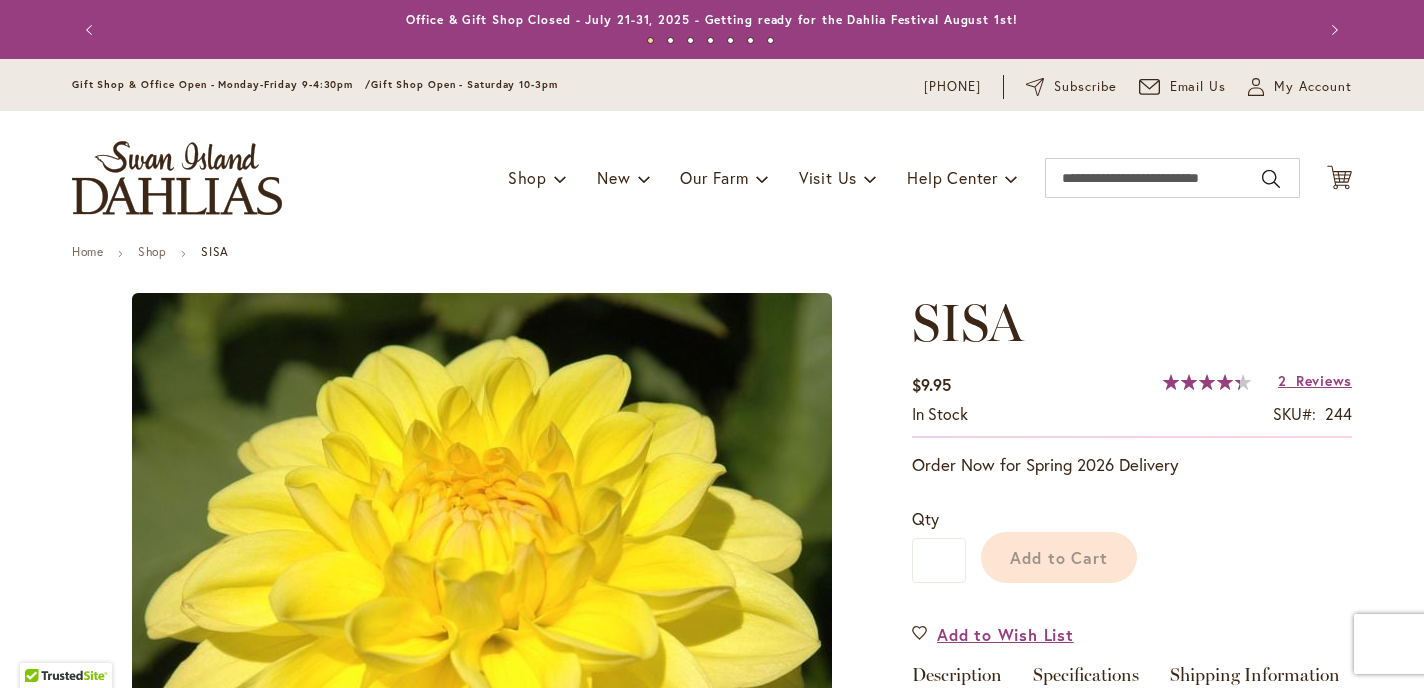 type on "*******" 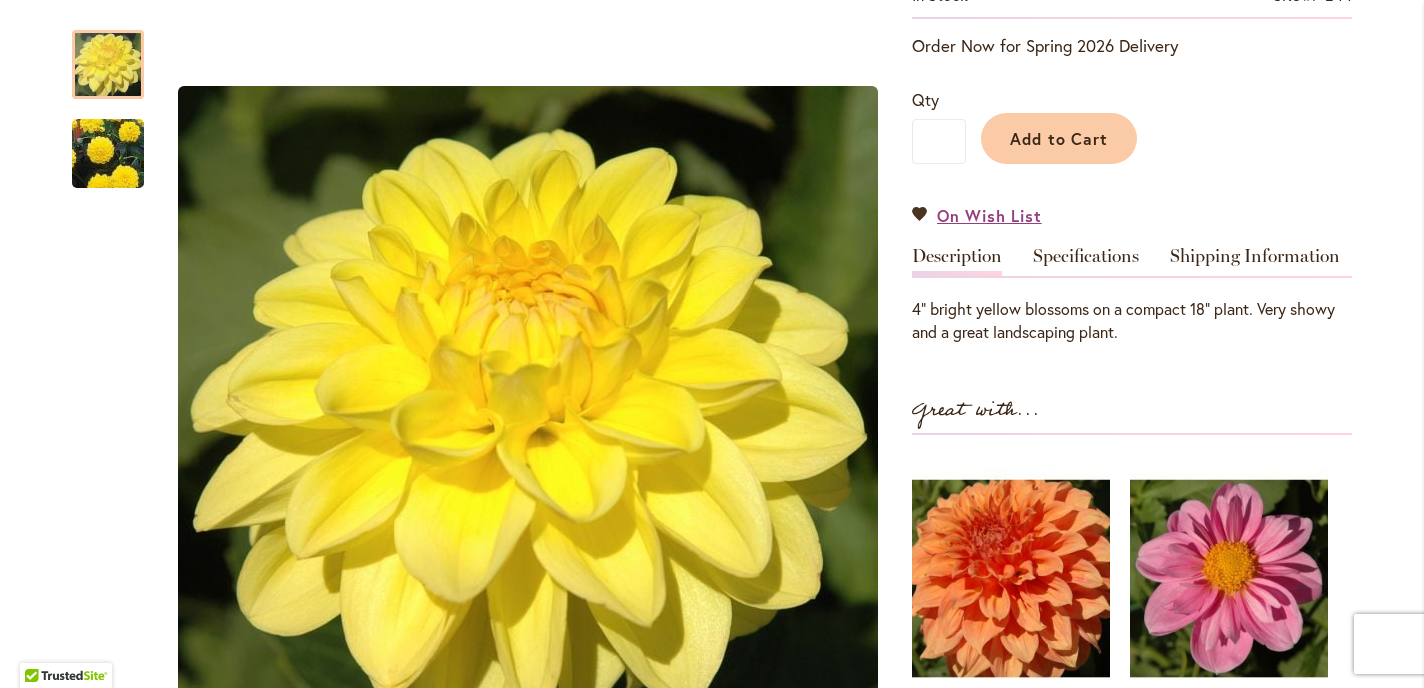 scroll, scrollTop: 408, scrollLeft: 0, axis: vertical 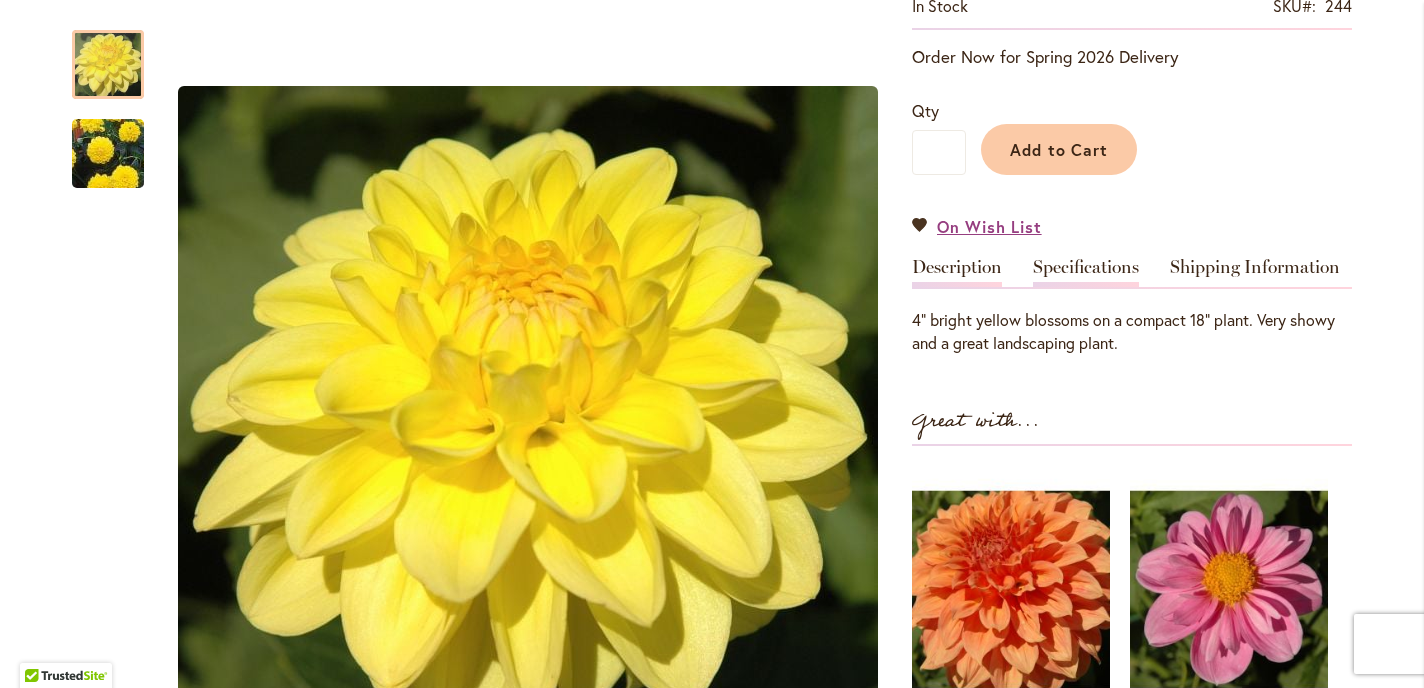 type on "**********" 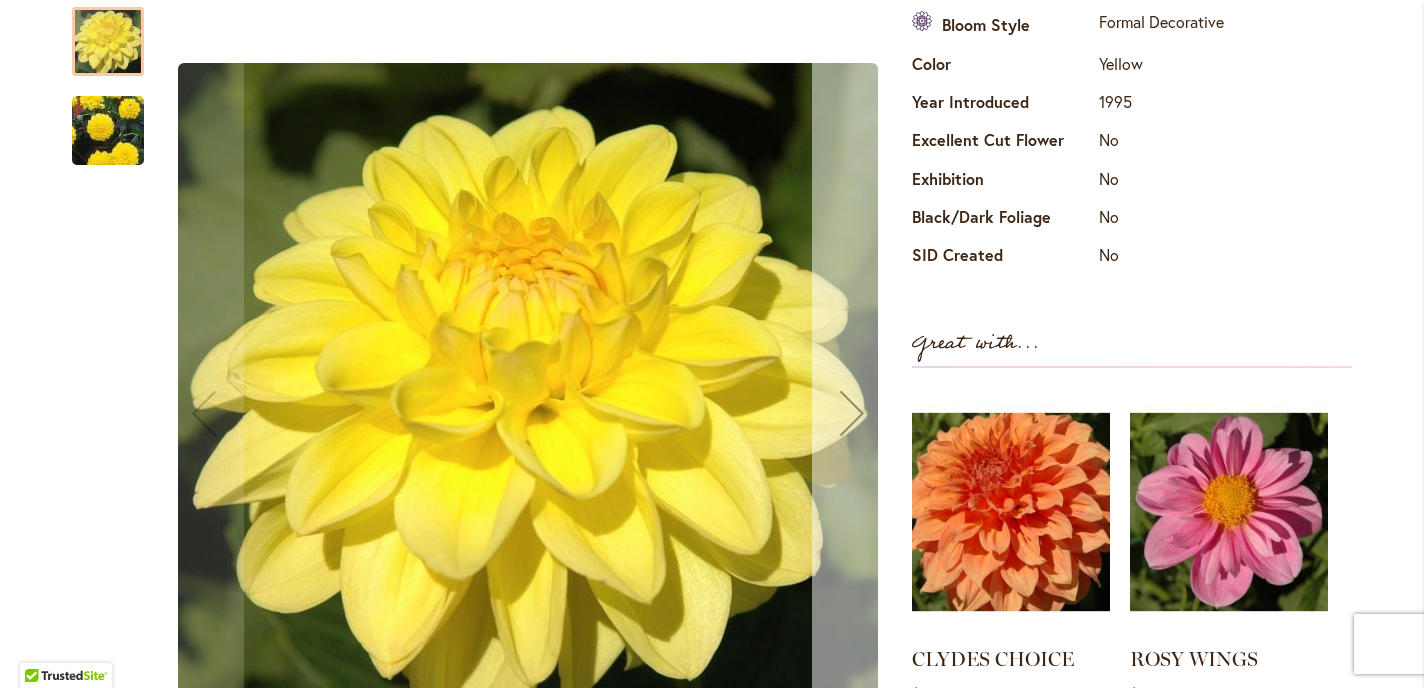 scroll, scrollTop: 939, scrollLeft: 0, axis: vertical 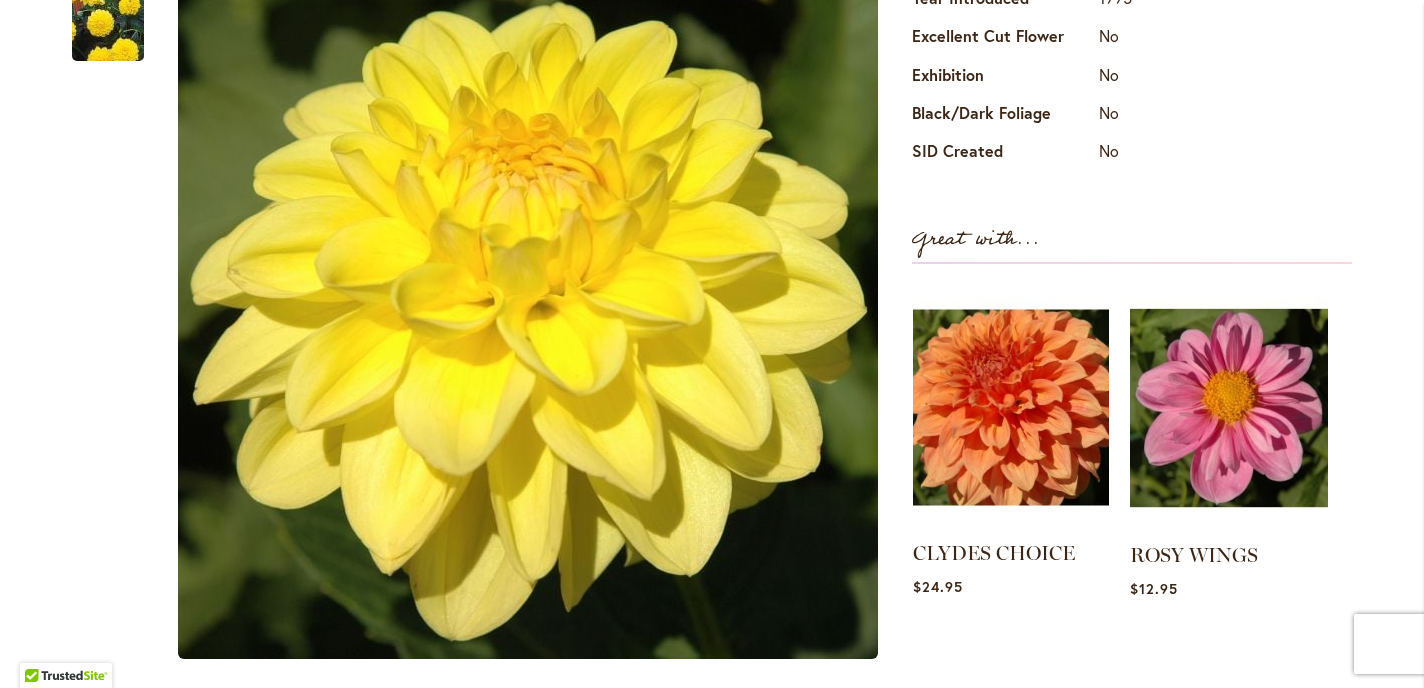 click at bounding box center (1011, 407) 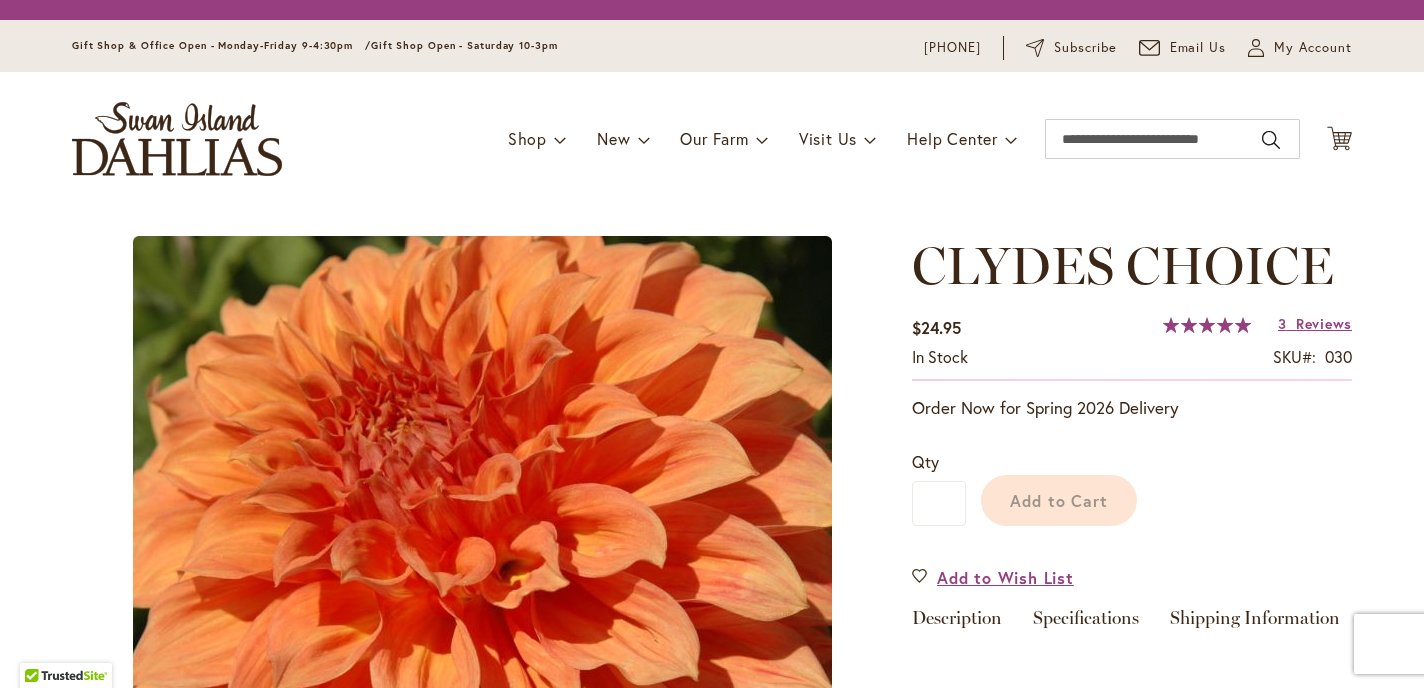 scroll, scrollTop: 0, scrollLeft: 0, axis: both 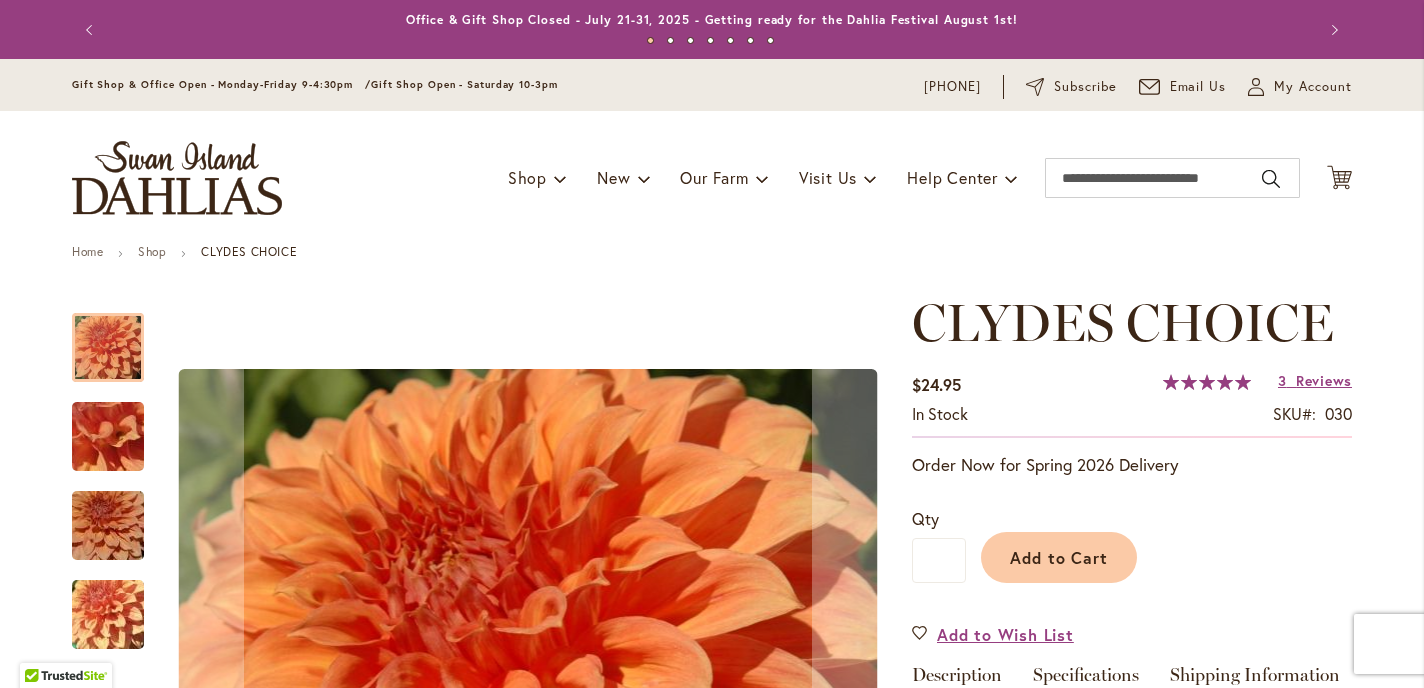 type on "*******" 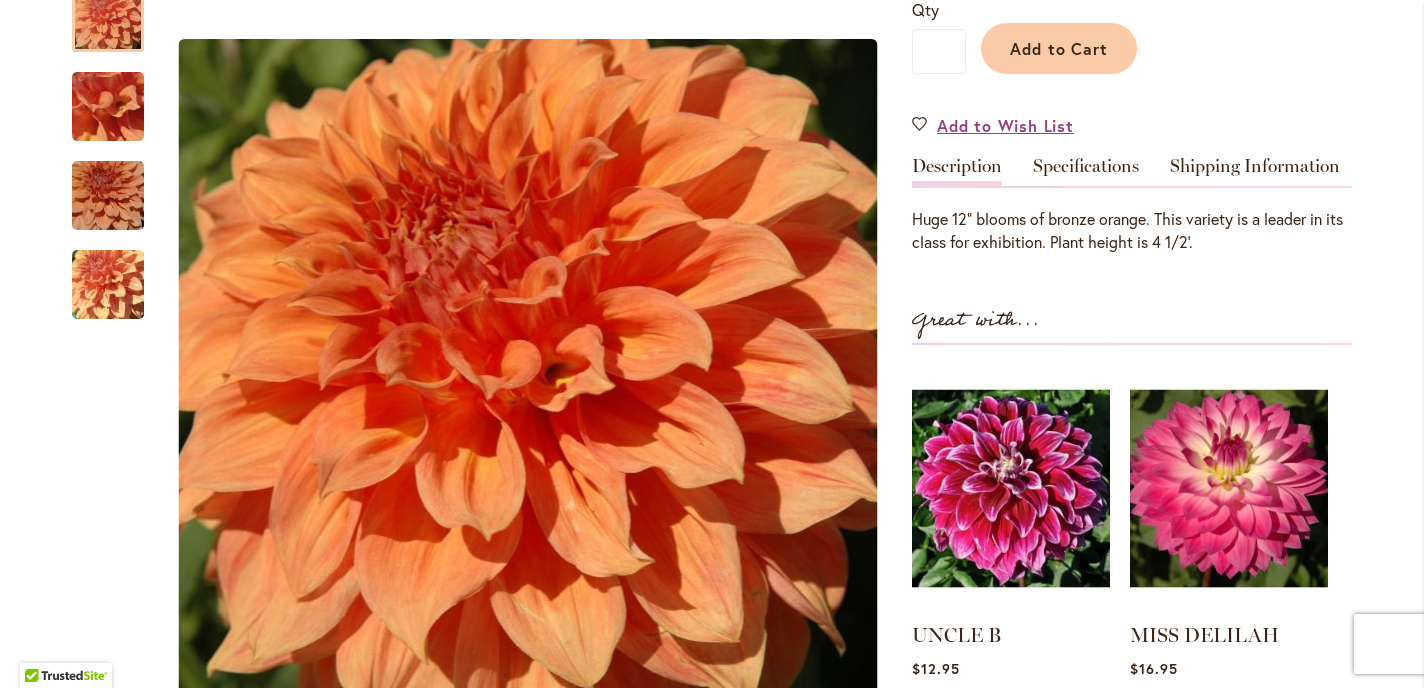 scroll, scrollTop: 531, scrollLeft: 0, axis: vertical 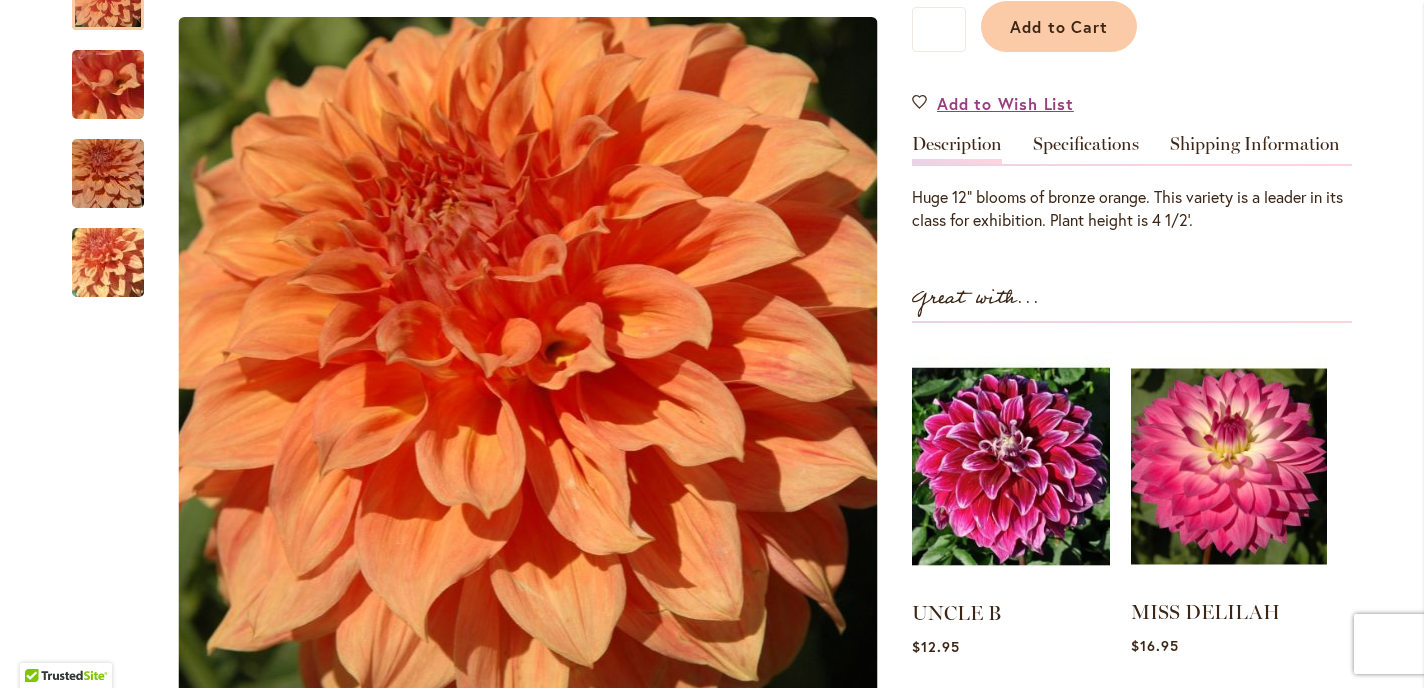 type on "**********" 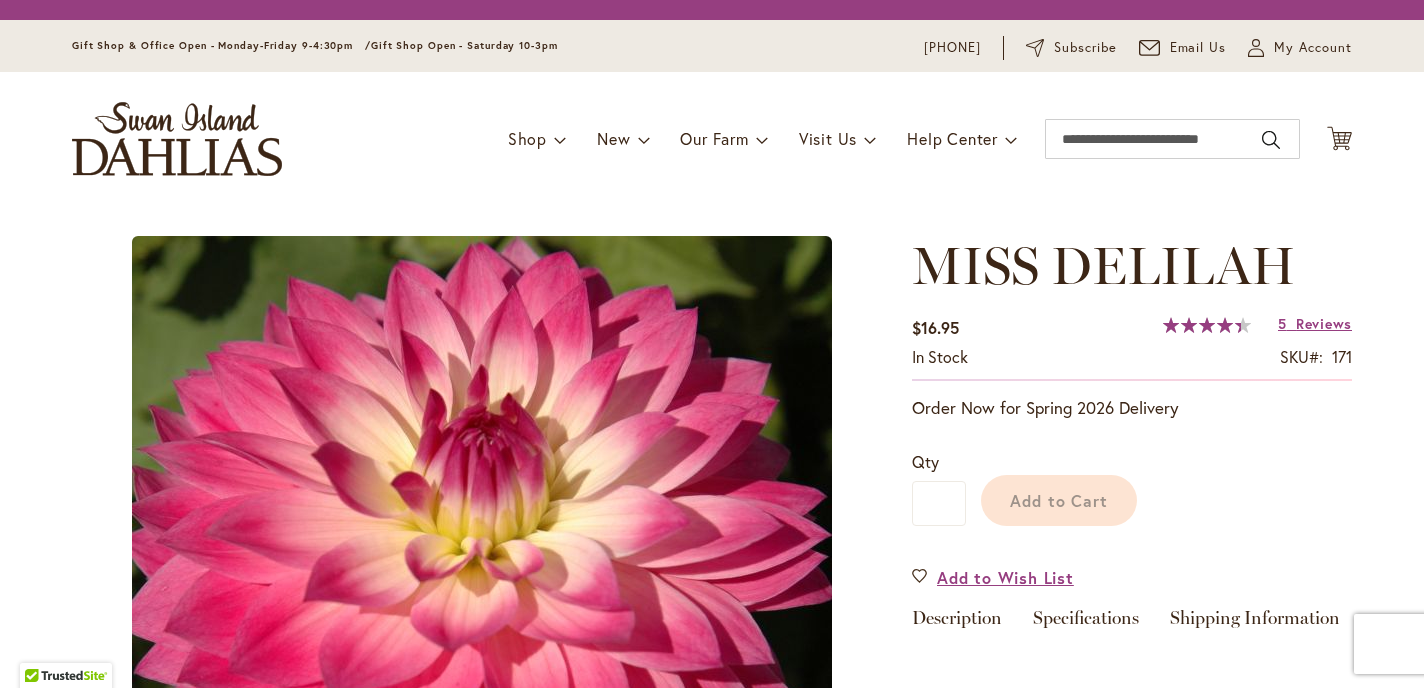 scroll, scrollTop: 0, scrollLeft: 0, axis: both 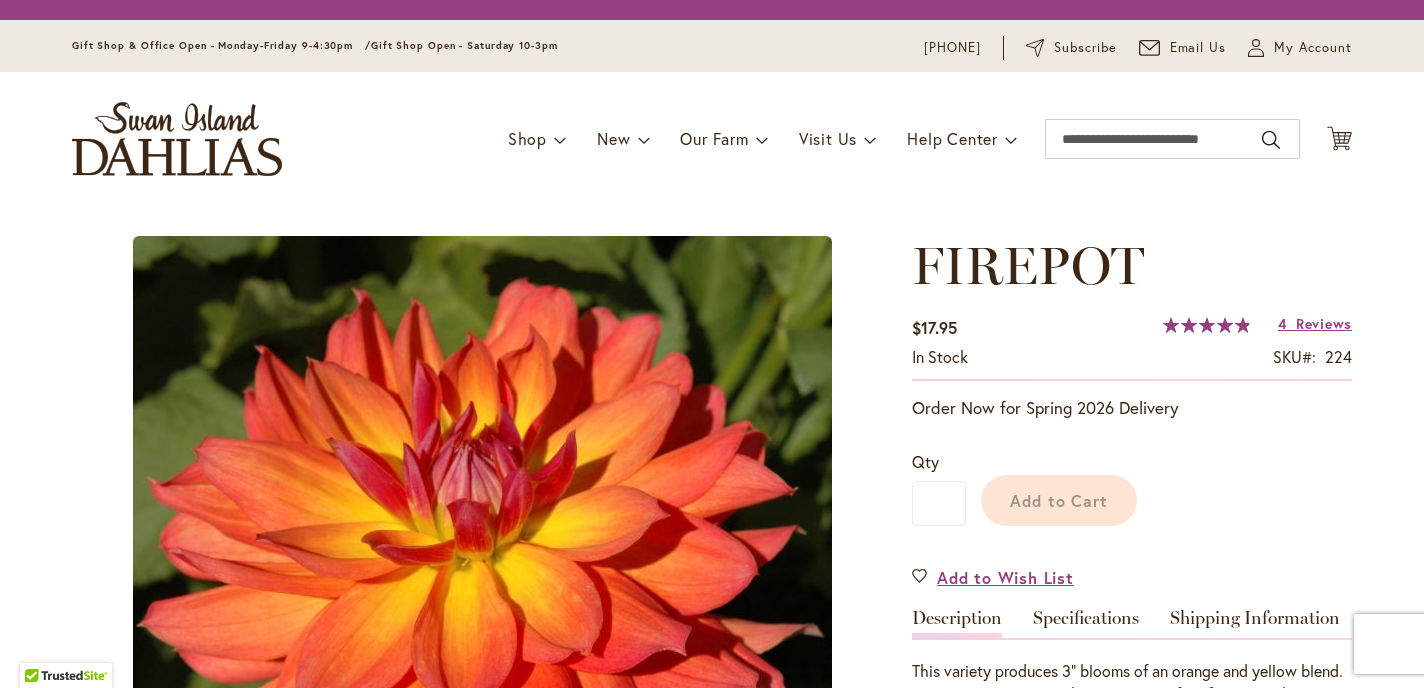 type on "*******" 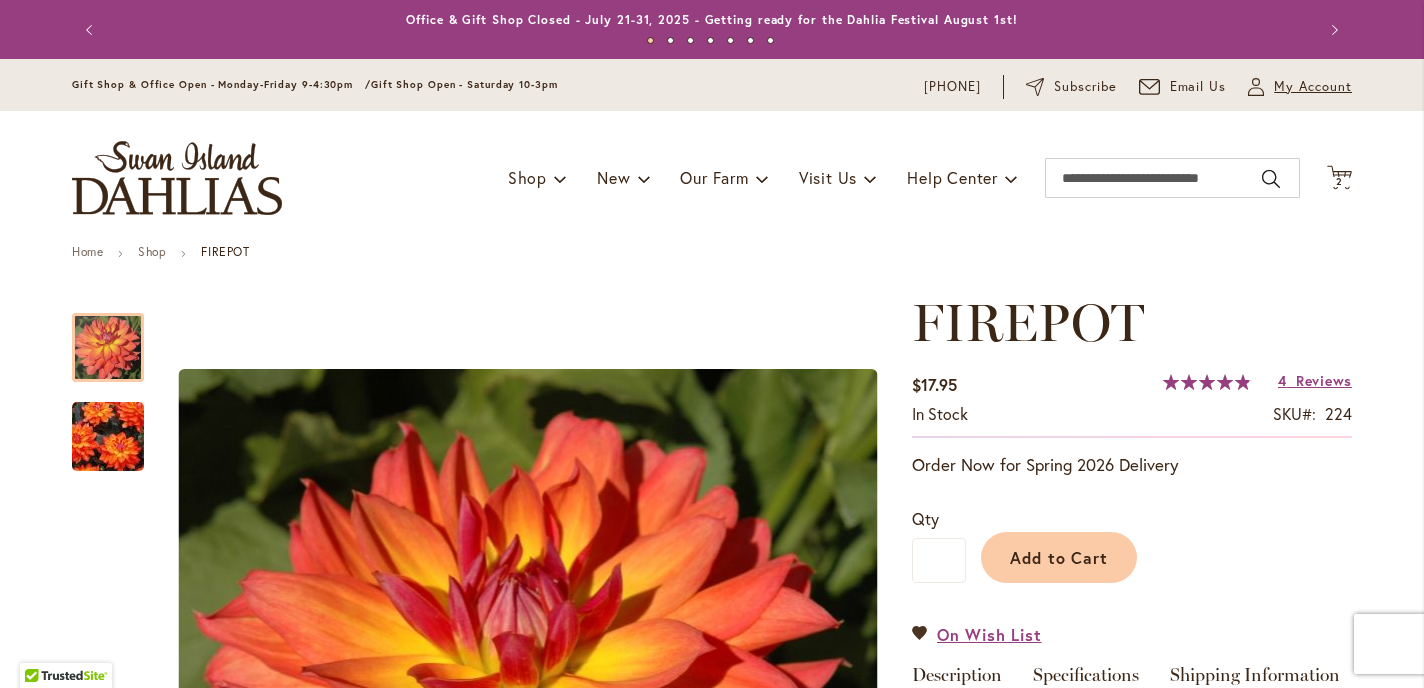 type on "**********" 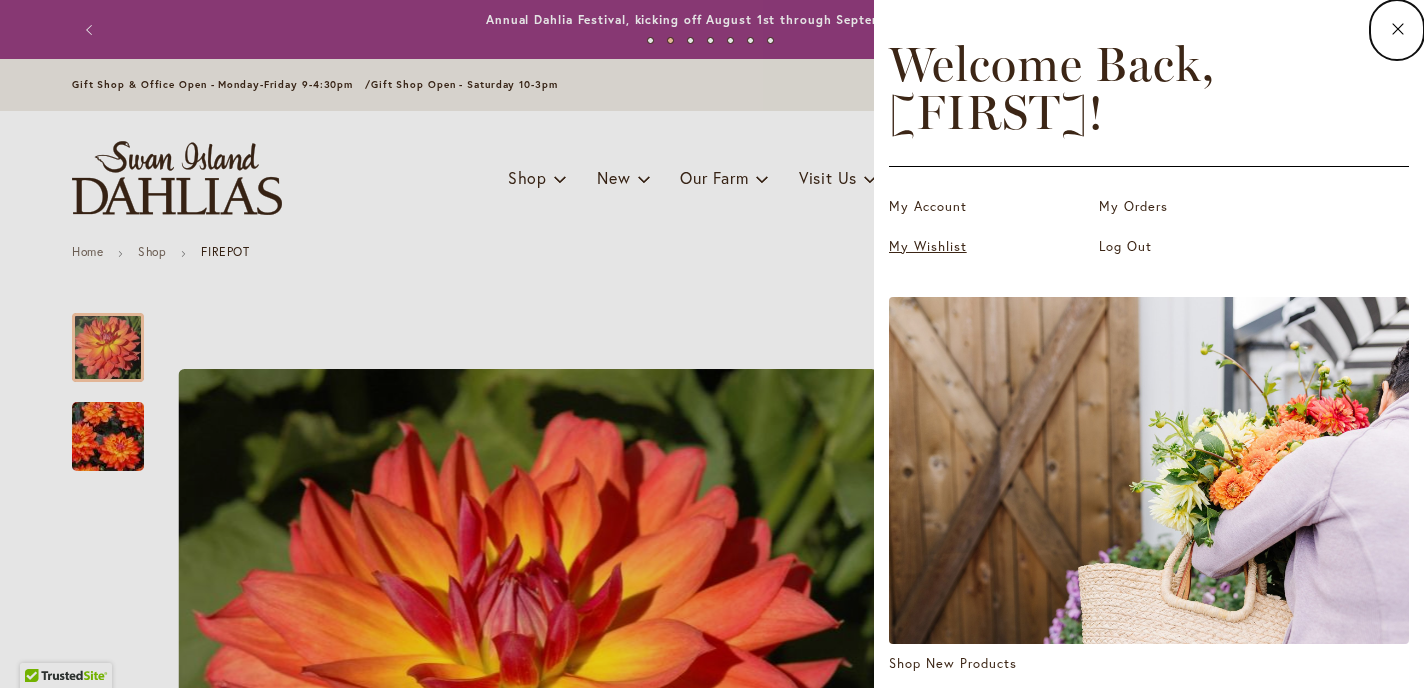click on "My Wishlist" at bounding box center (989, 247) 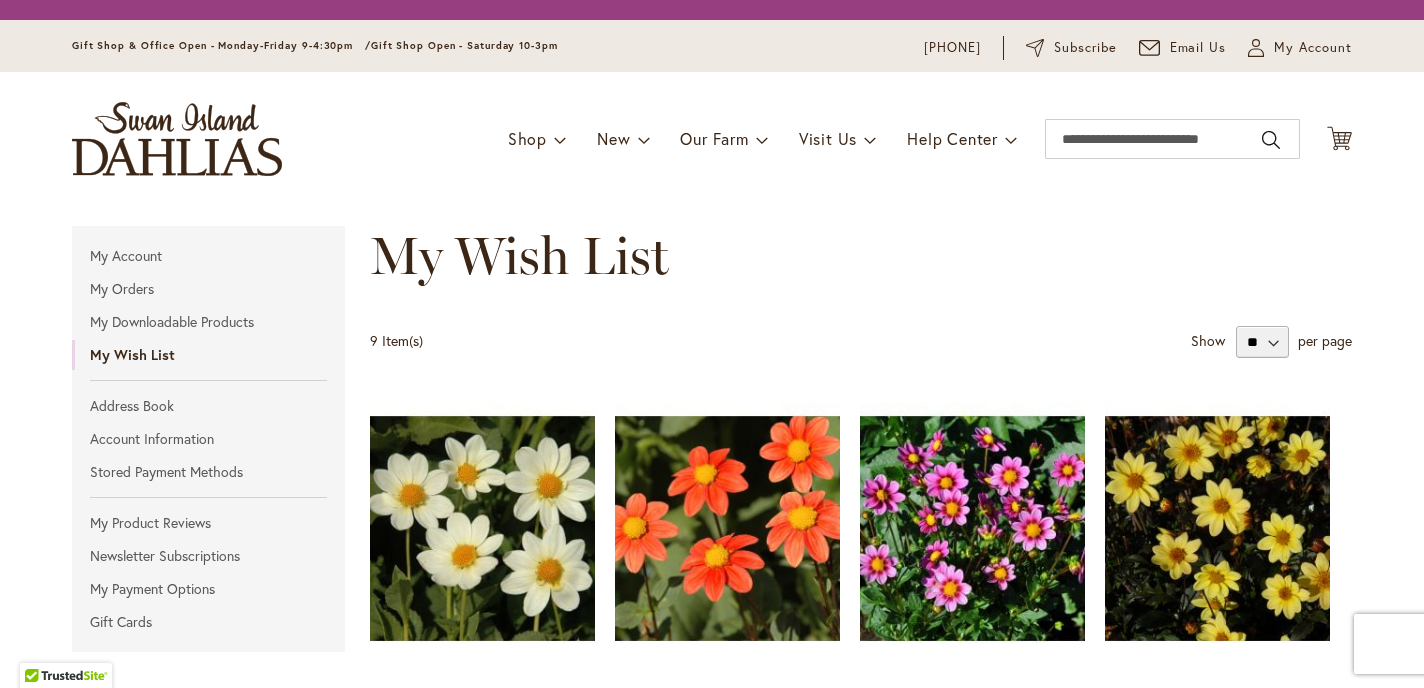 scroll, scrollTop: 0, scrollLeft: 0, axis: both 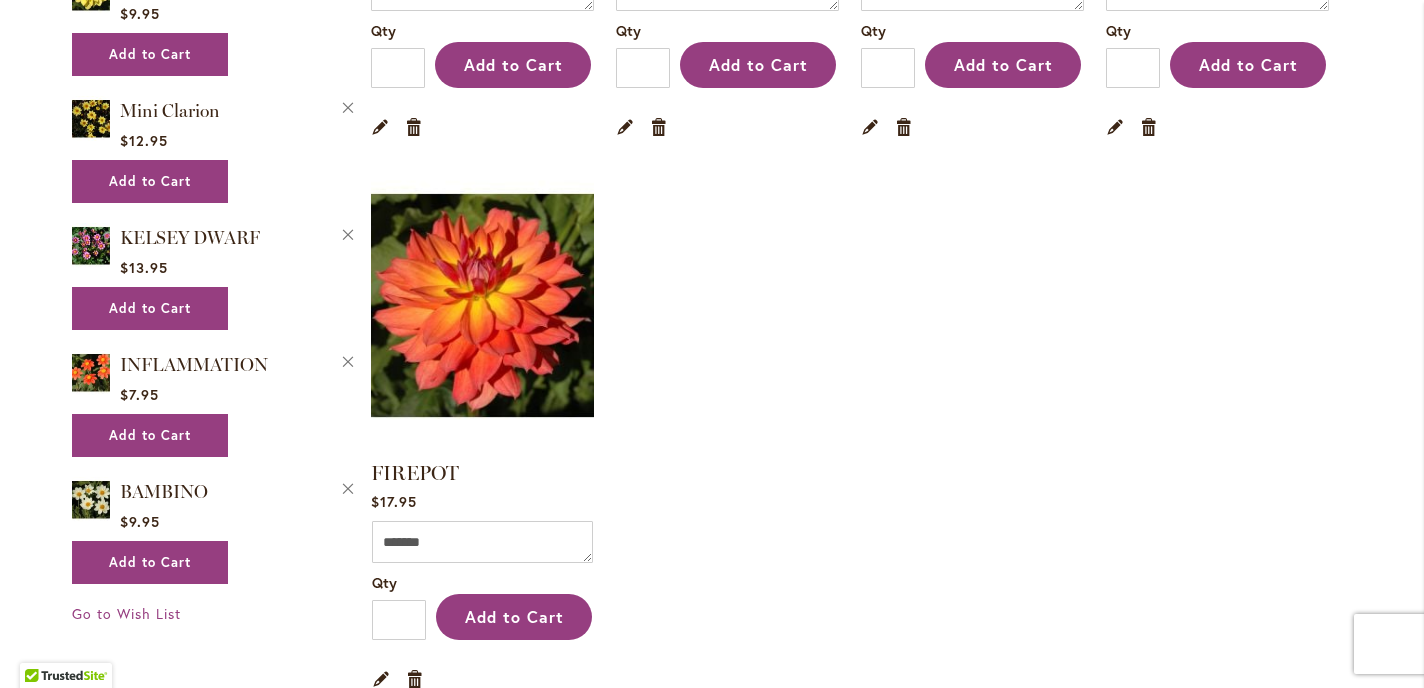 type on "**********" 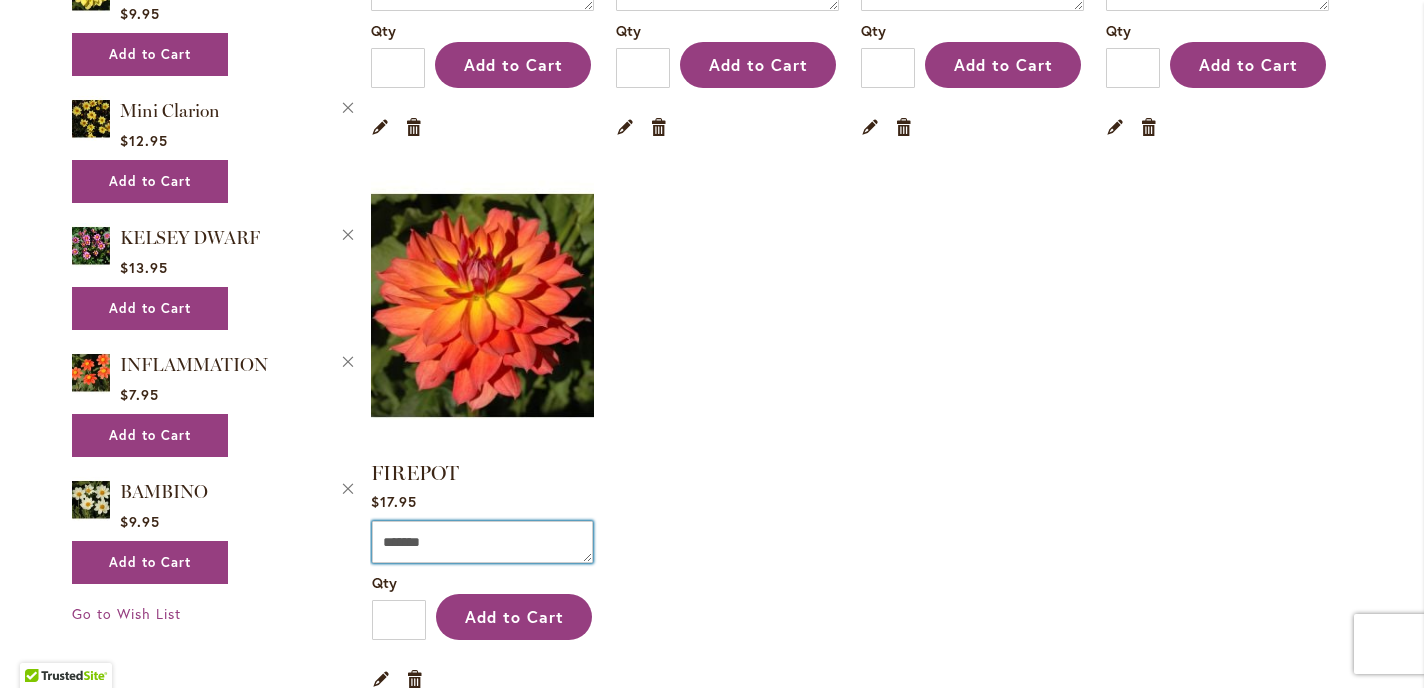 click on "Comment" at bounding box center [482, 542] 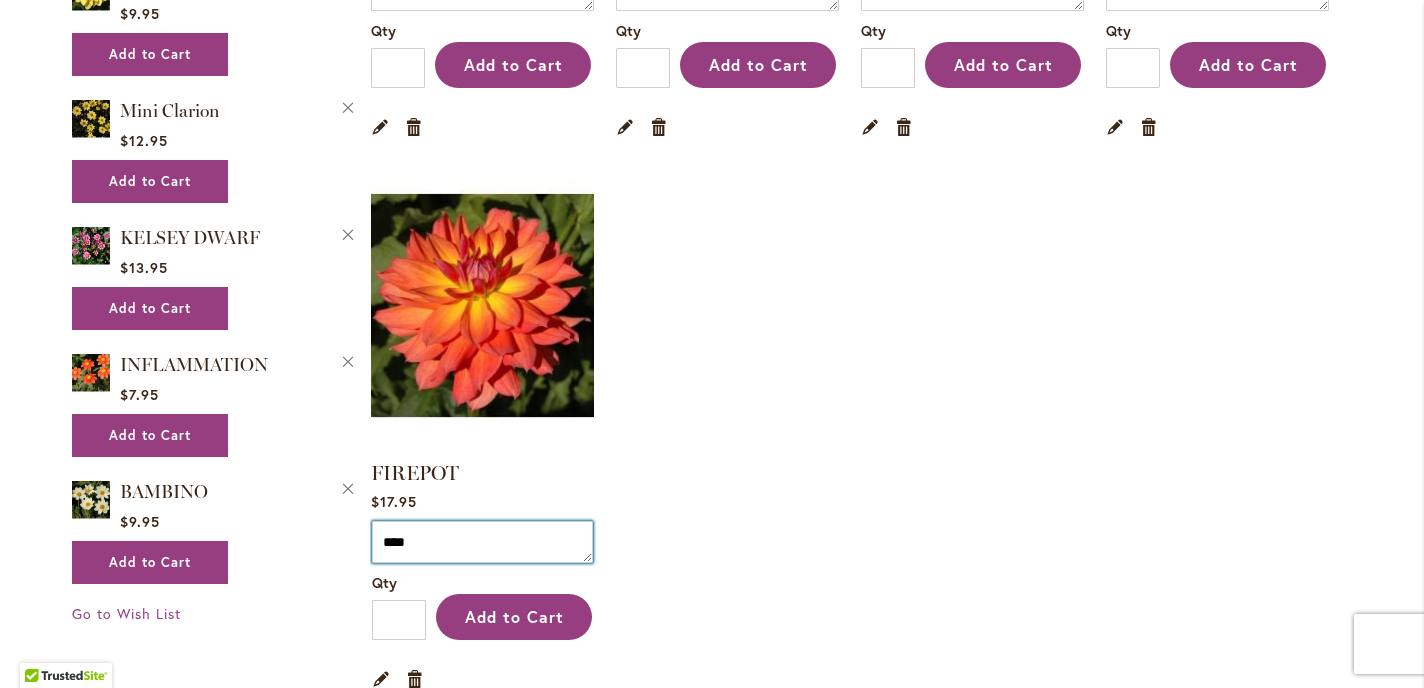 click on "****" at bounding box center [482, 542] 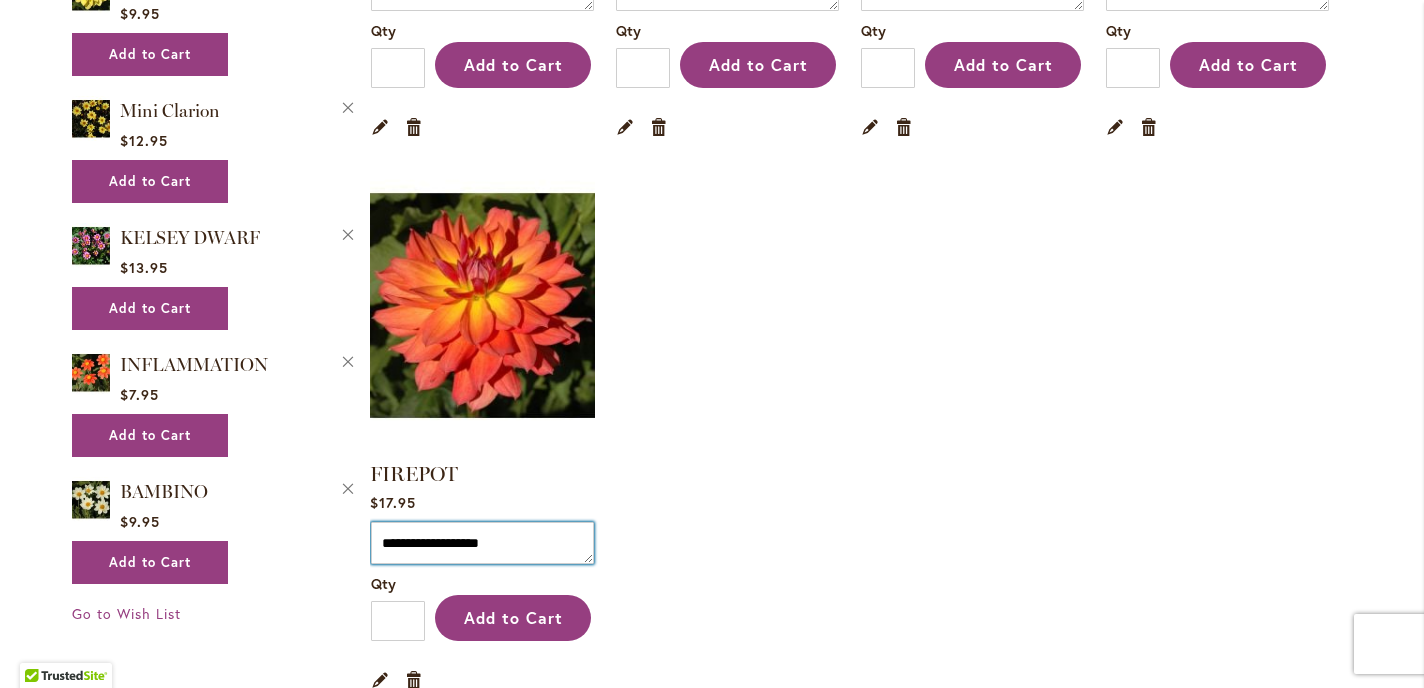 type on "**********" 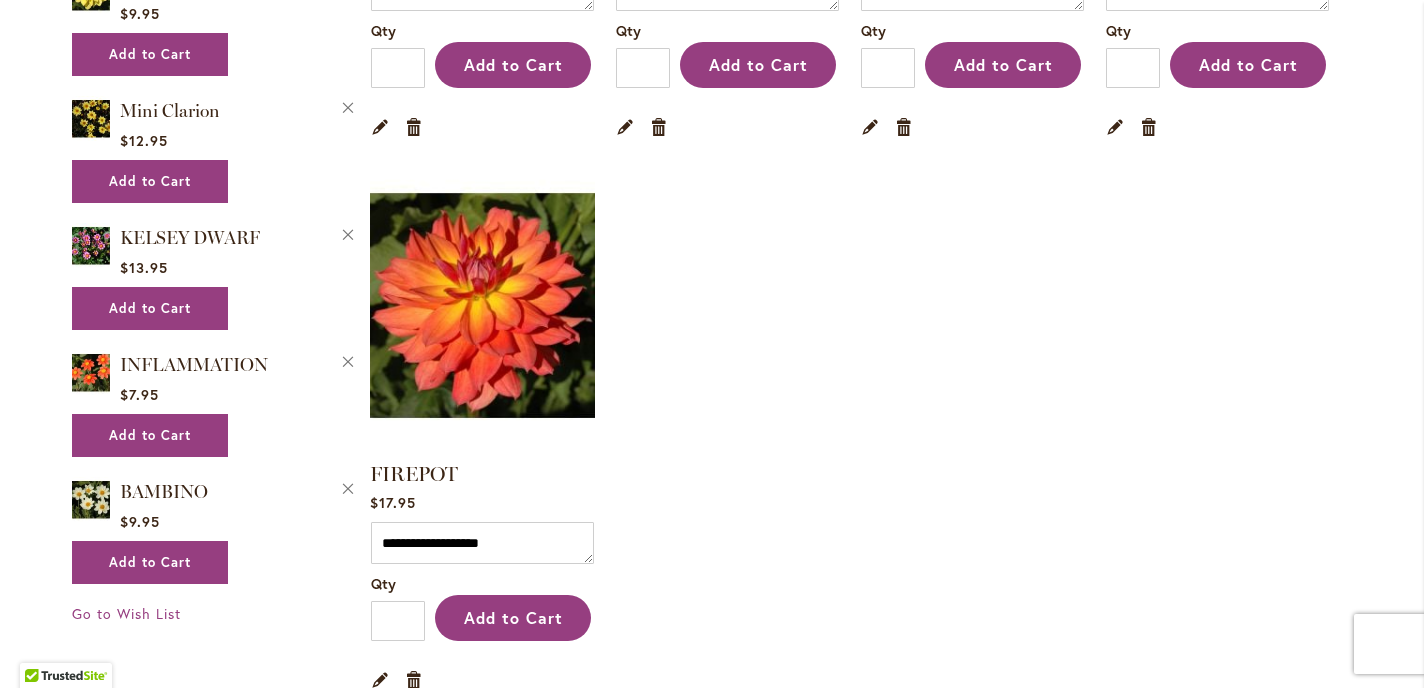 click on "BAMBINO
$9.95
Comment
*******
Qty
*
Add to Cart
Edit
Remove item
89%" at bounding box center (861, -122) 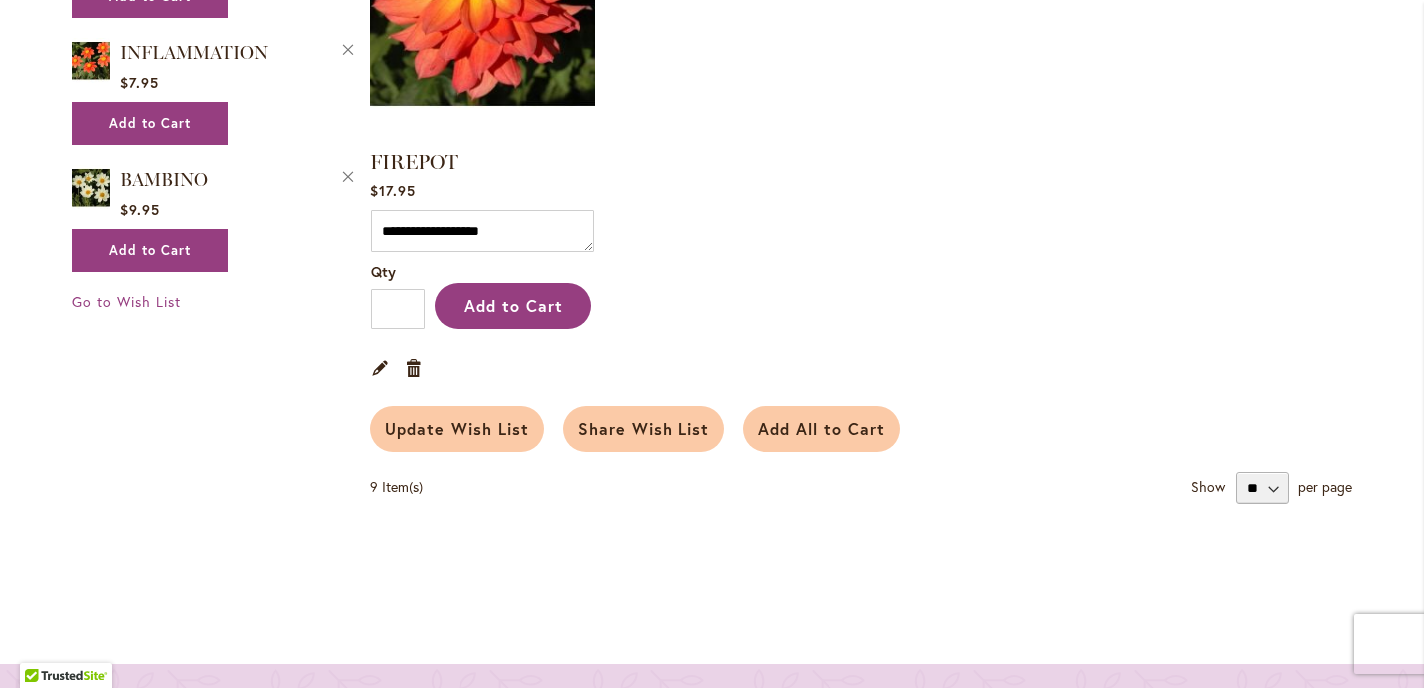 scroll, scrollTop: 1769, scrollLeft: 0, axis: vertical 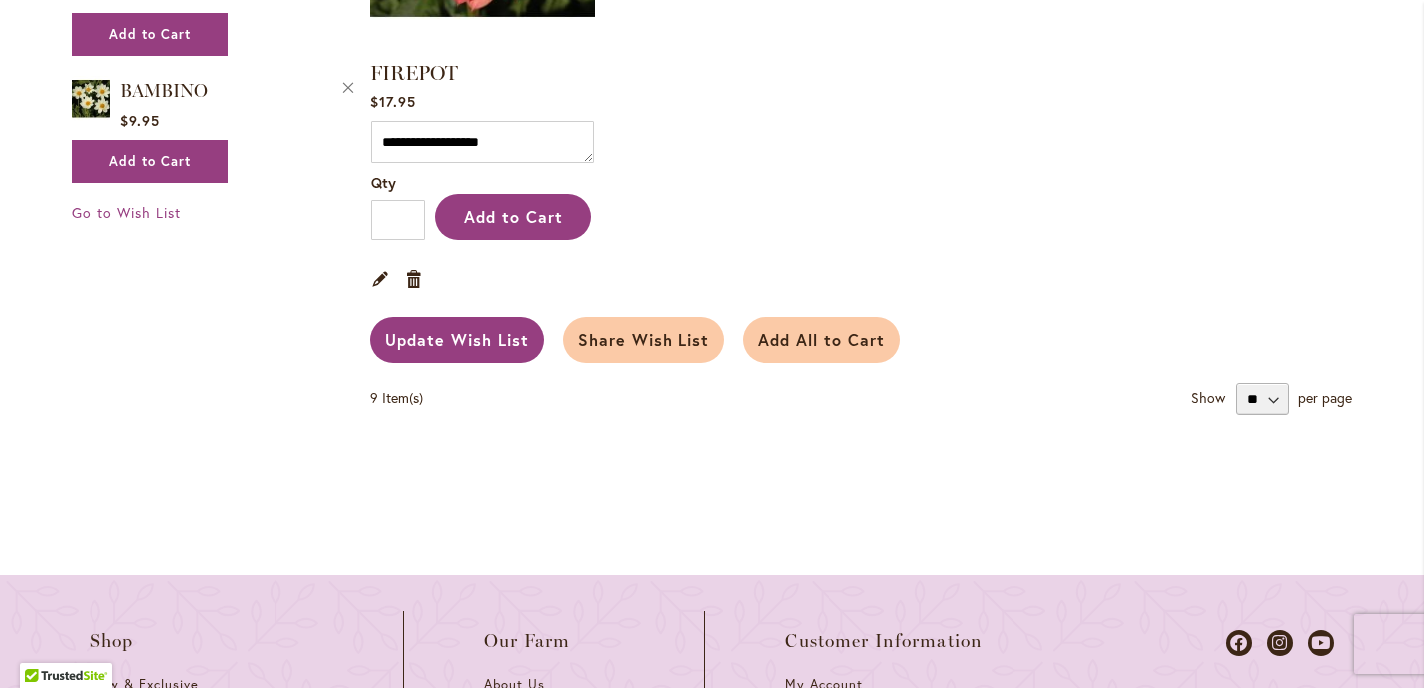 click on "Update Wish List" at bounding box center (457, 339) 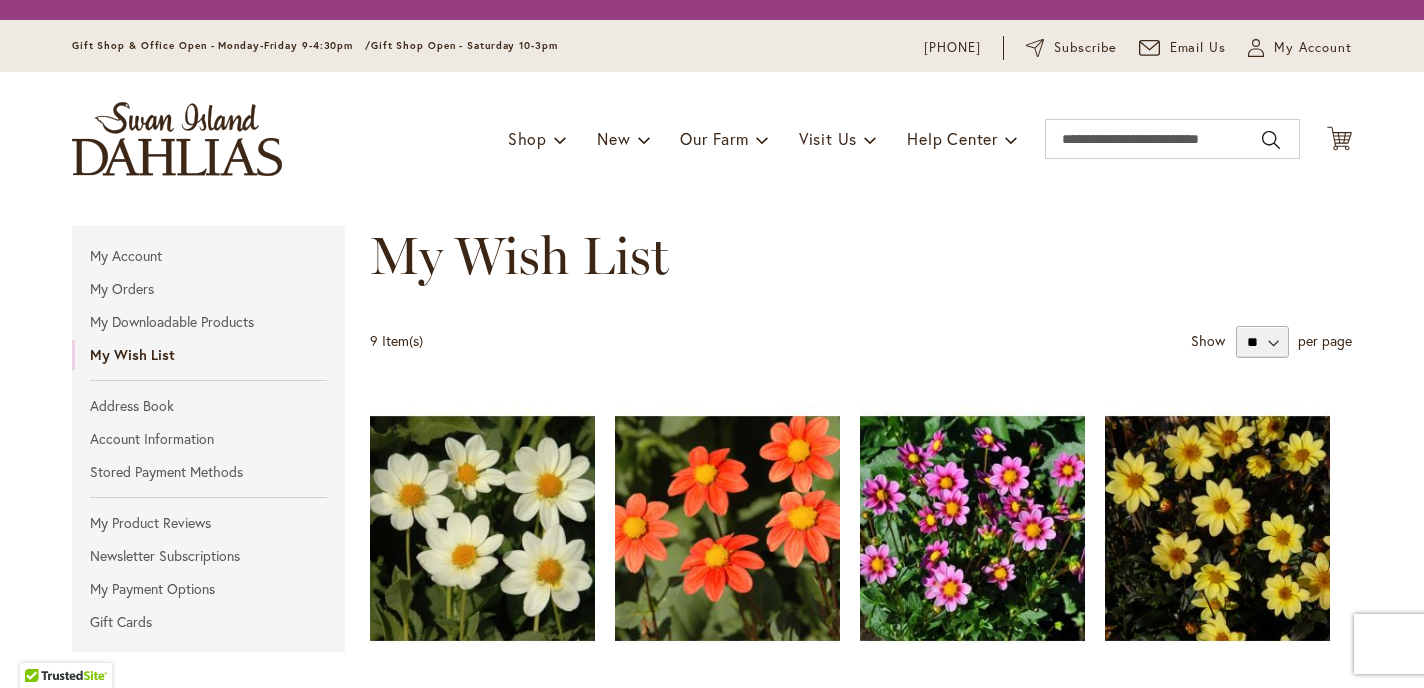 scroll, scrollTop: 0, scrollLeft: 0, axis: both 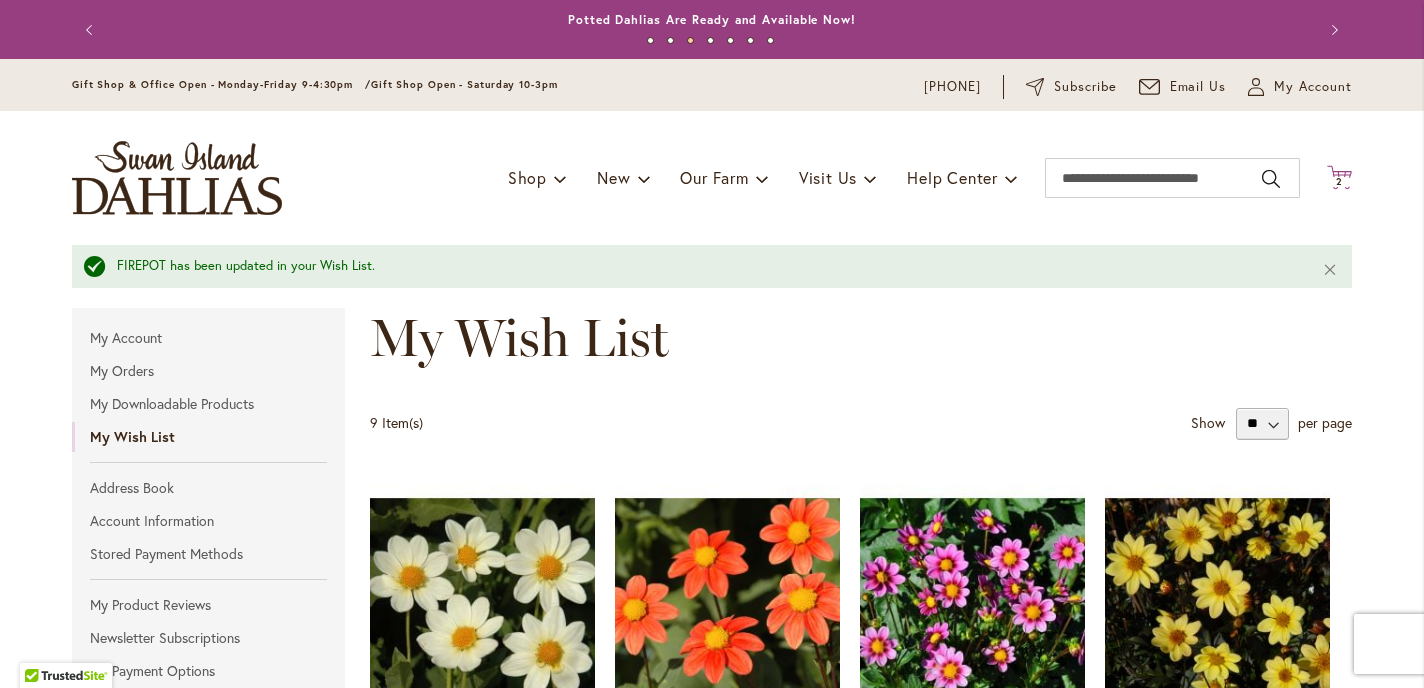 type on "**********" 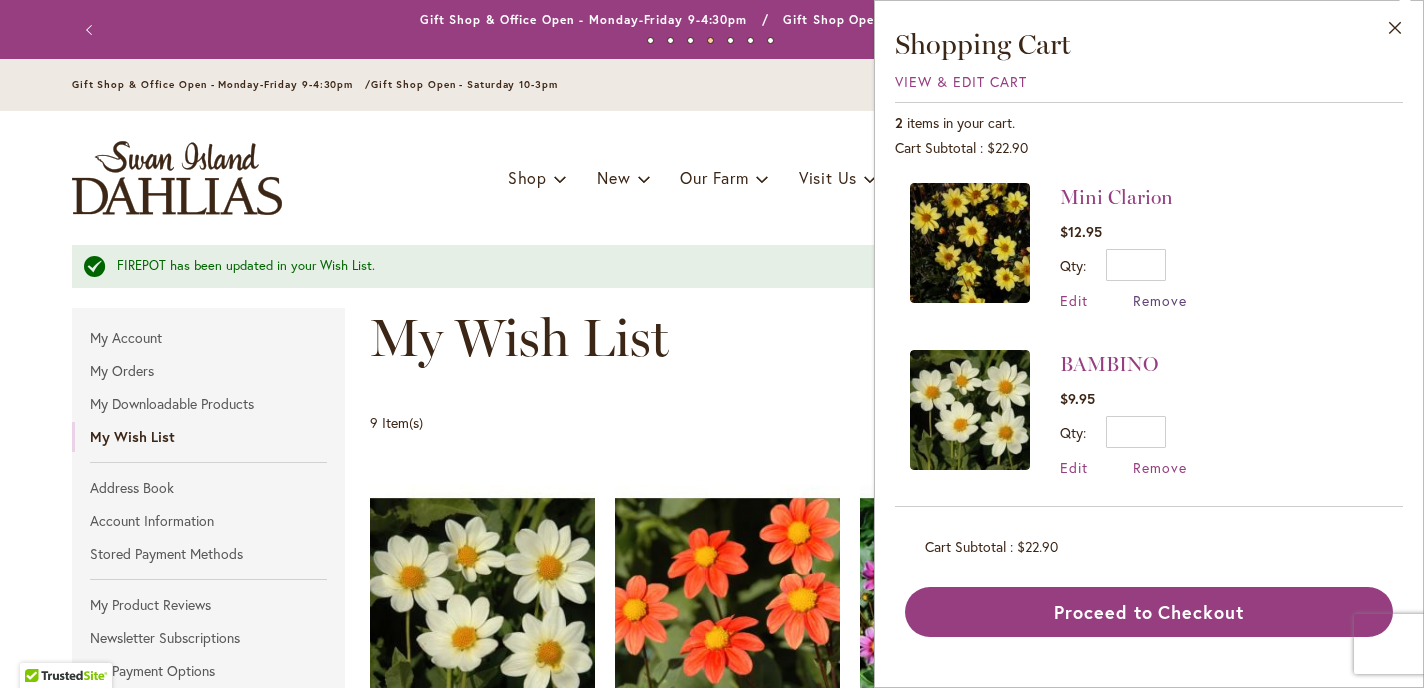 click on "Remove" at bounding box center [1160, 300] 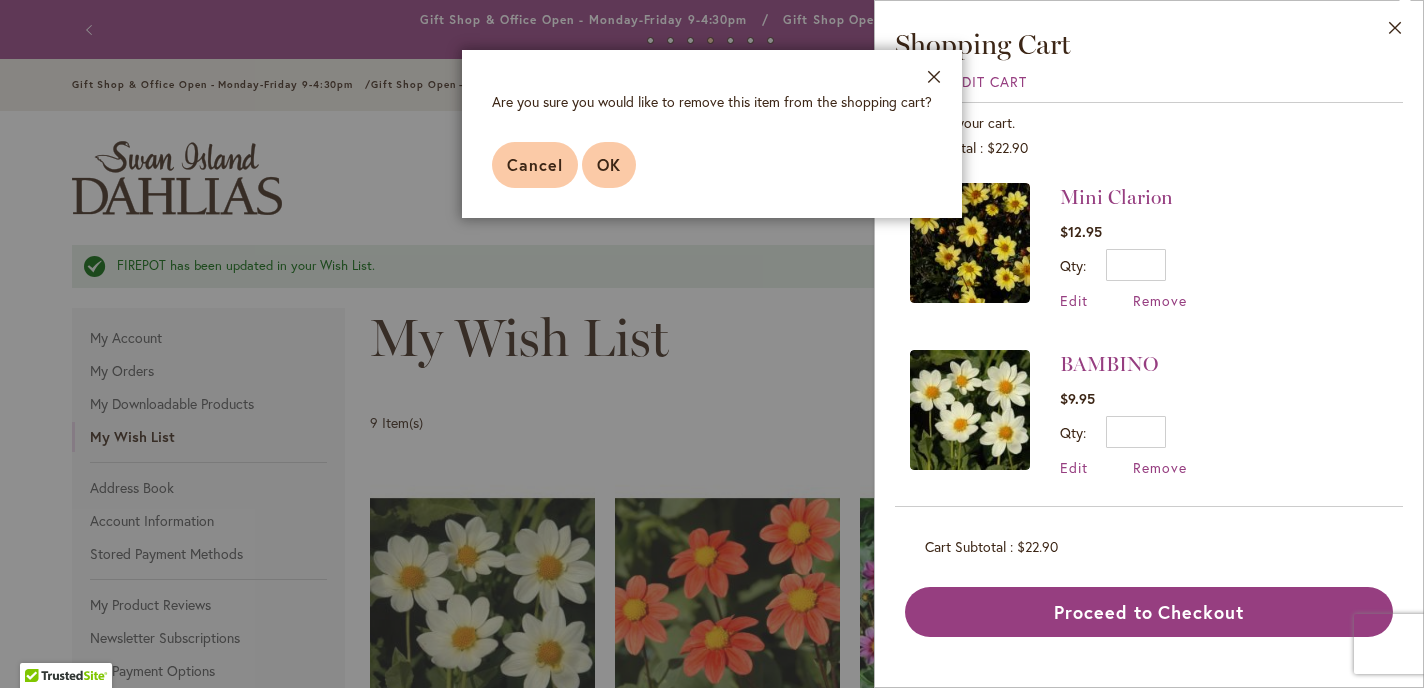 click on "OK" at bounding box center (609, 164) 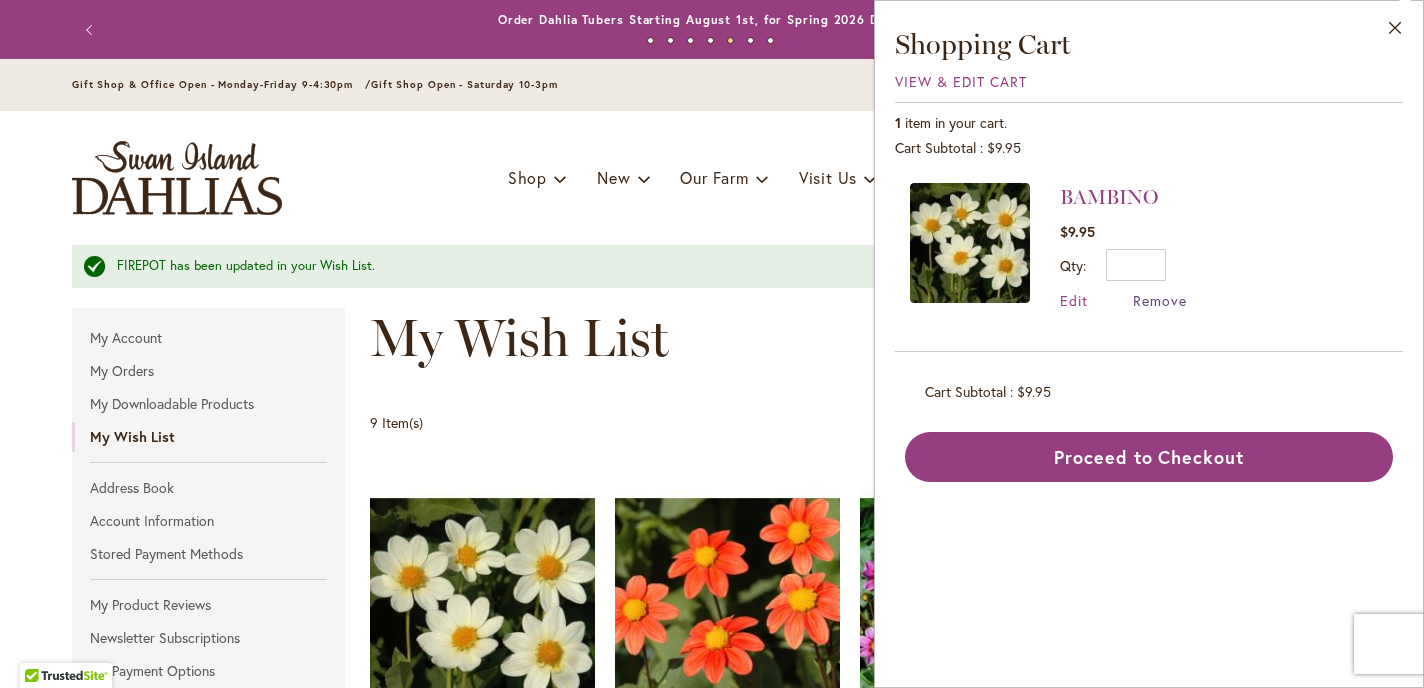 click on "Remove" at bounding box center [1160, 300] 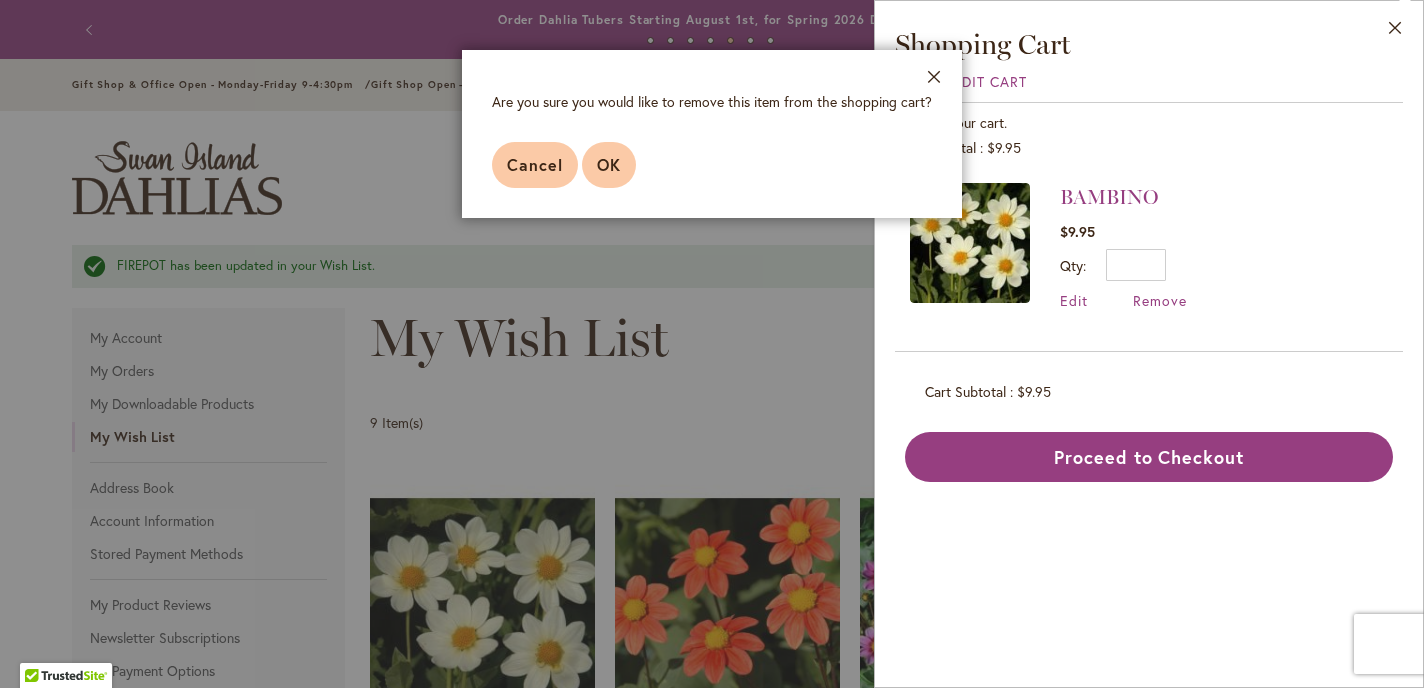 click on "OK" at bounding box center (609, 164) 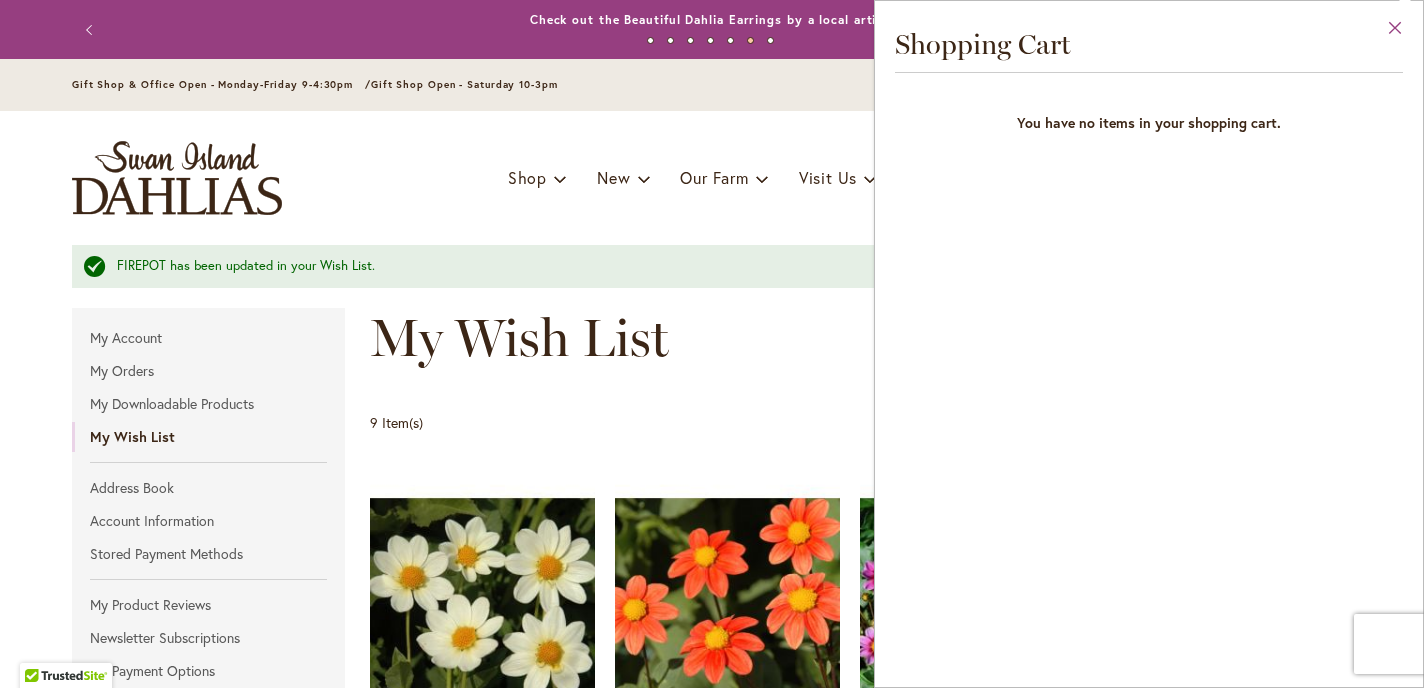 click on "Close" at bounding box center [1395, 32] 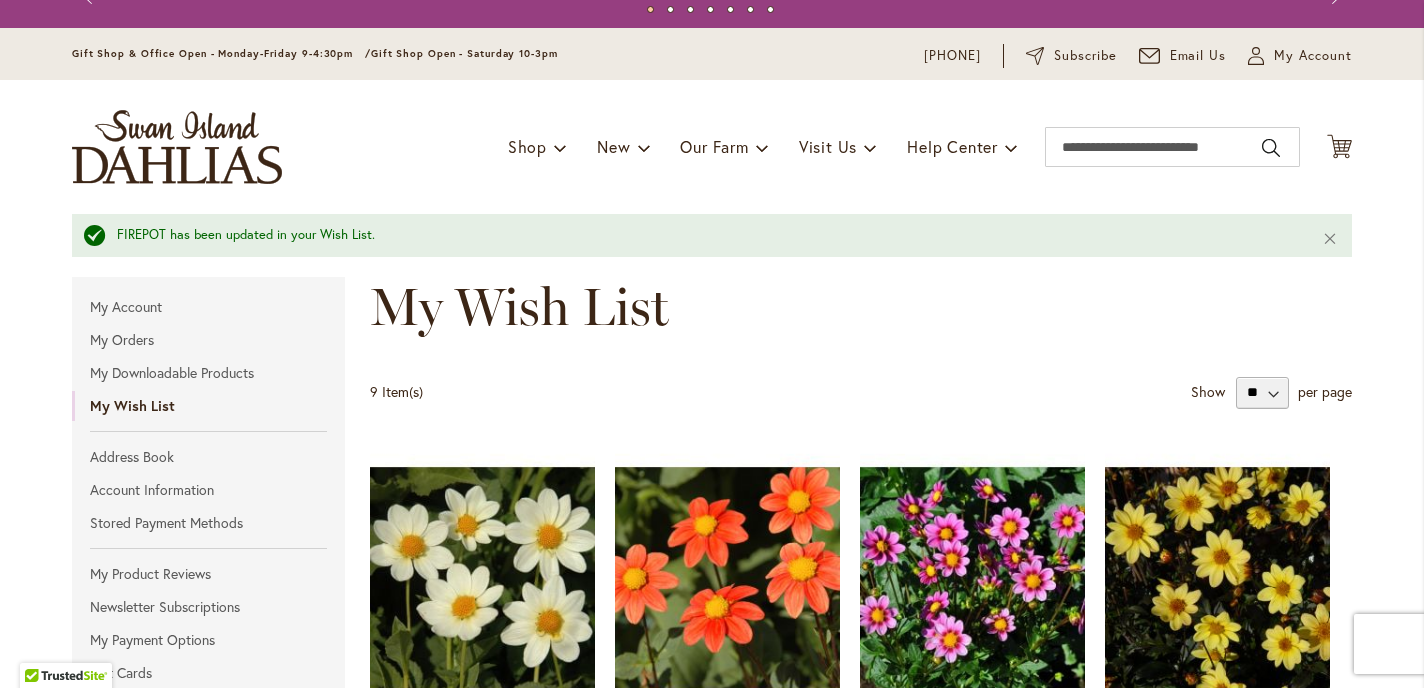 scroll, scrollTop: 0, scrollLeft: 0, axis: both 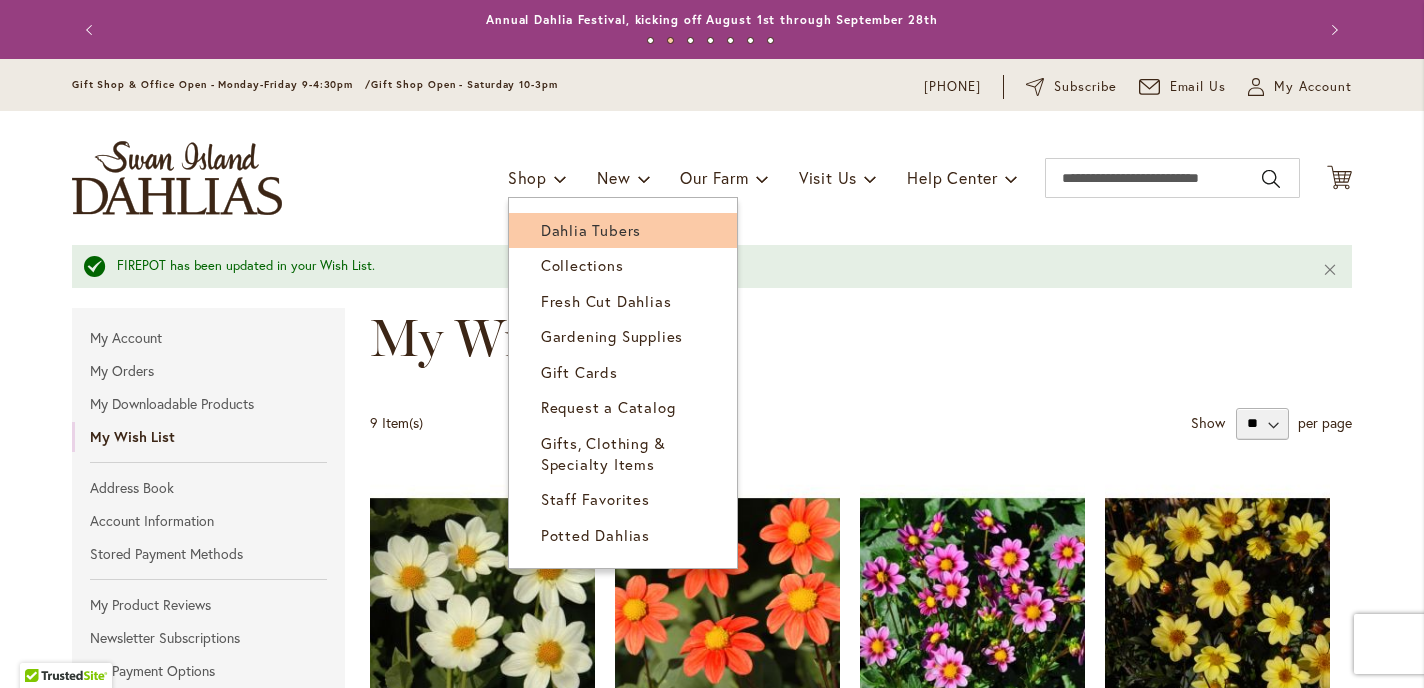 click on "Dahlia Tubers" at bounding box center [623, 230] 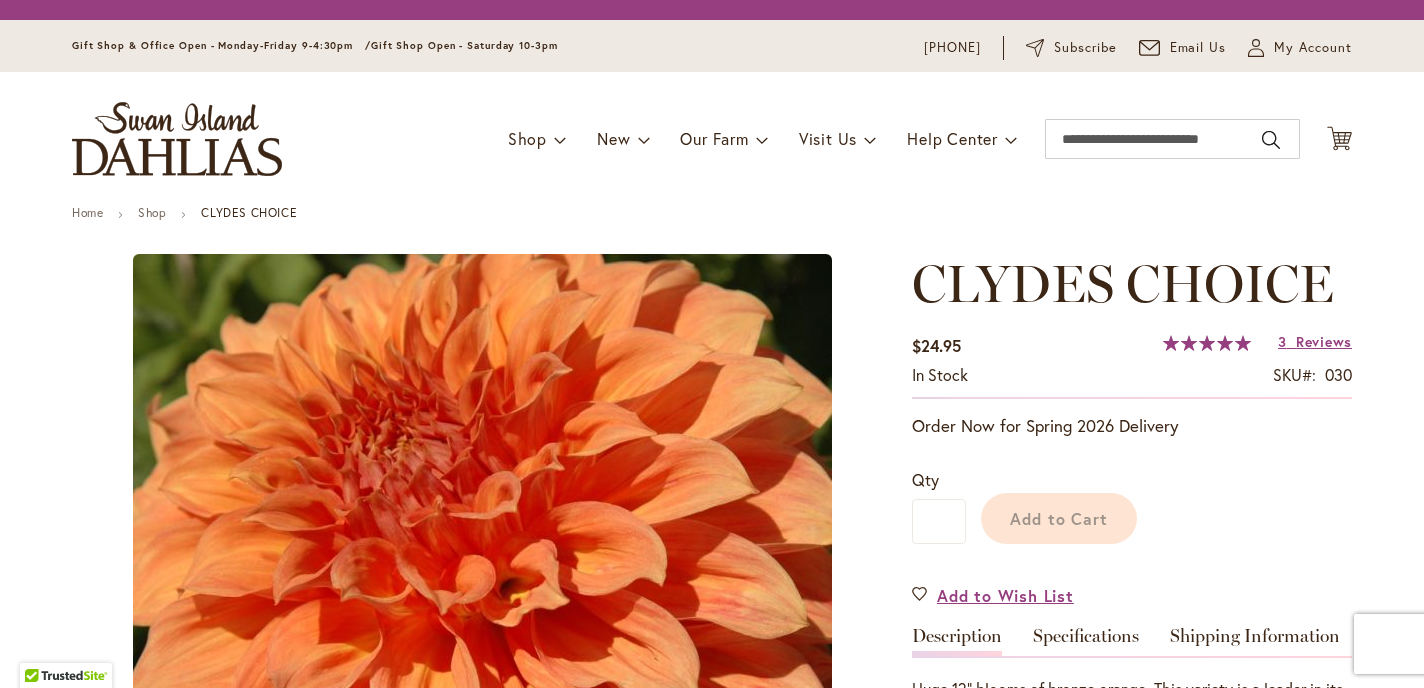 scroll, scrollTop: 0, scrollLeft: 0, axis: both 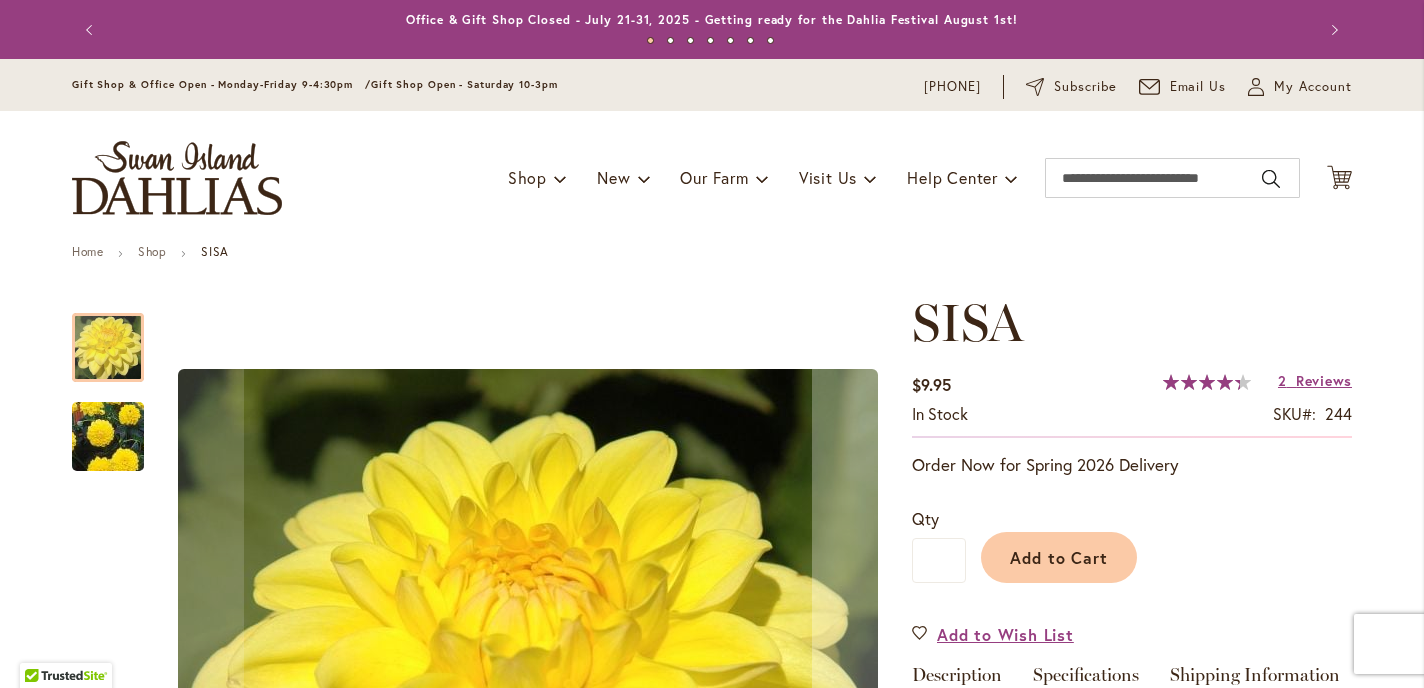 type on "*******" 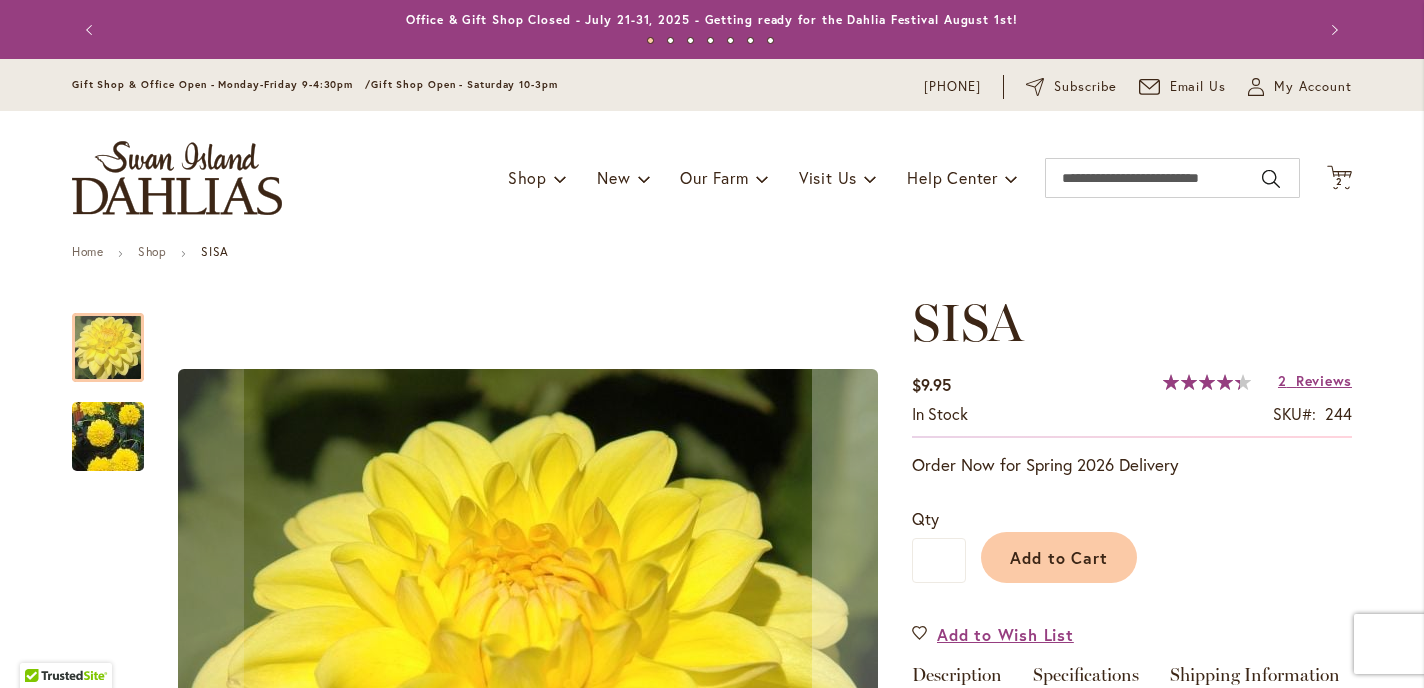 scroll, scrollTop: 8, scrollLeft: 0, axis: vertical 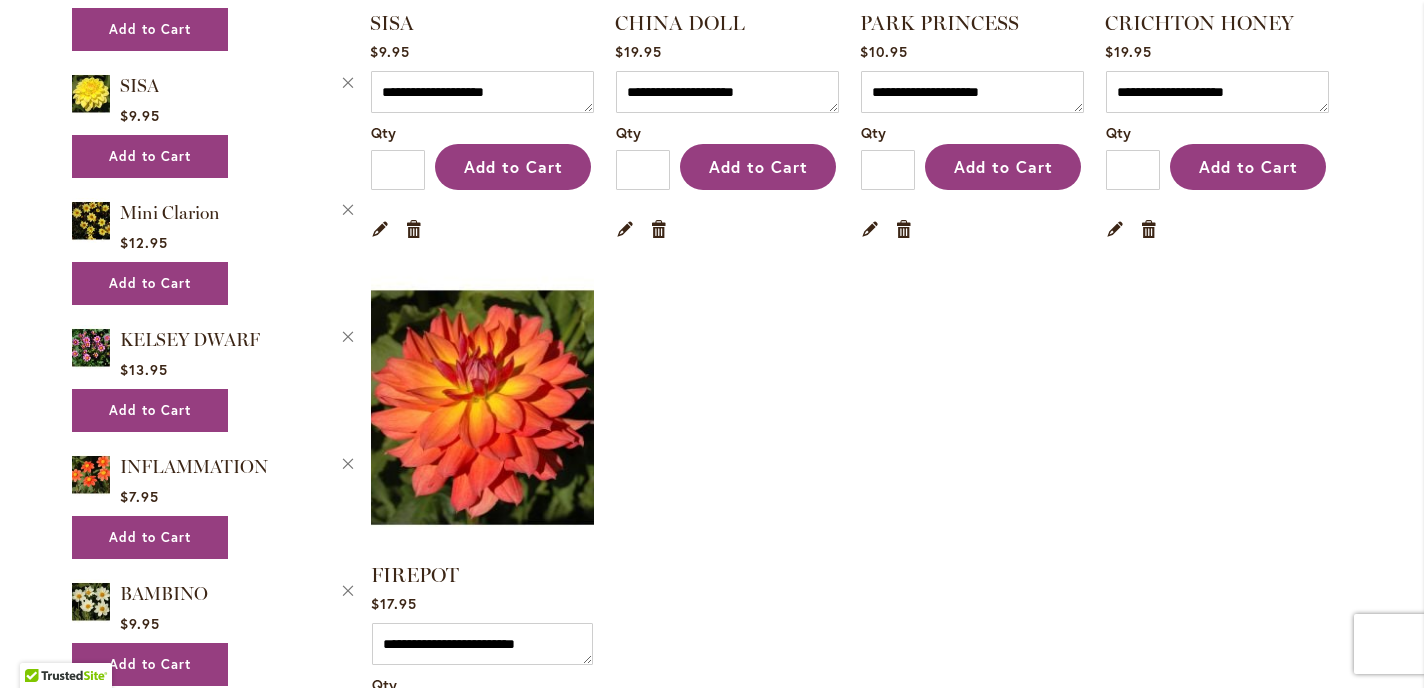 type on "**********" 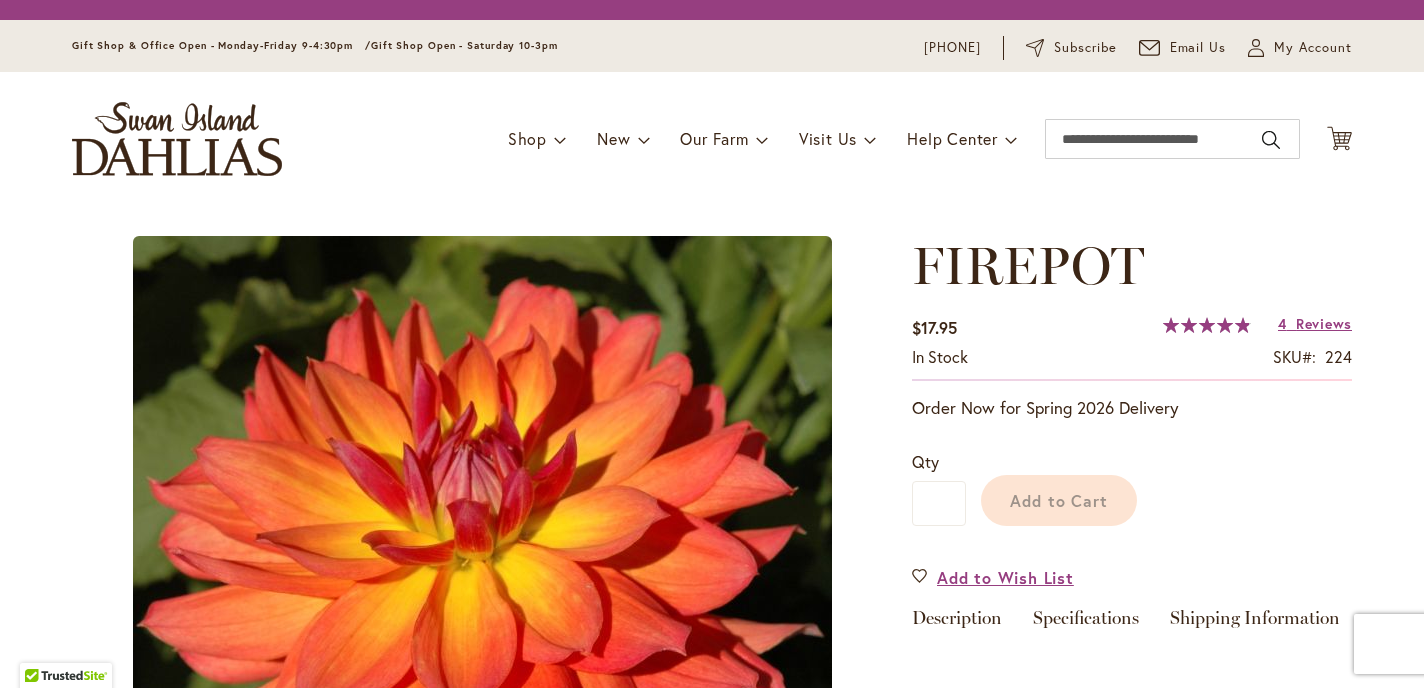 scroll, scrollTop: 0, scrollLeft: 0, axis: both 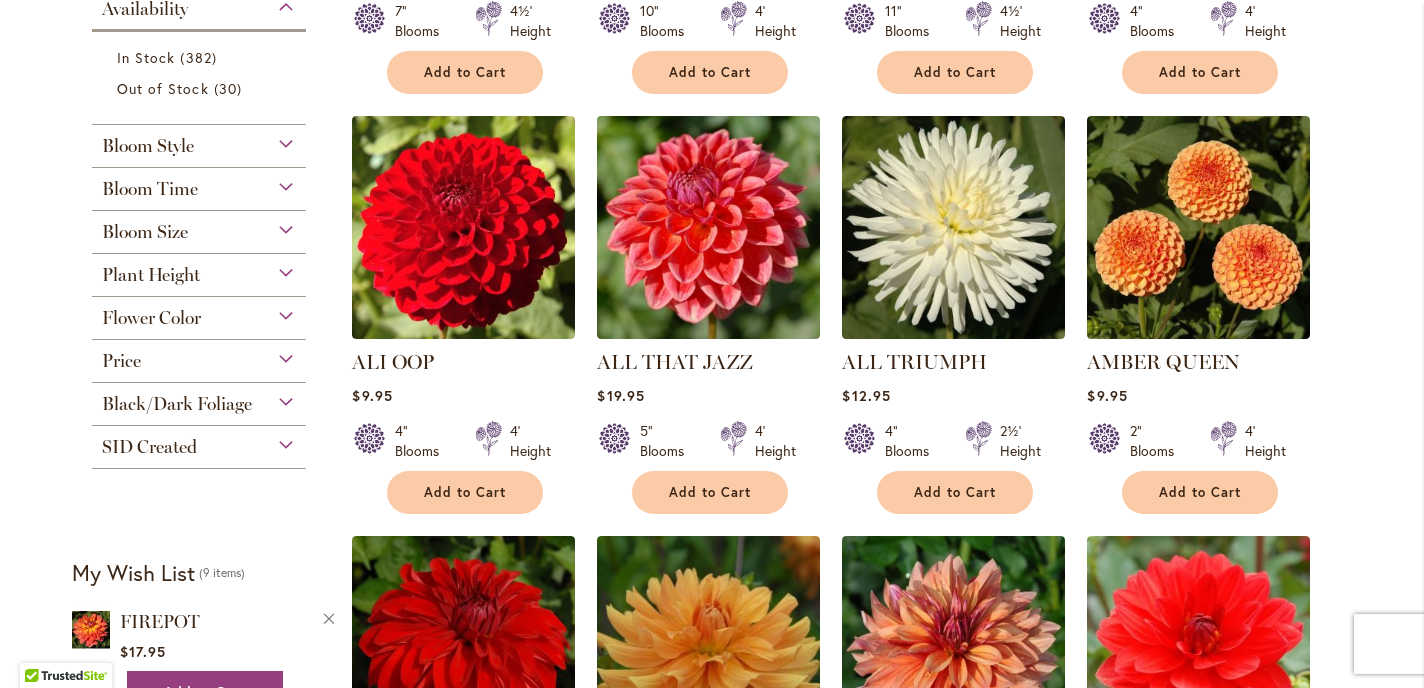 type on "**********" 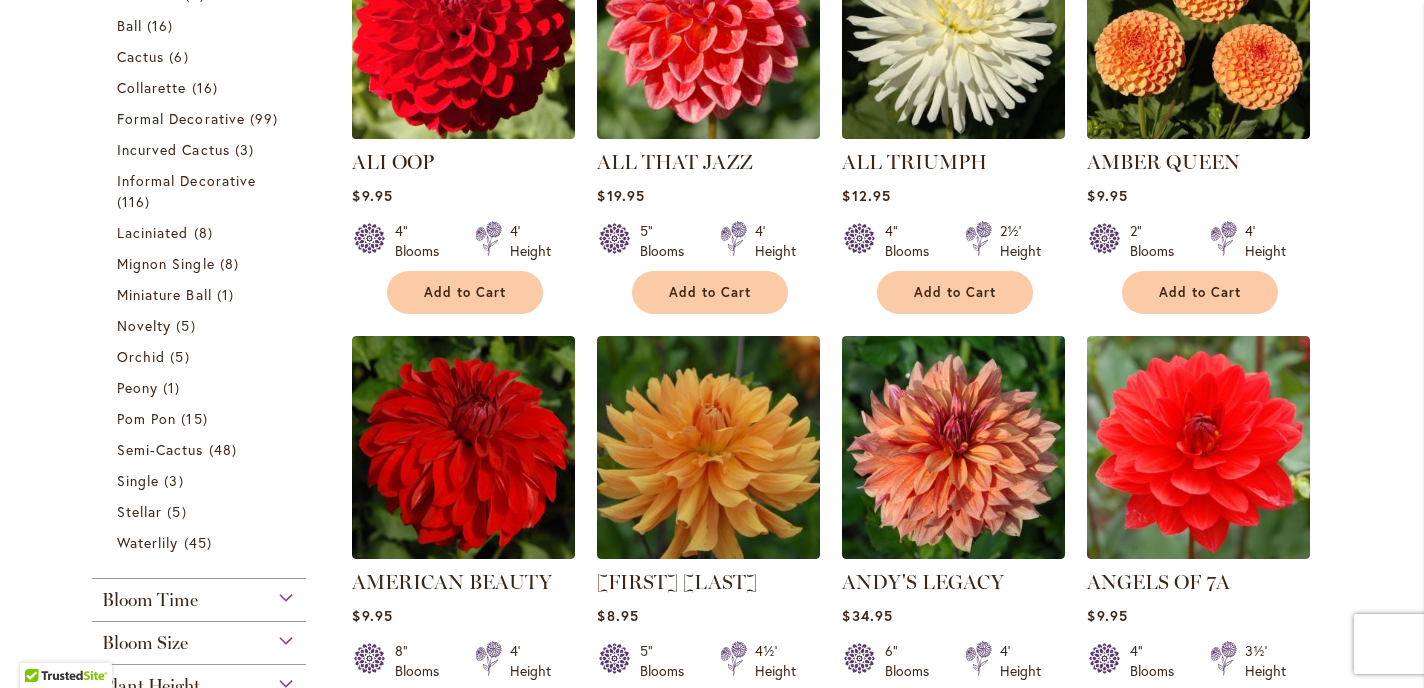 scroll, scrollTop: 997, scrollLeft: 0, axis: vertical 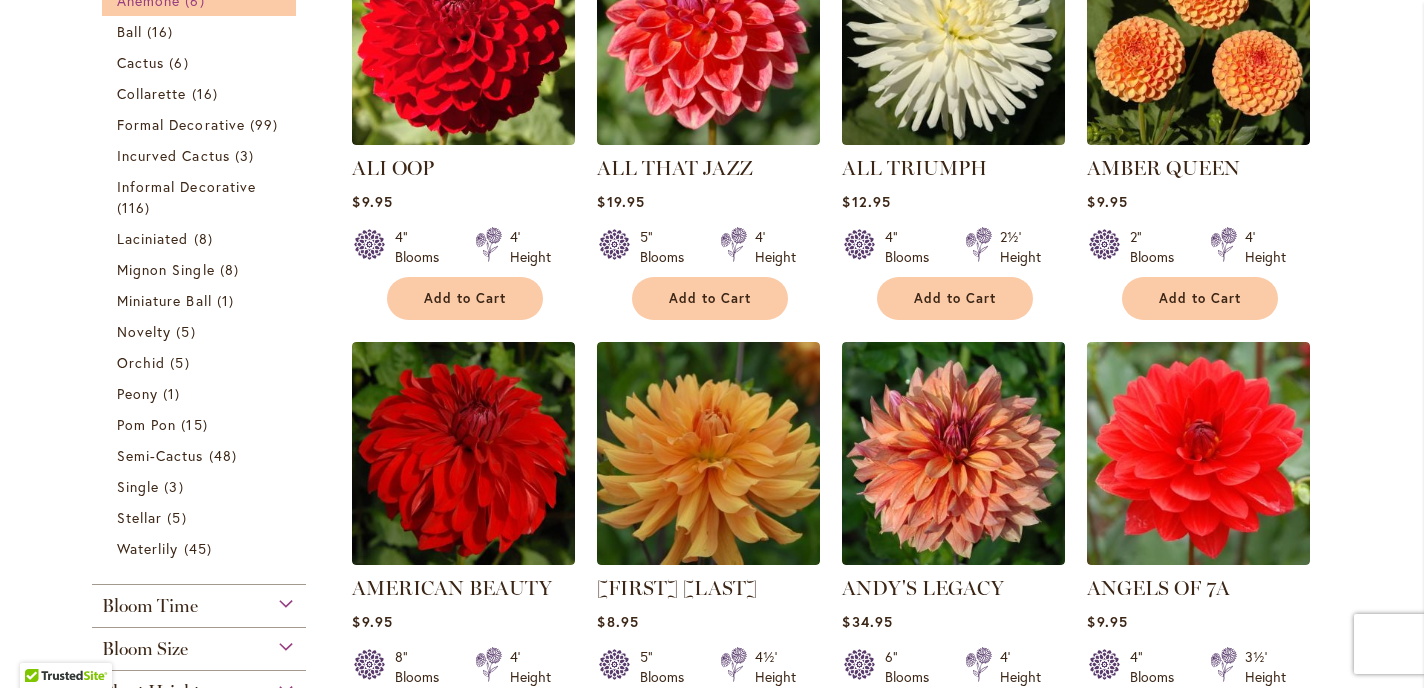 click on "Anemone" at bounding box center [148, 0] 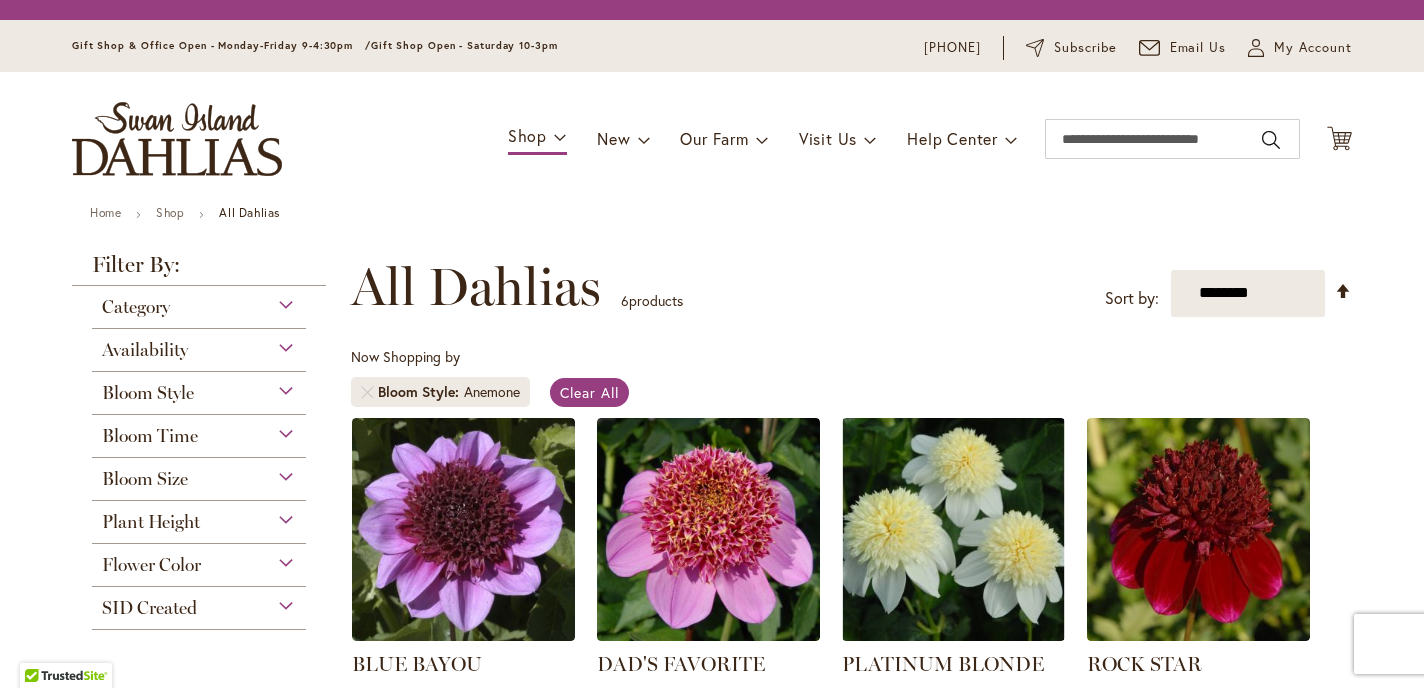 scroll, scrollTop: 0, scrollLeft: 0, axis: both 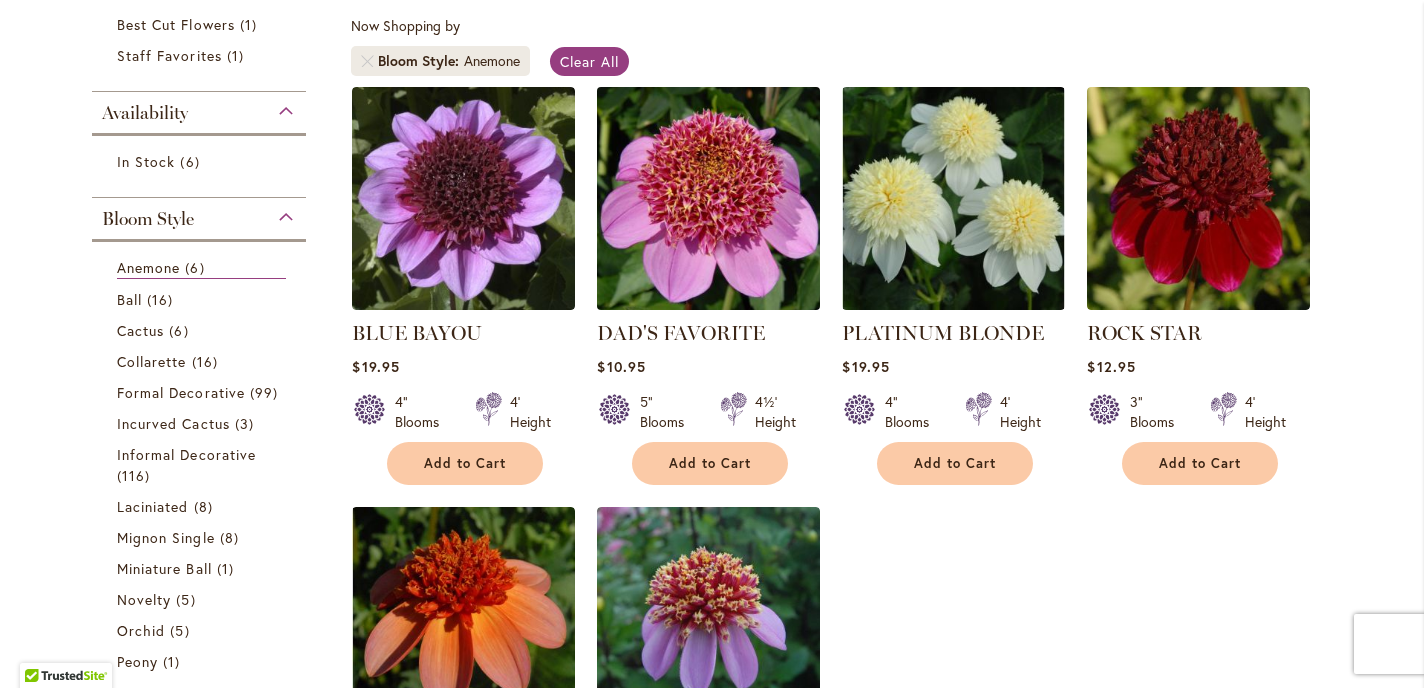 type on "**********" 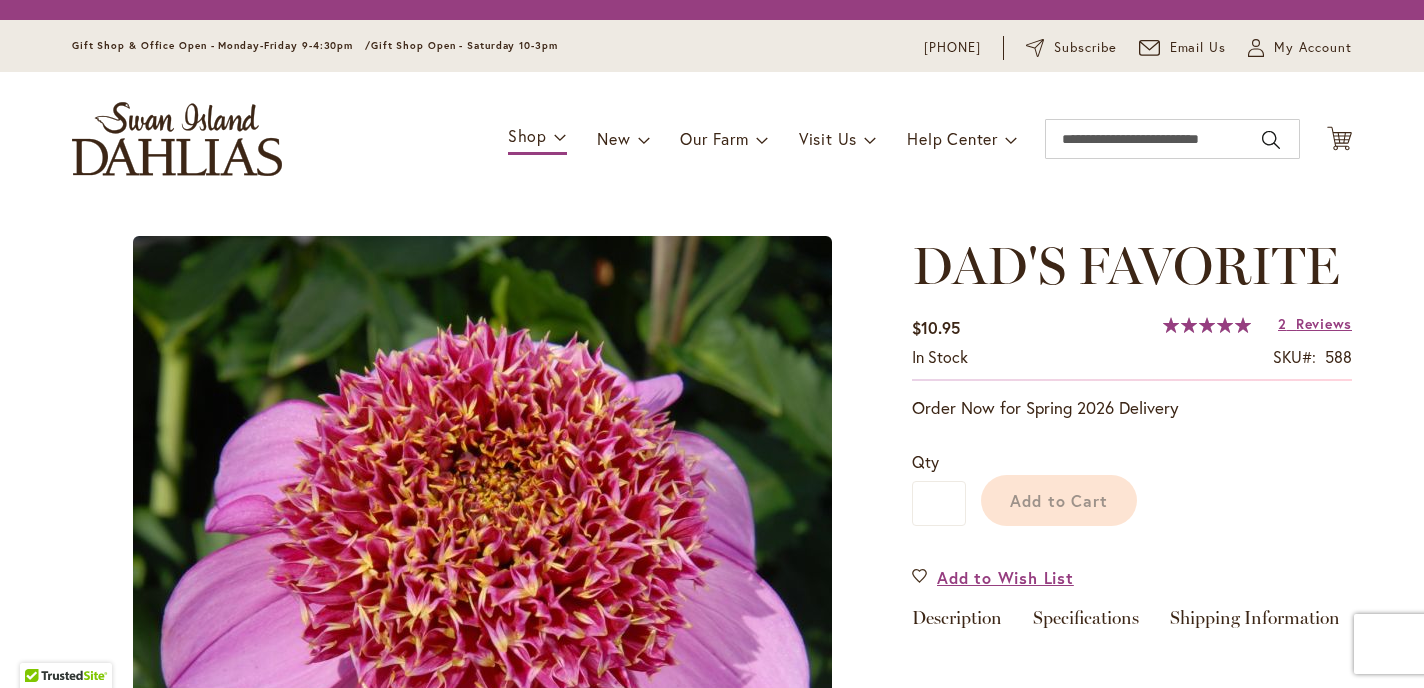 scroll, scrollTop: 0, scrollLeft: 0, axis: both 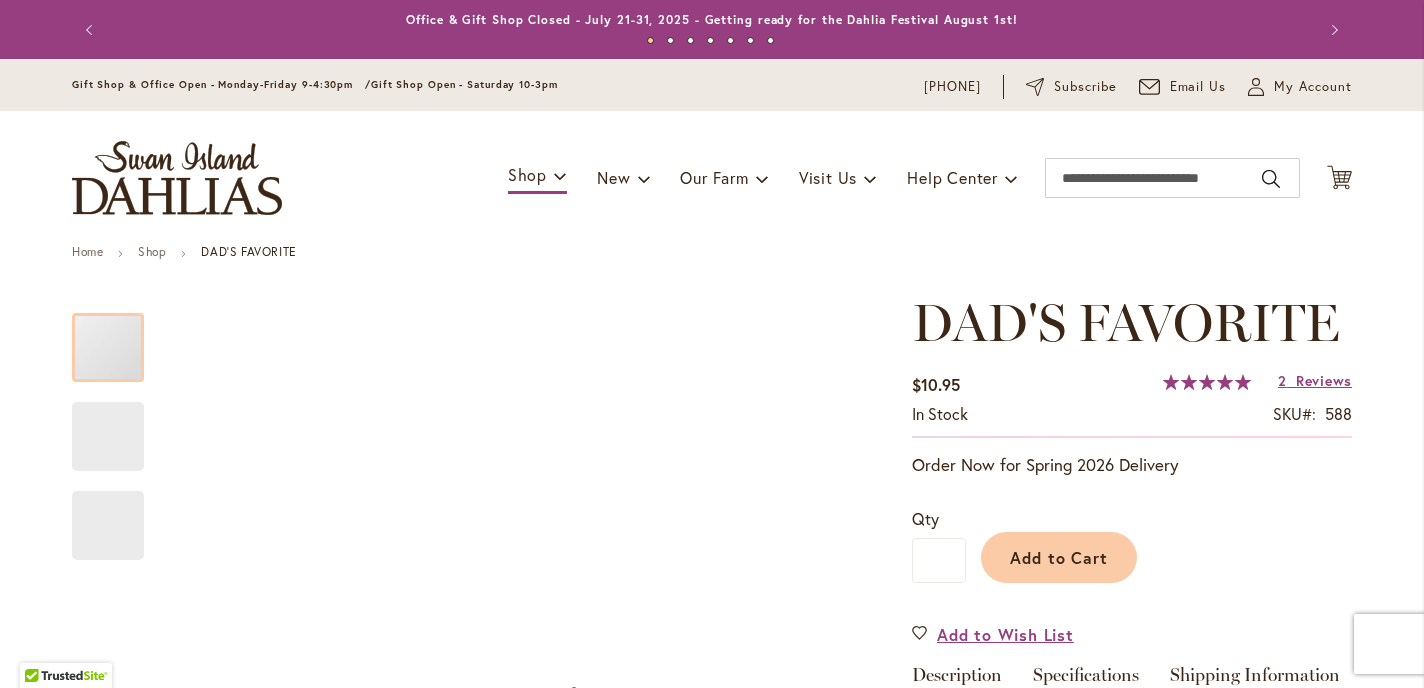 type on "*******" 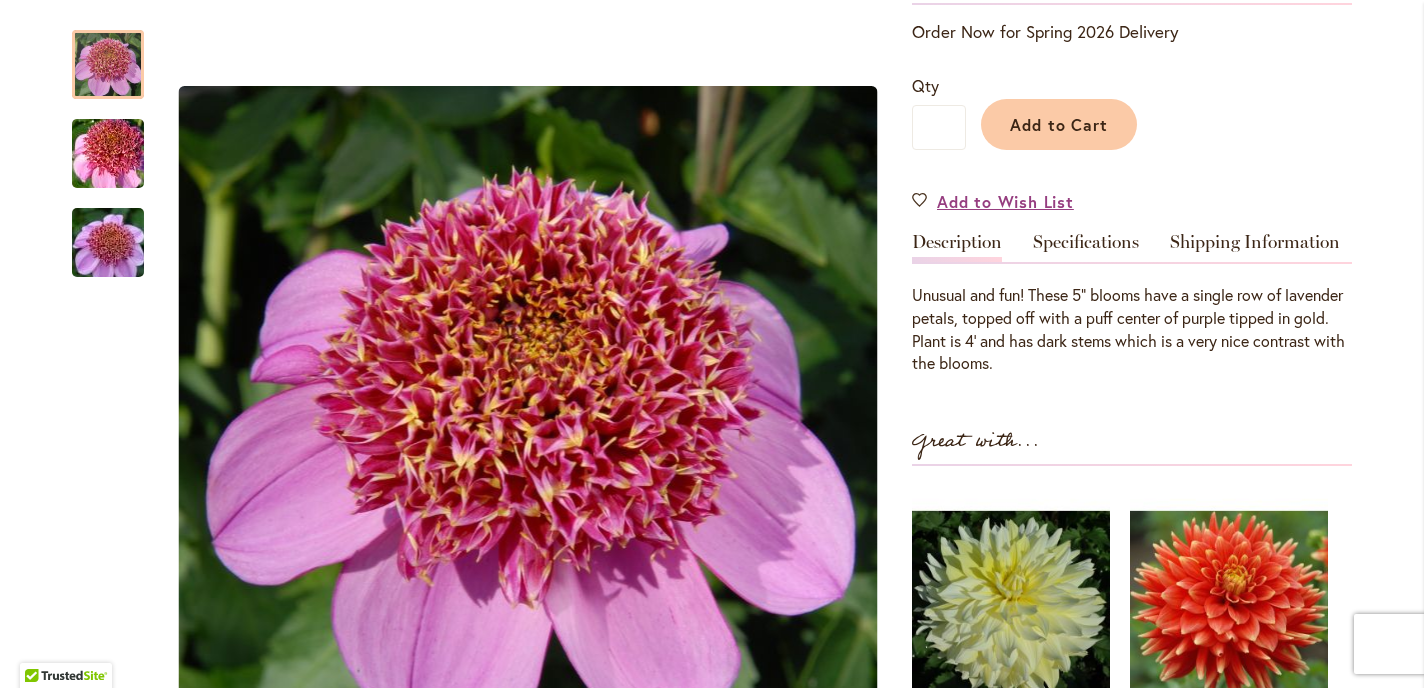 scroll, scrollTop: 430, scrollLeft: 0, axis: vertical 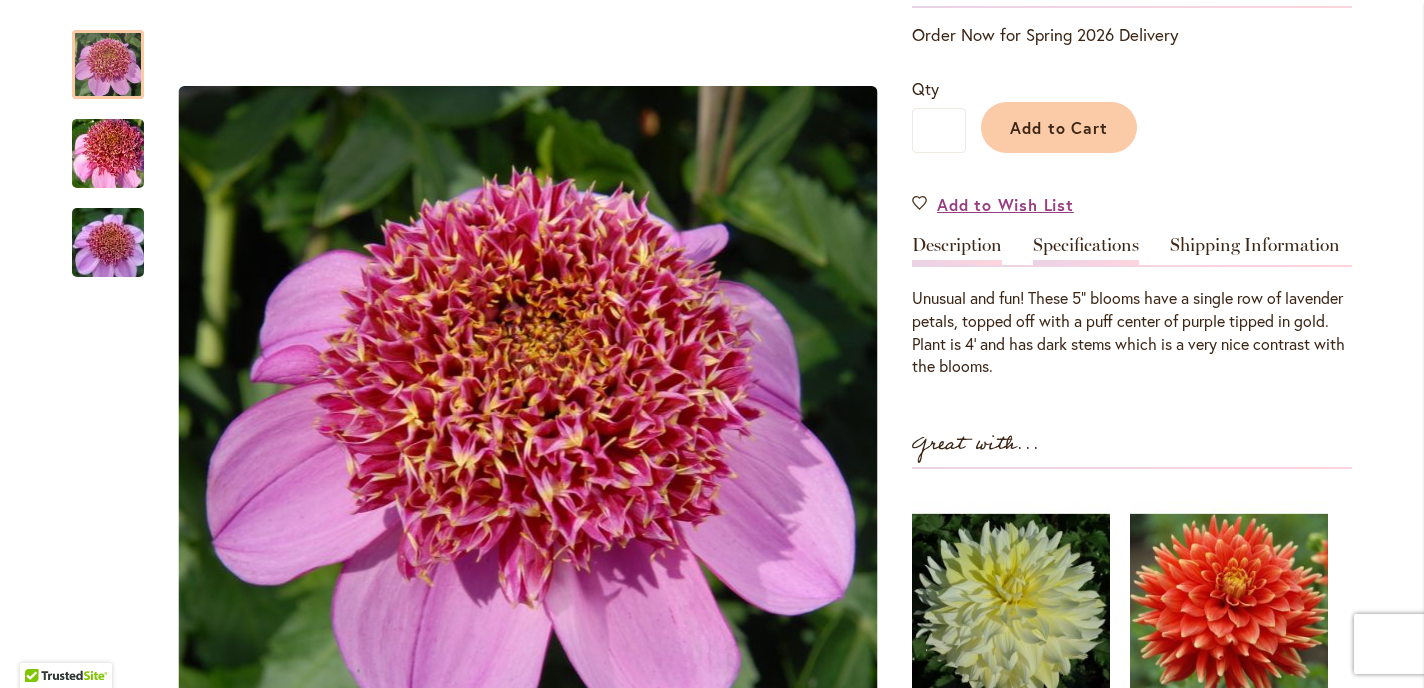 type on "**********" 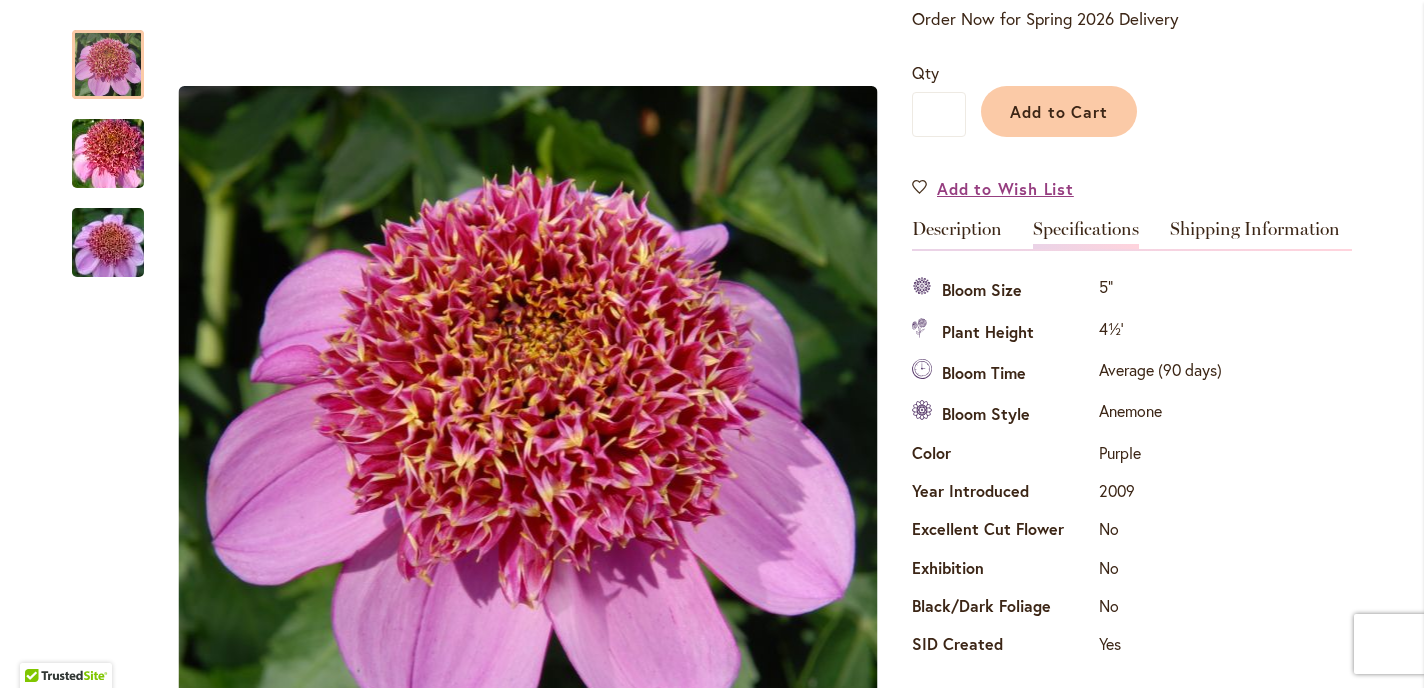 scroll, scrollTop: 436, scrollLeft: 0, axis: vertical 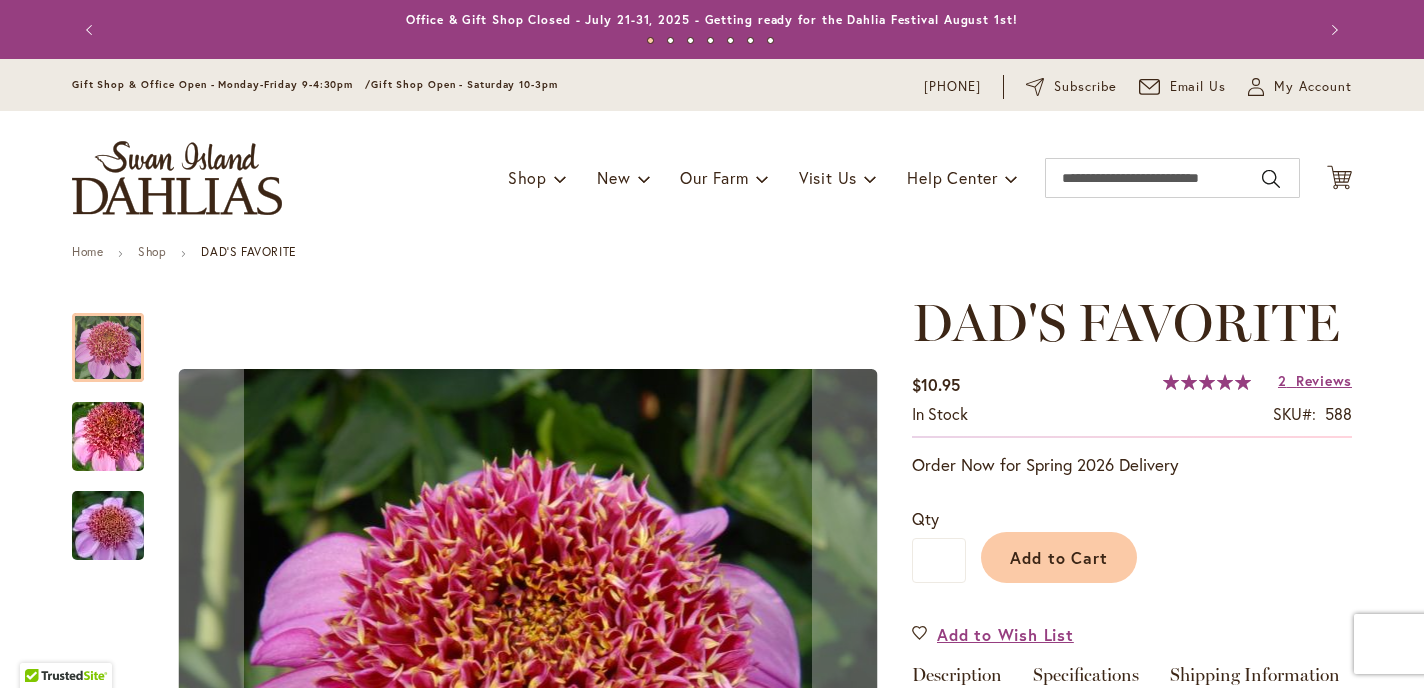 type on "*******" 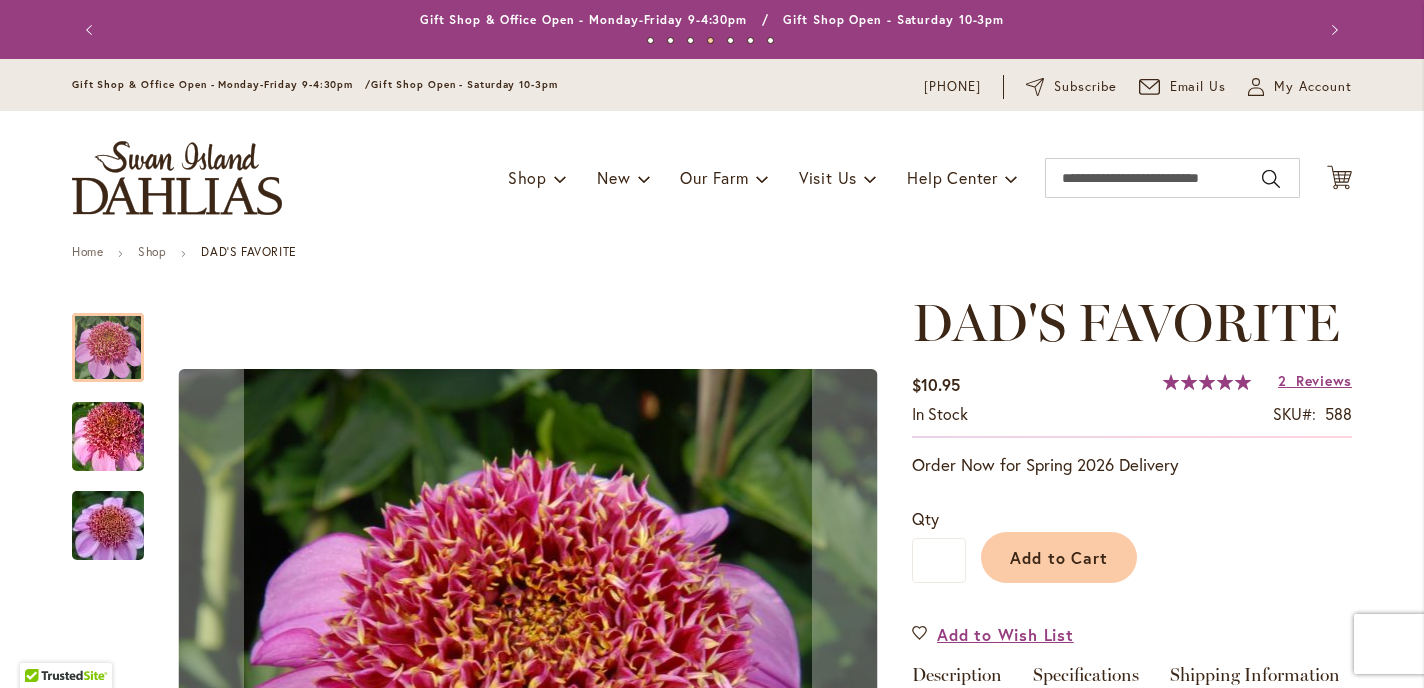 scroll, scrollTop: 0, scrollLeft: 0, axis: both 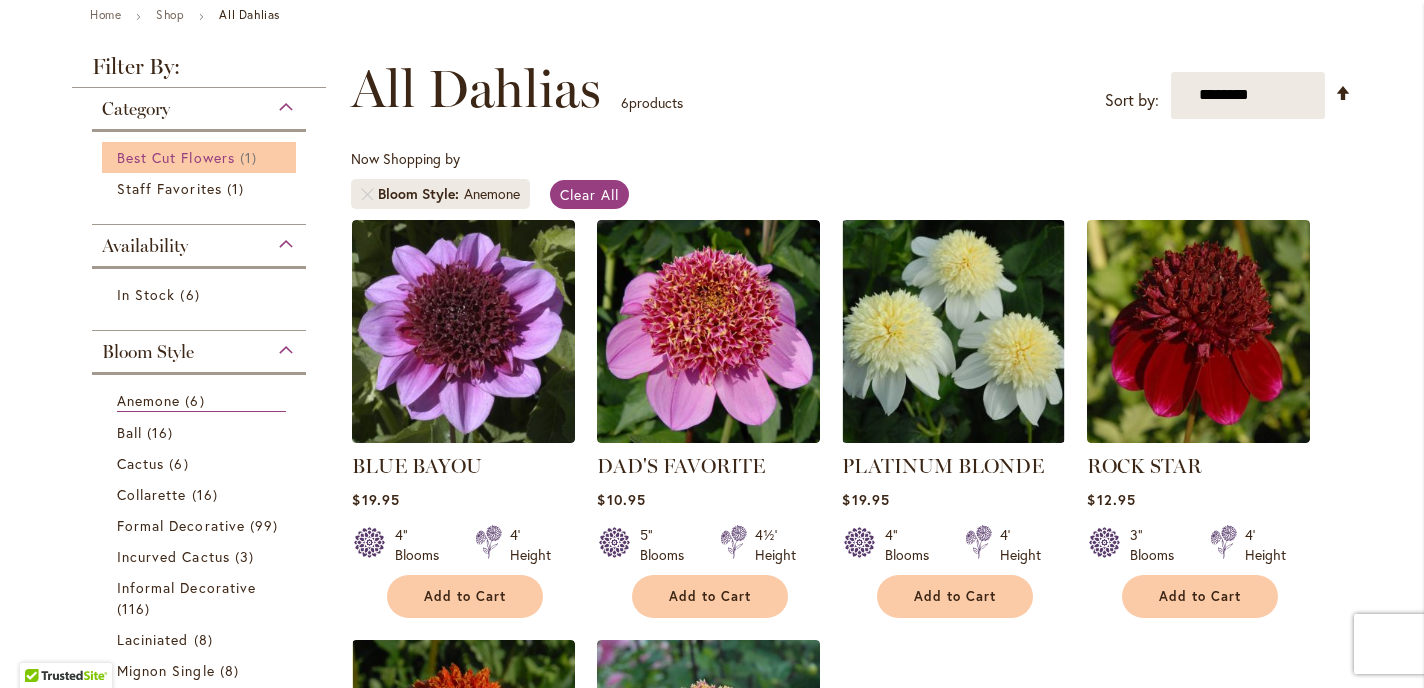 type on "**********" 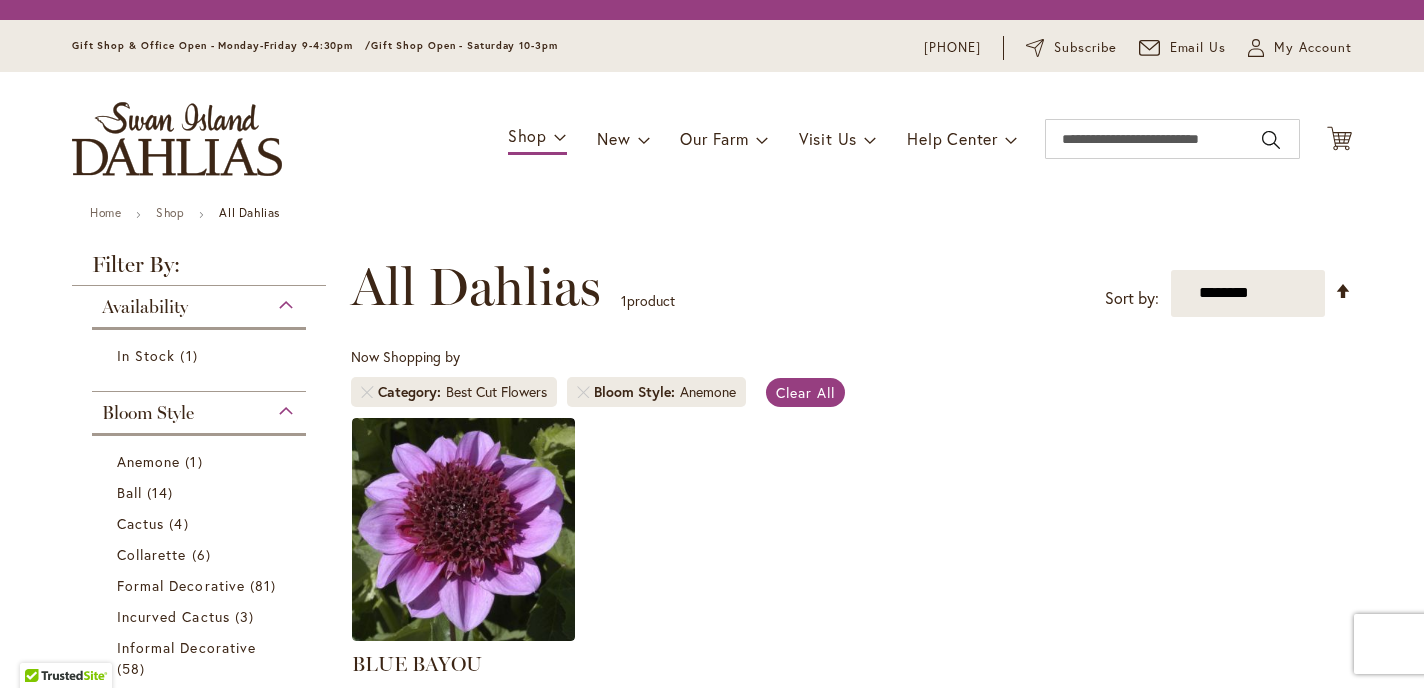 scroll, scrollTop: 0, scrollLeft: 0, axis: both 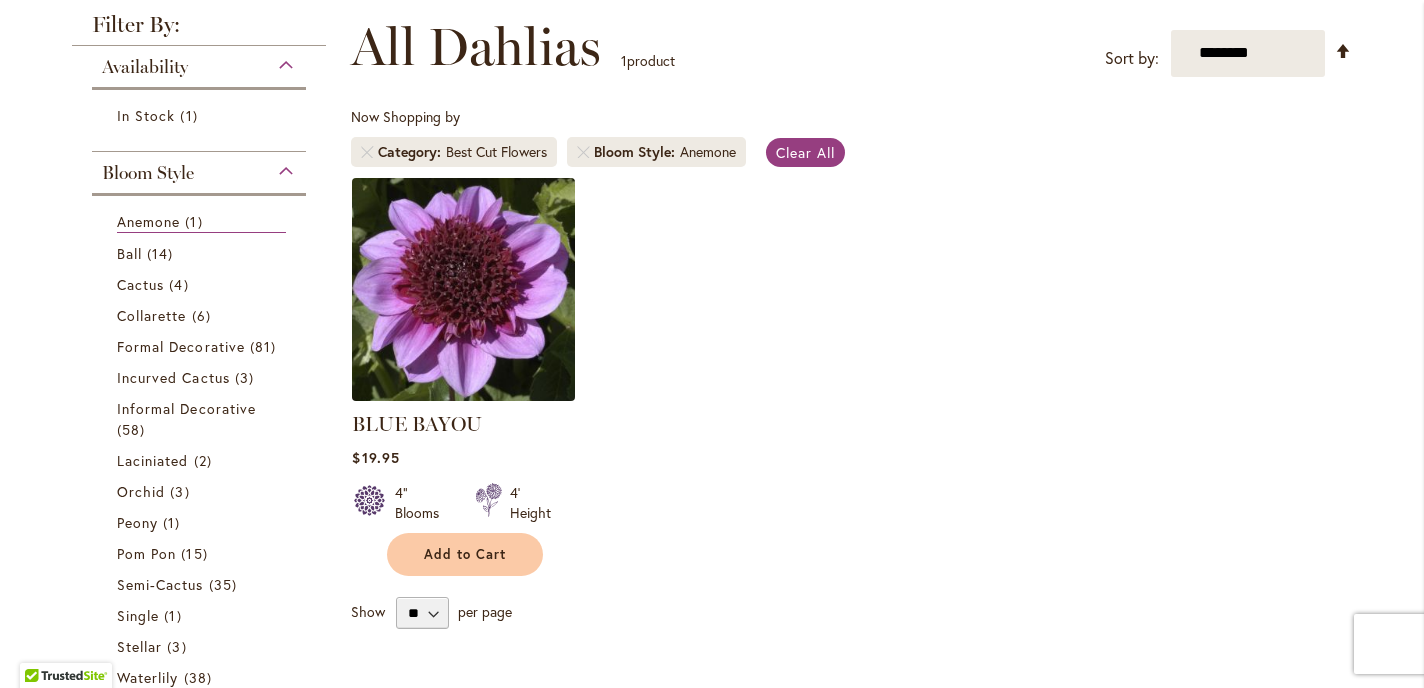 type on "**********" 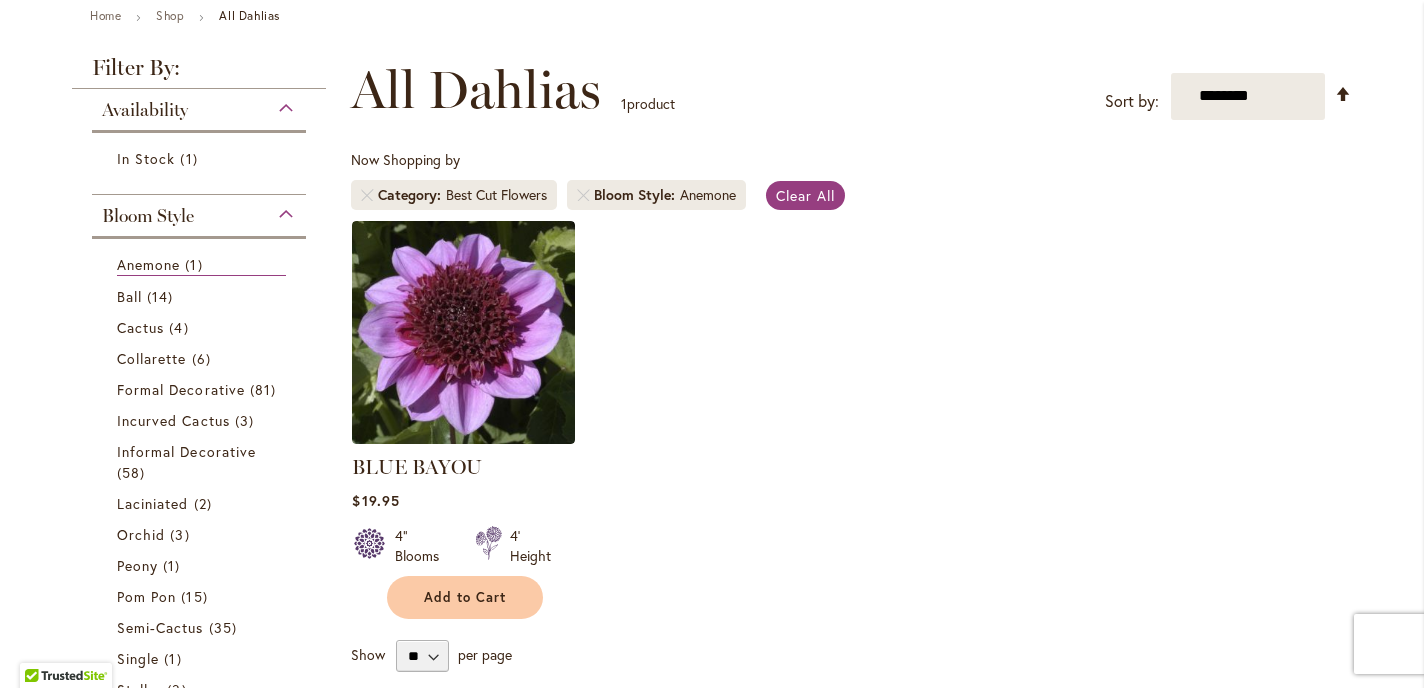 scroll, scrollTop: 125, scrollLeft: 0, axis: vertical 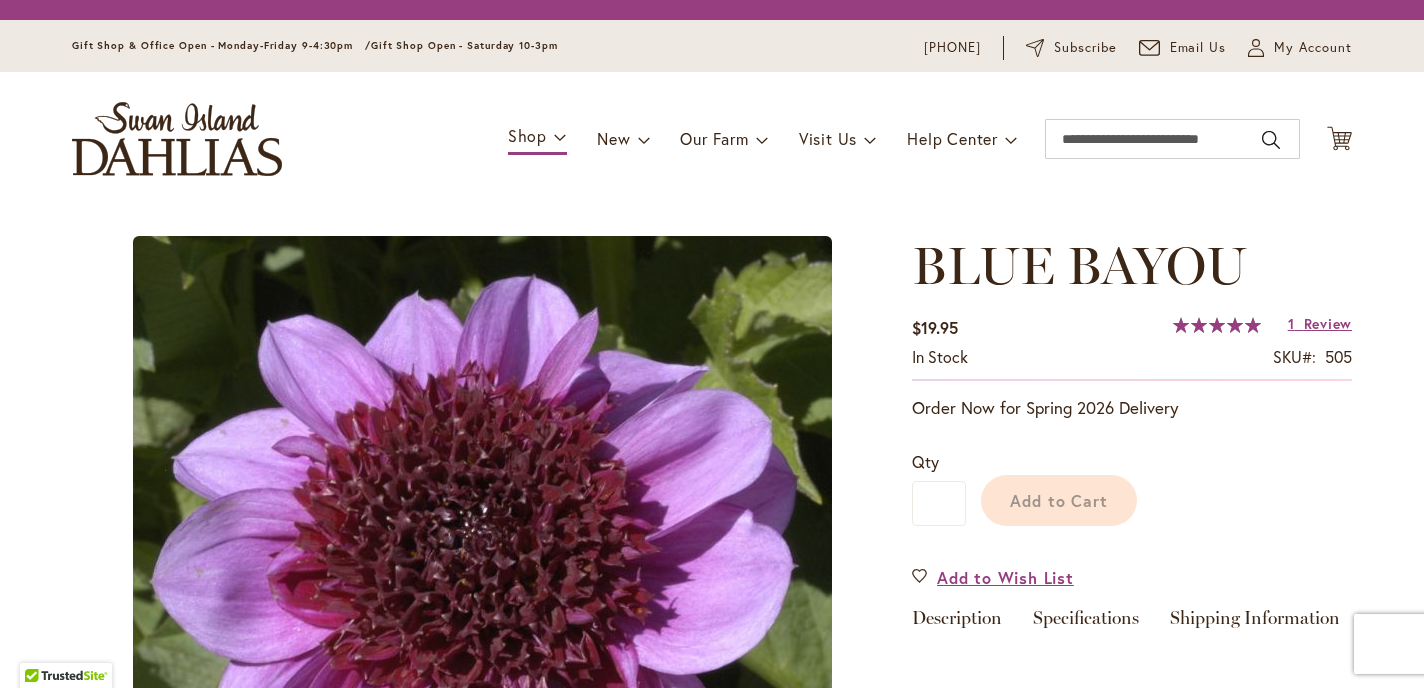 type on "*******" 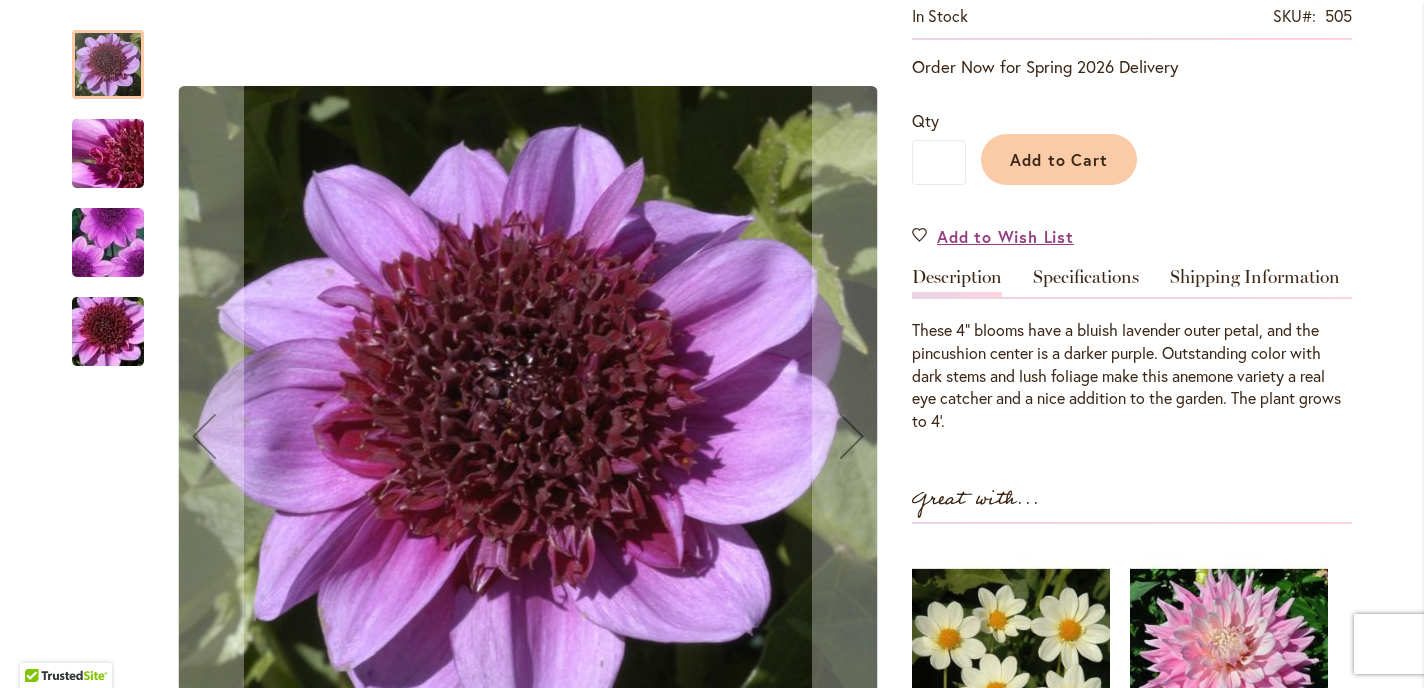 scroll, scrollTop: 401, scrollLeft: 0, axis: vertical 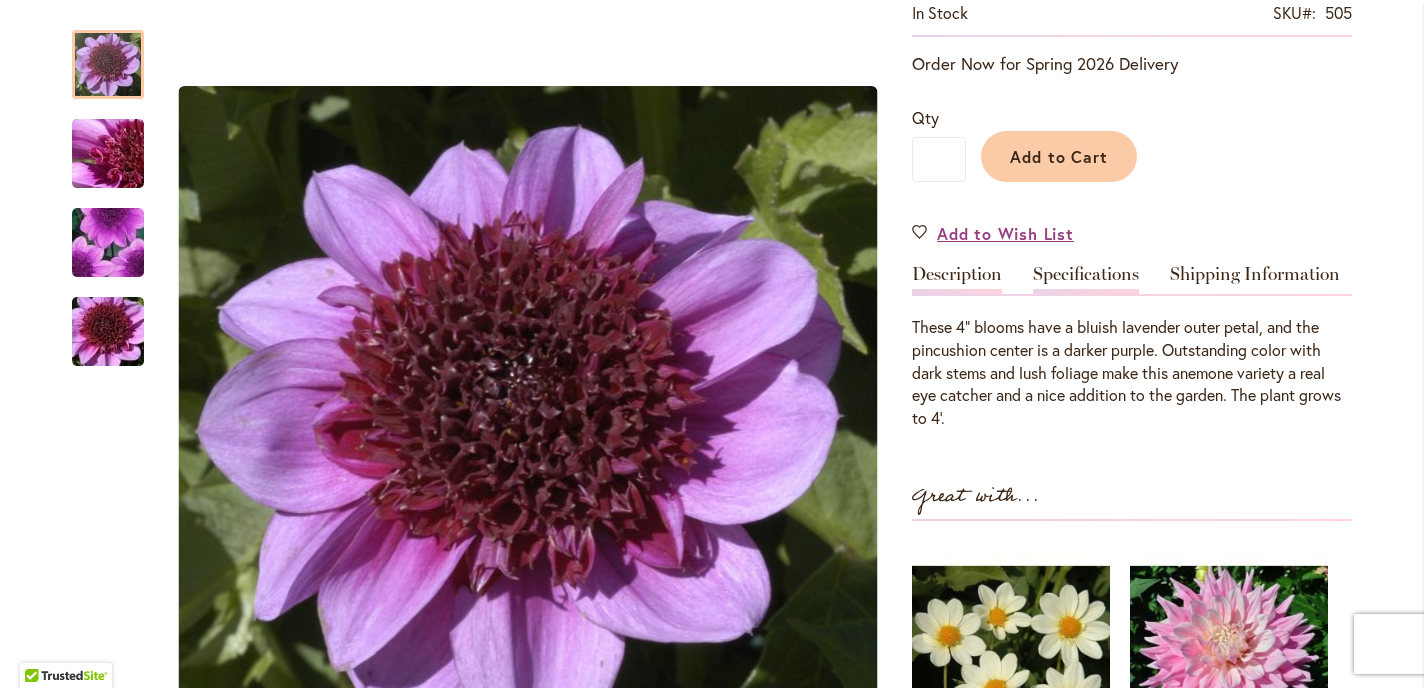 type on "**********" 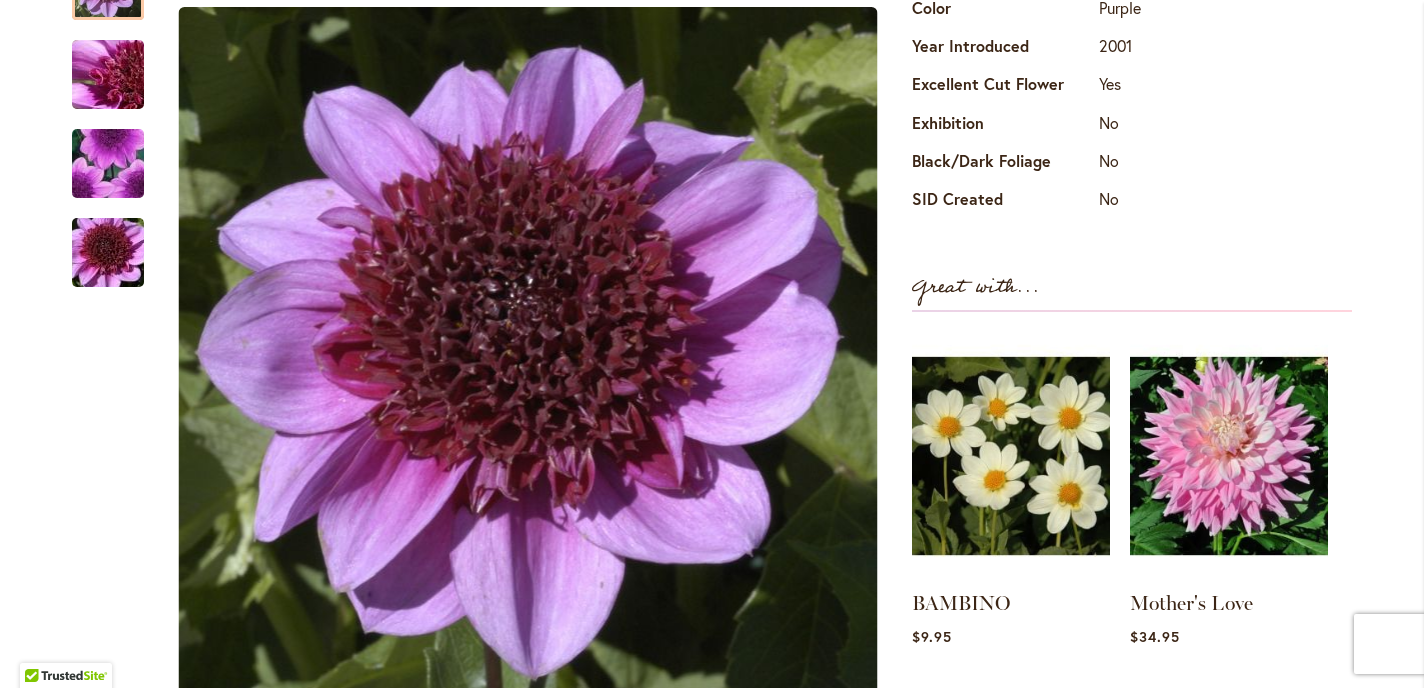scroll, scrollTop: 893, scrollLeft: 0, axis: vertical 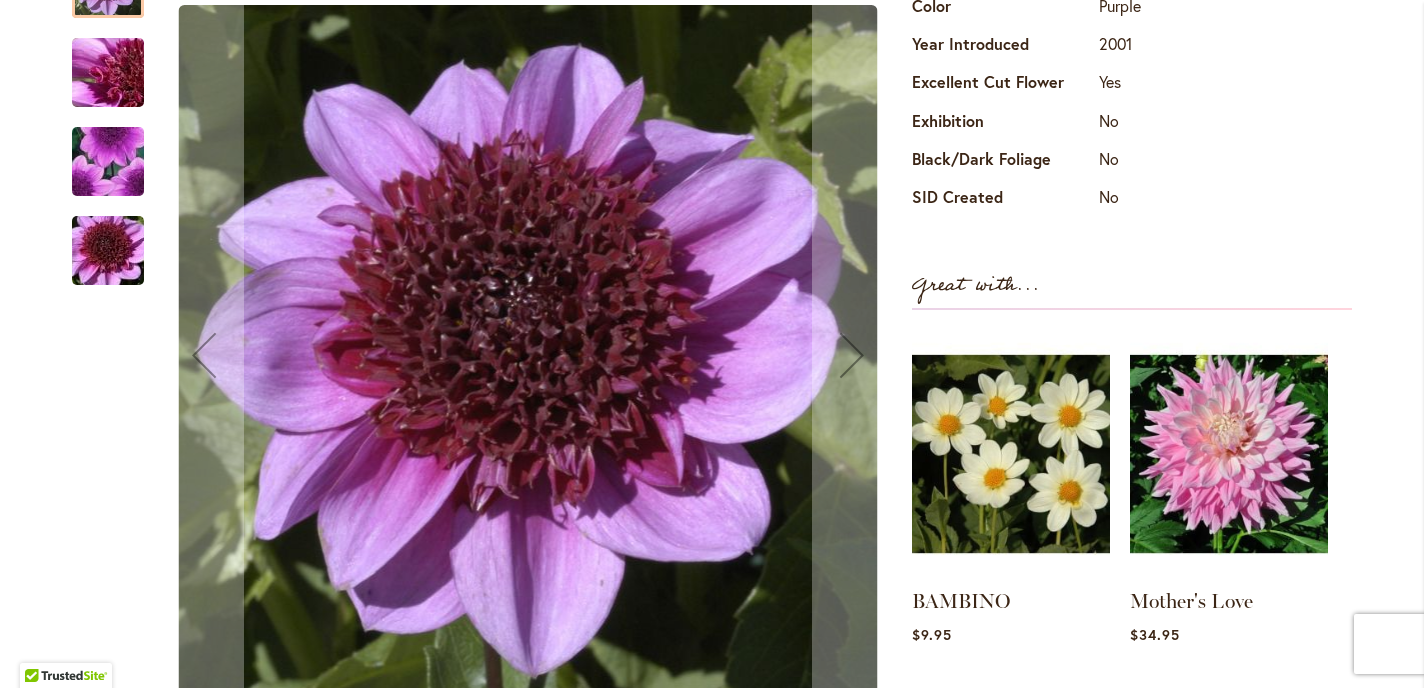 click at bounding box center (108, 161) 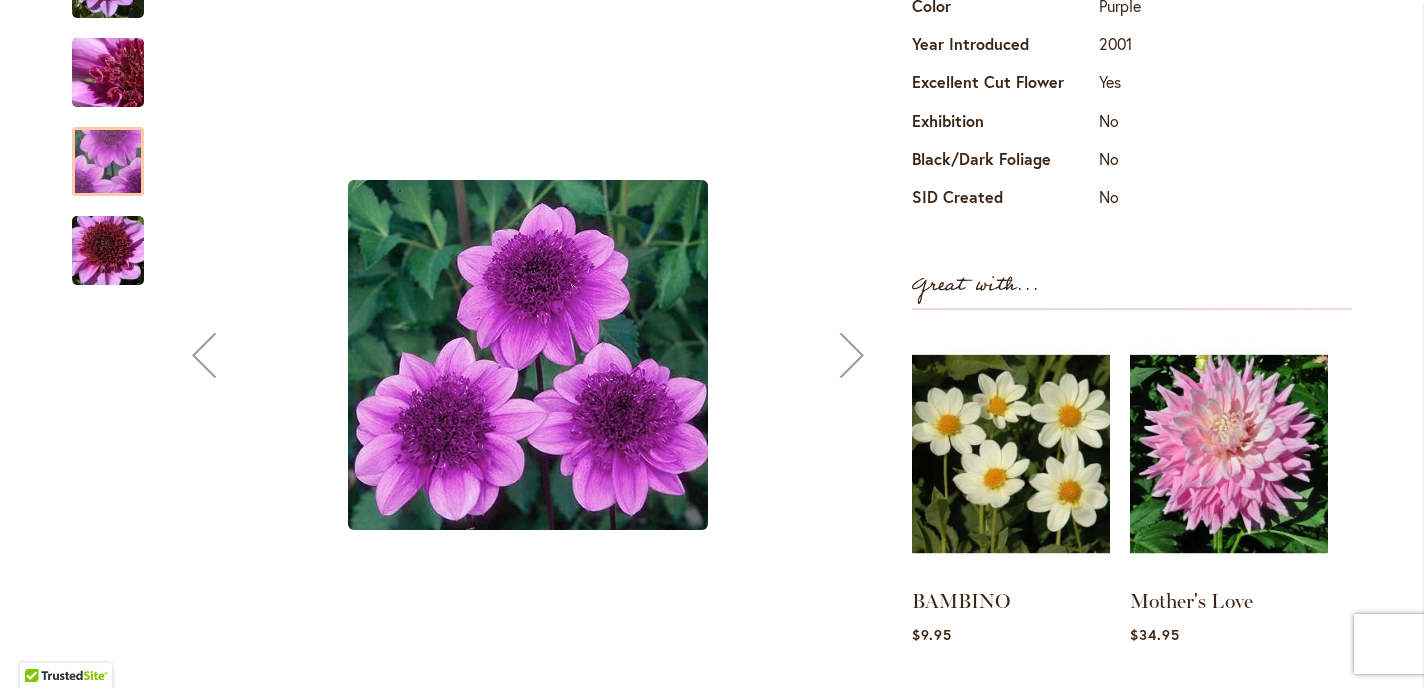click at bounding box center (108, 250) 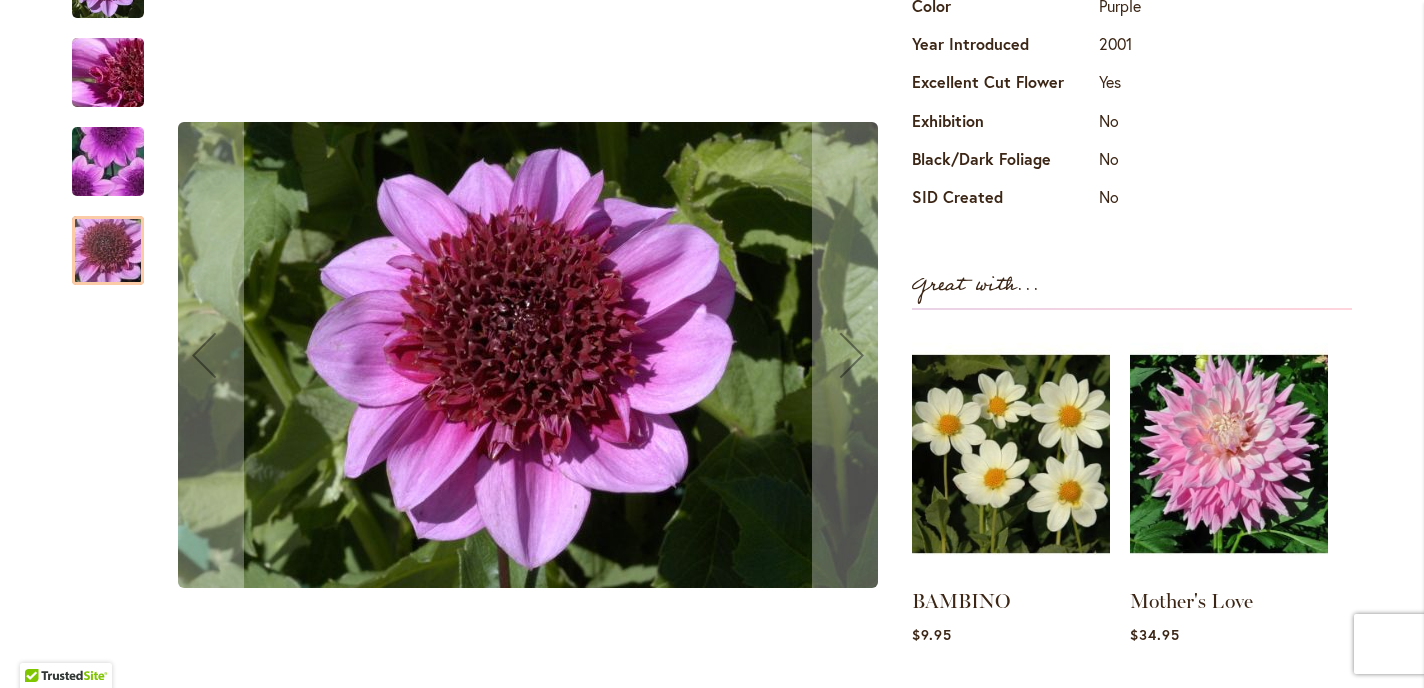 click at bounding box center (108, 161) 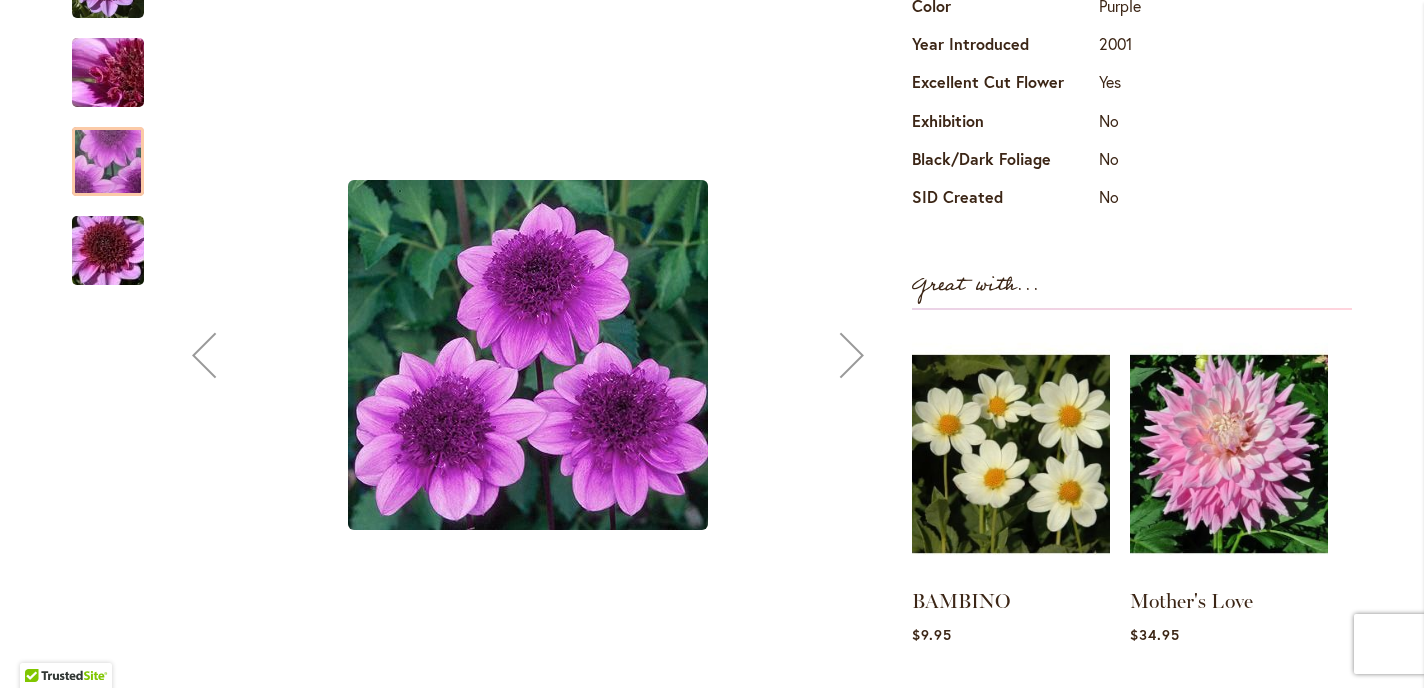 click at bounding box center (108, 72) 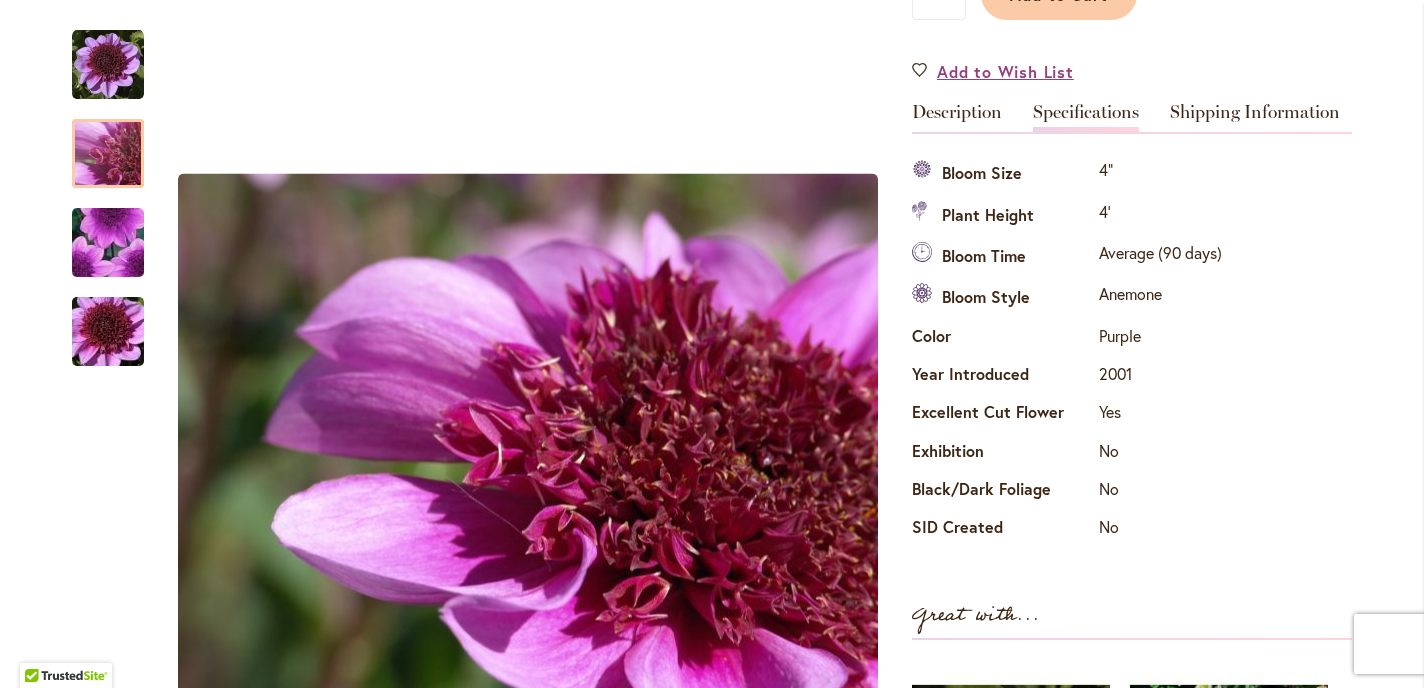 scroll, scrollTop: 0, scrollLeft: 0, axis: both 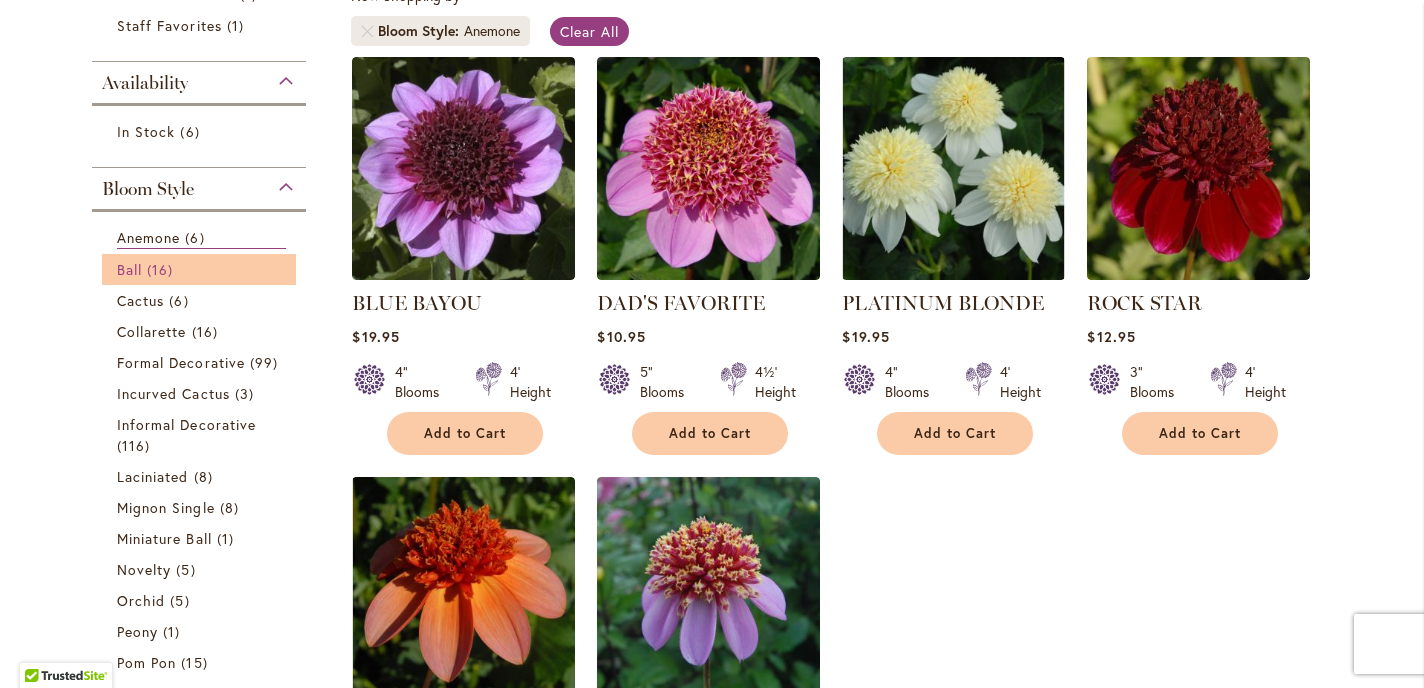 type on "**********" 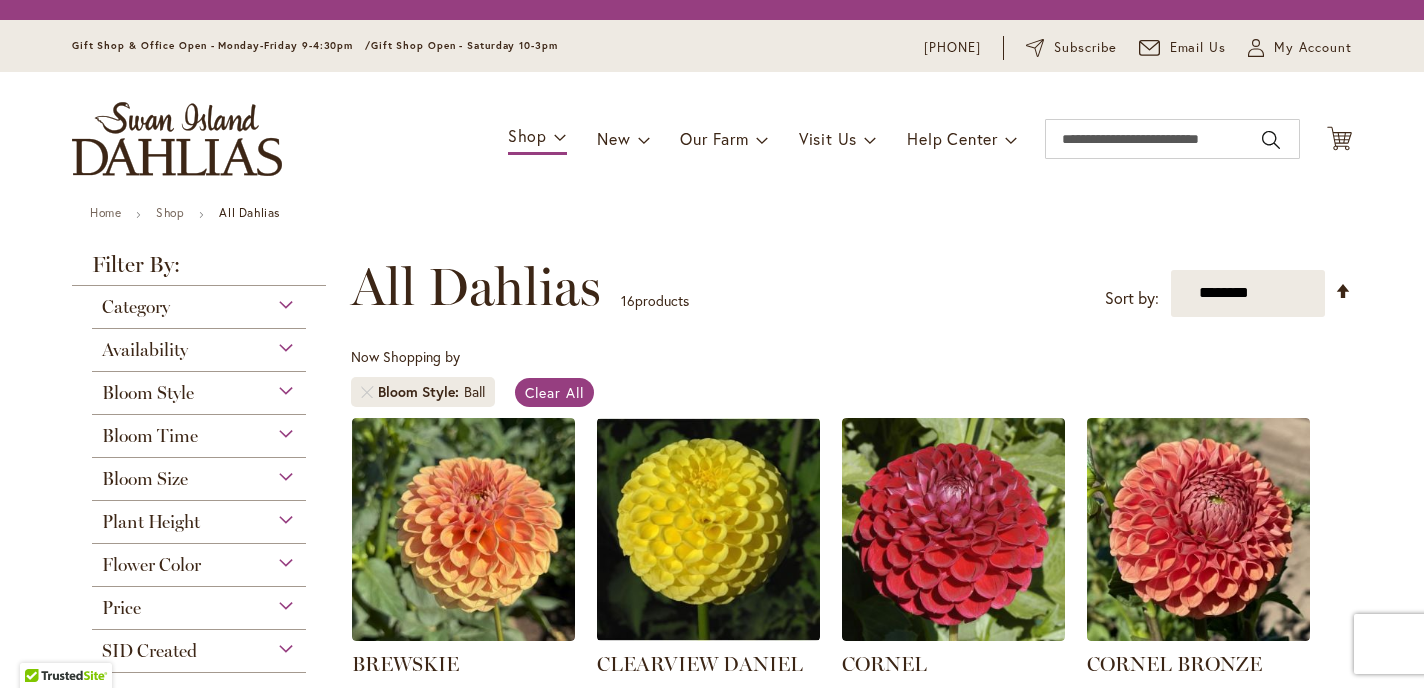 scroll, scrollTop: 0, scrollLeft: 0, axis: both 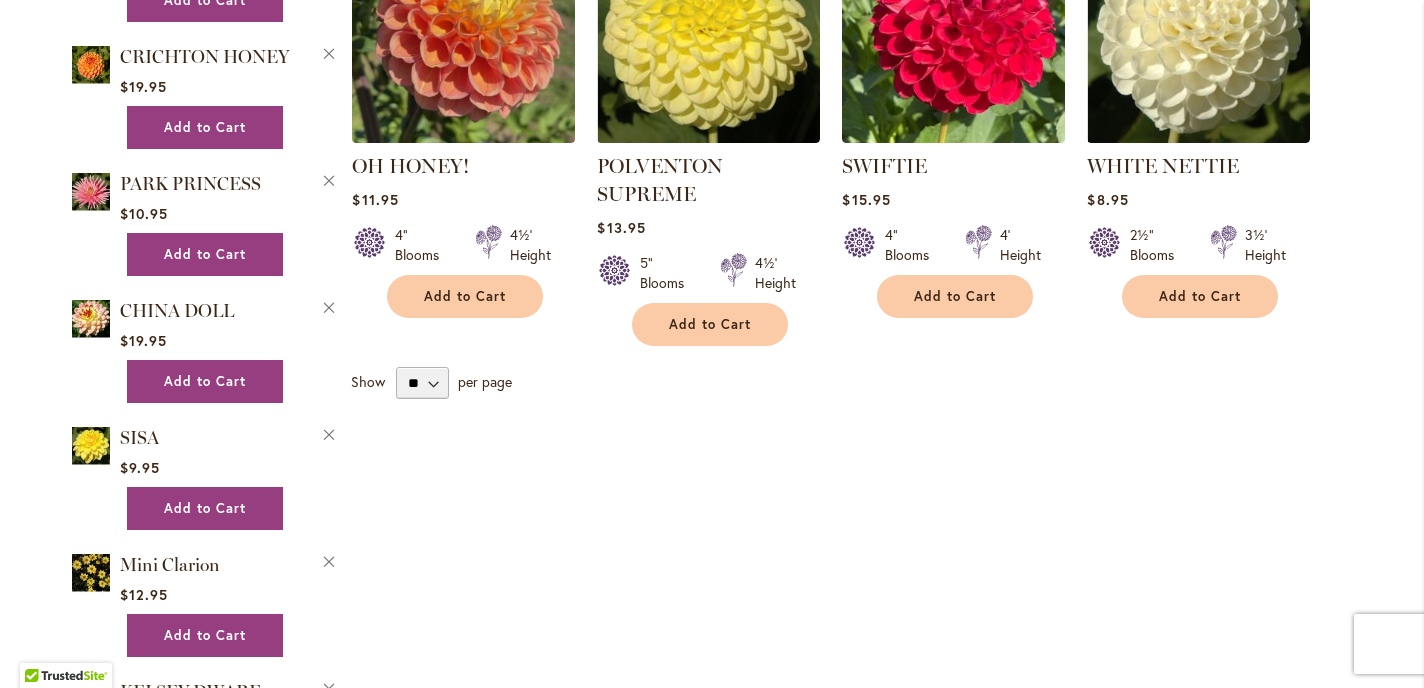 type on "**********" 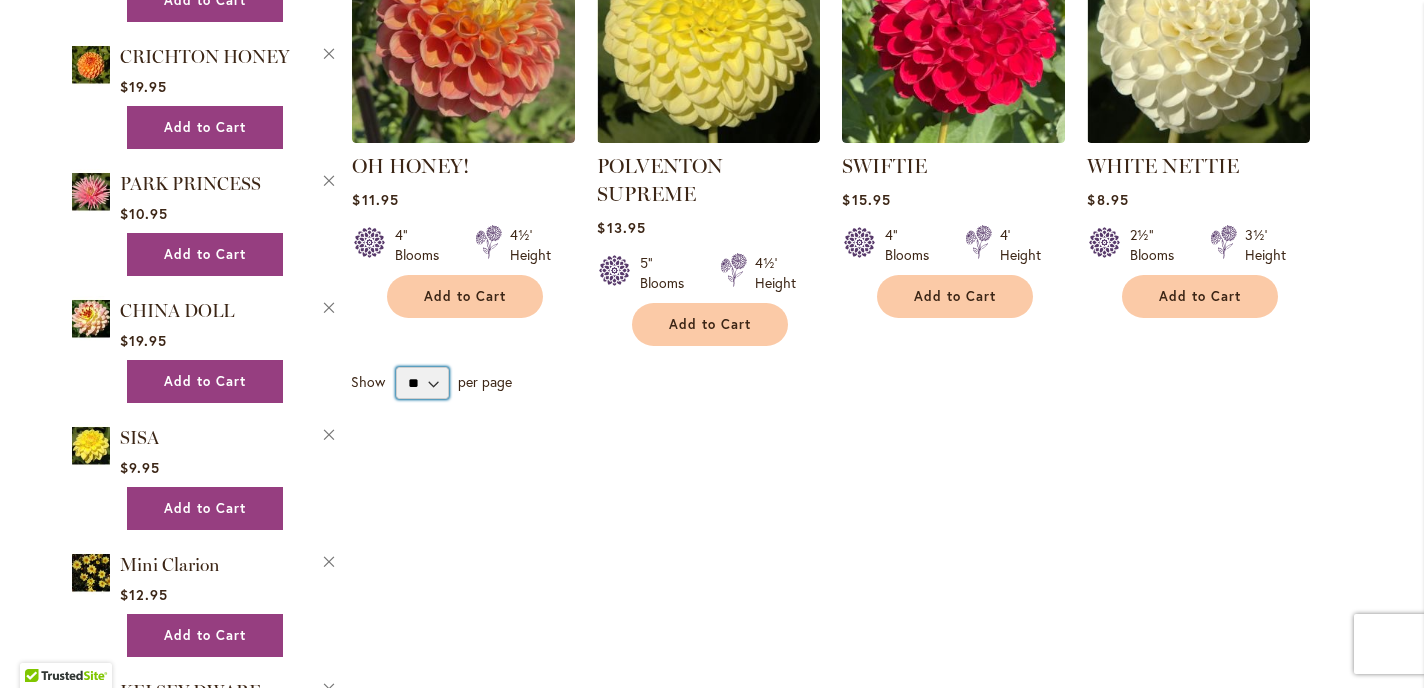 click on "**
**
**
**" at bounding box center [422, 383] 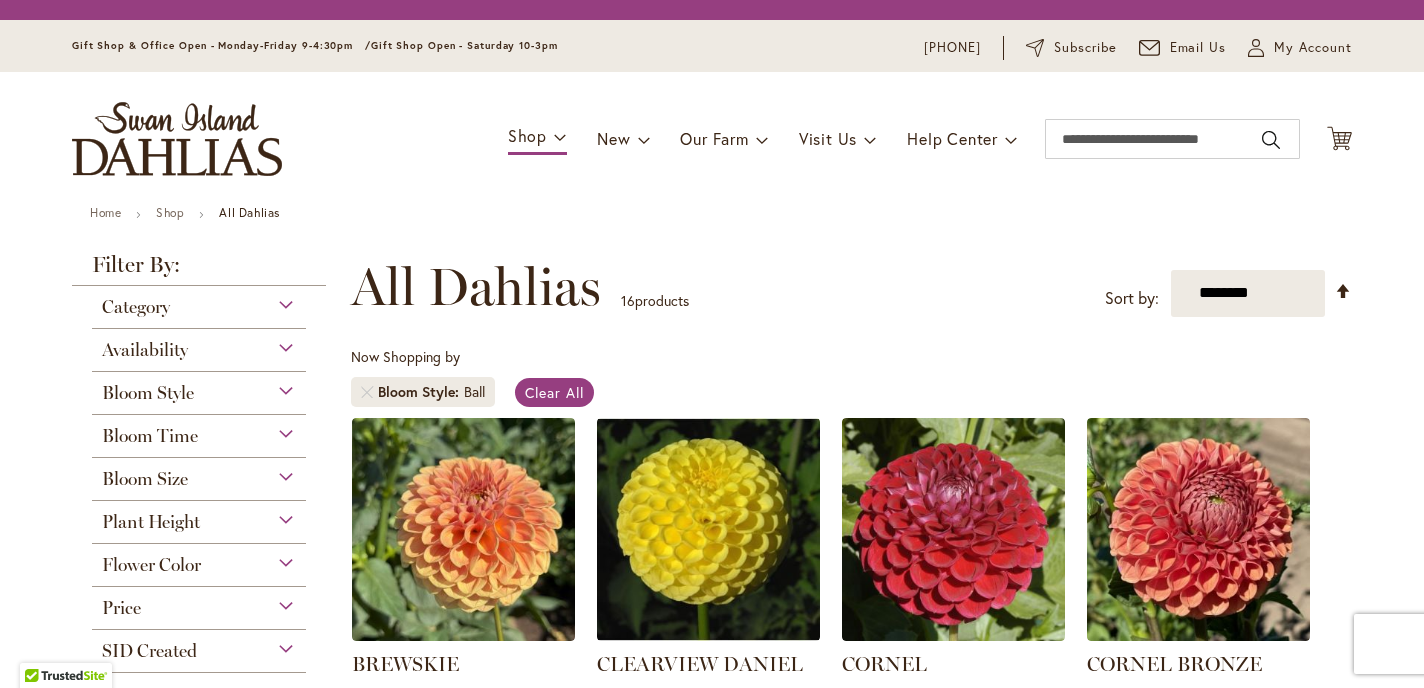 scroll, scrollTop: 0, scrollLeft: 0, axis: both 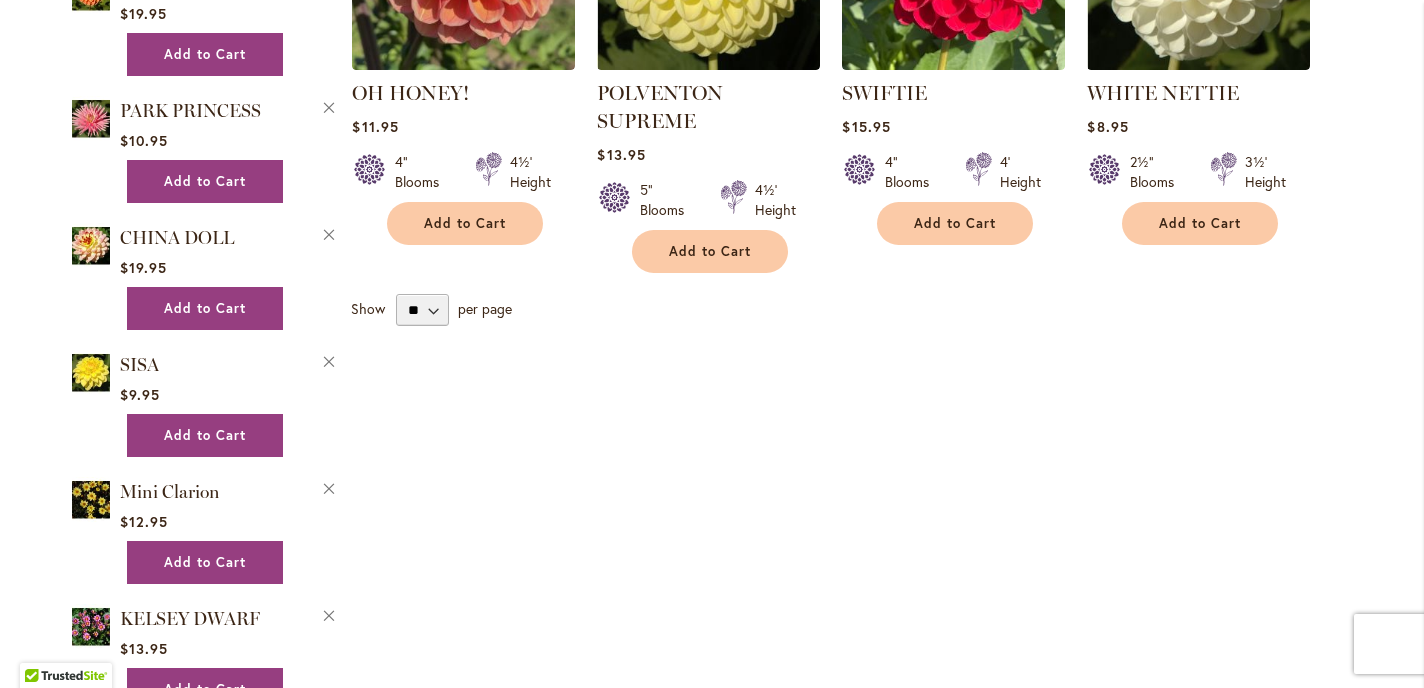 type on "**********" 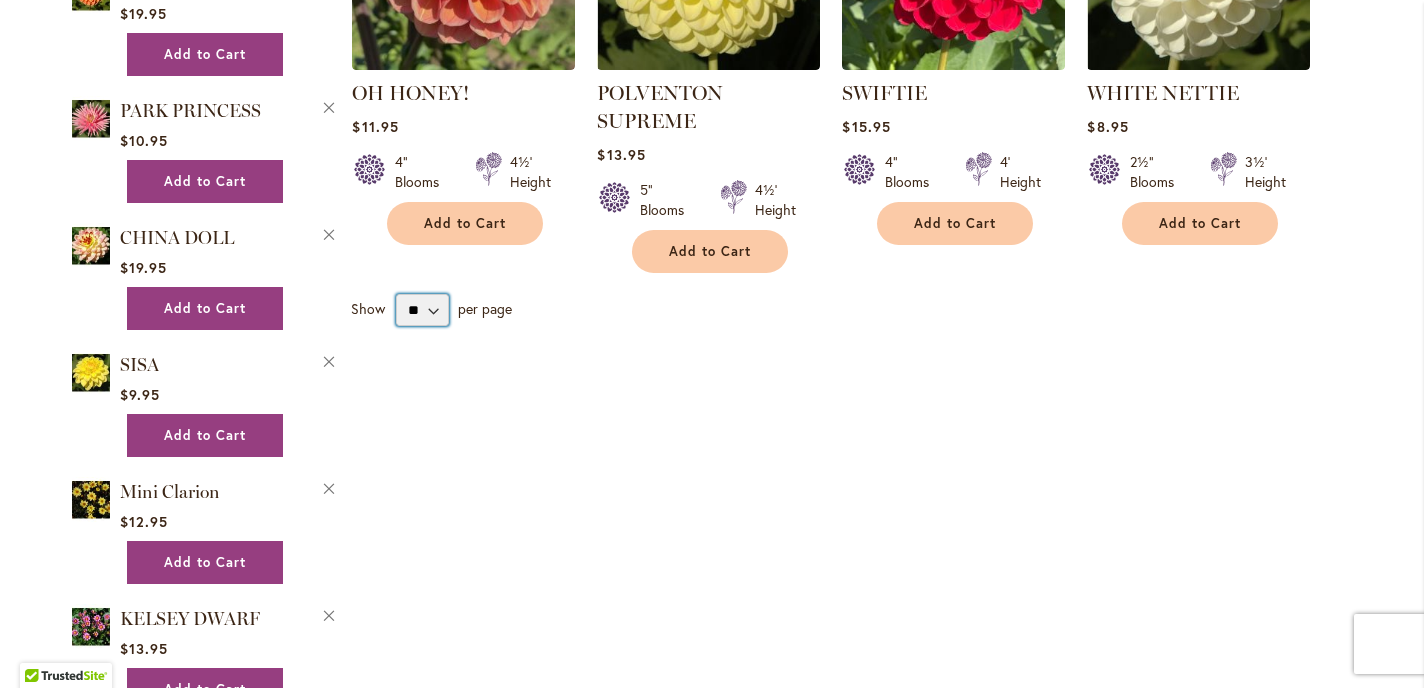 click on "**
**
**
**" at bounding box center [422, 310] 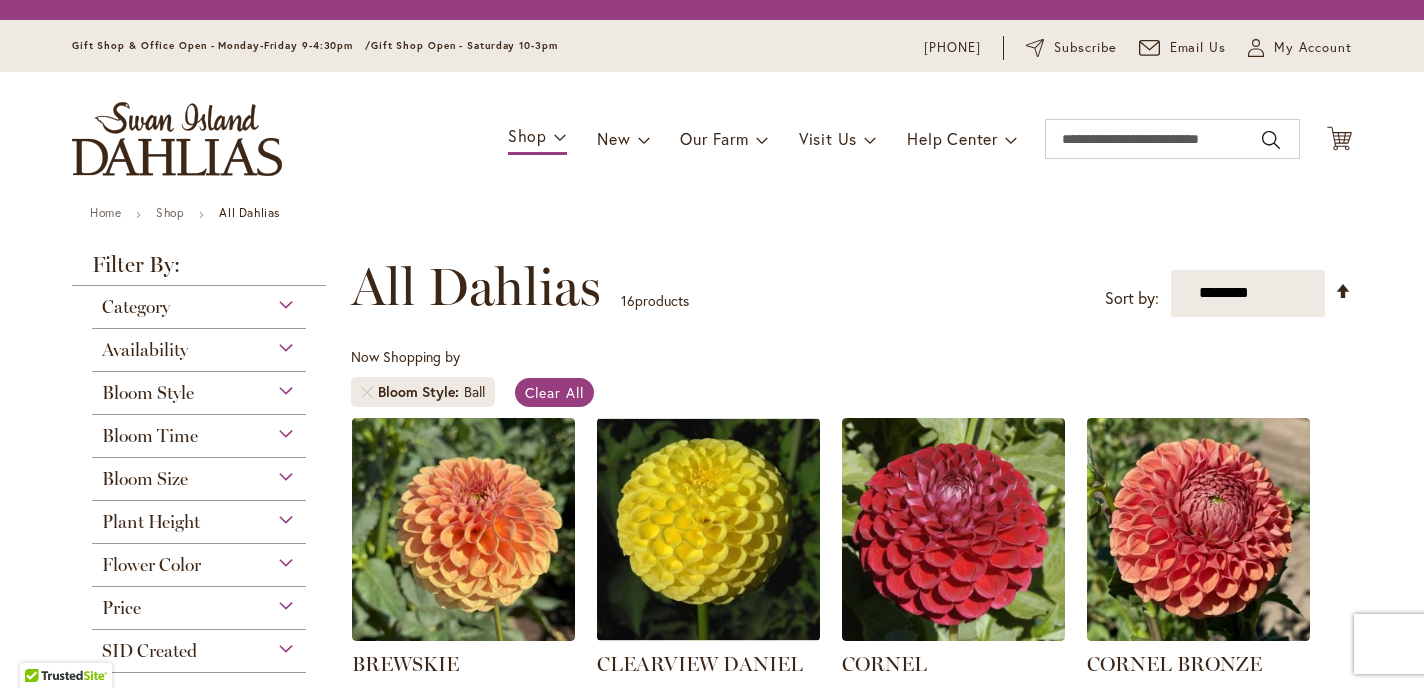 scroll, scrollTop: 0, scrollLeft: 0, axis: both 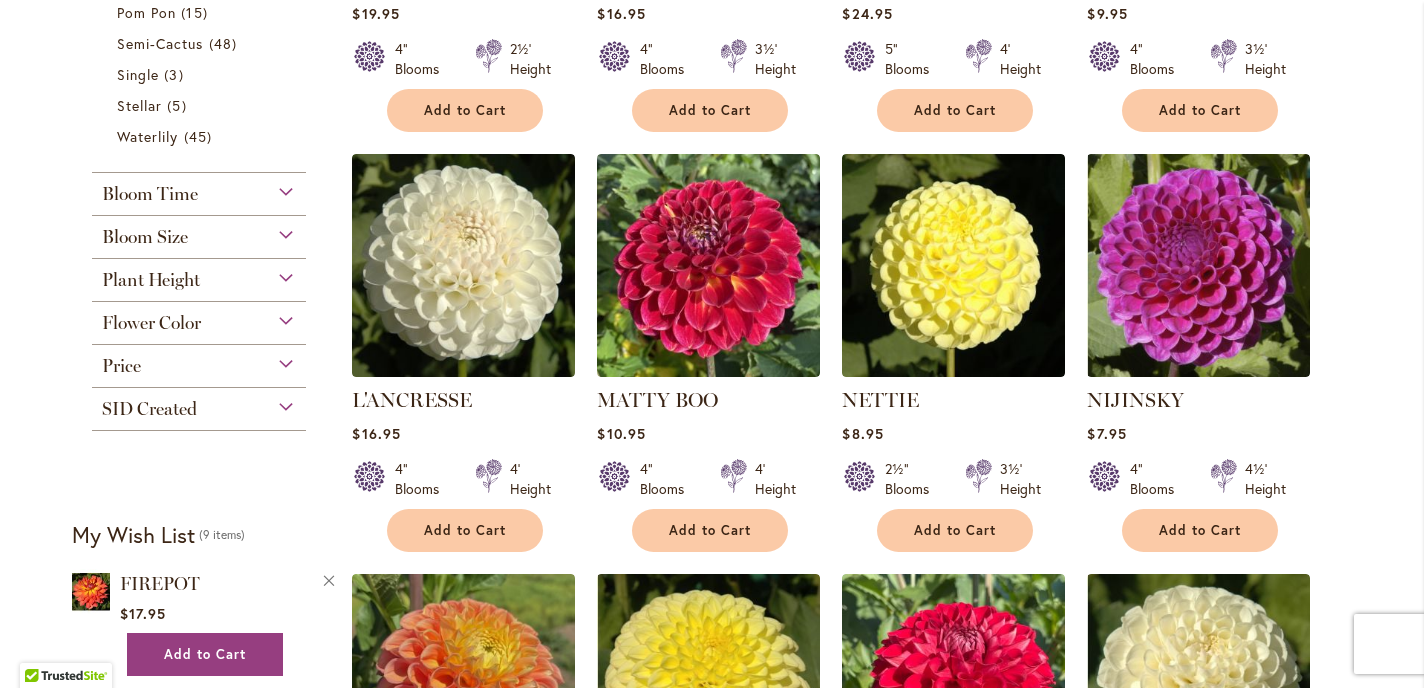 type on "**********" 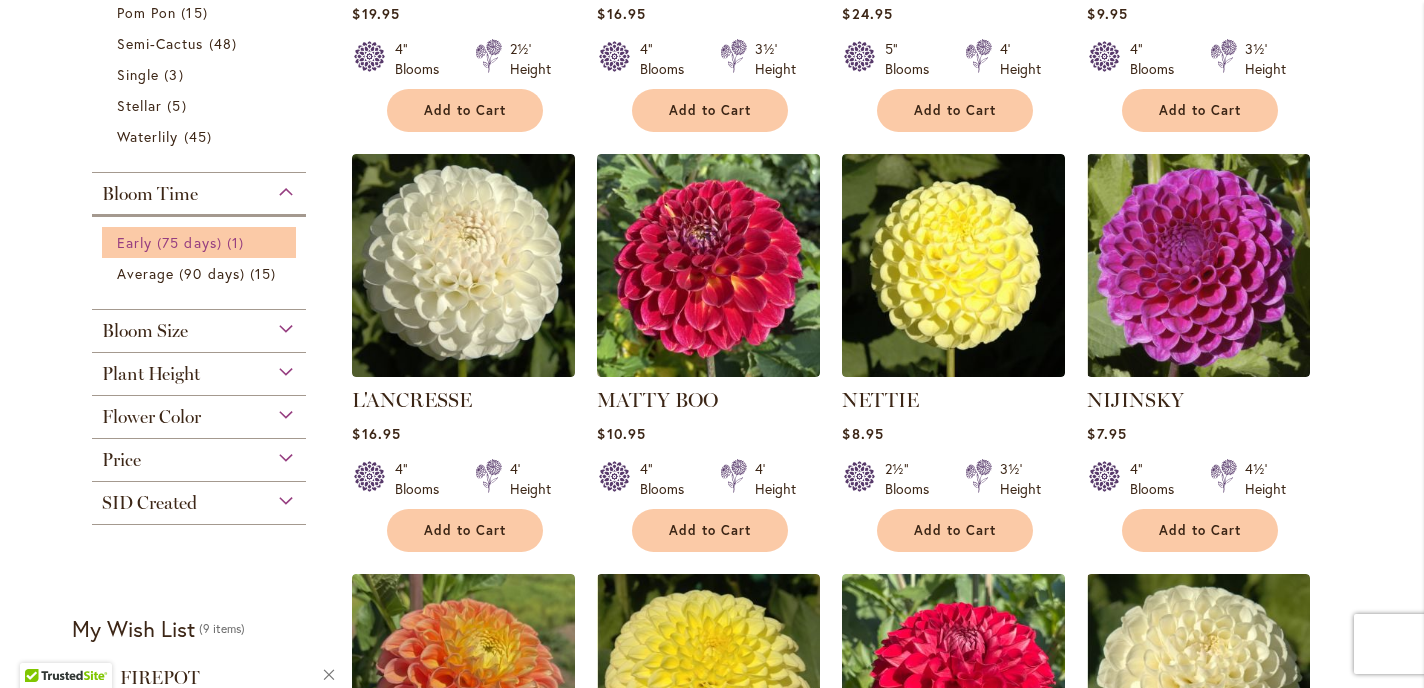 click on "Early (75 days)
1
item" at bounding box center [201, 242] 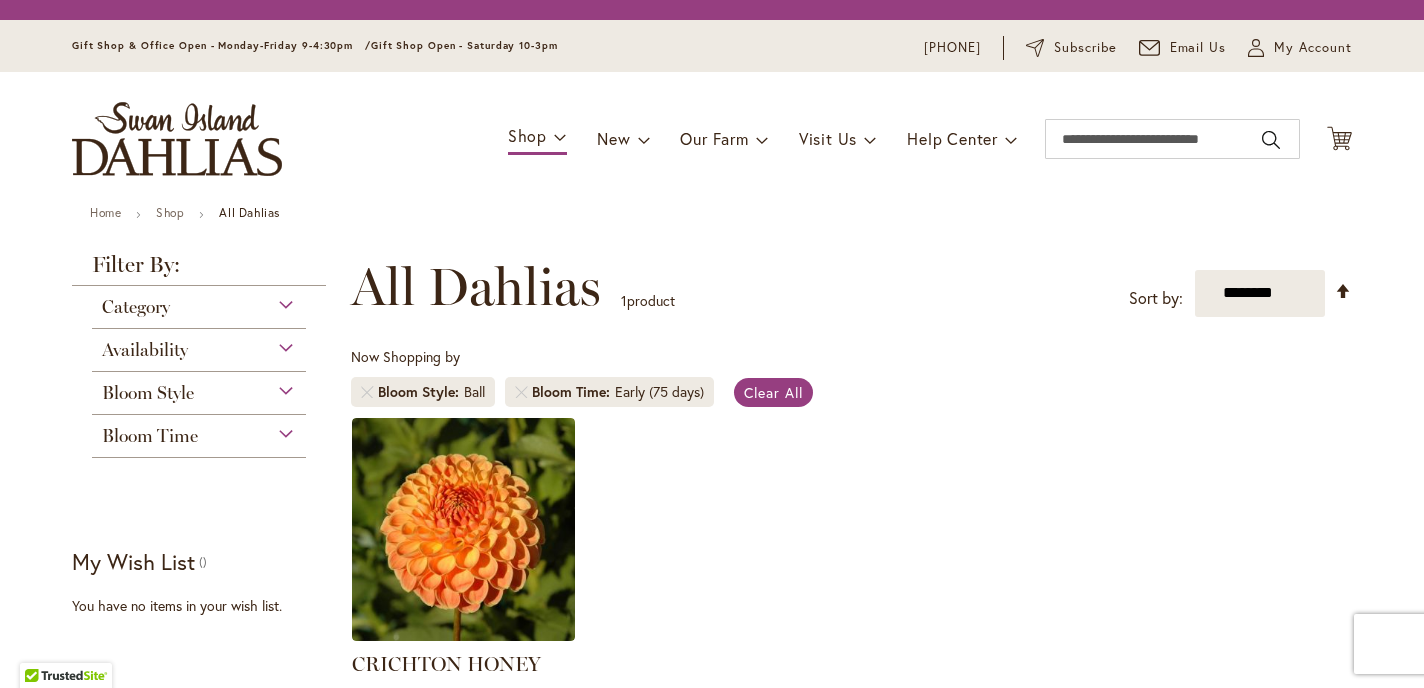 scroll, scrollTop: 0, scrollLeft: 0, axis: both 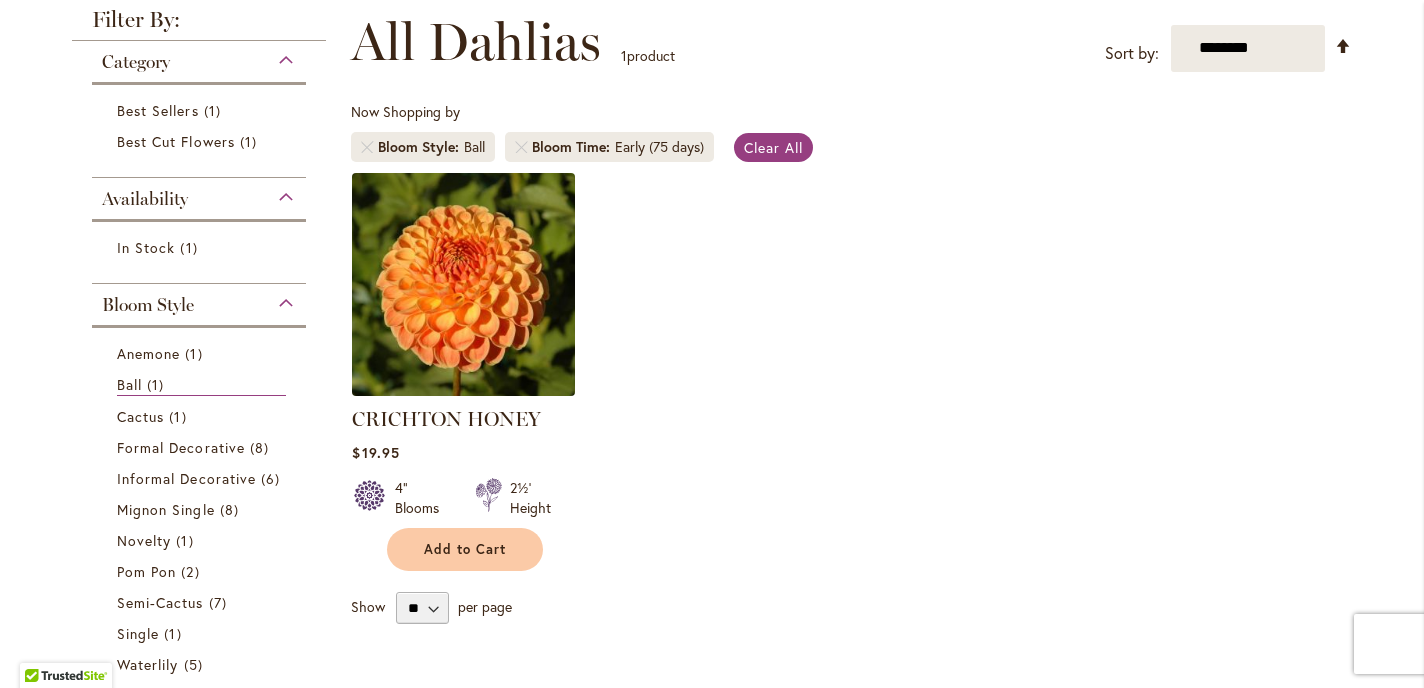 type on "**********" 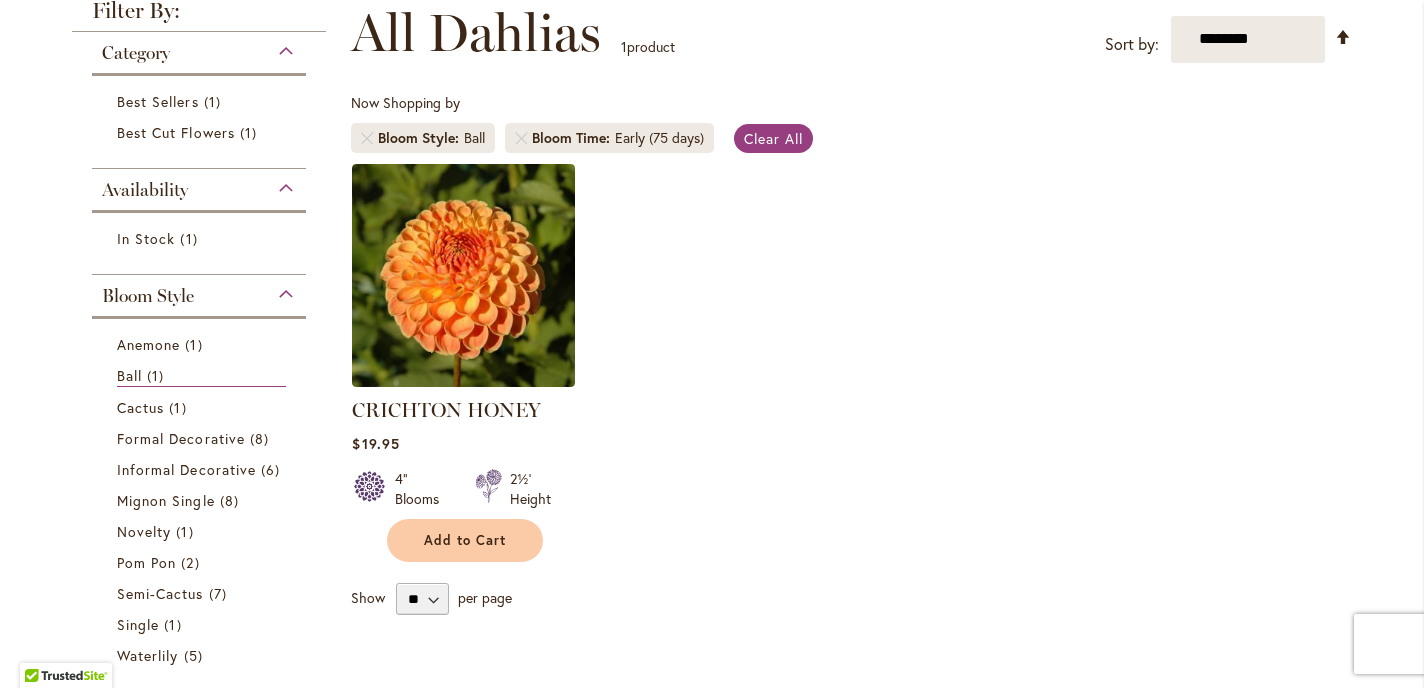 scroll, scrollTop: 291, scrollLeft: 0, axis: vertical 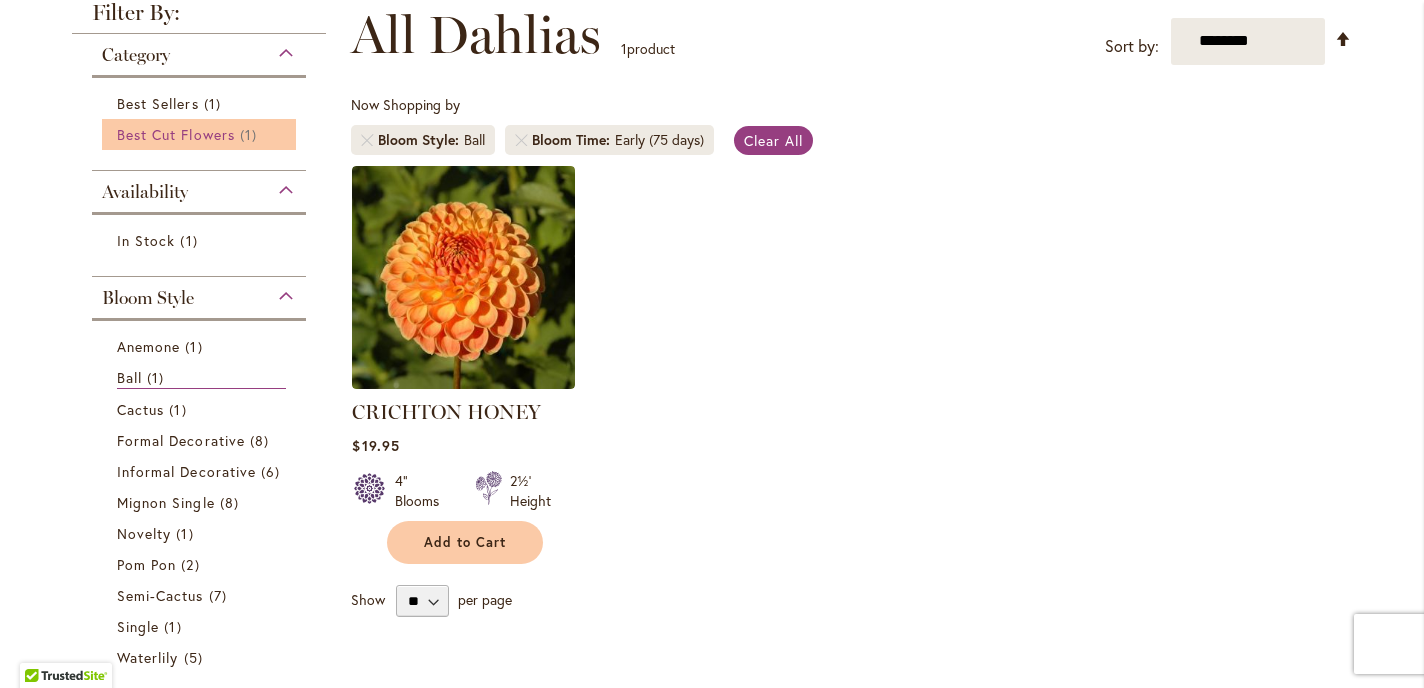 click on "Best Cut Flowers" at bounding box center (176, 134) 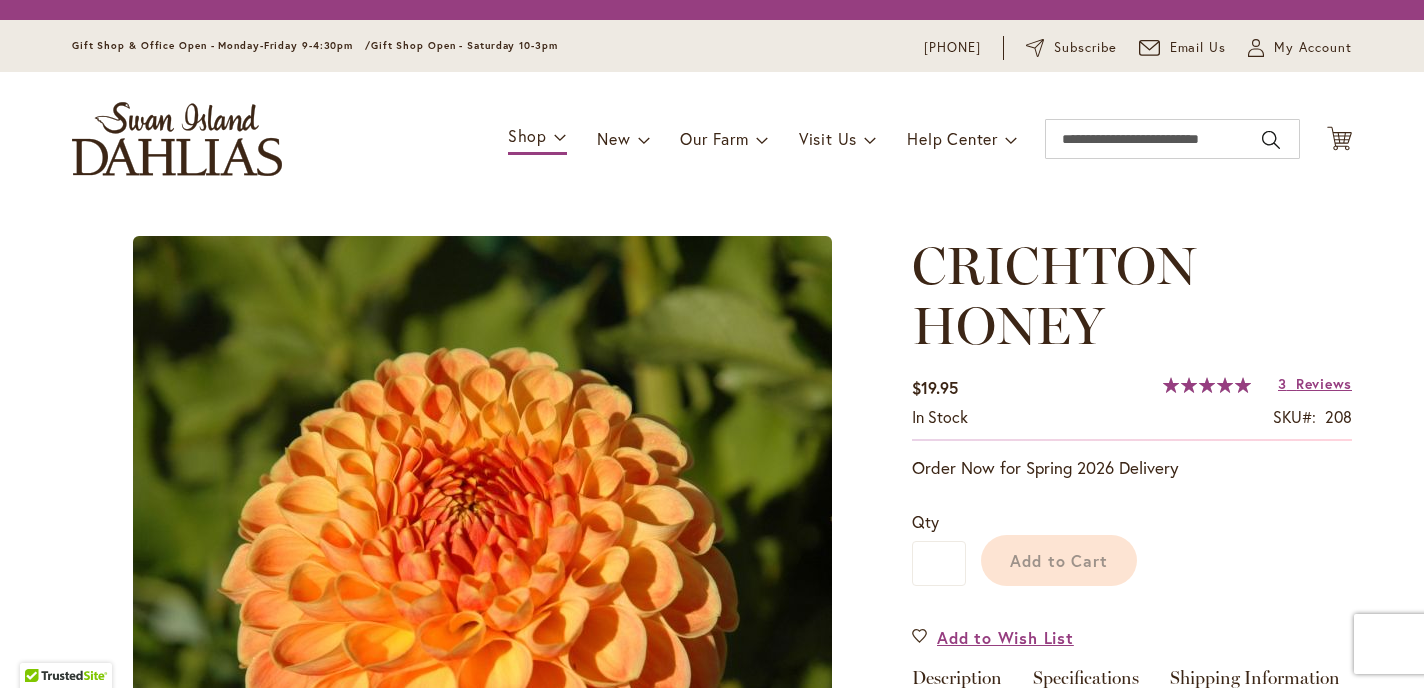 scroll, scrollTop: 0, scrollLeft: 0, axis: both 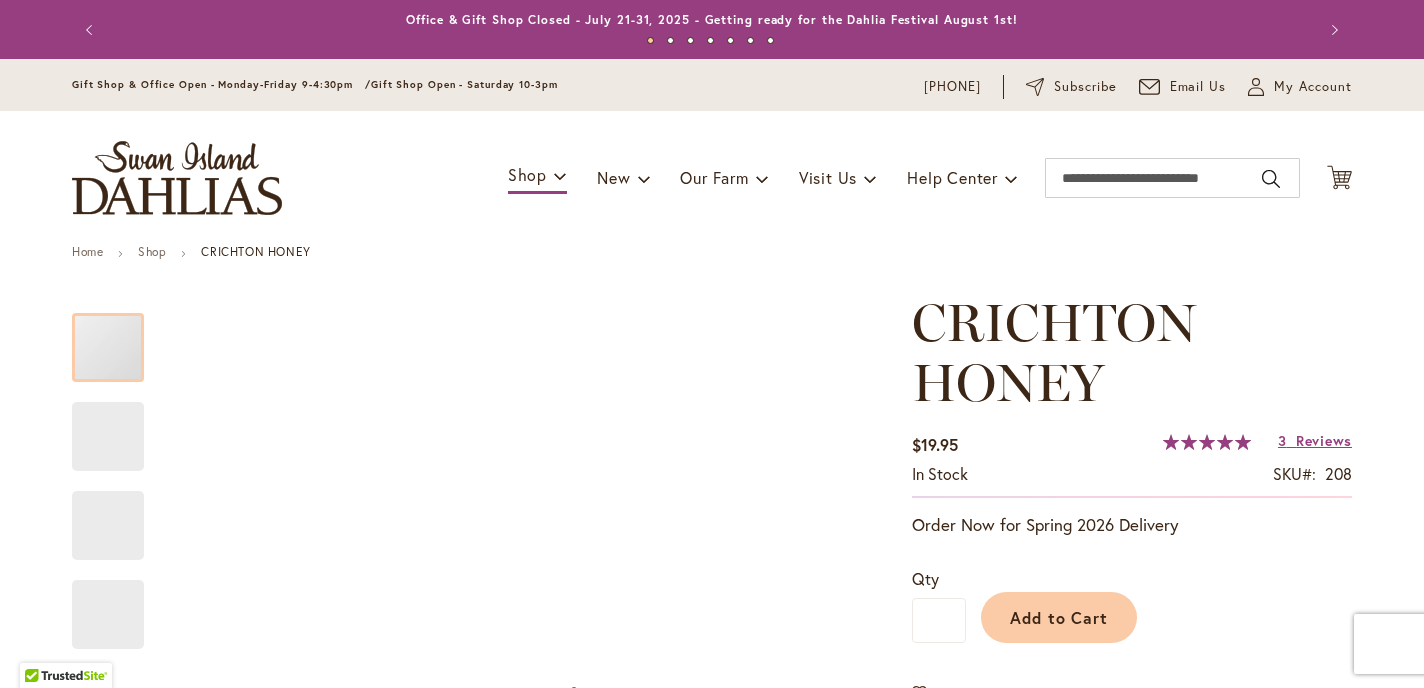 type on "*******" 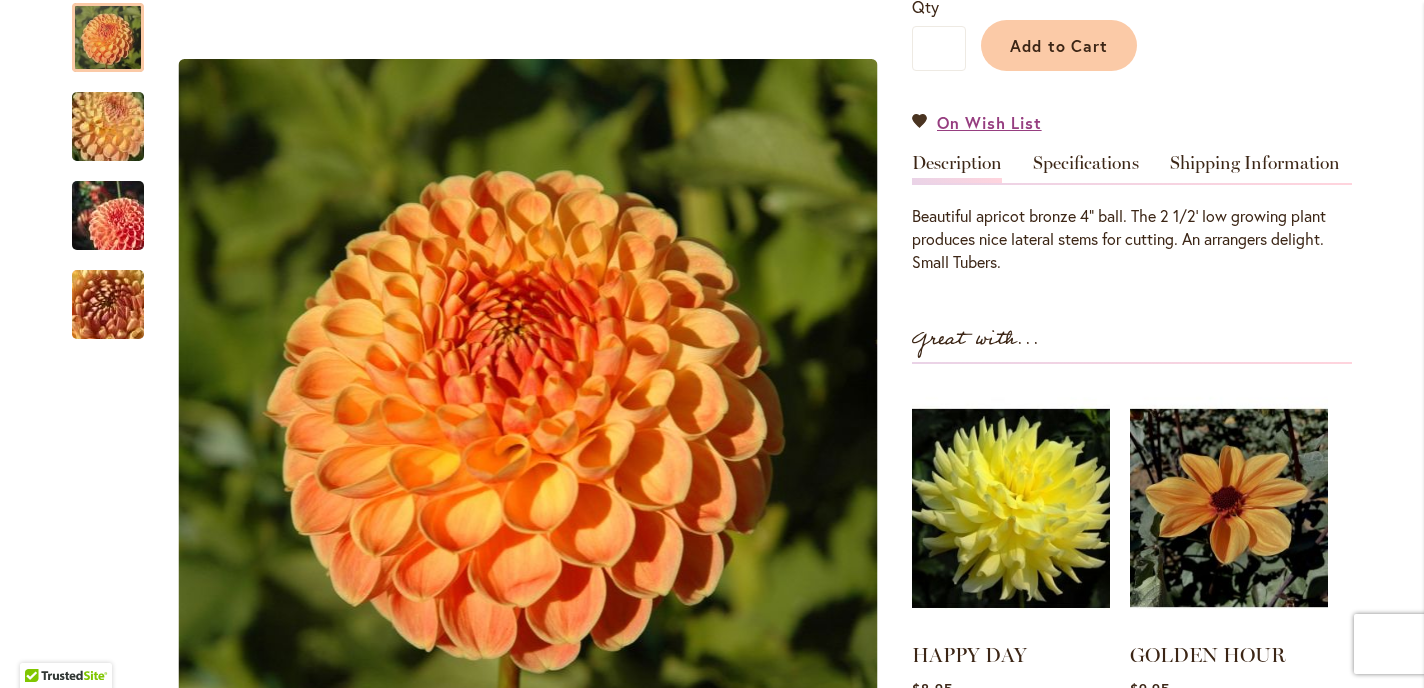 scroll, scrollTop: 401, scrollLeft: 0, axis: vertical 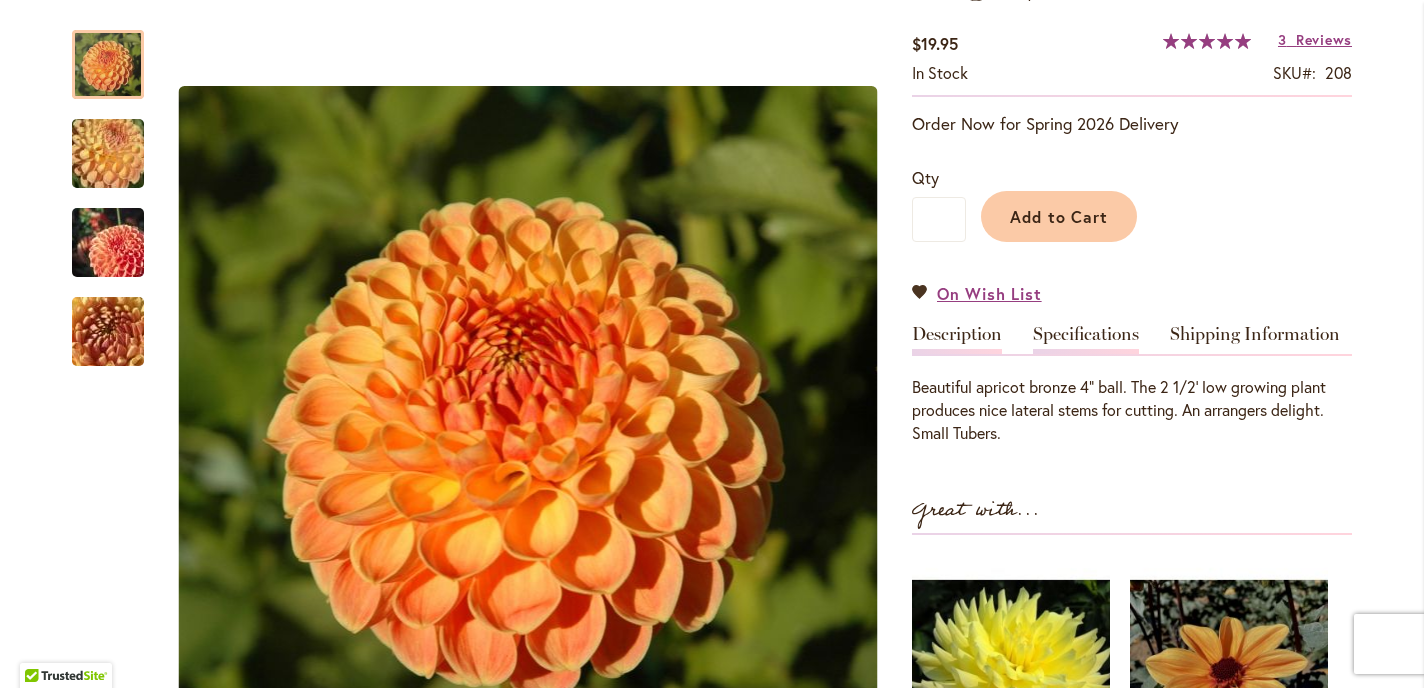type on "**********" 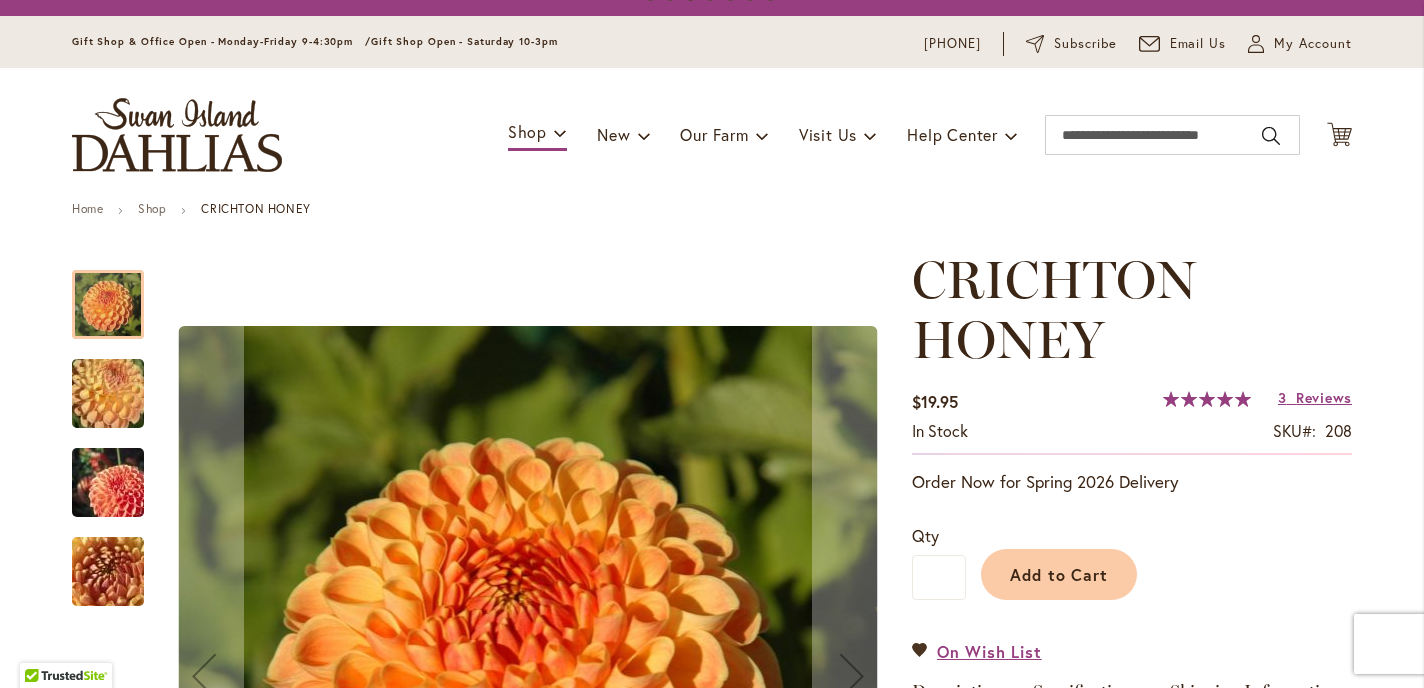 scroll, scrollTop: 0, scrollLeft: 0, axis: both 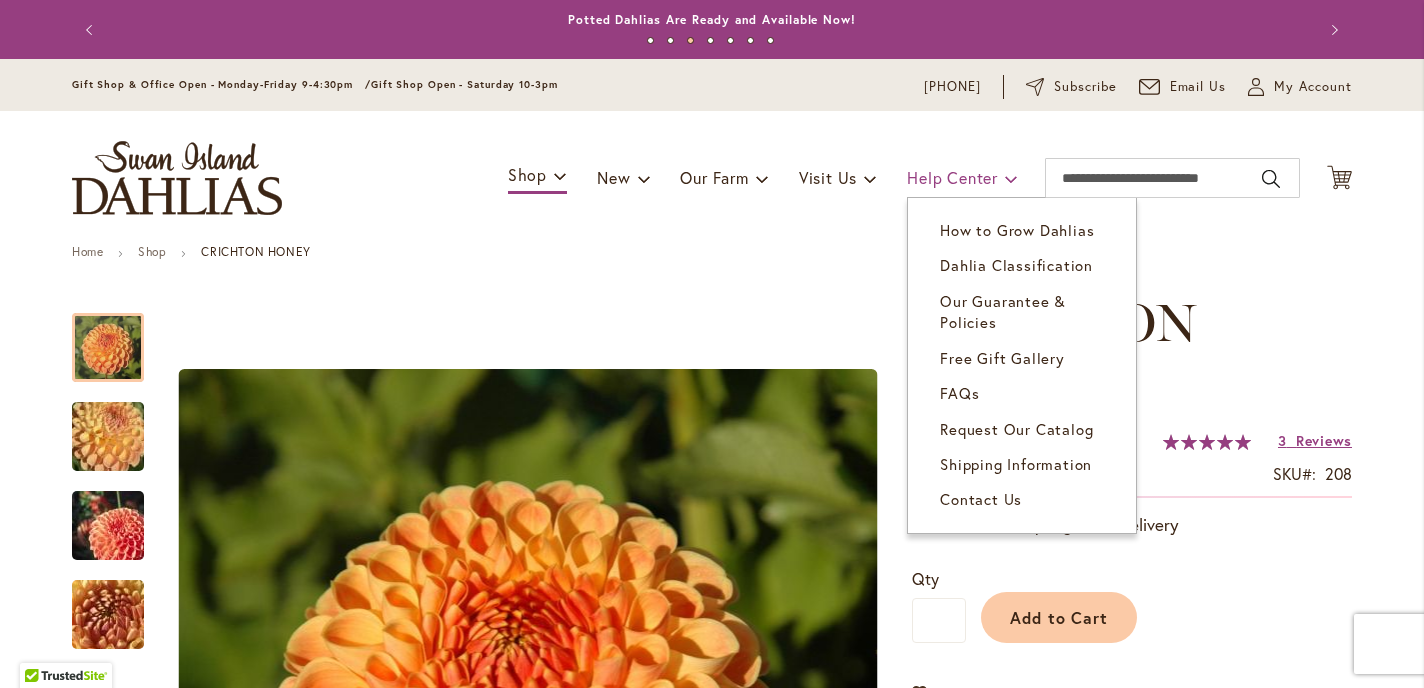click at bounding box center [1011, 178] 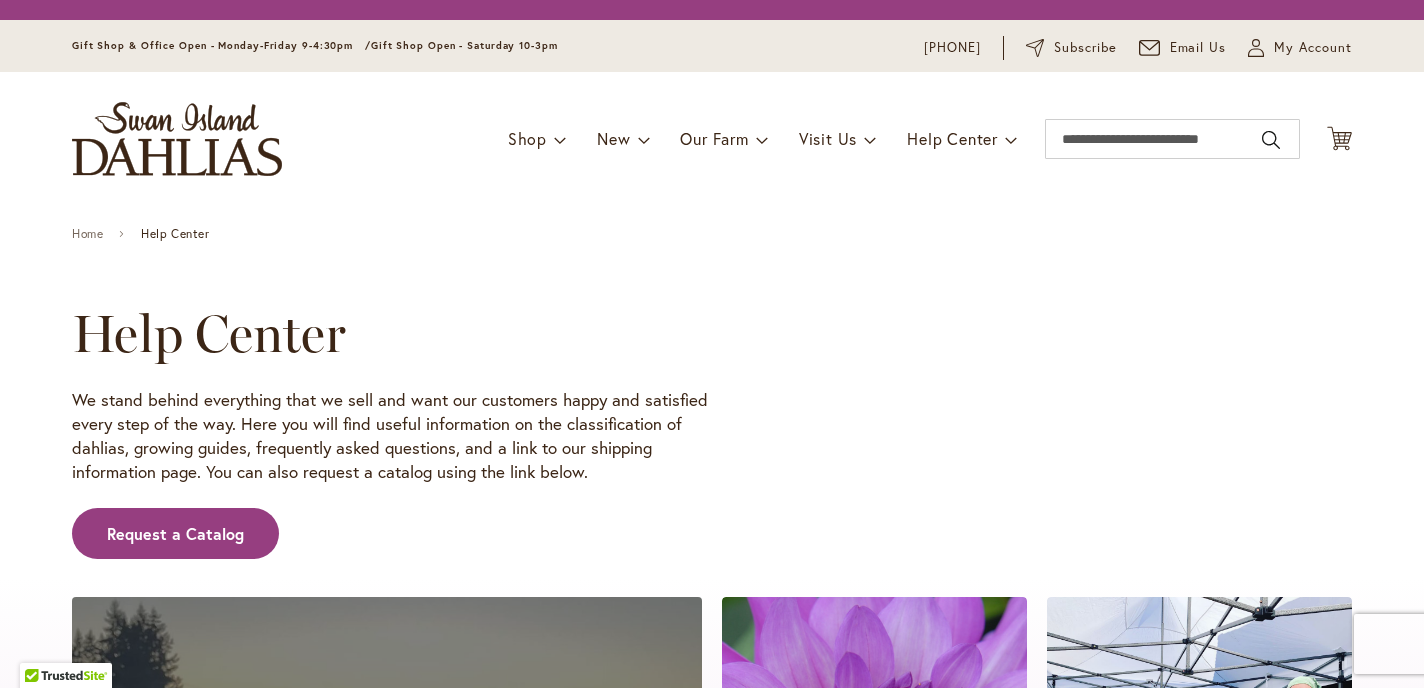 scroll, scrollTop: 0, scrollLeft: 0, axis: both 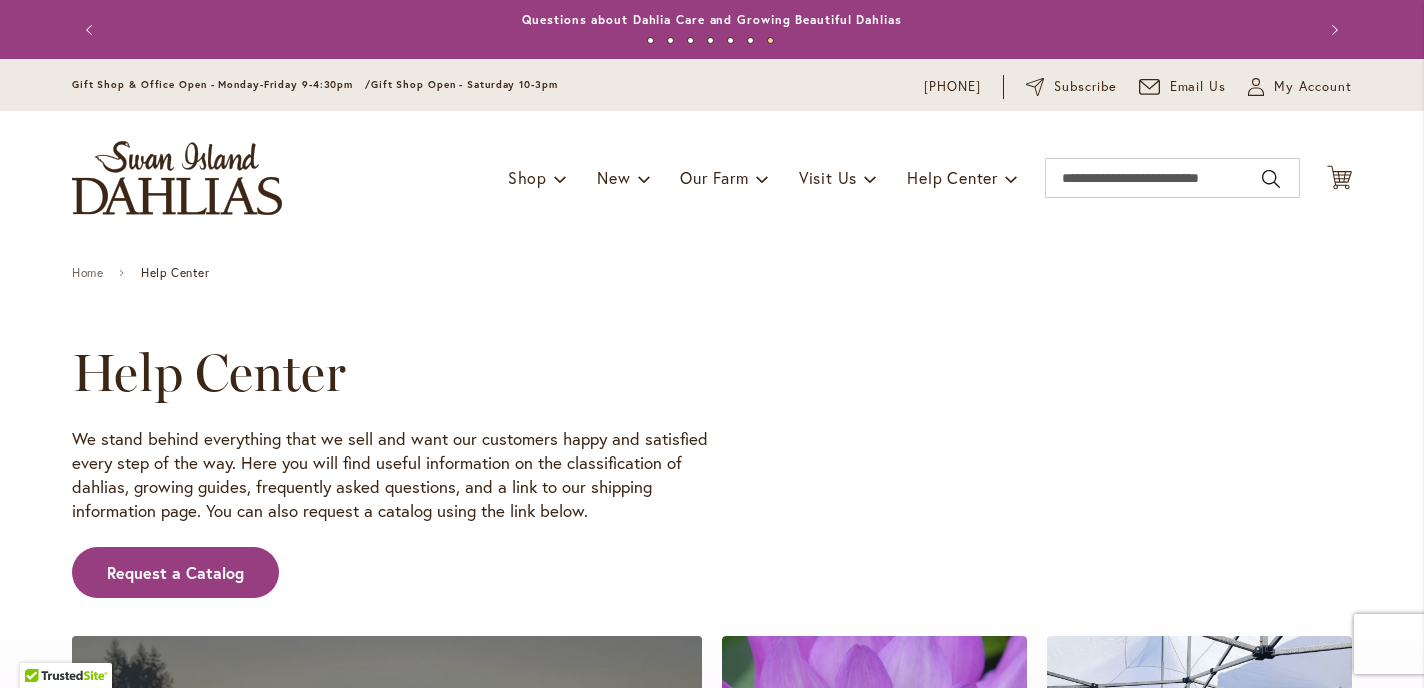 type on "**********" 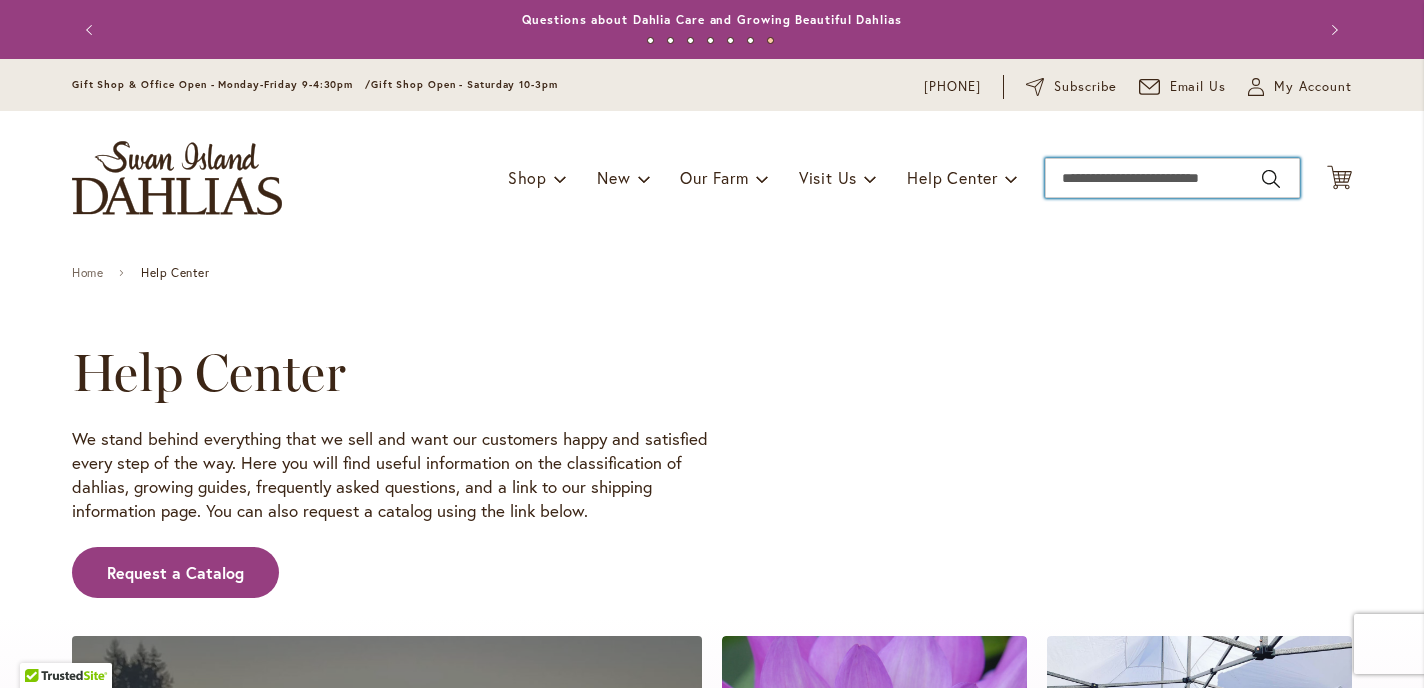 click on "Search" at bounding box center (1172, 178) 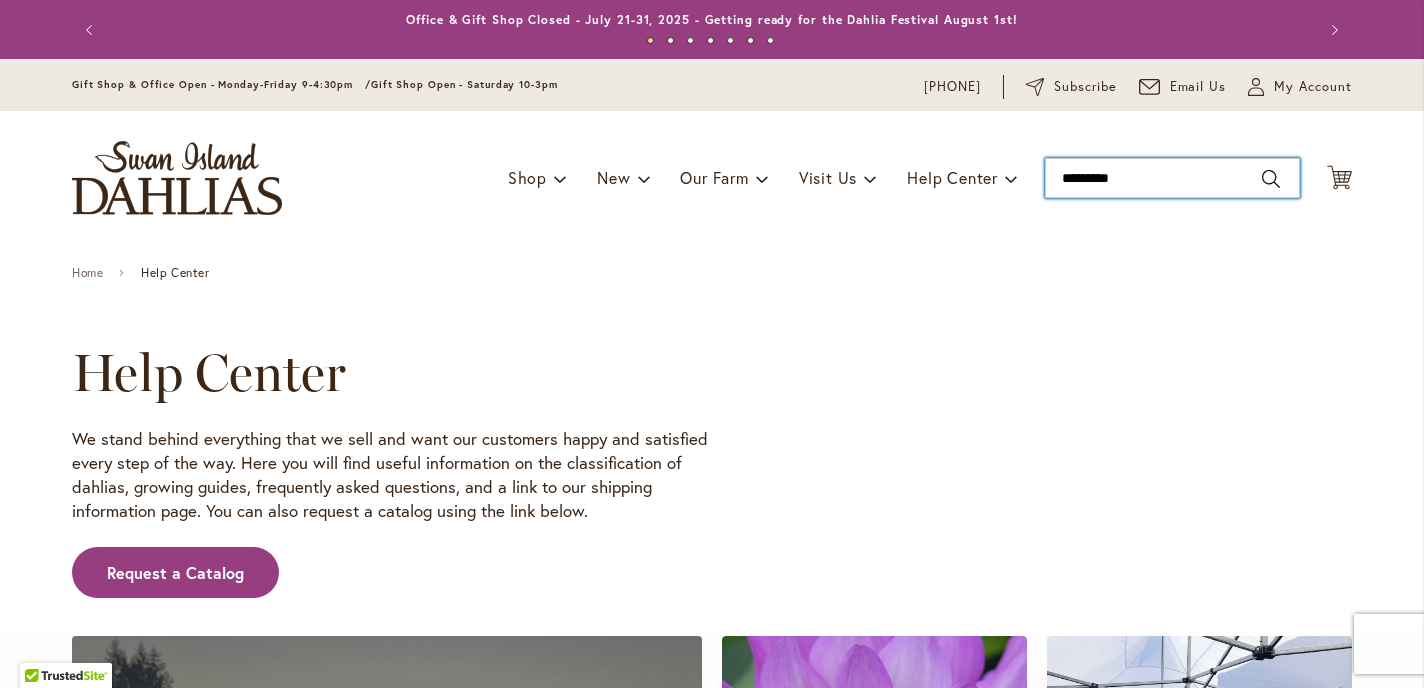 type on "*********" 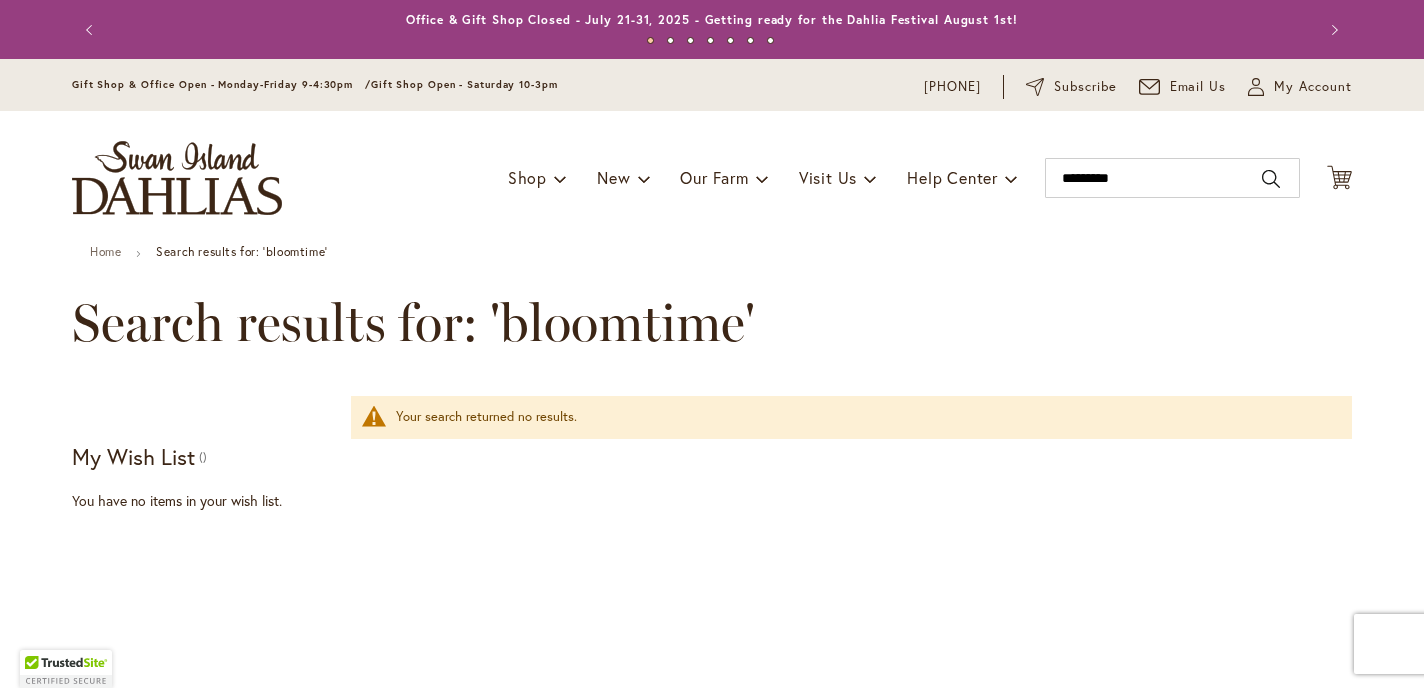 scroll, scrollTop: 0, scrollLeft: 0, axis: both 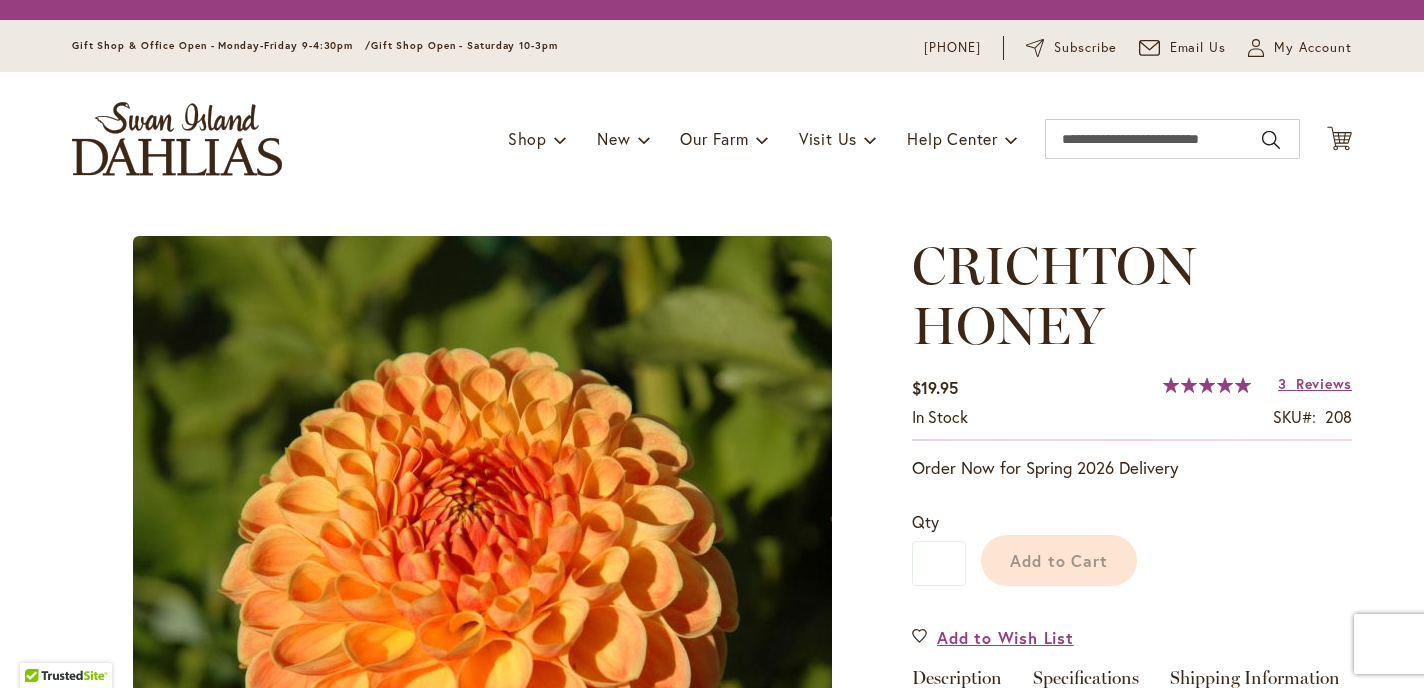 type on "*******" 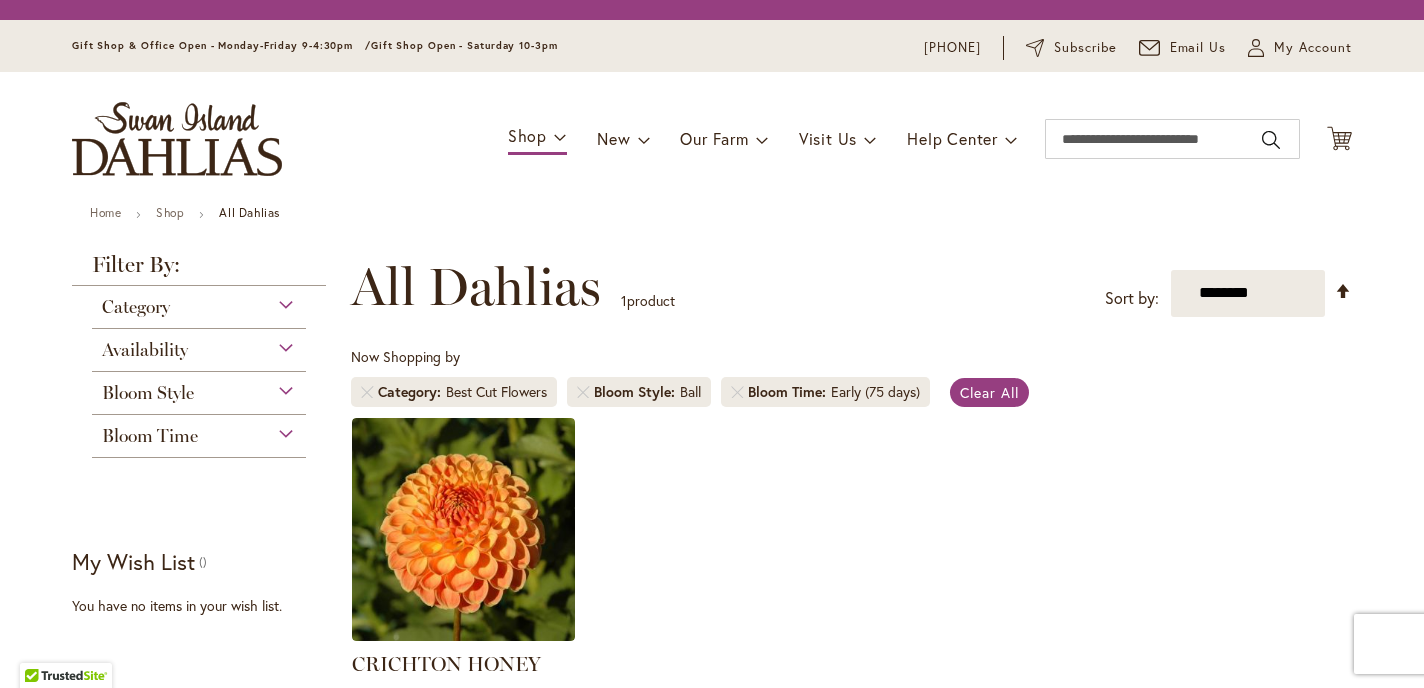 scroll, scrollTop: 0, scrollLeft: 0, axis: both 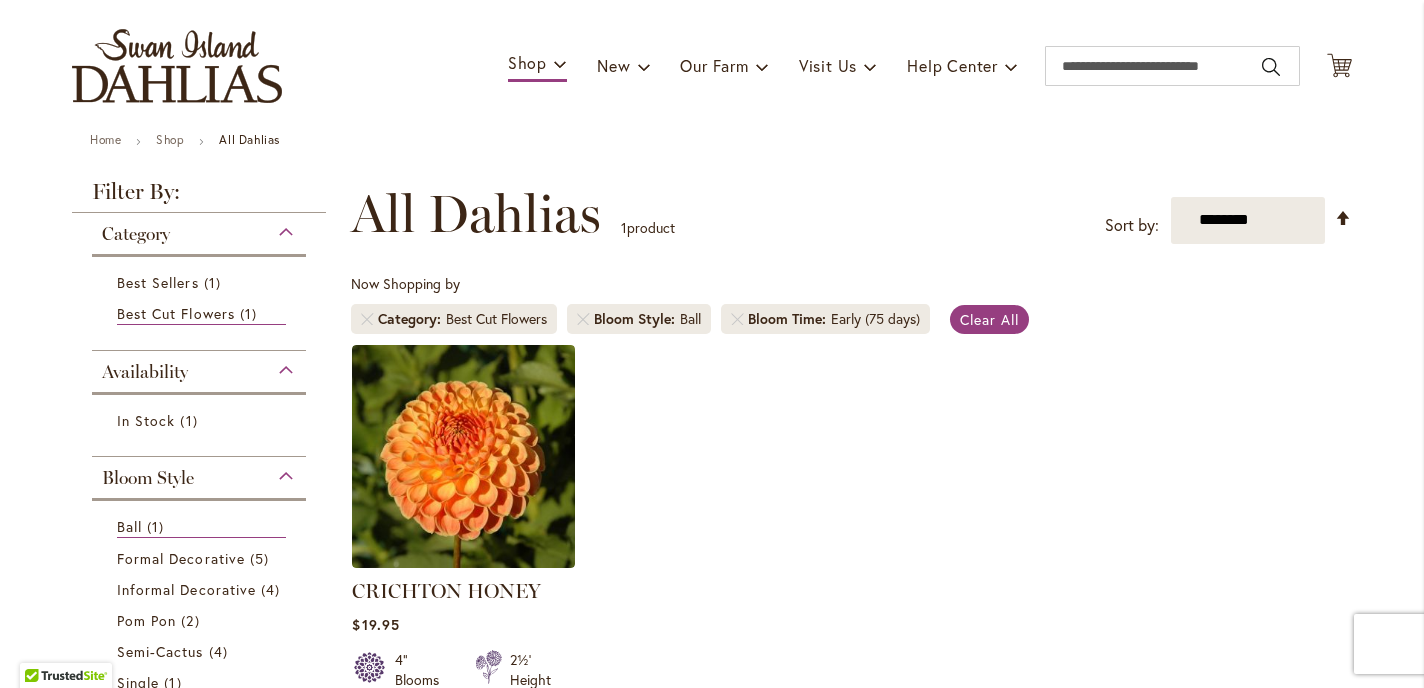 type on "**********" 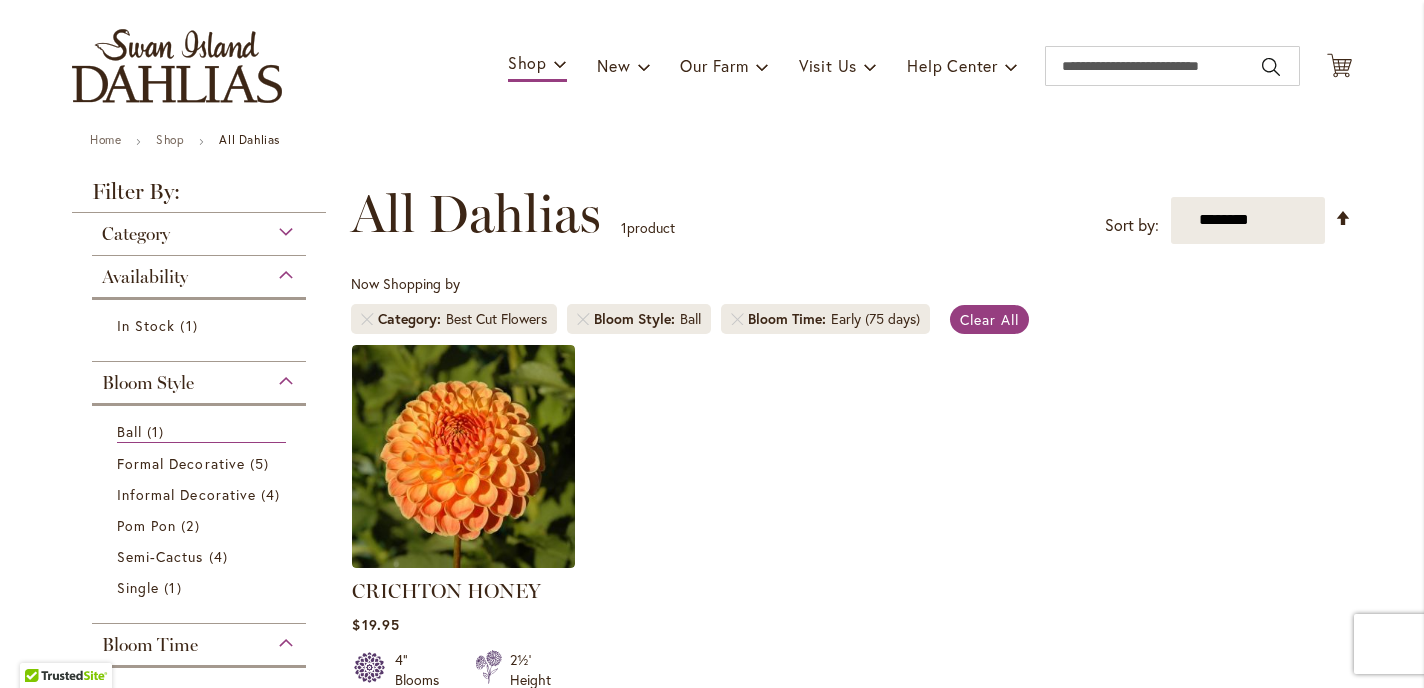 click on "Category" at bounding box center (199, 229) 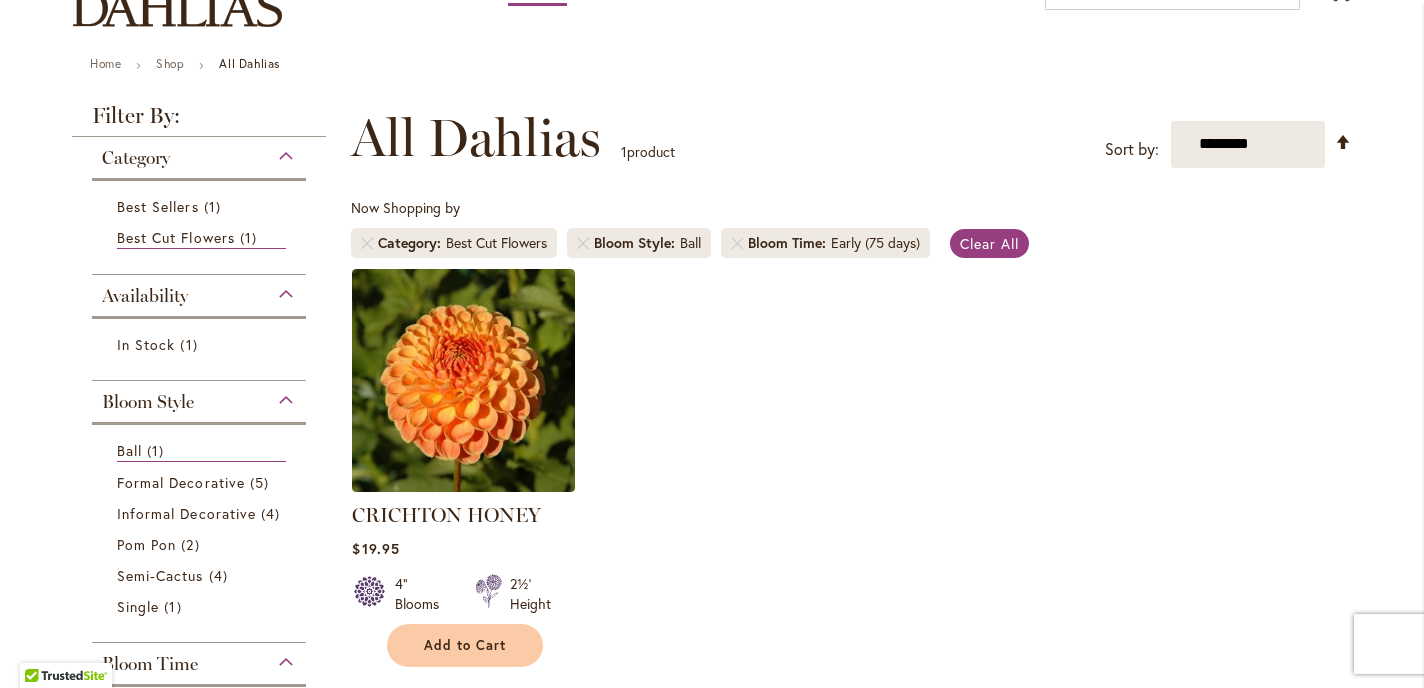 scroll, scrollTop: 189, scrollLeft: 0, axis: vertical 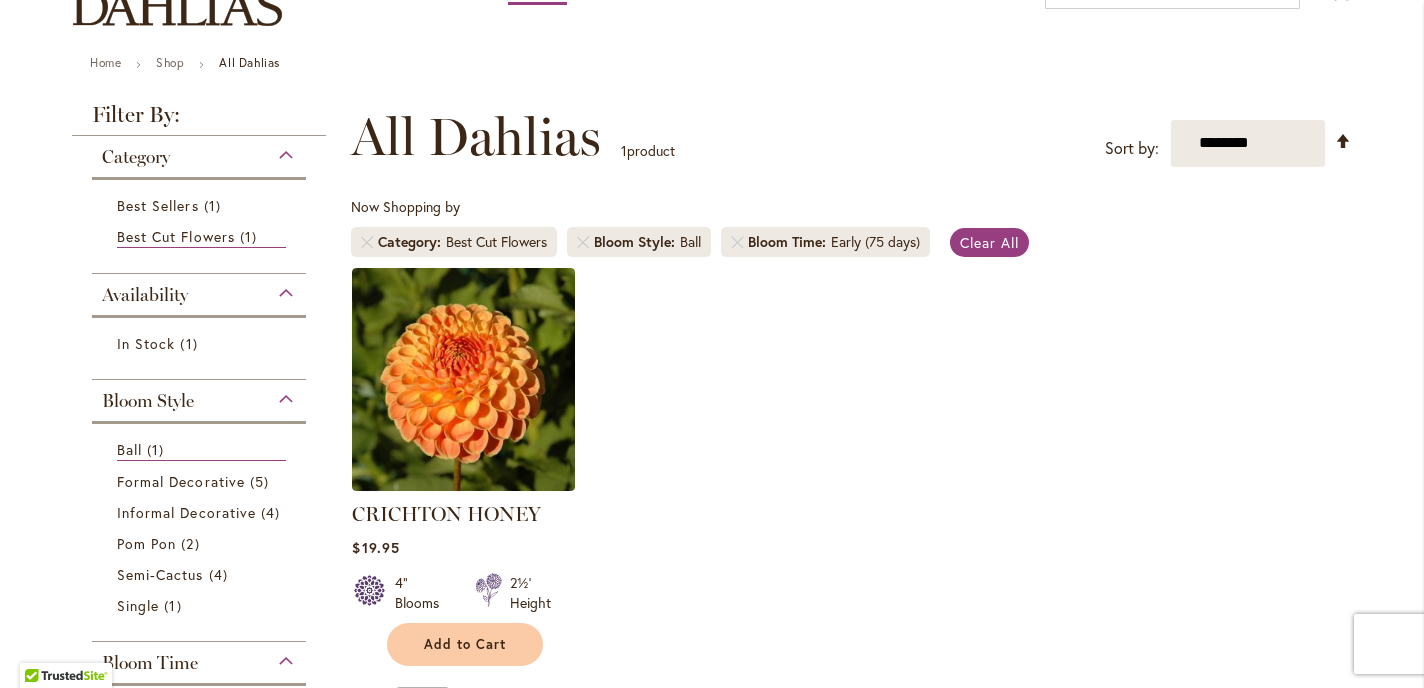 click on "Bloom Style" at bounding box center (199, 396) 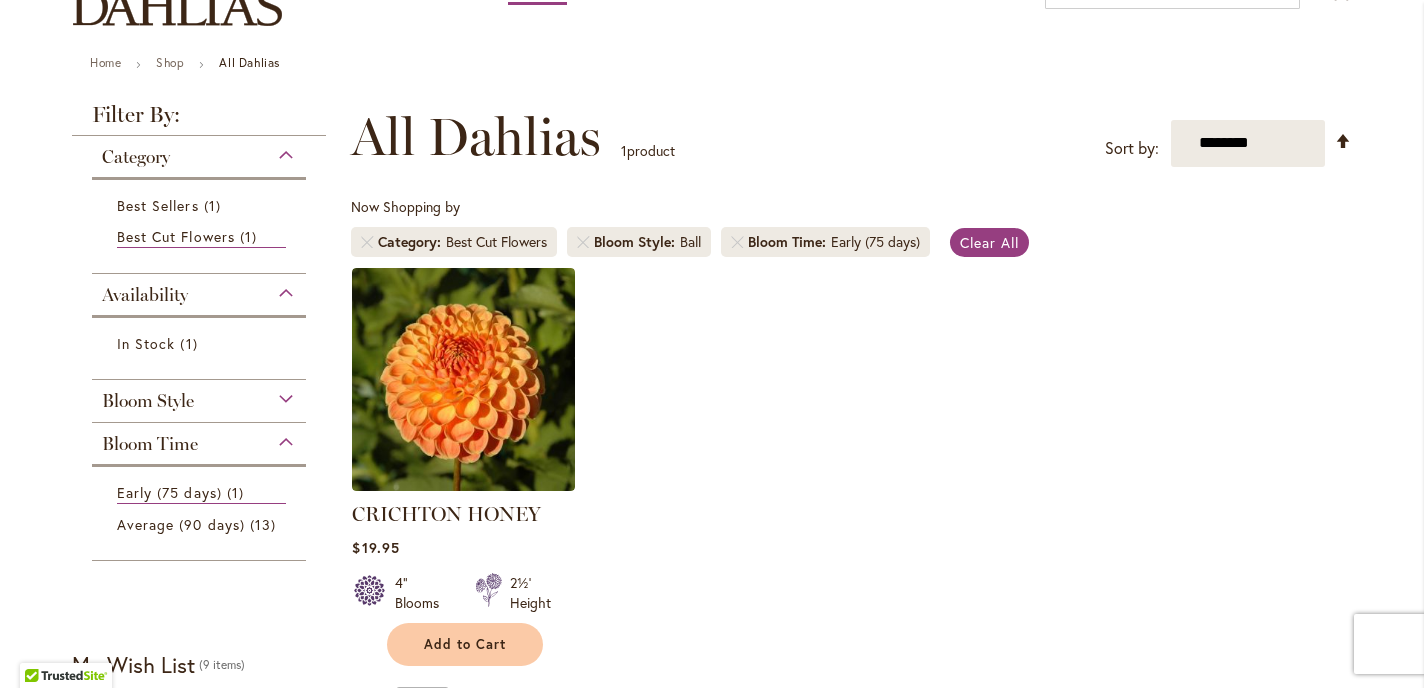 click on "All Dahlias" at bounding box center [249, 62] 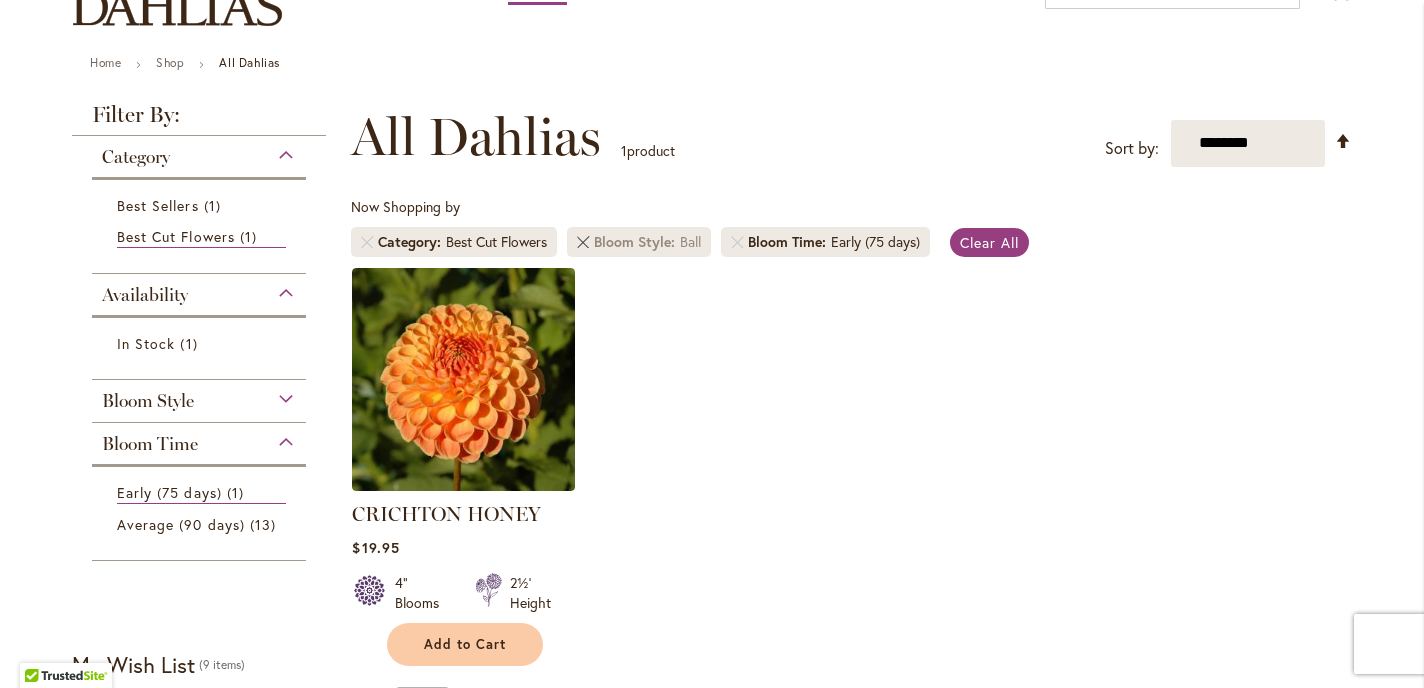 click at bounding box center [583, 242] 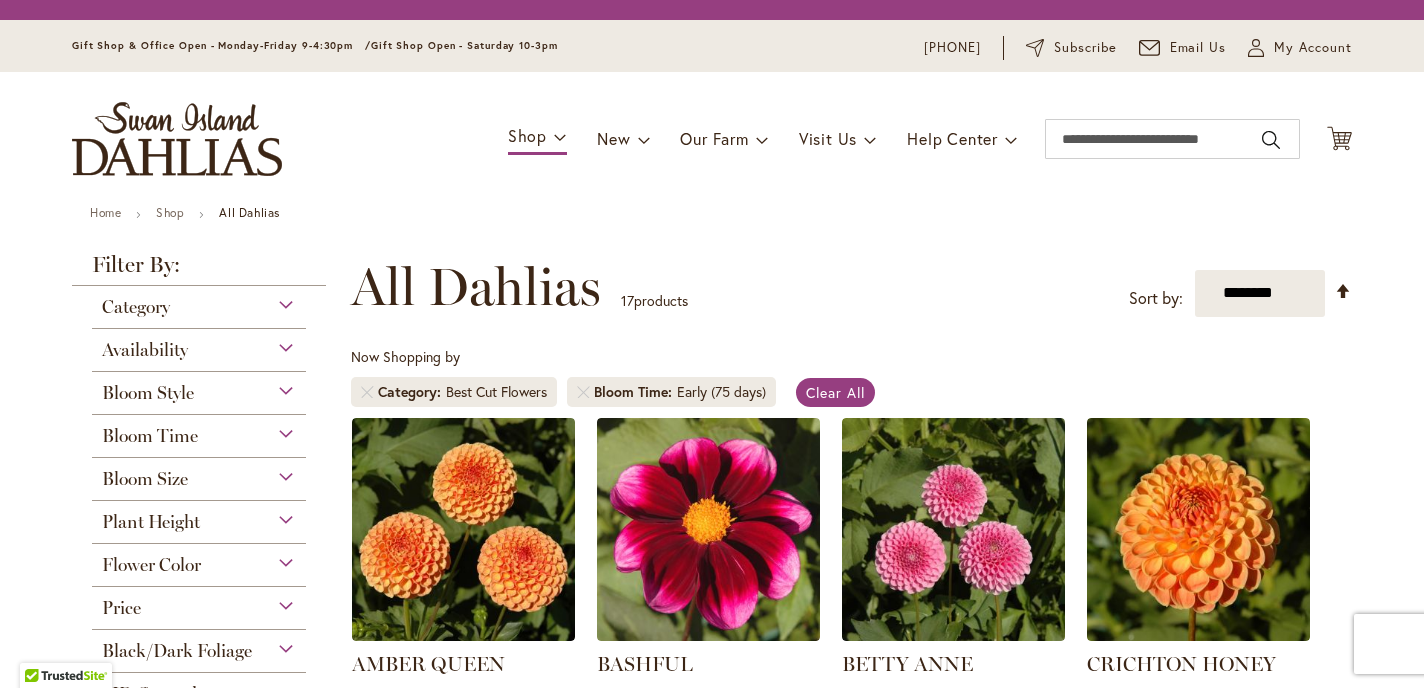 scroll, scrollTop: 0, scrollLeft: 0, axis: both 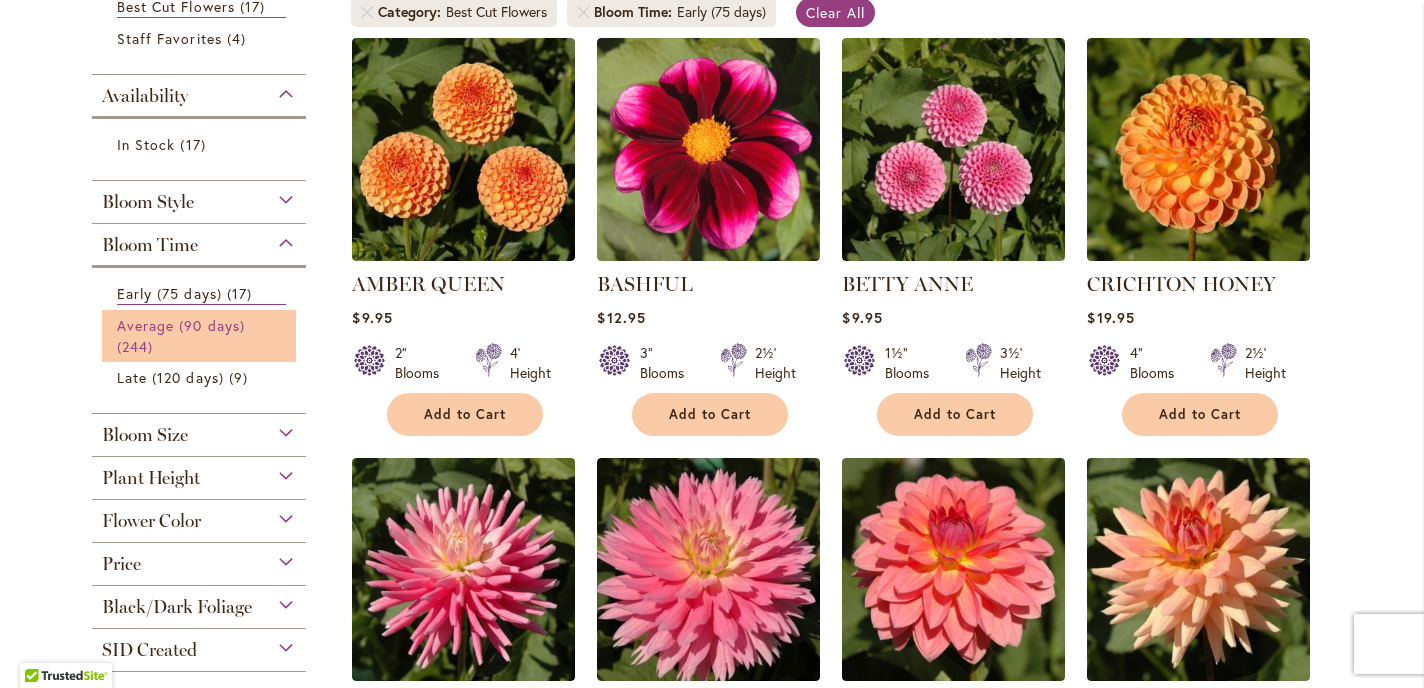 type on "**********" 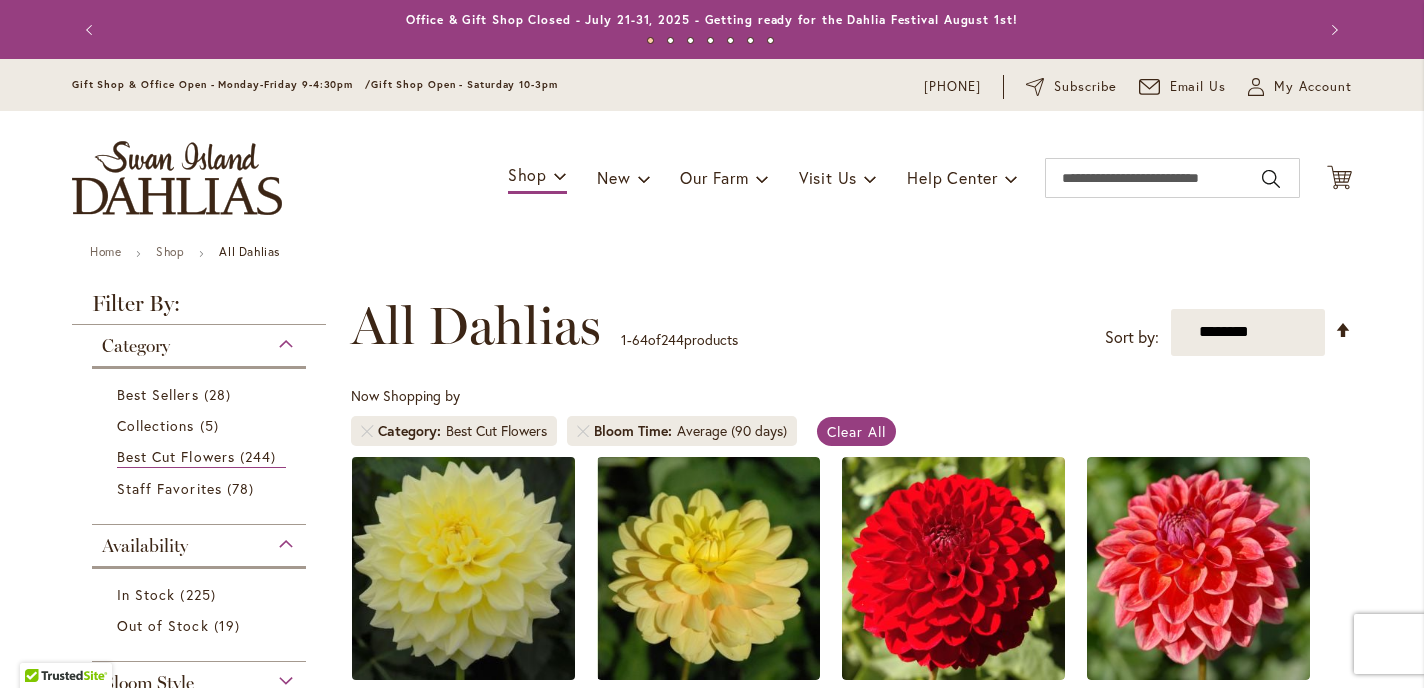 scroll, scrollTop: 0, scrollLeft: 0, axis: both 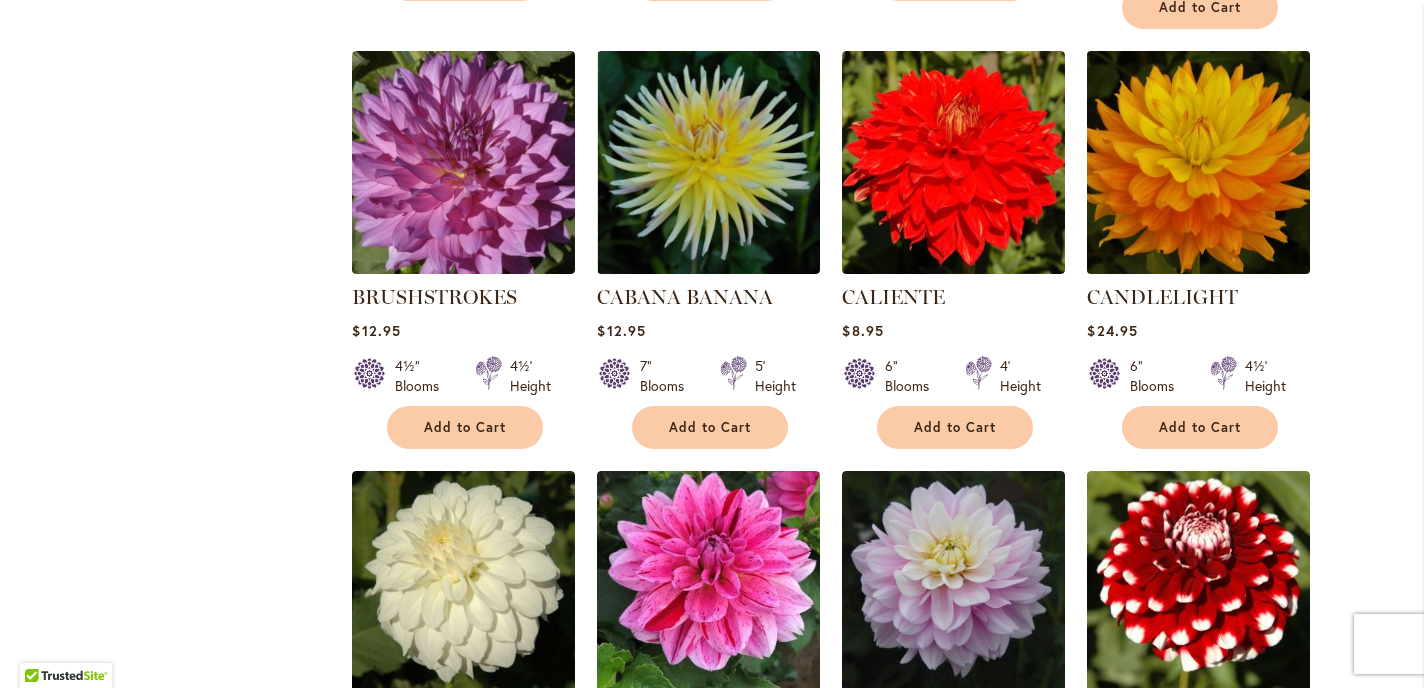 type on "**********" 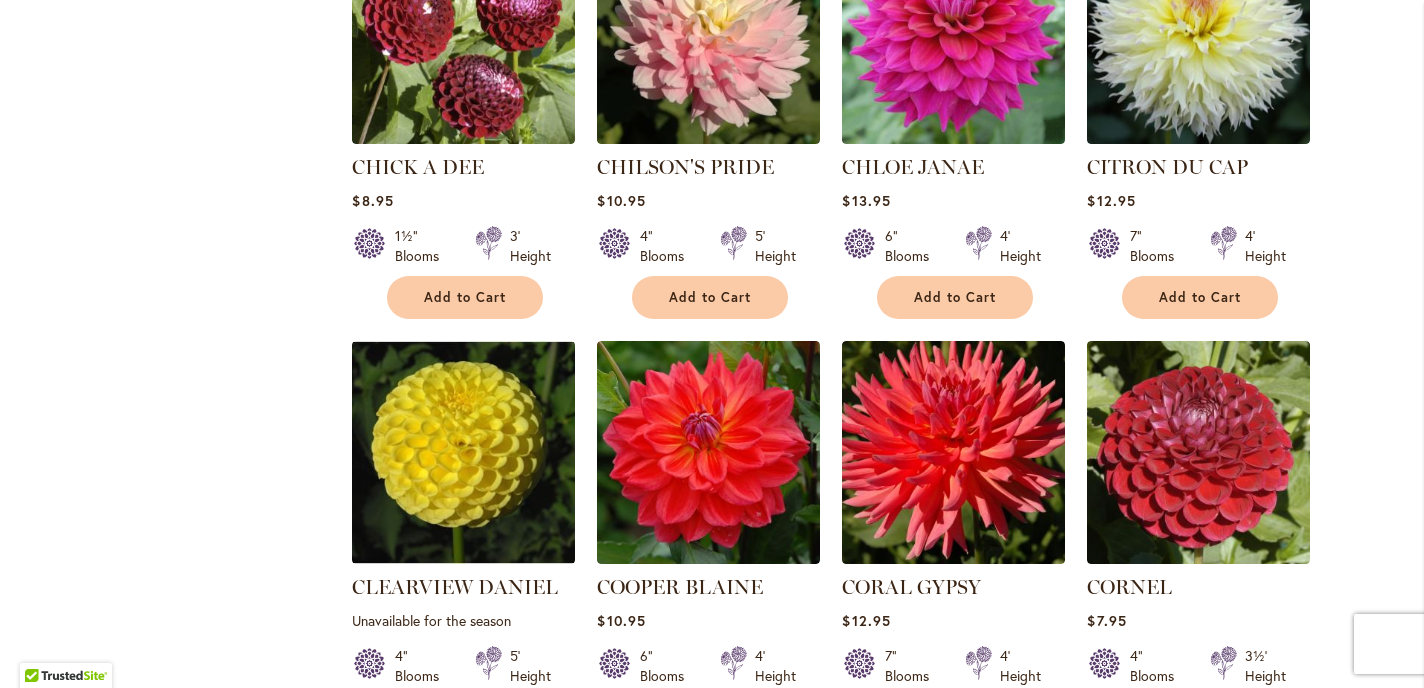 scroll, scrollTop: 4771, scrollLeft: 0, axis: vertical 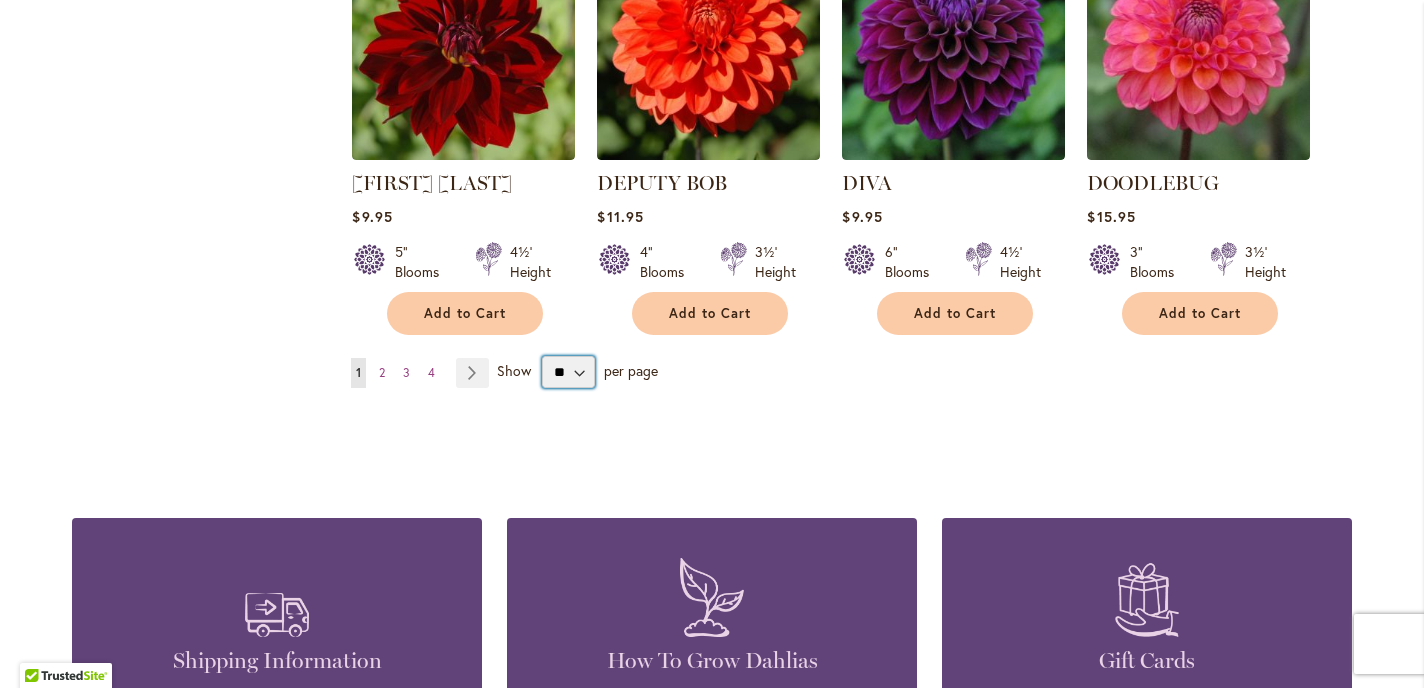 click on "**
**
**
**" at bounding box center [568, 372] 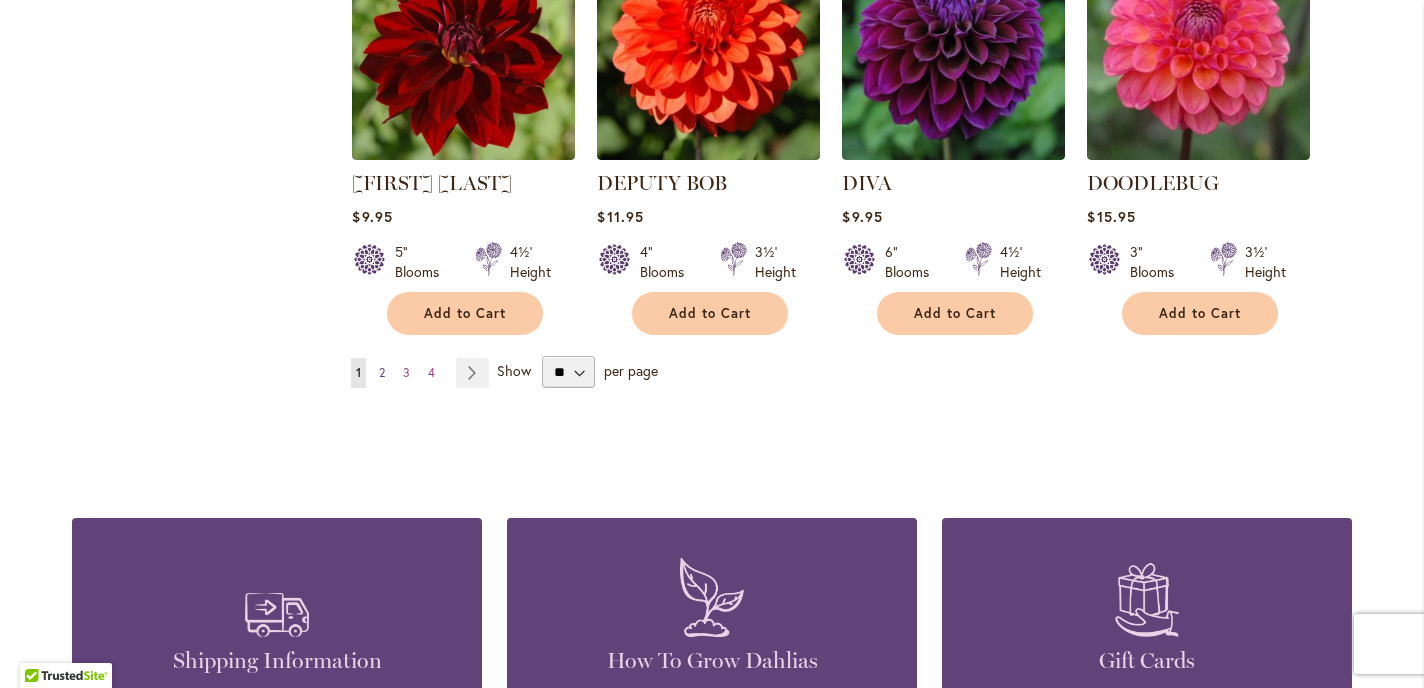 click on "2" at bounding box center [382, 372] 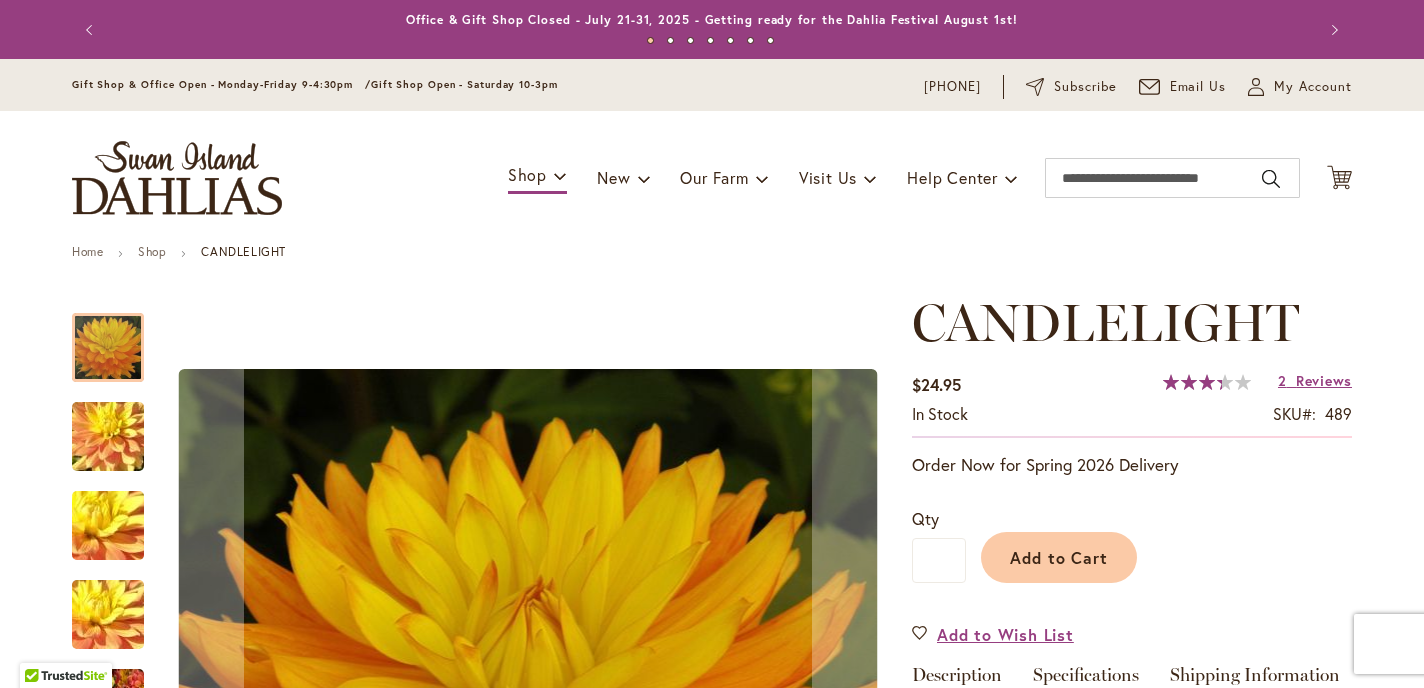type on "*******" 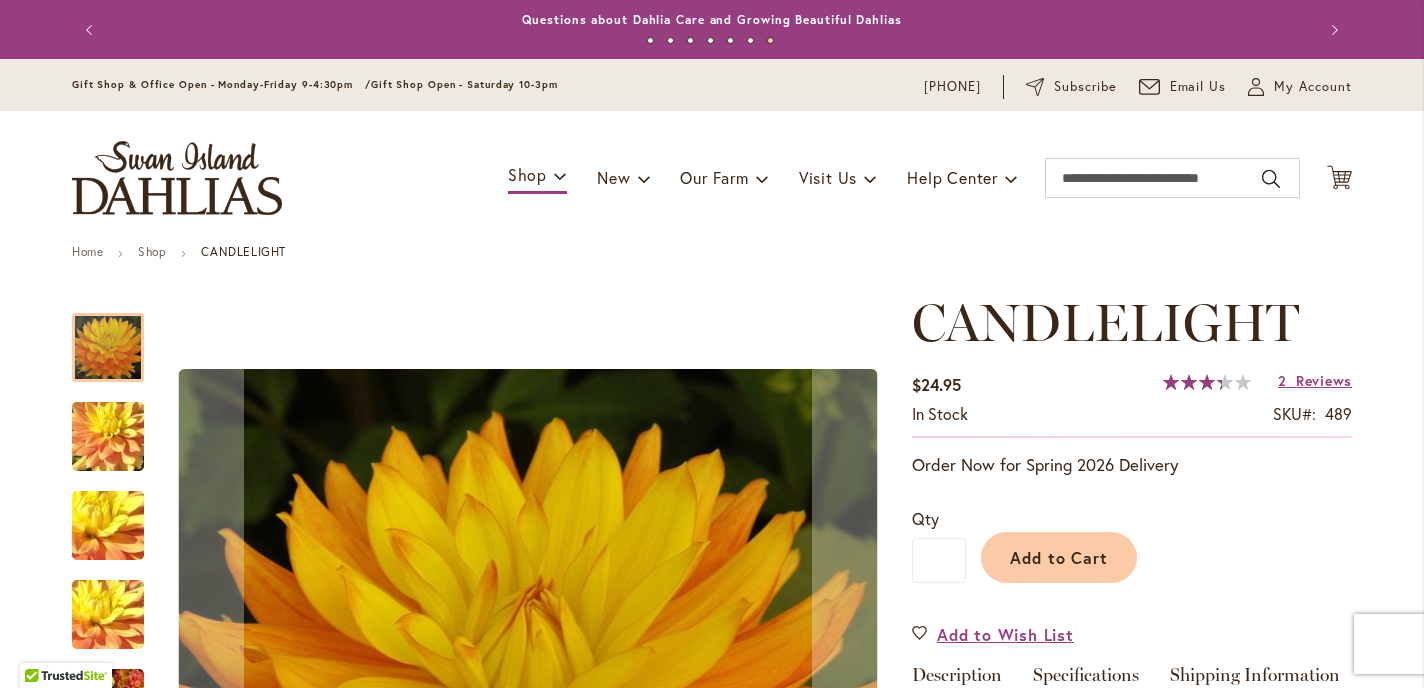 scroll, scrollTop: 0, scrollLeft: 0, axis: both 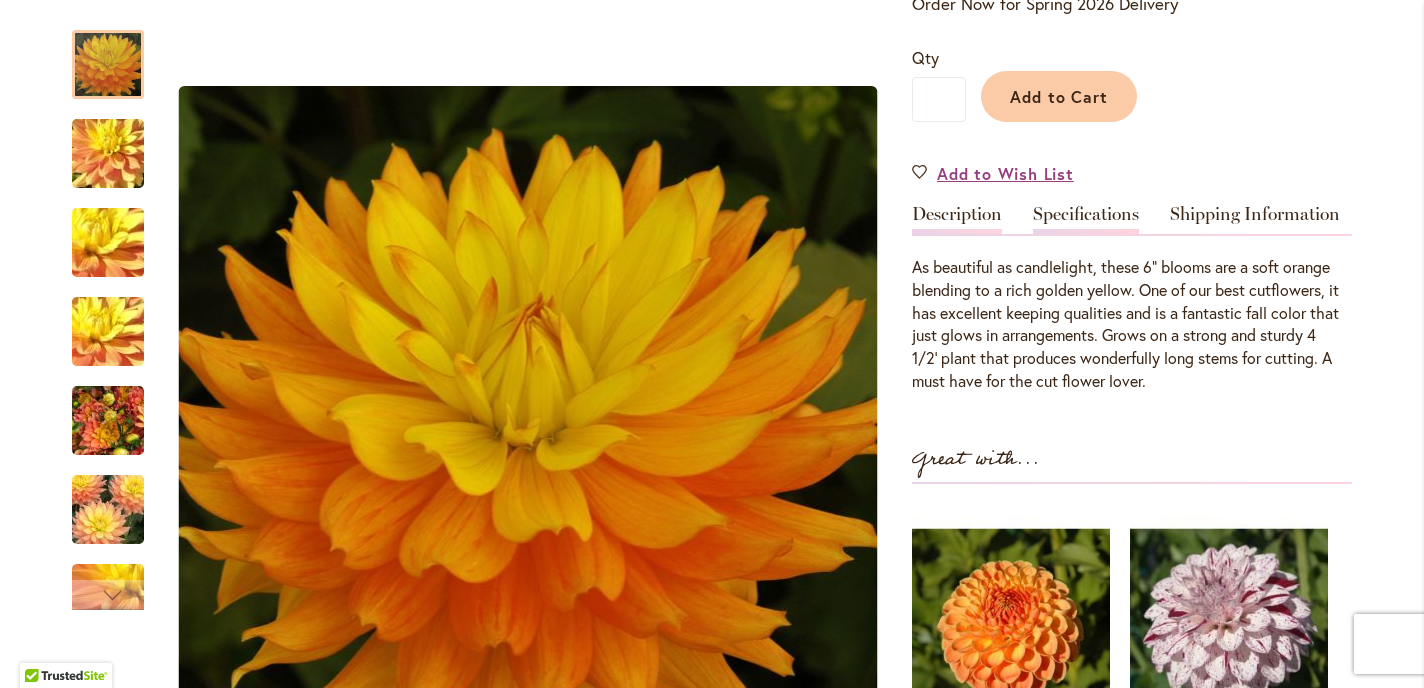 type on "**********" 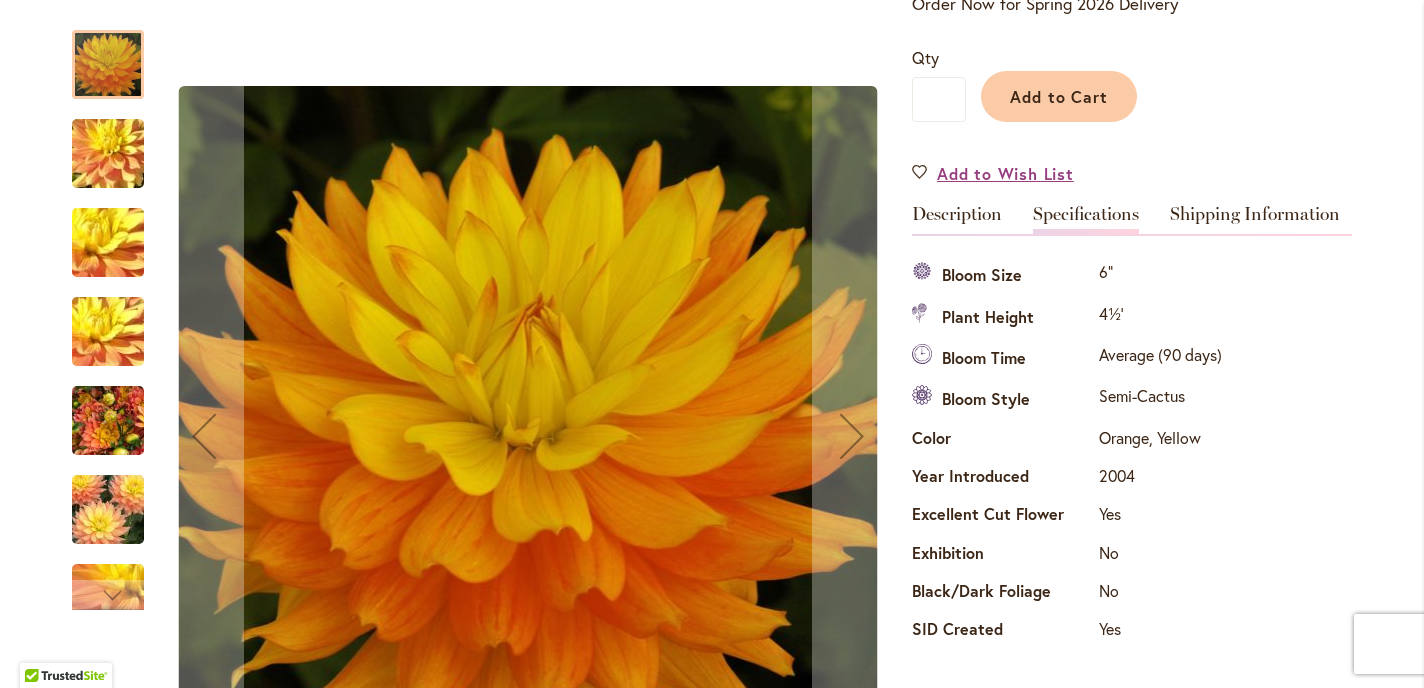 click at bounding box center [108, 154] 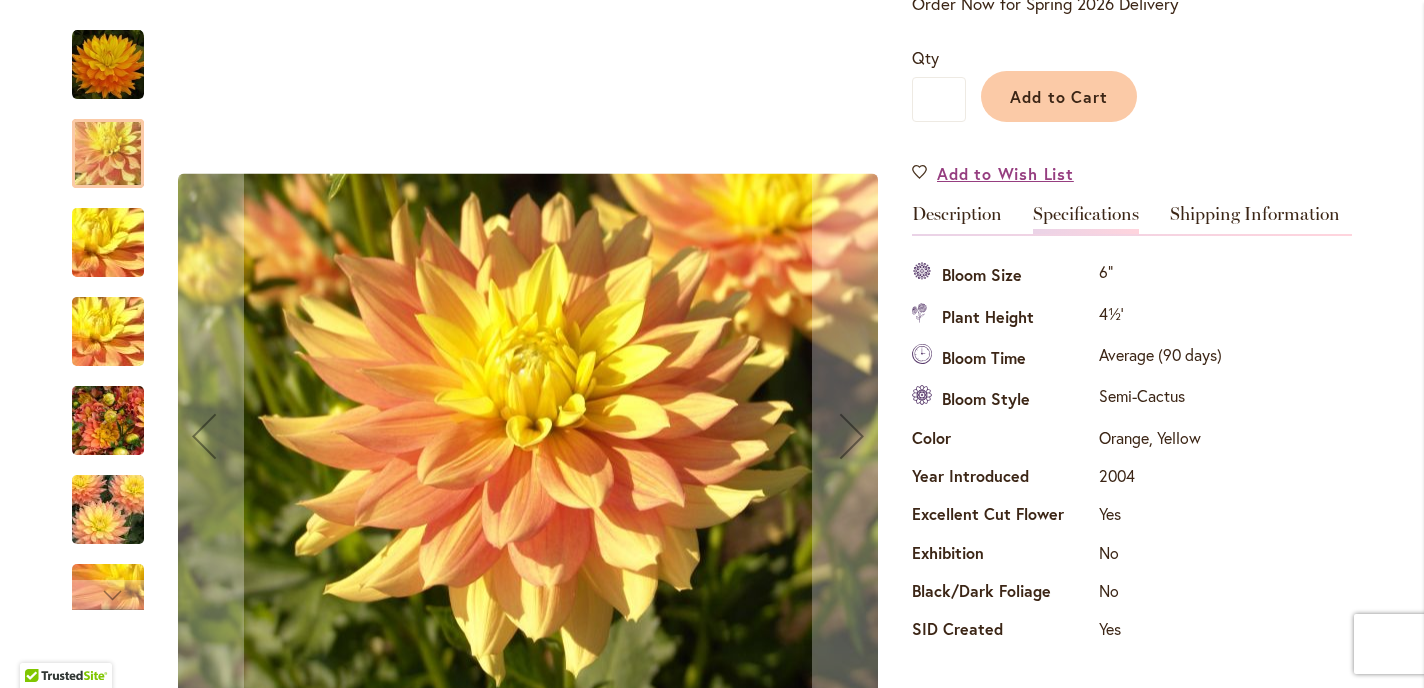 click at bounding box center [108, 243] 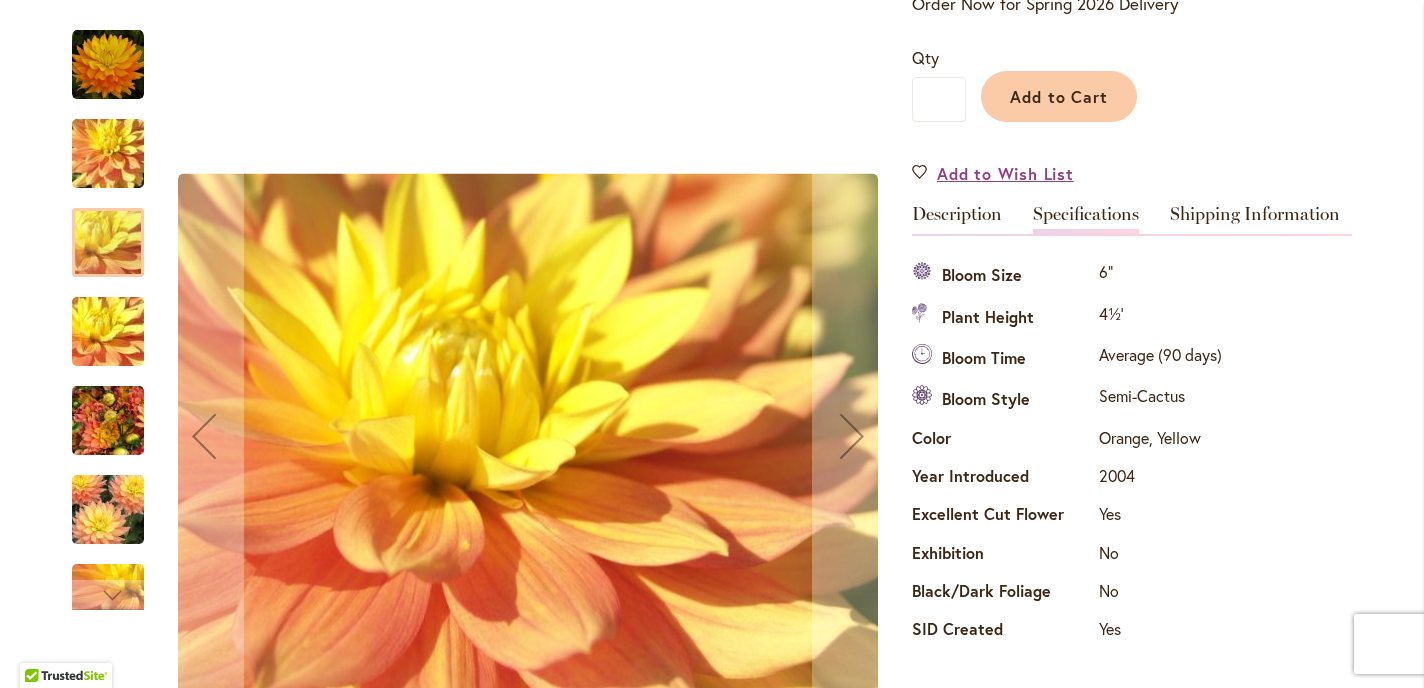 click at bounding box center [108, 332] 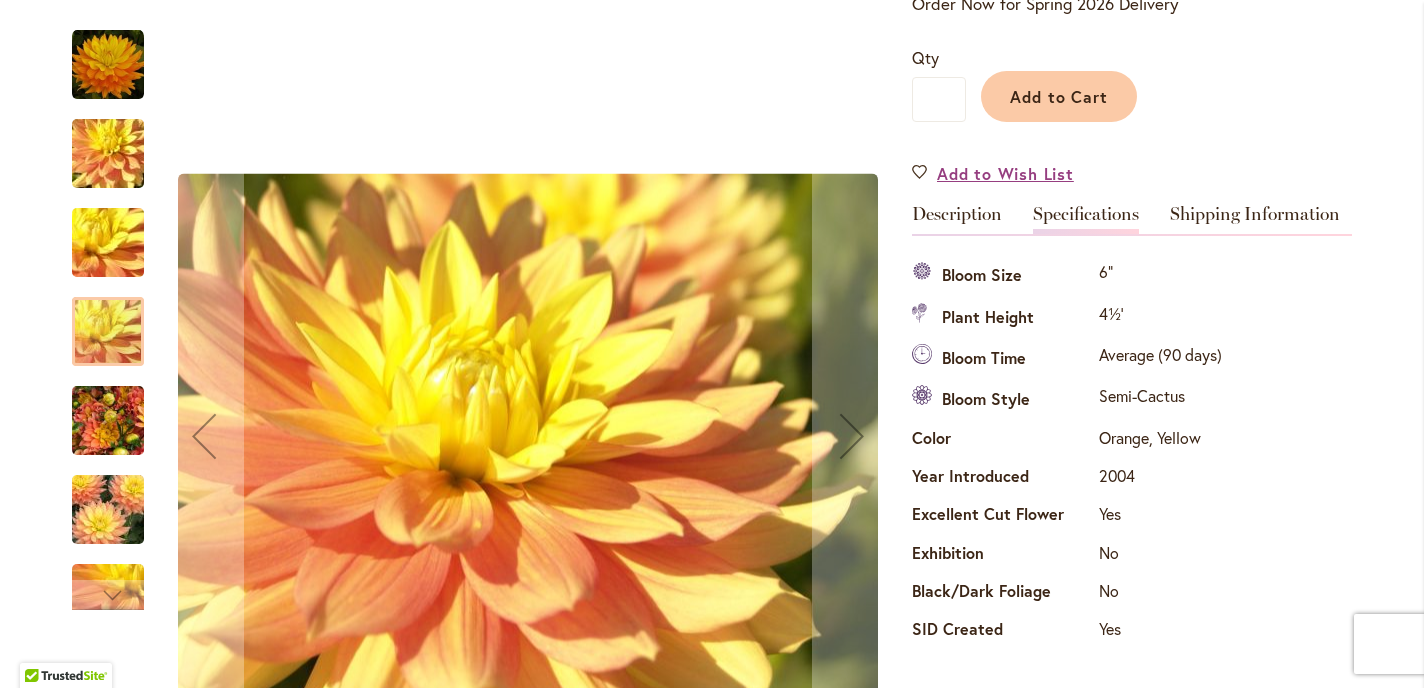 click at bounding box center [108, 421] 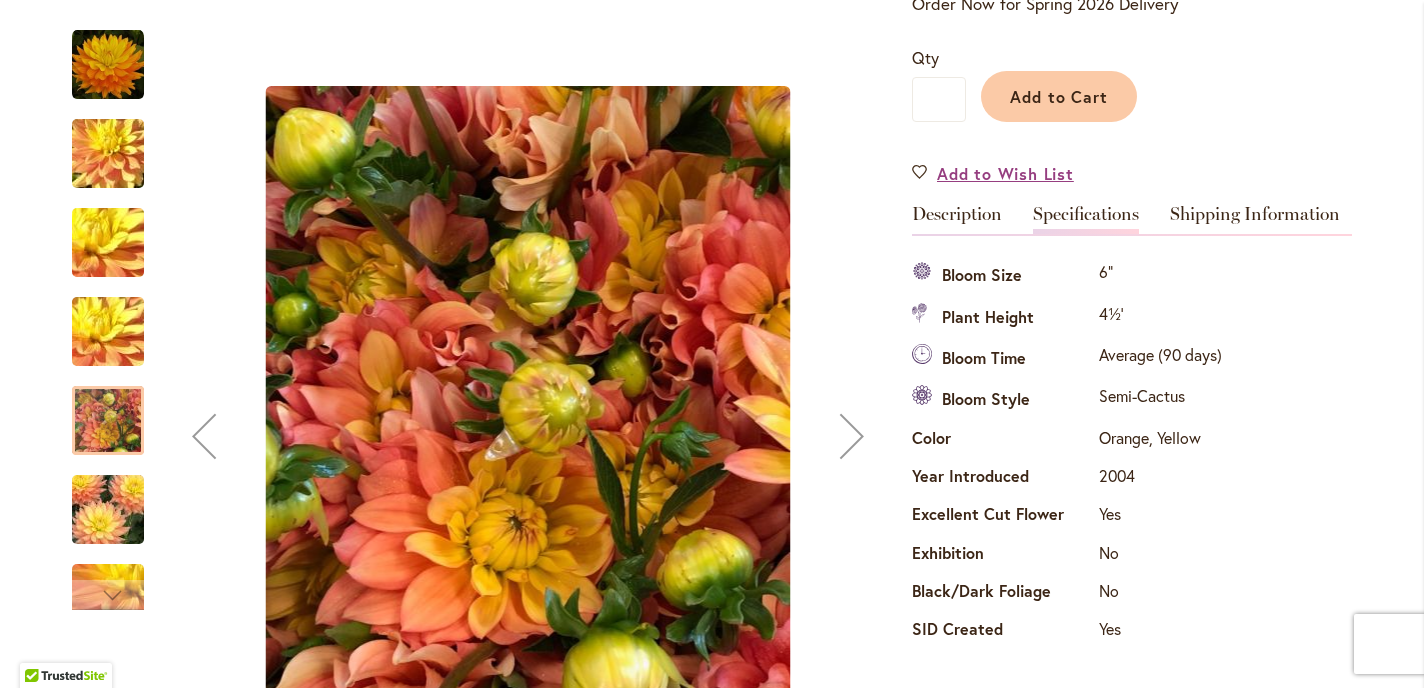 click at bounding box center [108, 510] 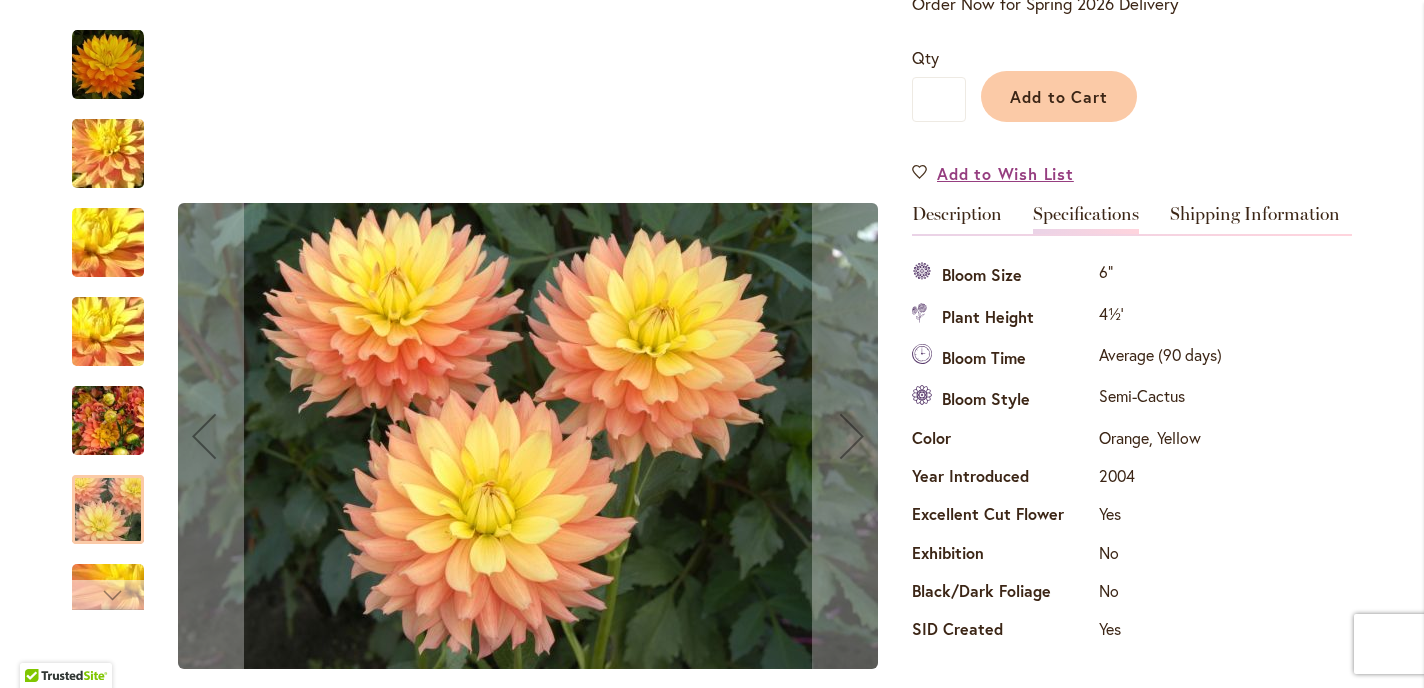 click at bounding box center [108, 595] 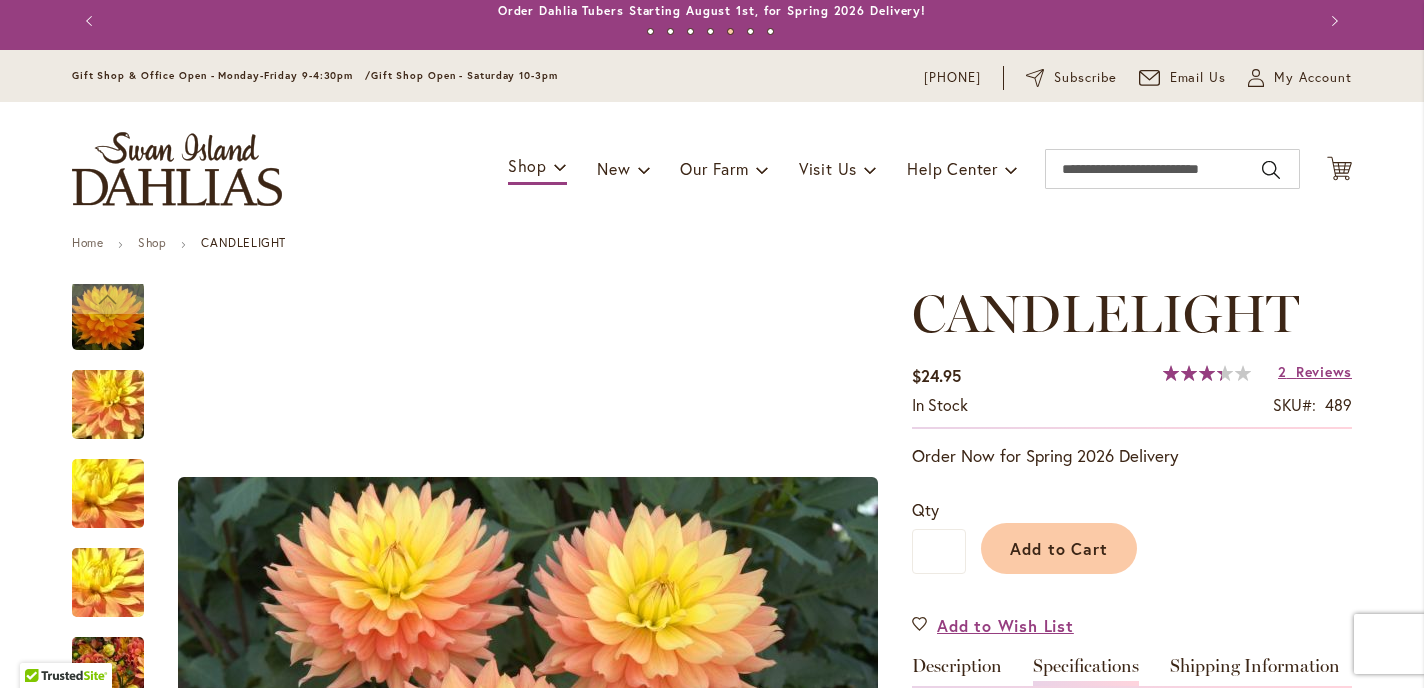 scroll, scrollTop: 0, scrollLeft: 0, axis: both 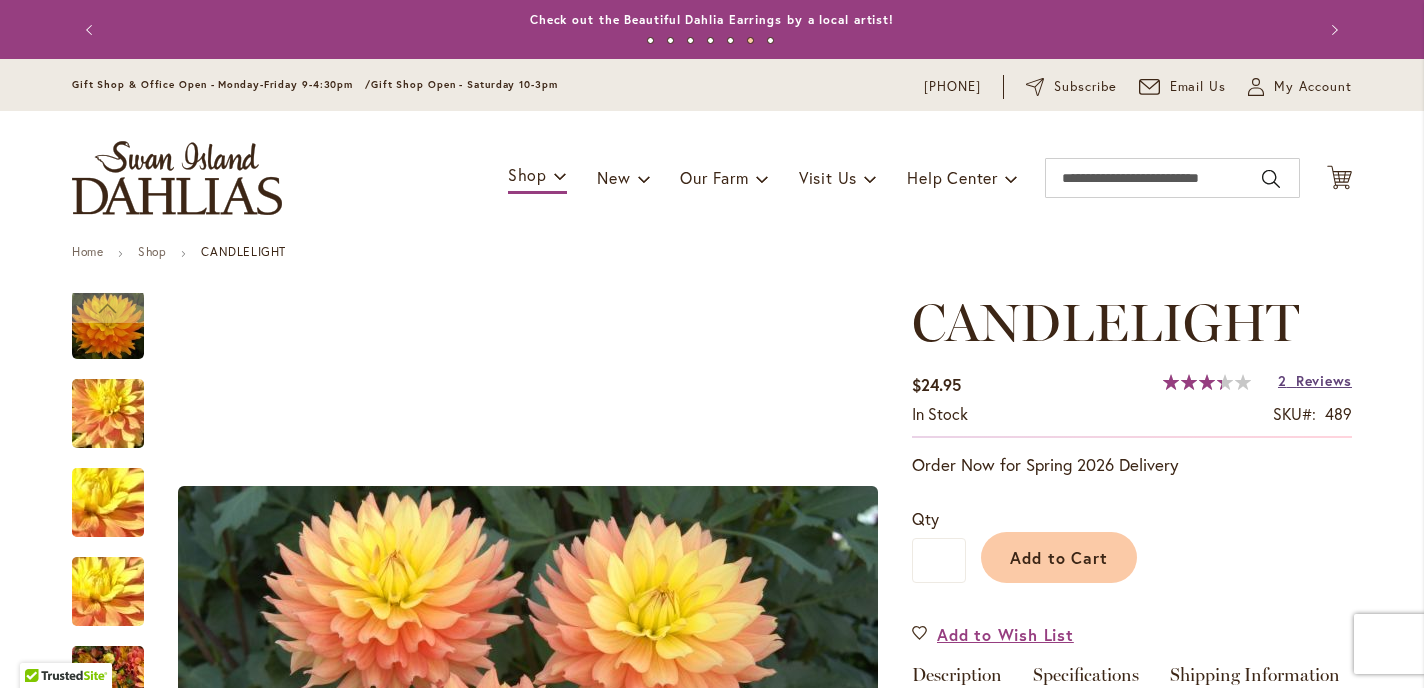 click on "Reviews" at bounding box center (1324, 380) 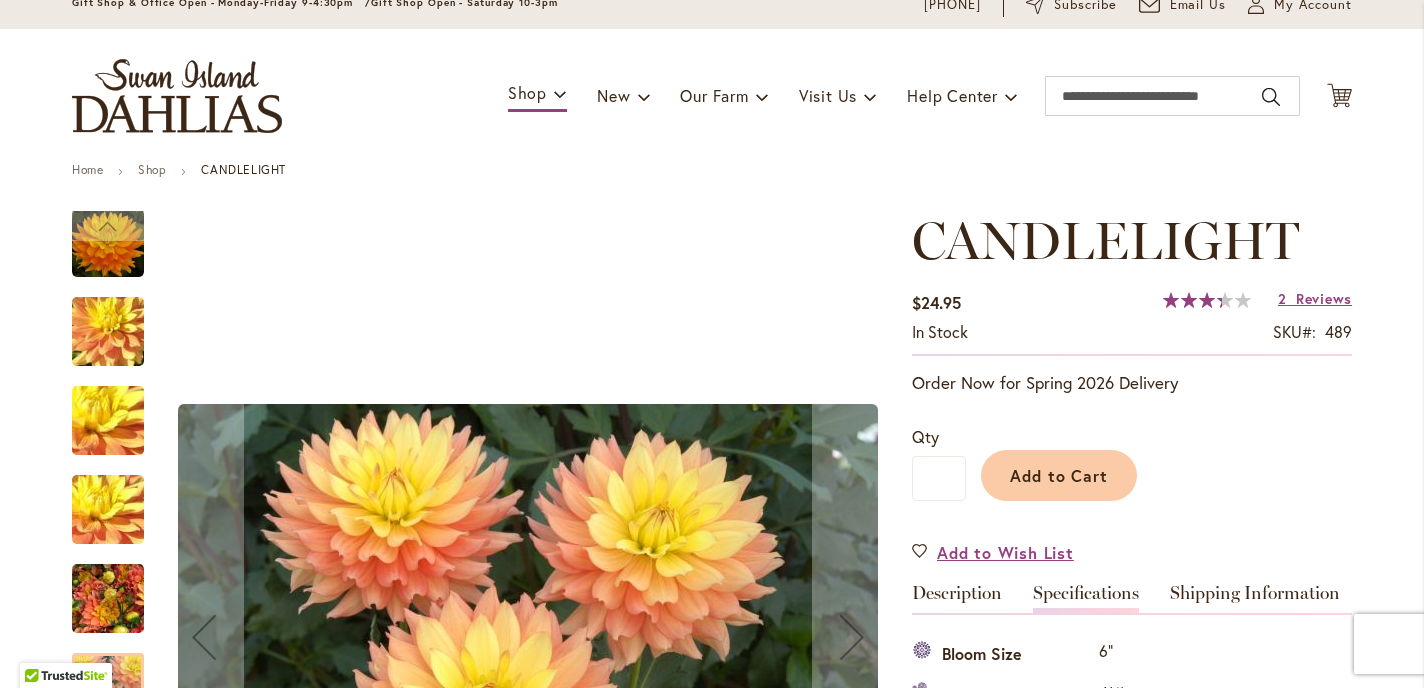 scroll, scrollTop: 0, scrollLeft: 0, axis: both 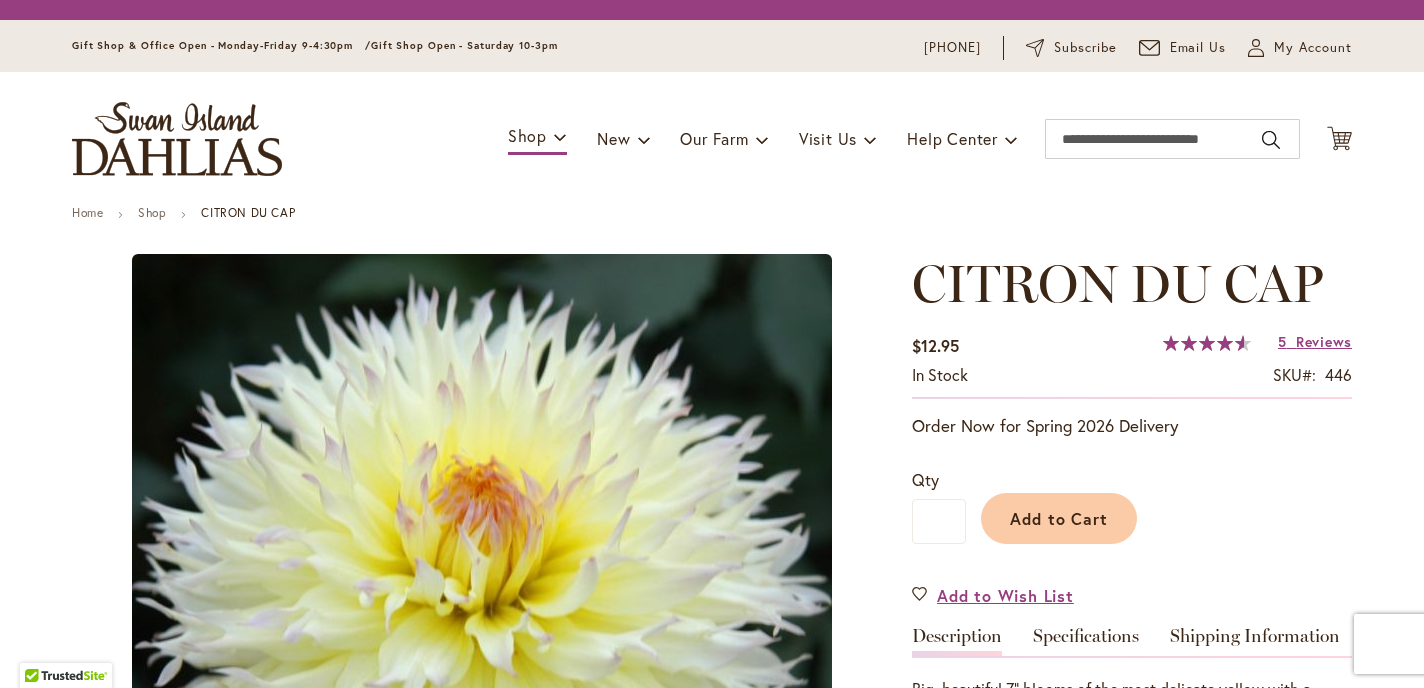 type on "*******" 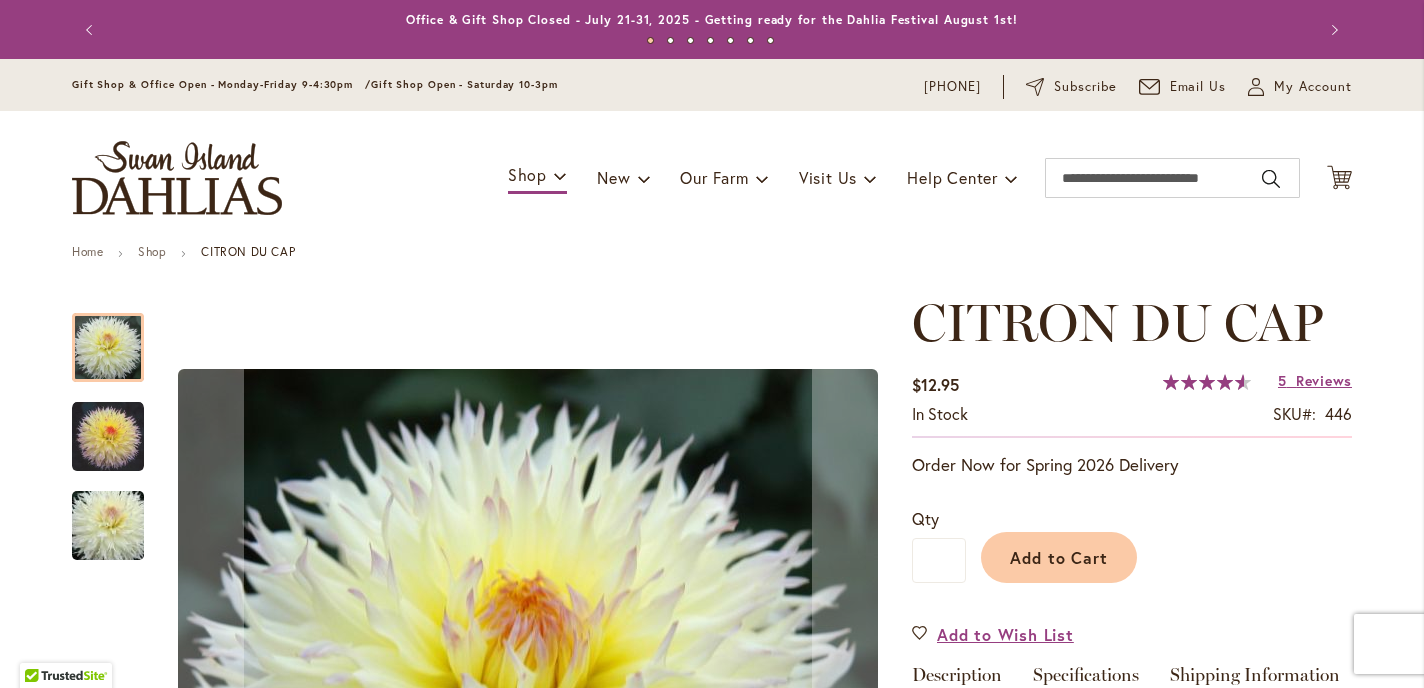 scroll, scrollTop: 0, scrollLeft: 0, axis: both 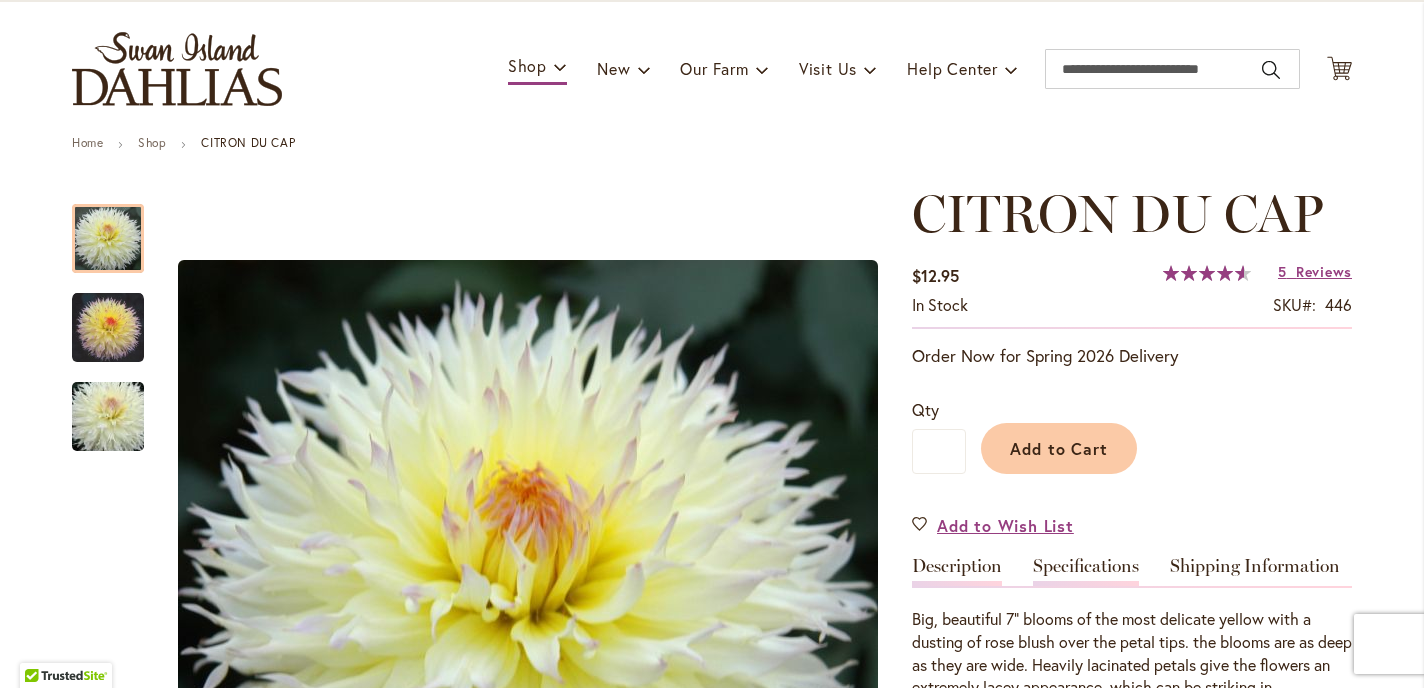 type on "**********" 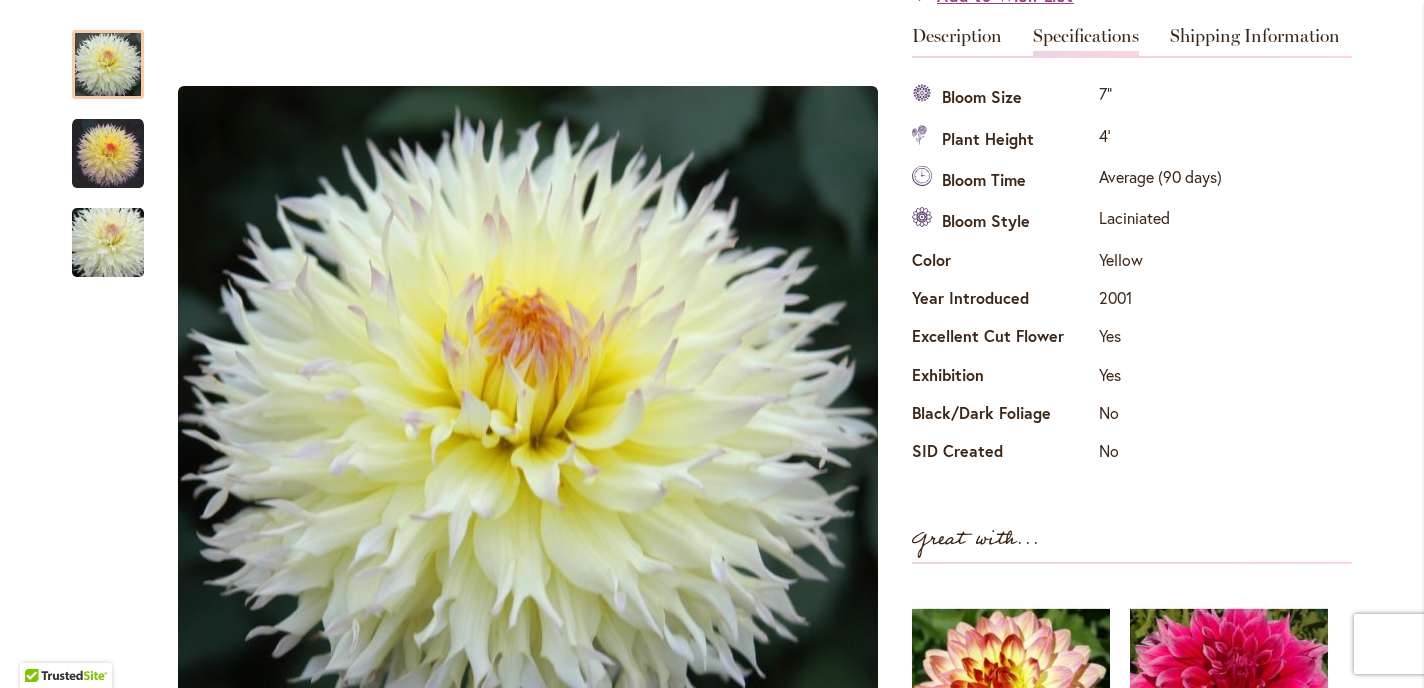 scroll, scrollTop: 635, scrollLeft: 0, axis: vertical 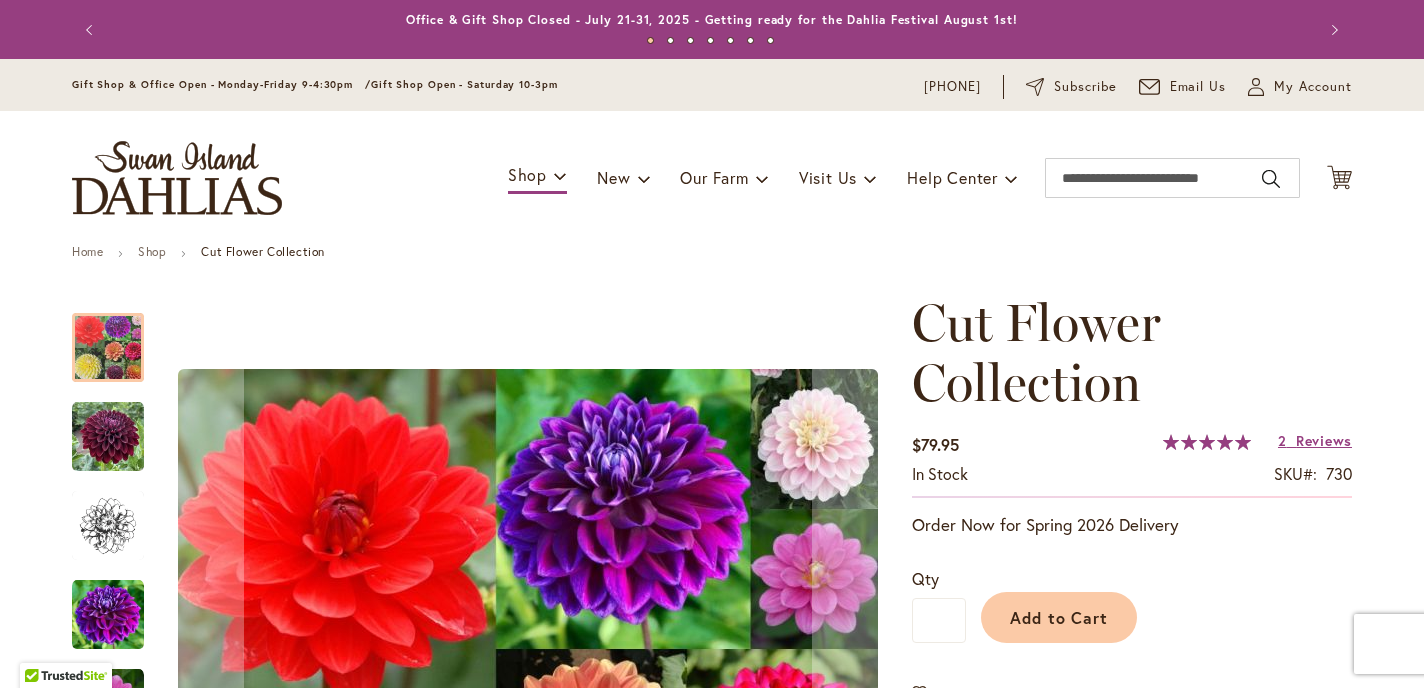 type on "*******" 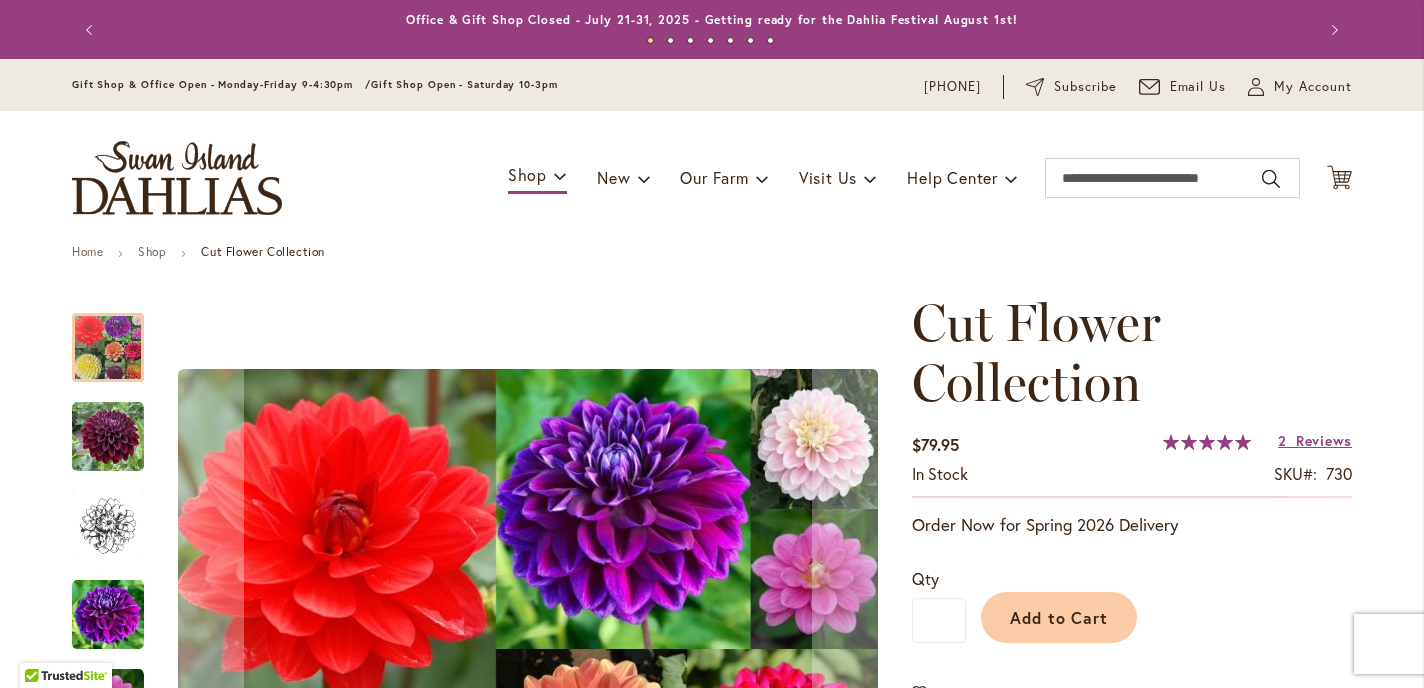 scroll, scrollTop: 0, scrollLeft: 0, axis: both 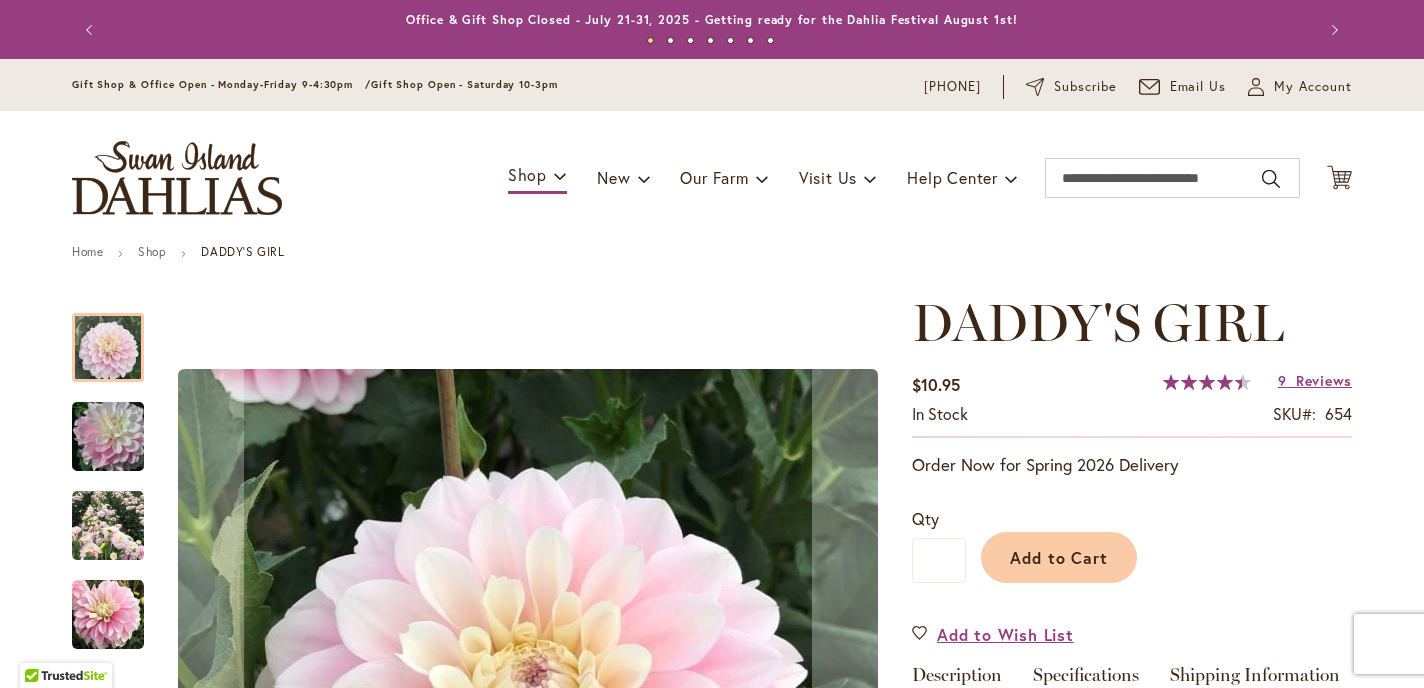 type on "*******" 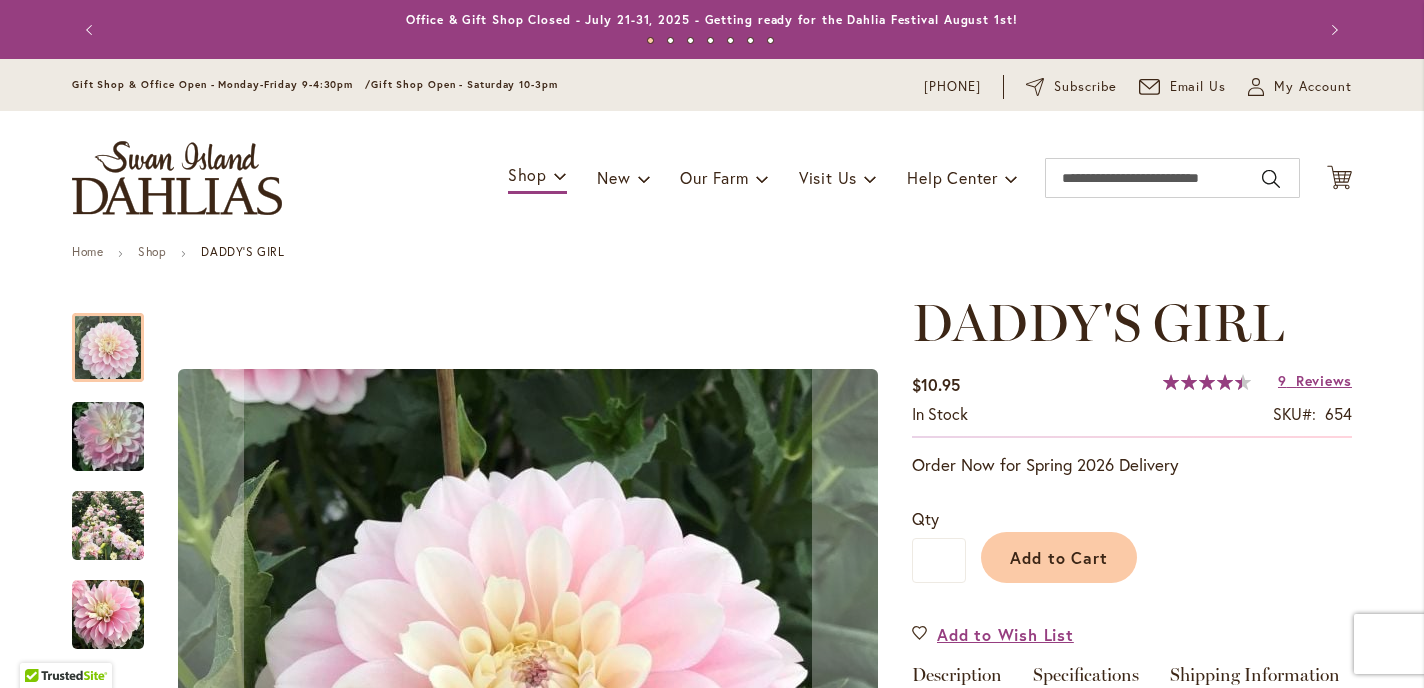 scroll, scrollTop: 0, scrollLeft: 0, axis: both 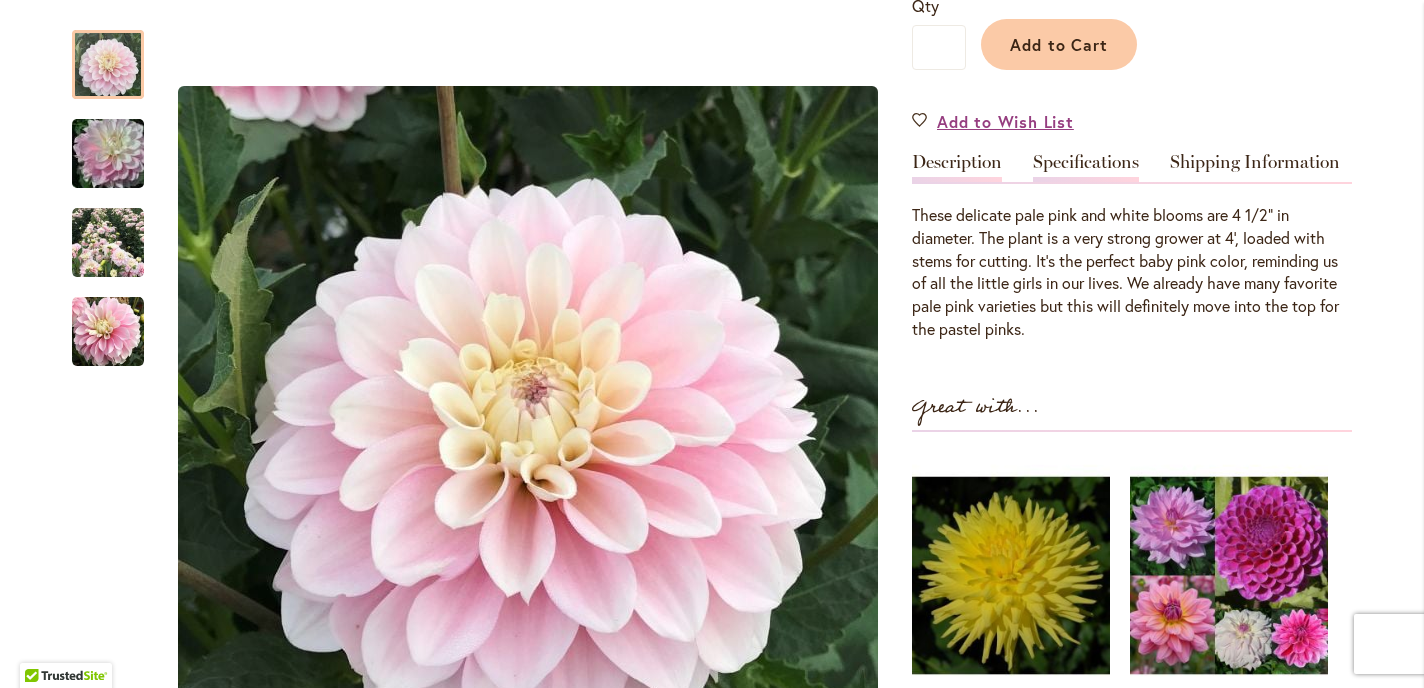 type on "**********" 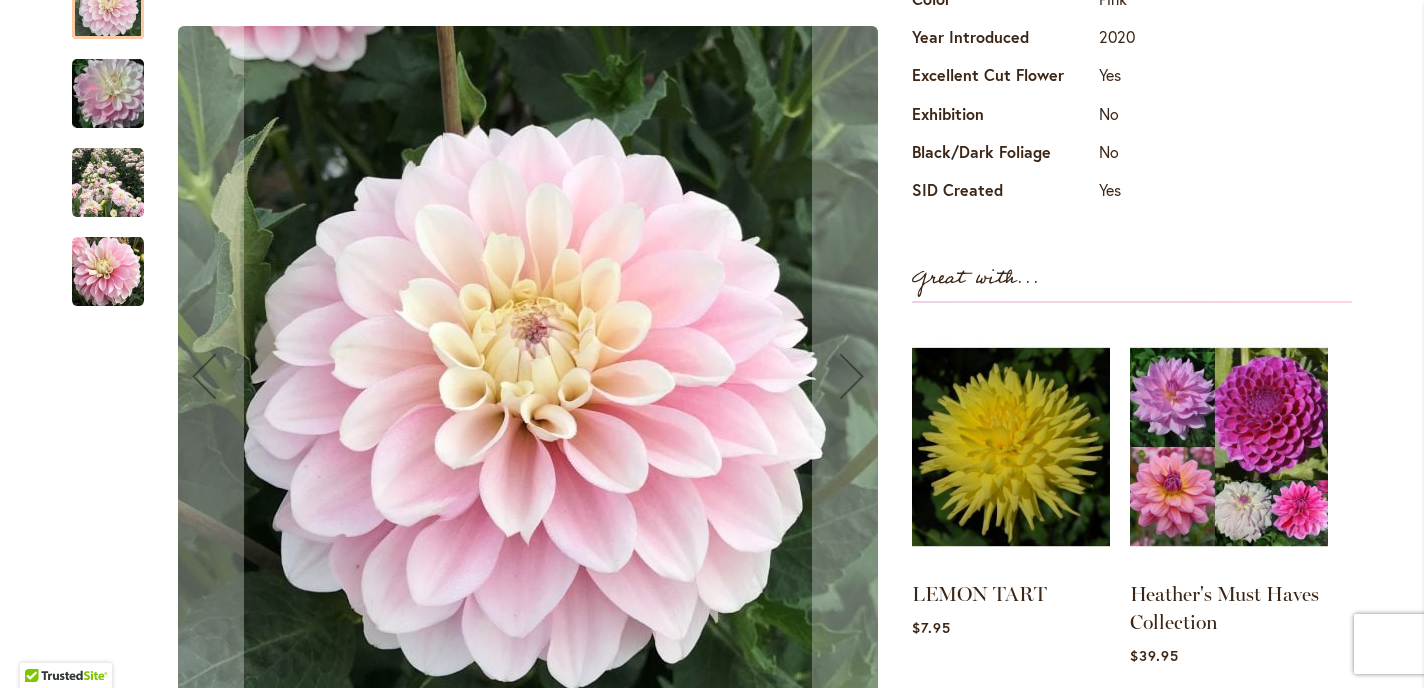 scroll, scrollTop: 897, scrollLeft: 0, axis: vertical 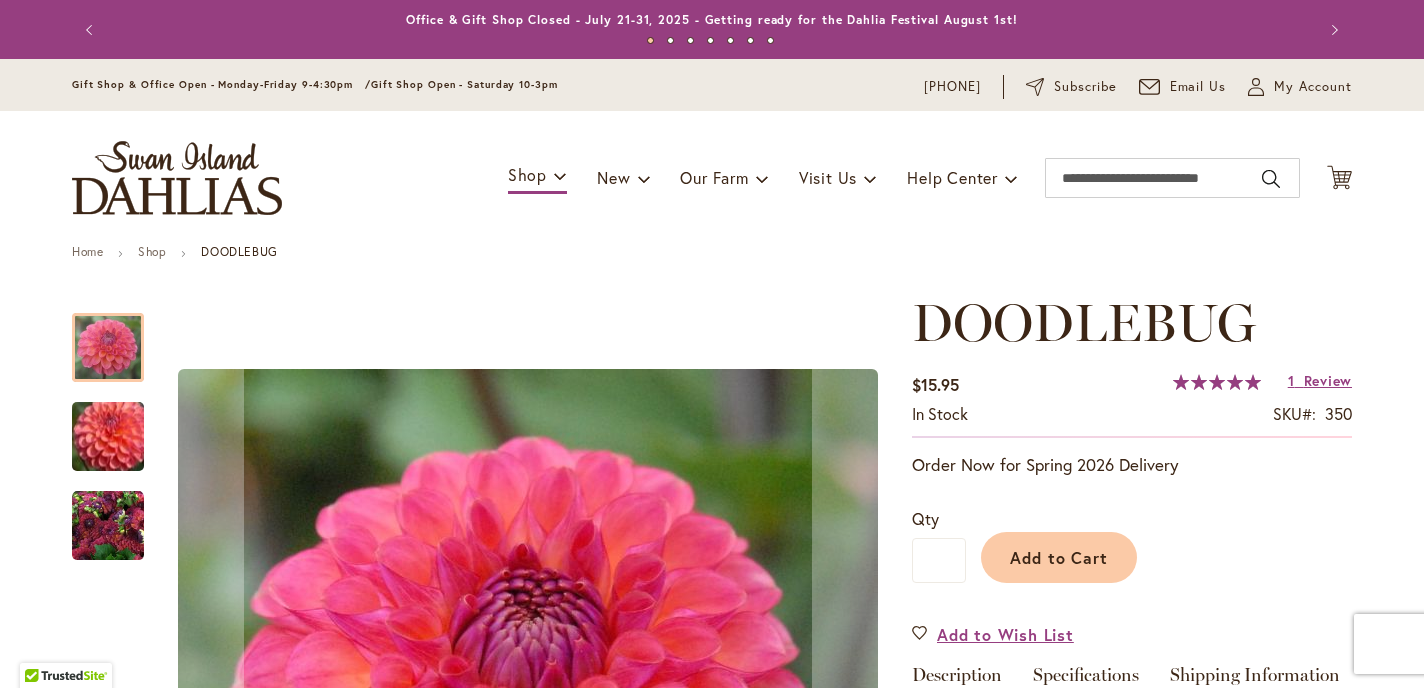 type on "*******" 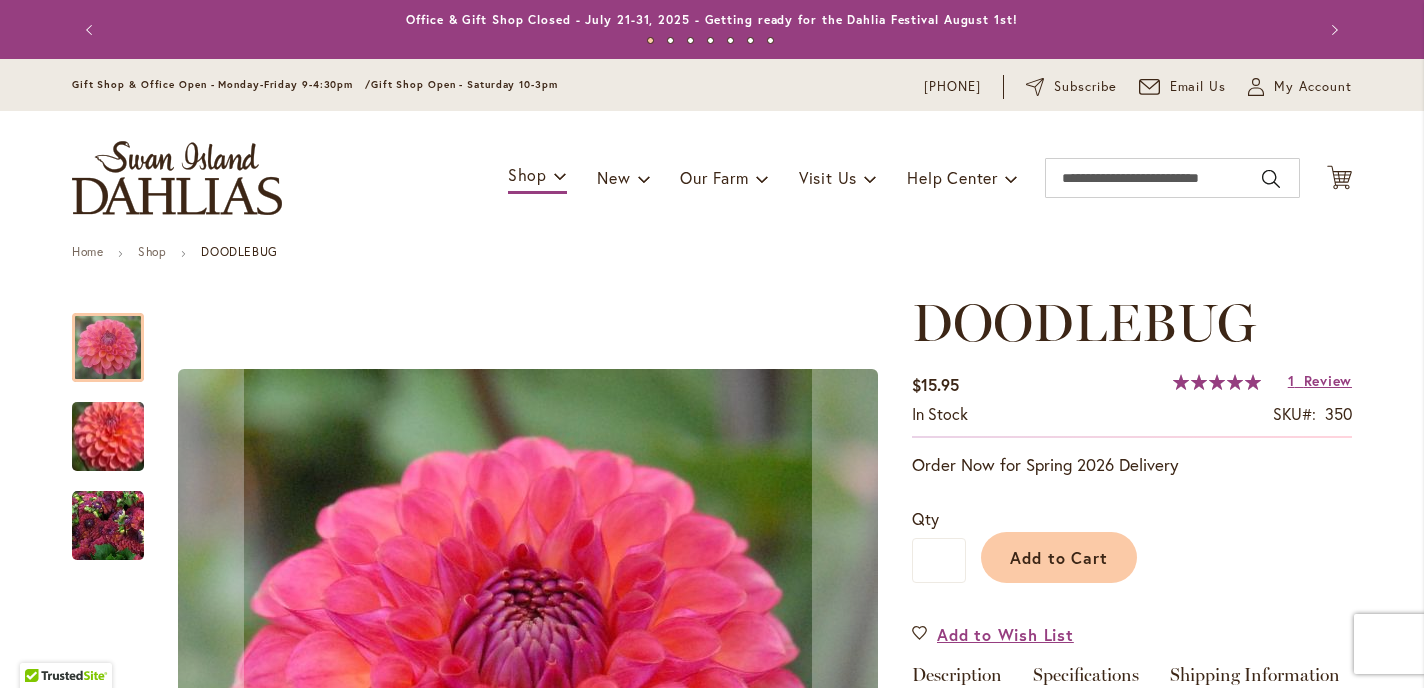 scroll, scrollTop: 0, scrollLeft: 0, axis: both 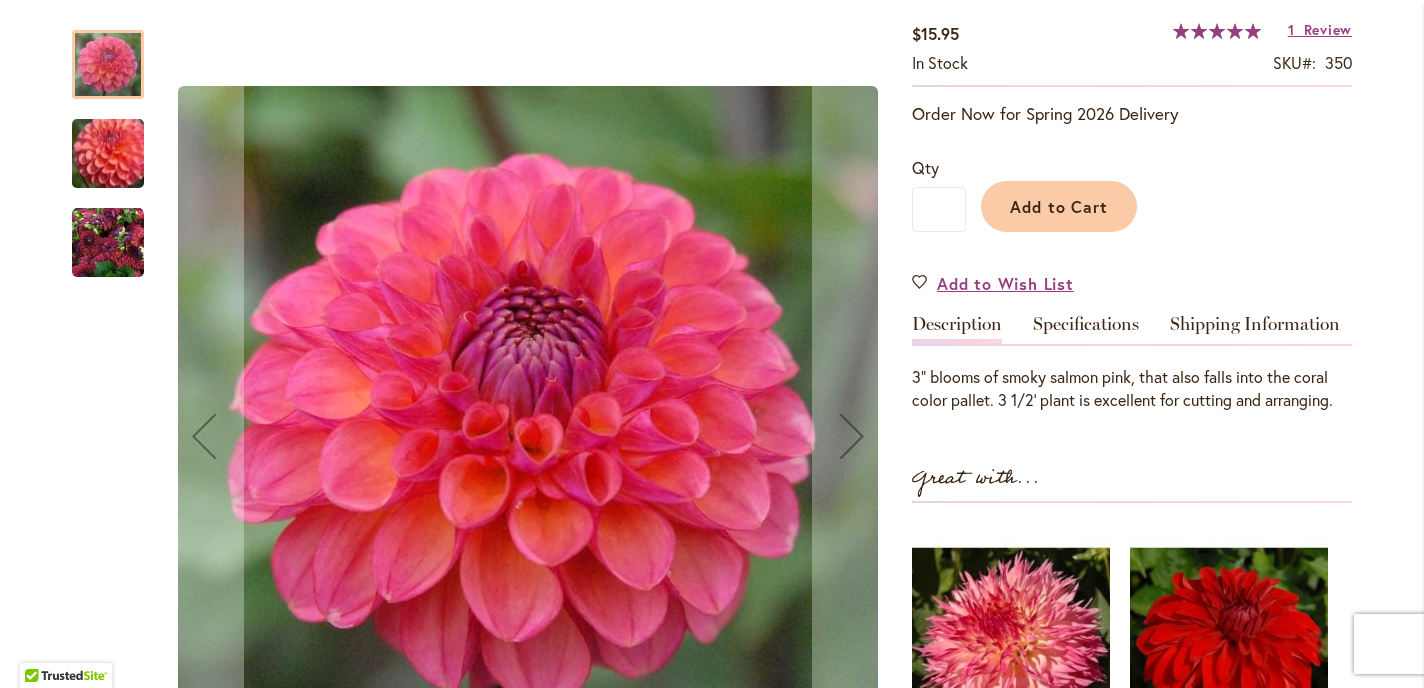type on "**********" 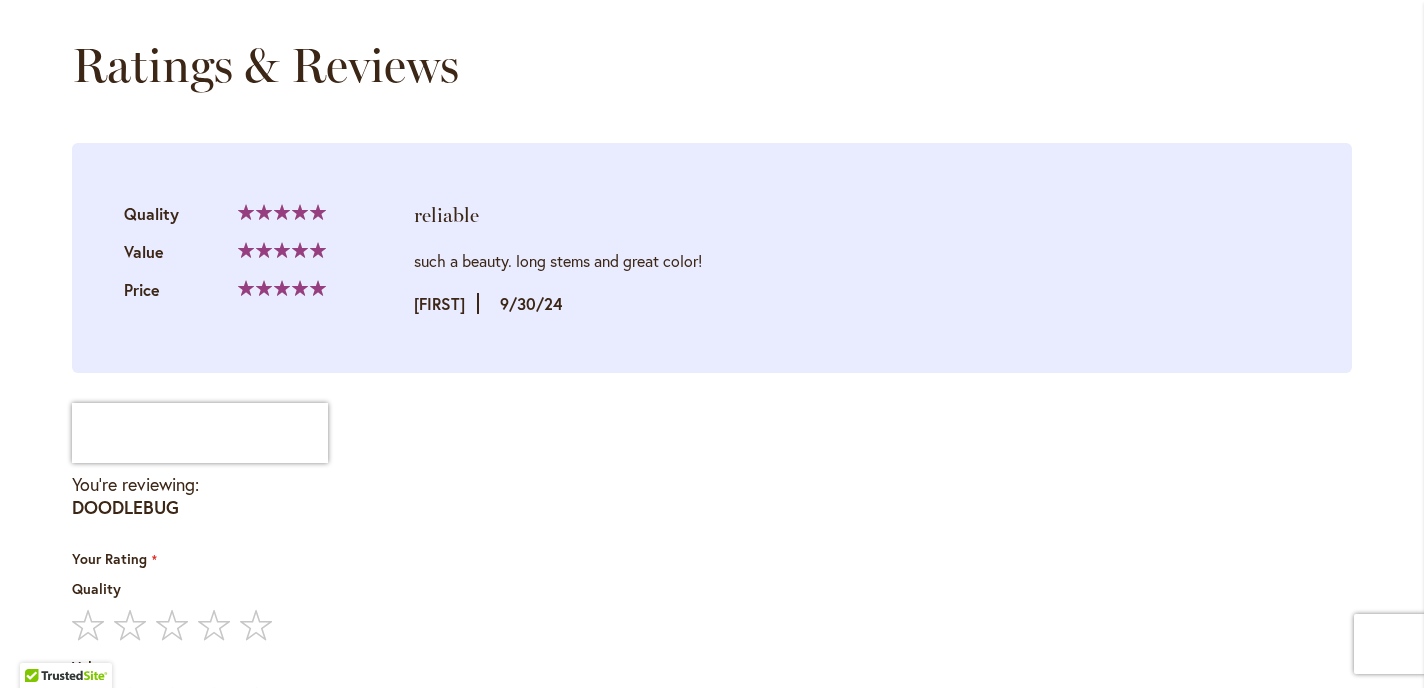 scroll, scrollTop: 2015, scrollLeft: 0, axis: vertical 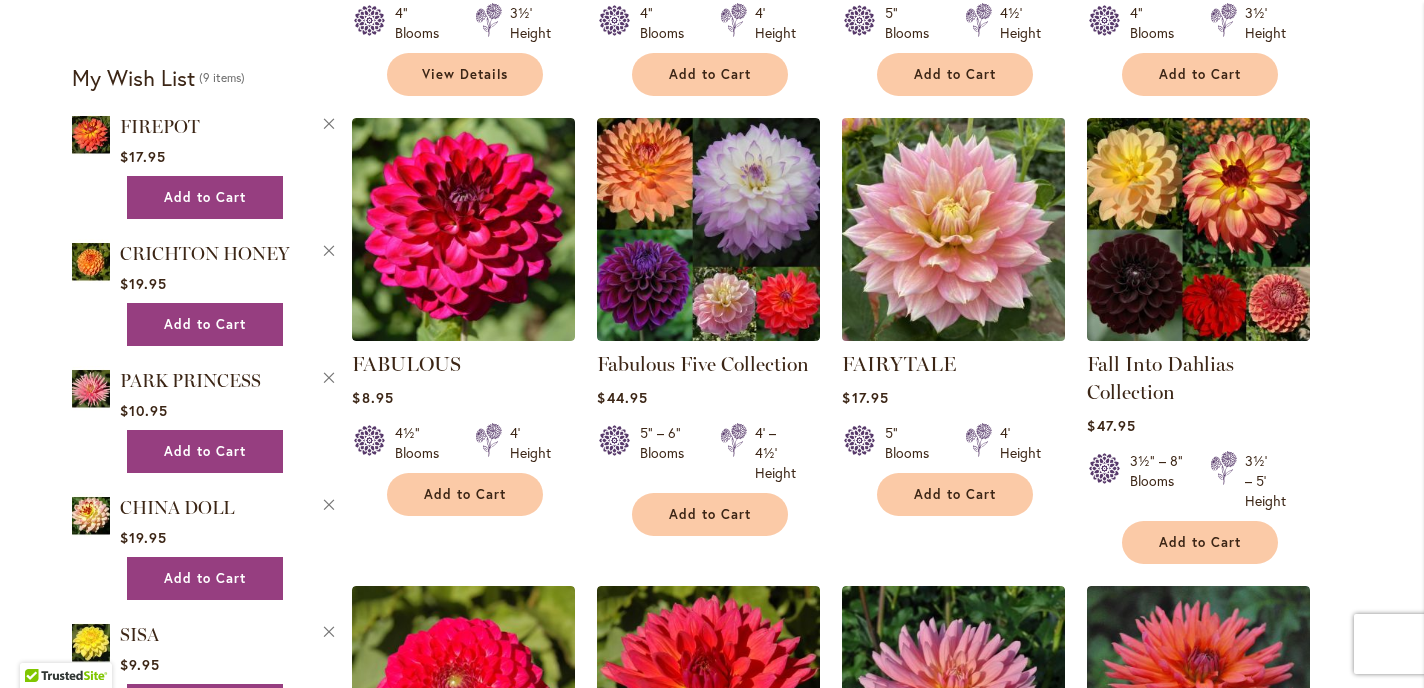 type on "**********" 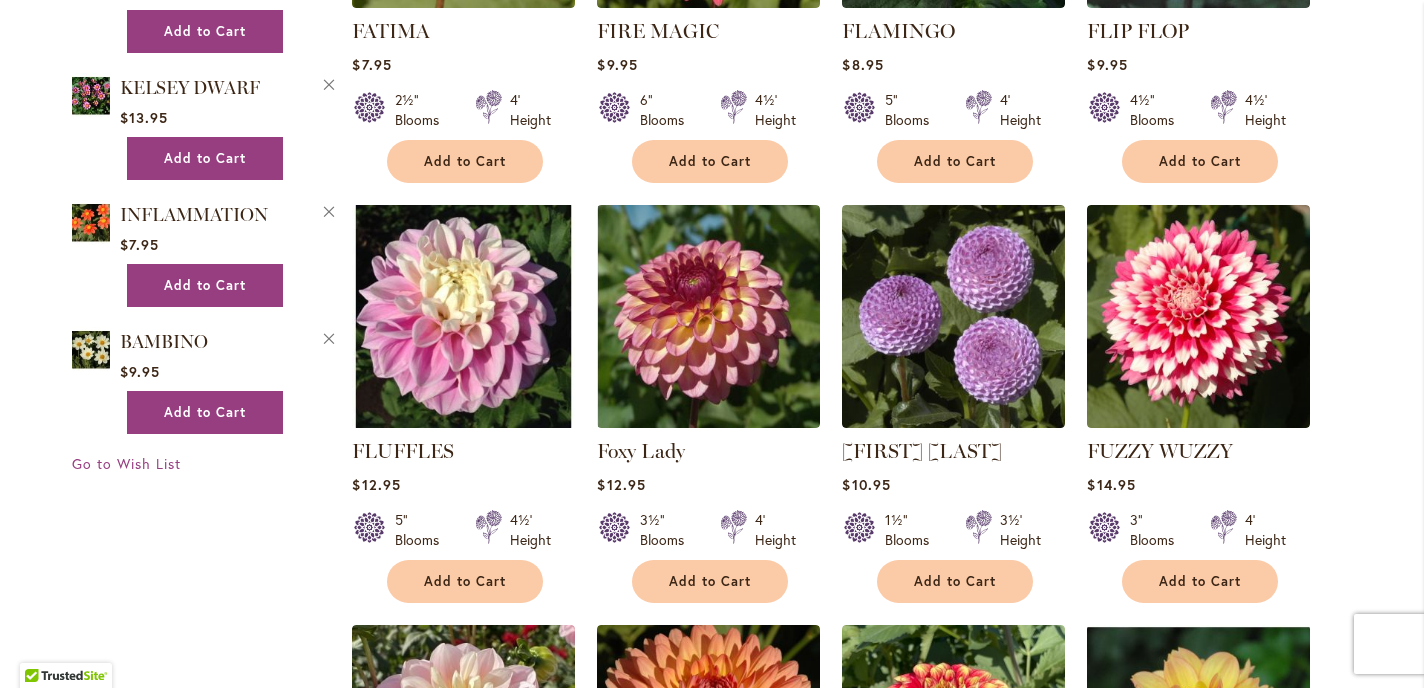 scroll, scrollTop: 2002, scrollLeft: 0, axis: vertical 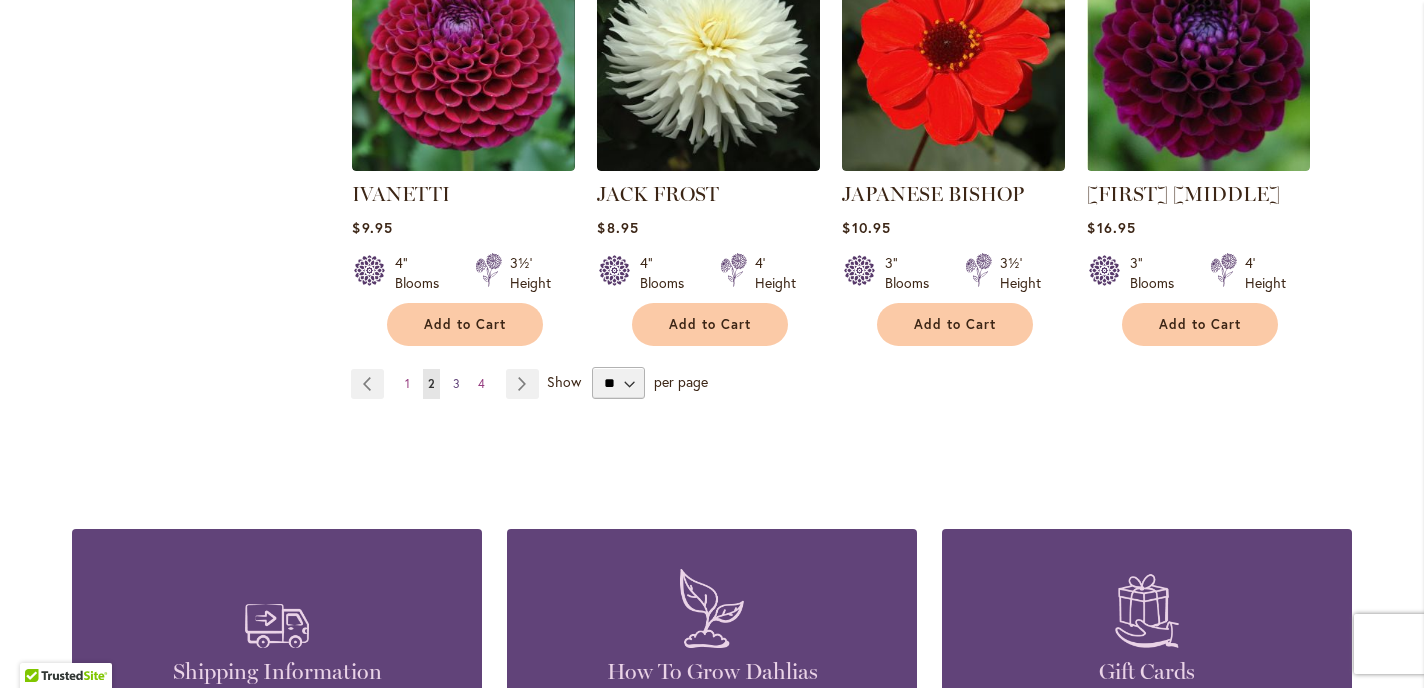 click on "3" at bounding box center [456, 383] 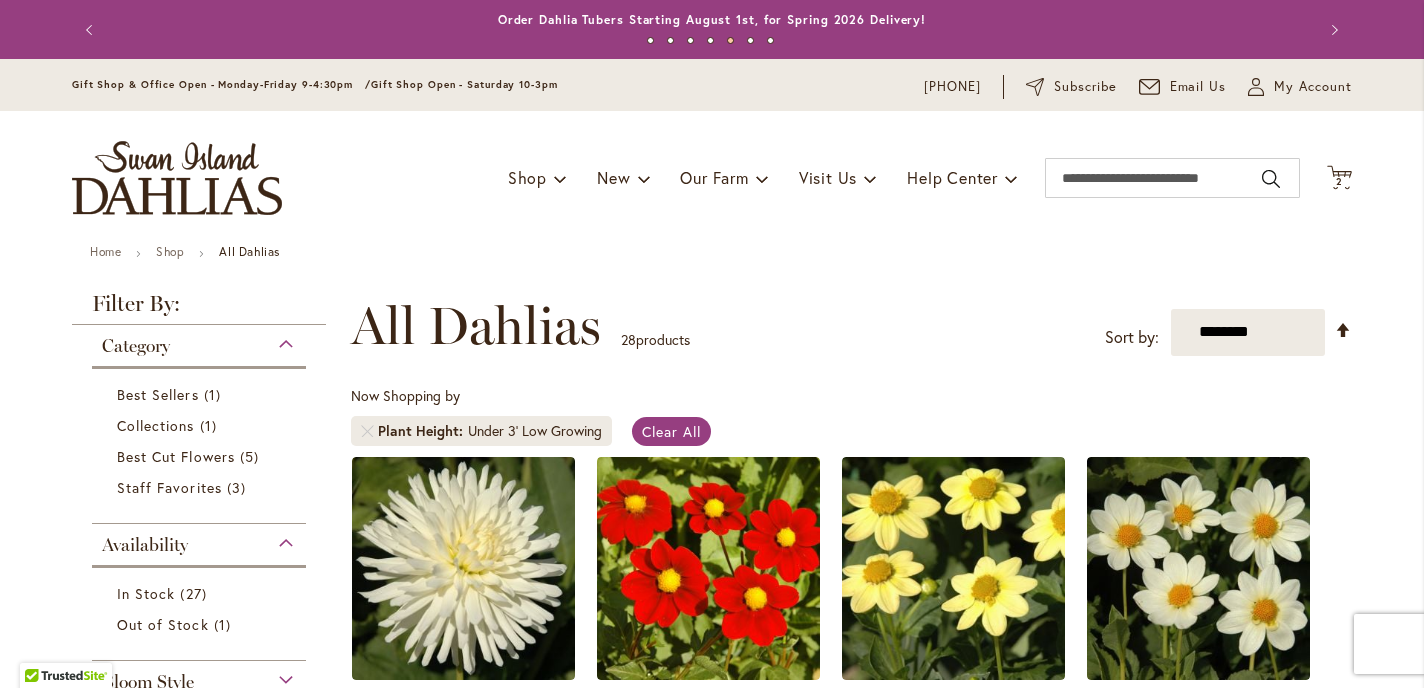 scroll, scrollTop: 0, scrollLeft: 0, axis: both 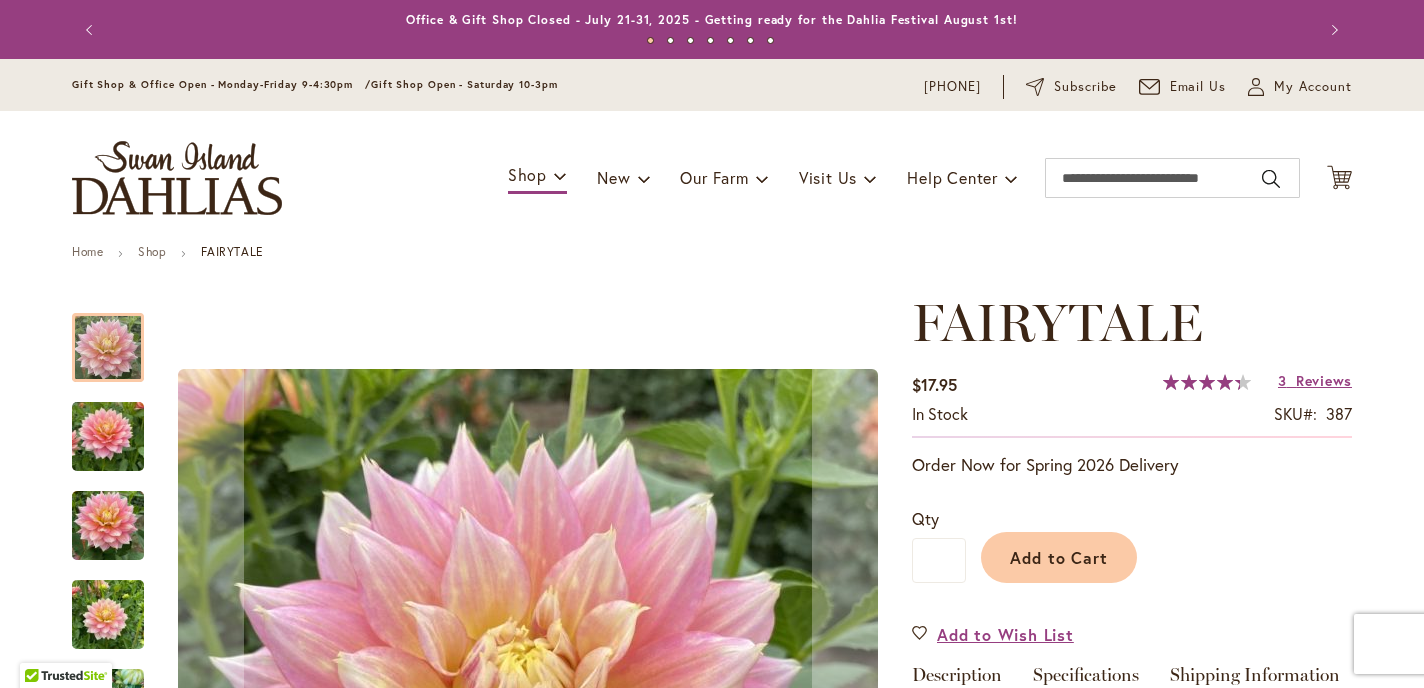 type on "*******" 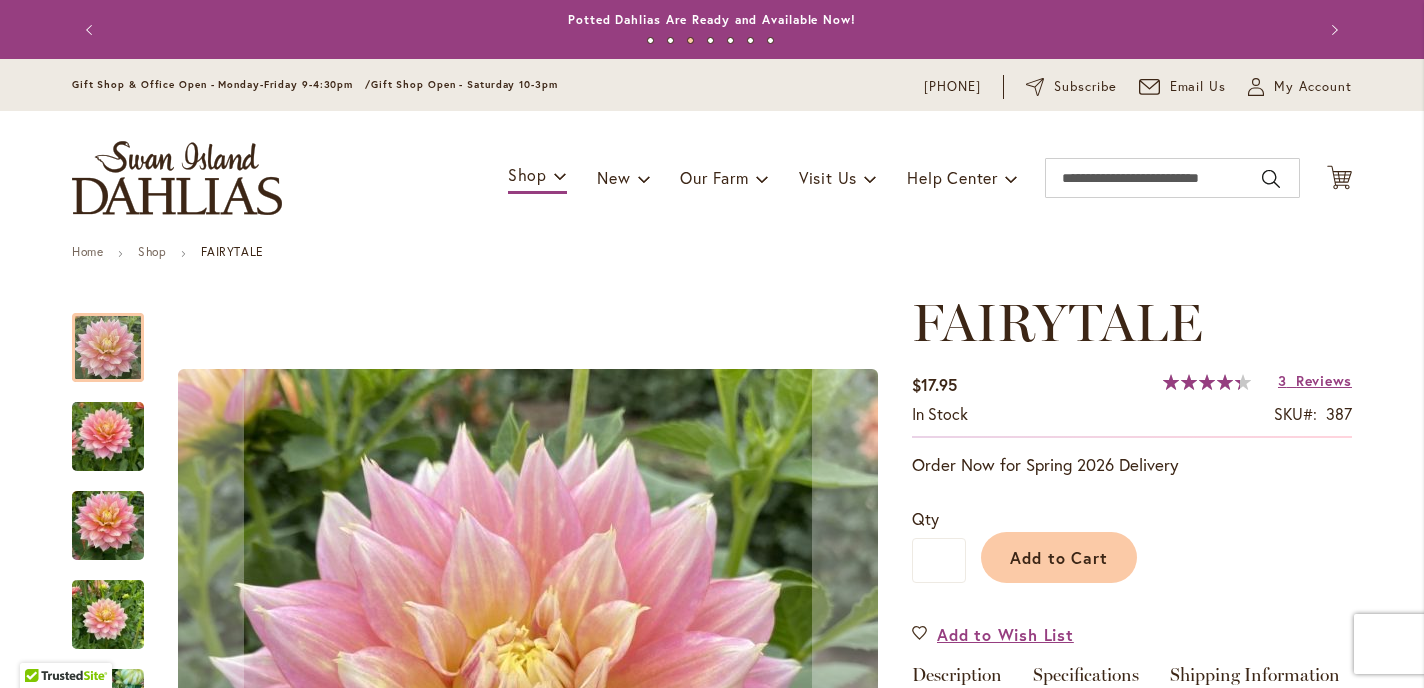 scroll, scrollTop: 0, scrollLeft: 0, axis: both 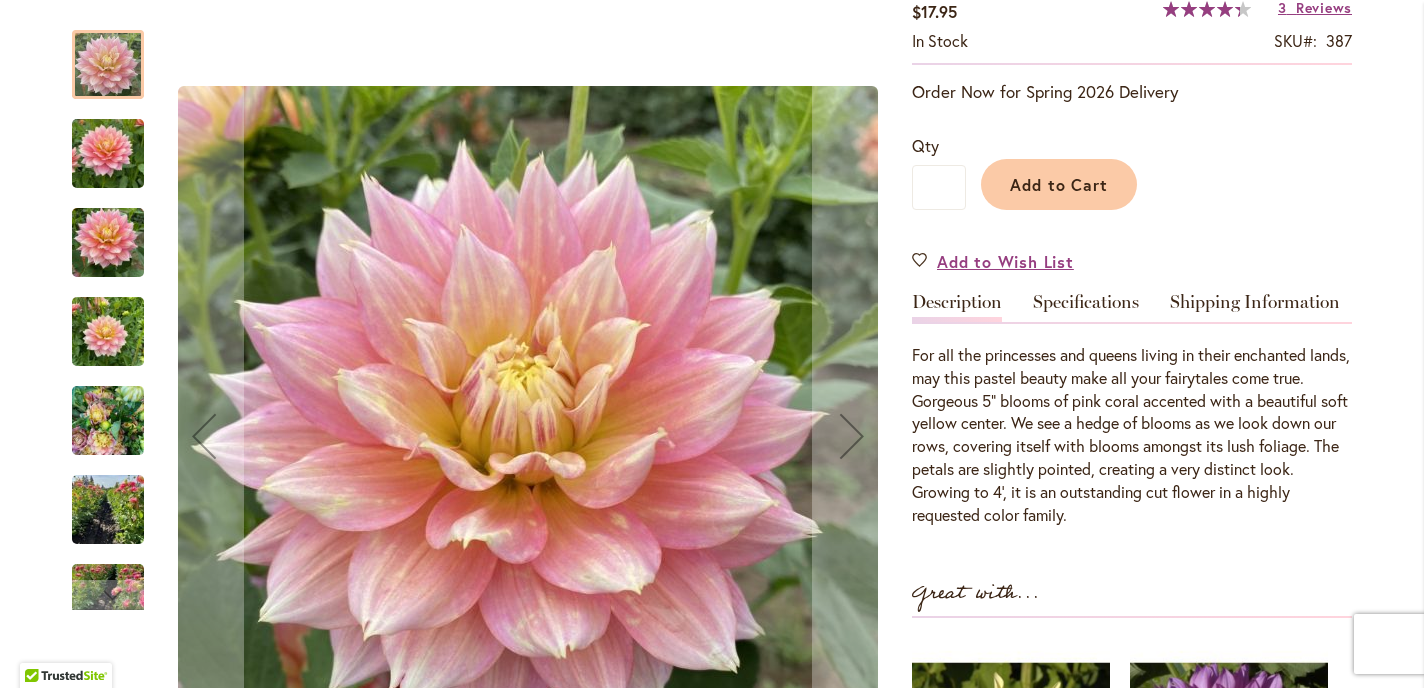 type on "**********" 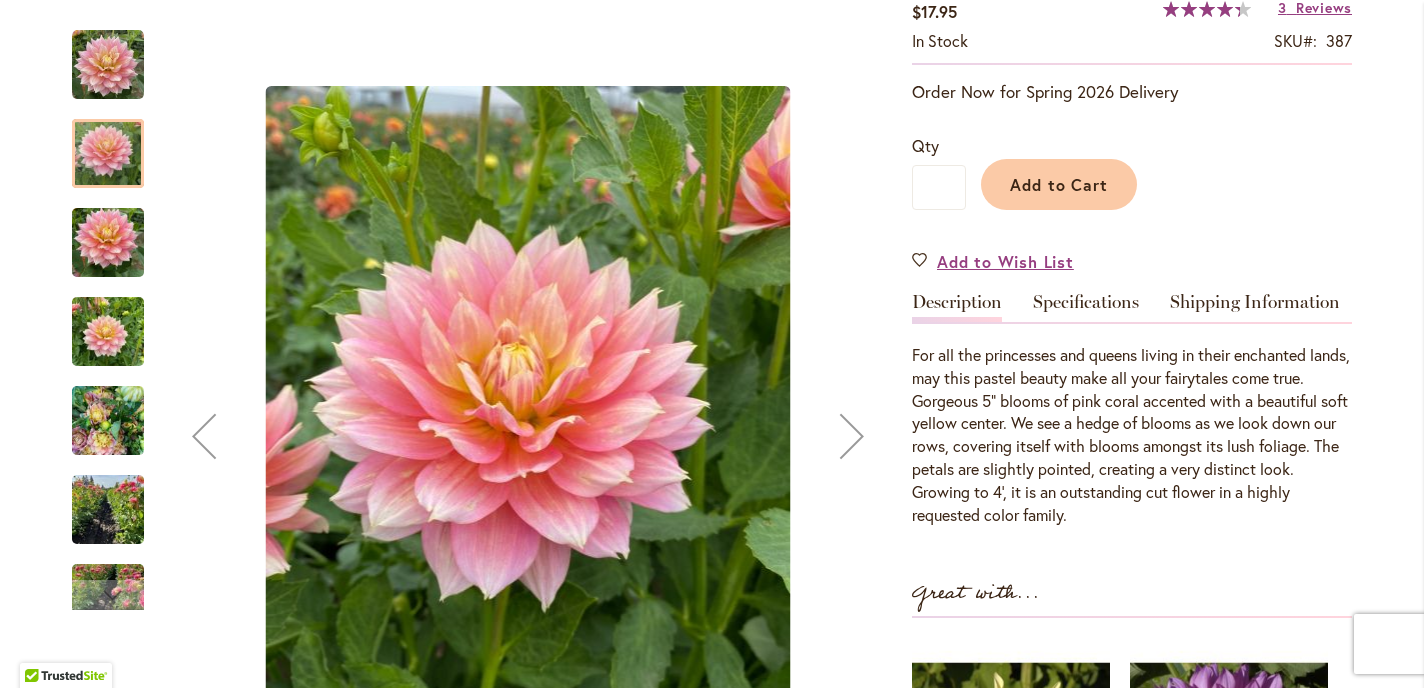 click at bounding box center (108, 243) 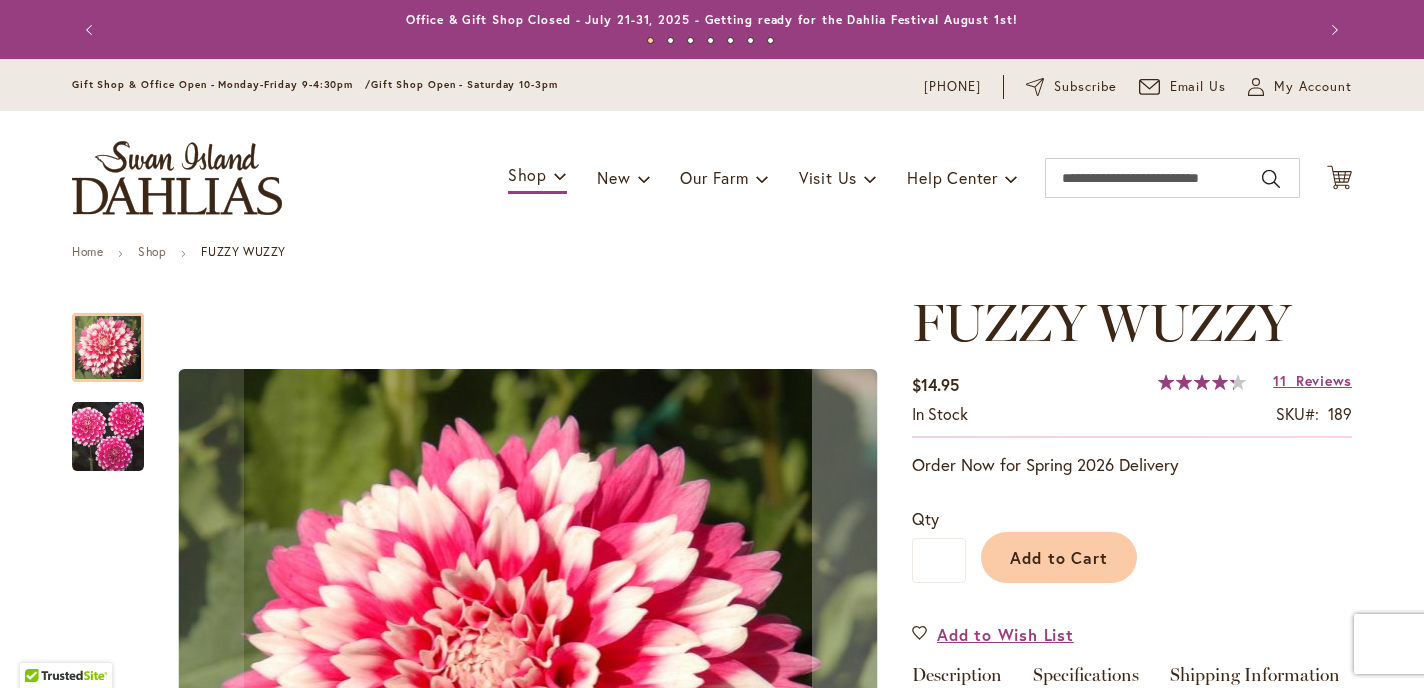 type on "*******" 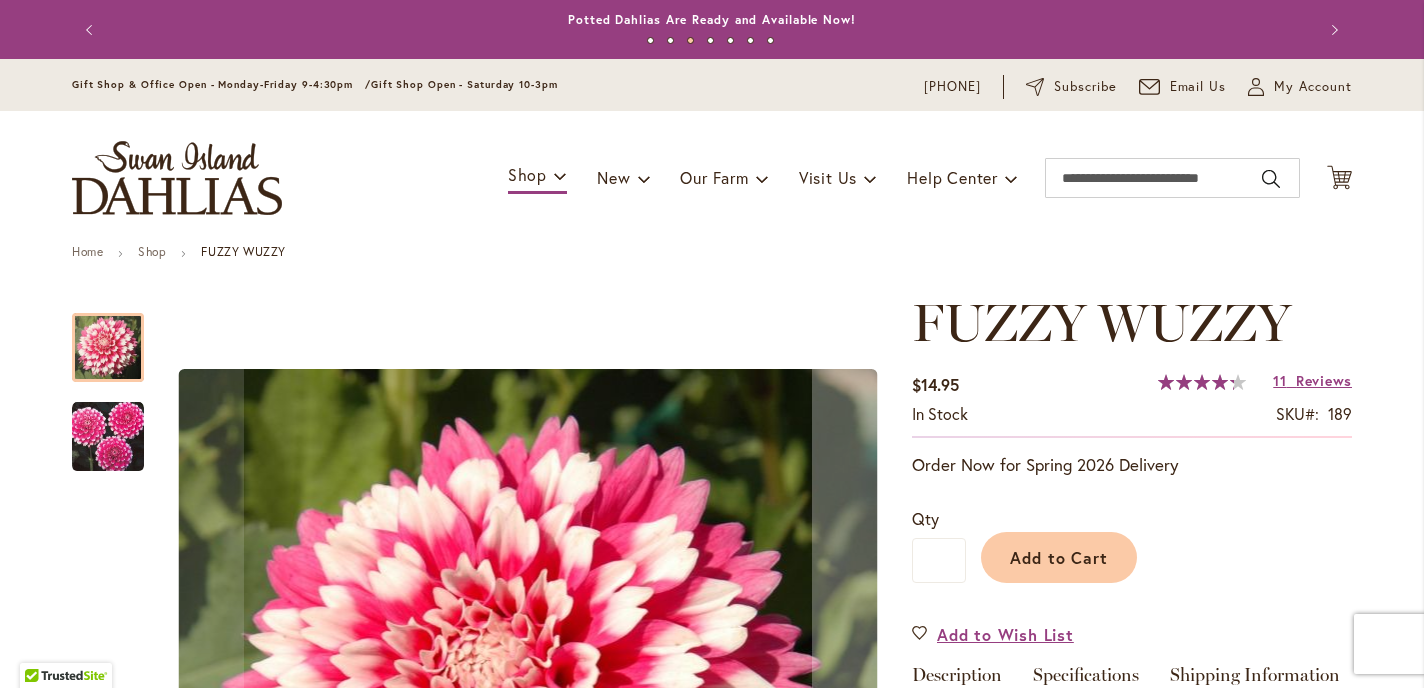 scroll, scrollTop: 0, scrollLeft: 0, axis: both 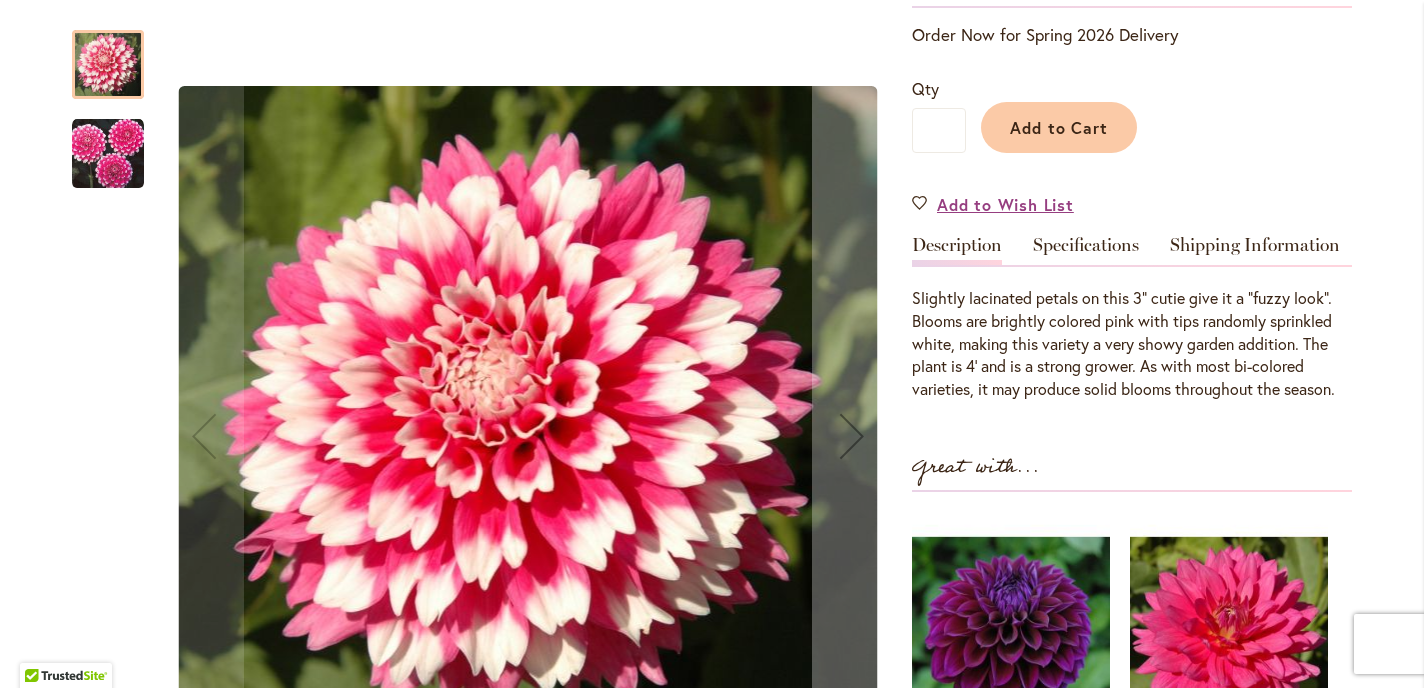 type on "**********" 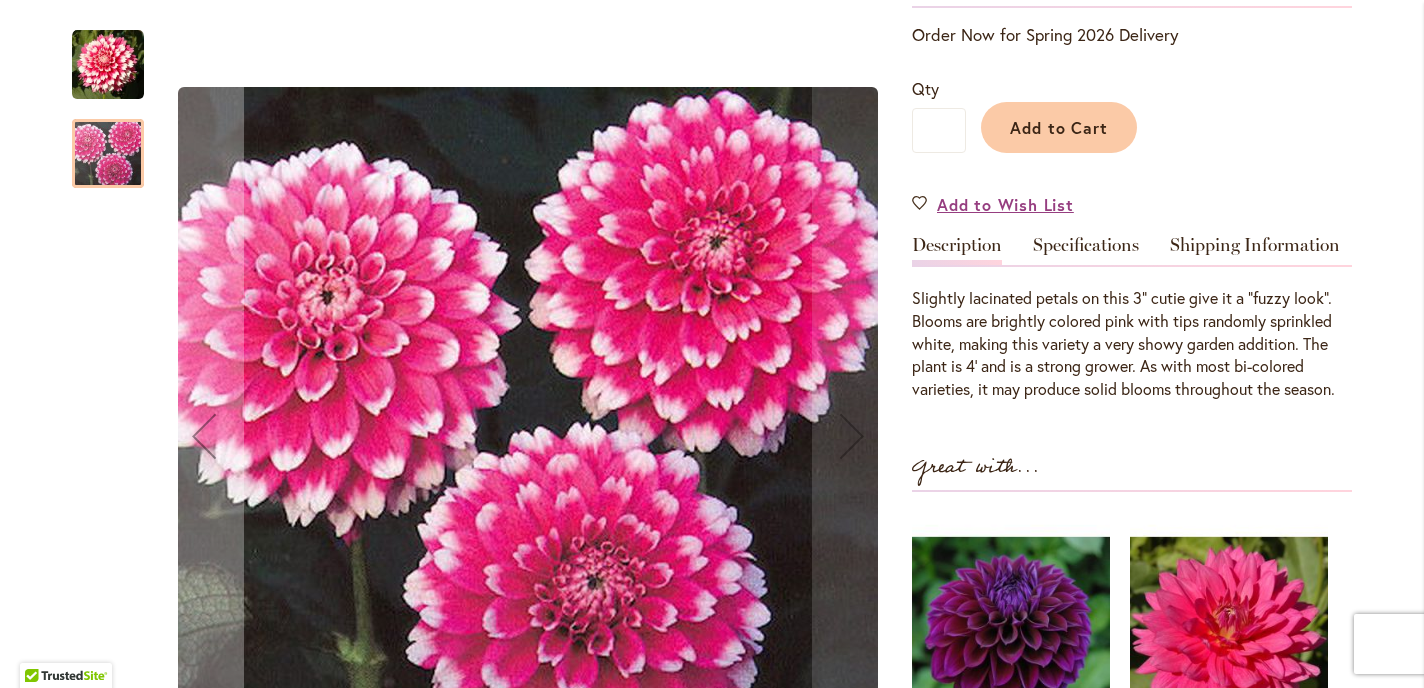 click at bounding box center [108, 65] 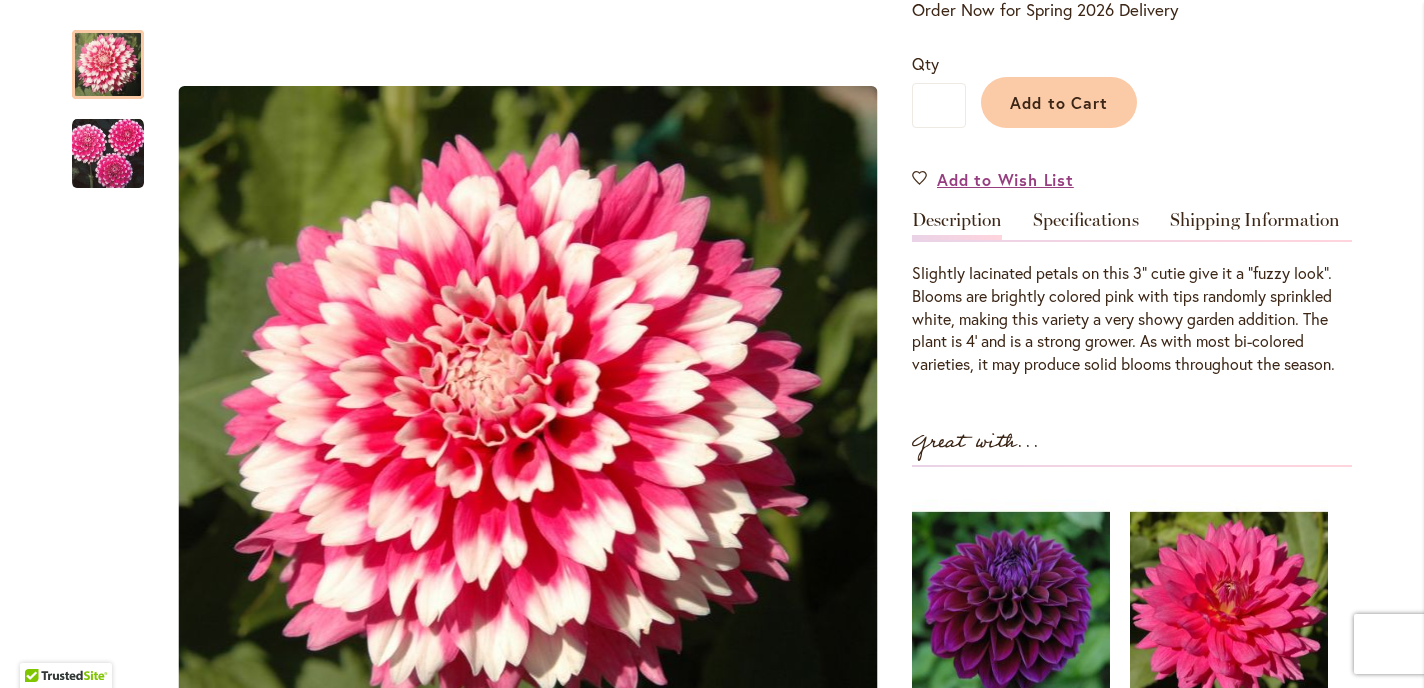 scroll, scrollTop: 457, scrollLeft: 0, axis: vertical 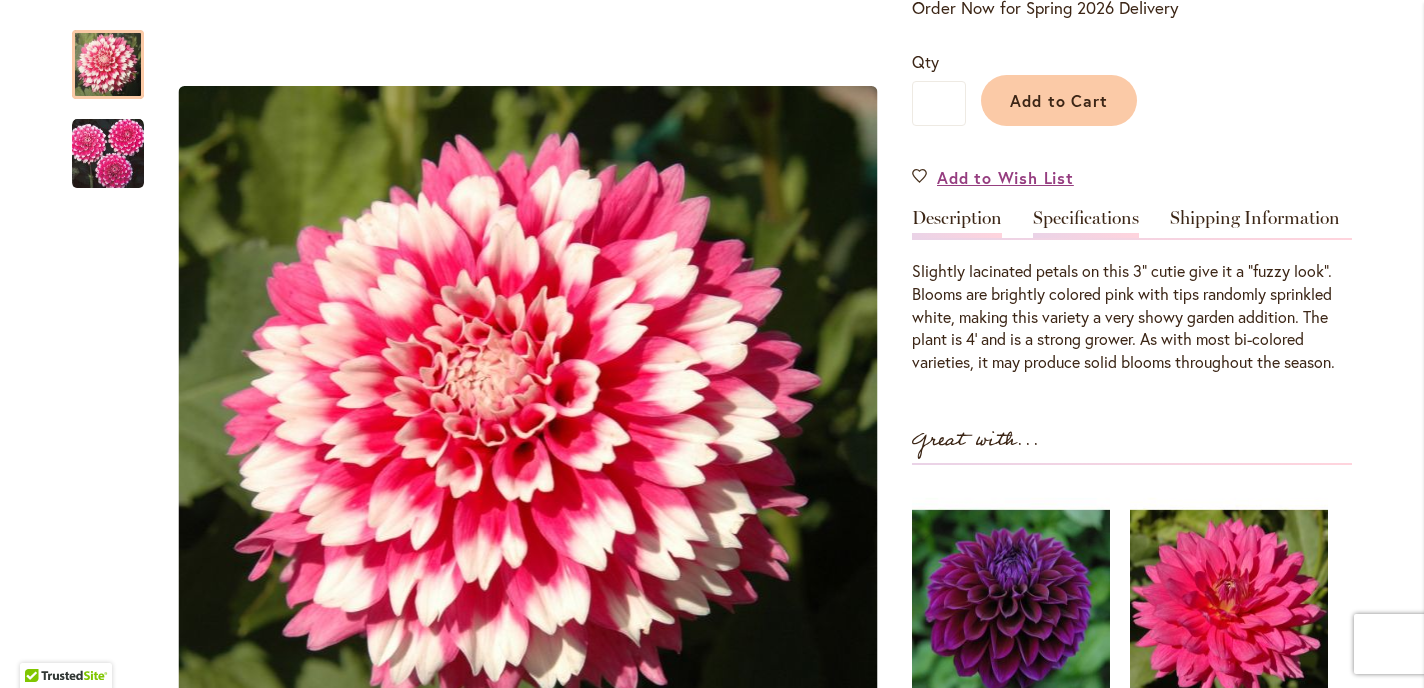 click on "Specifications" at bounding box center (1086, 223) 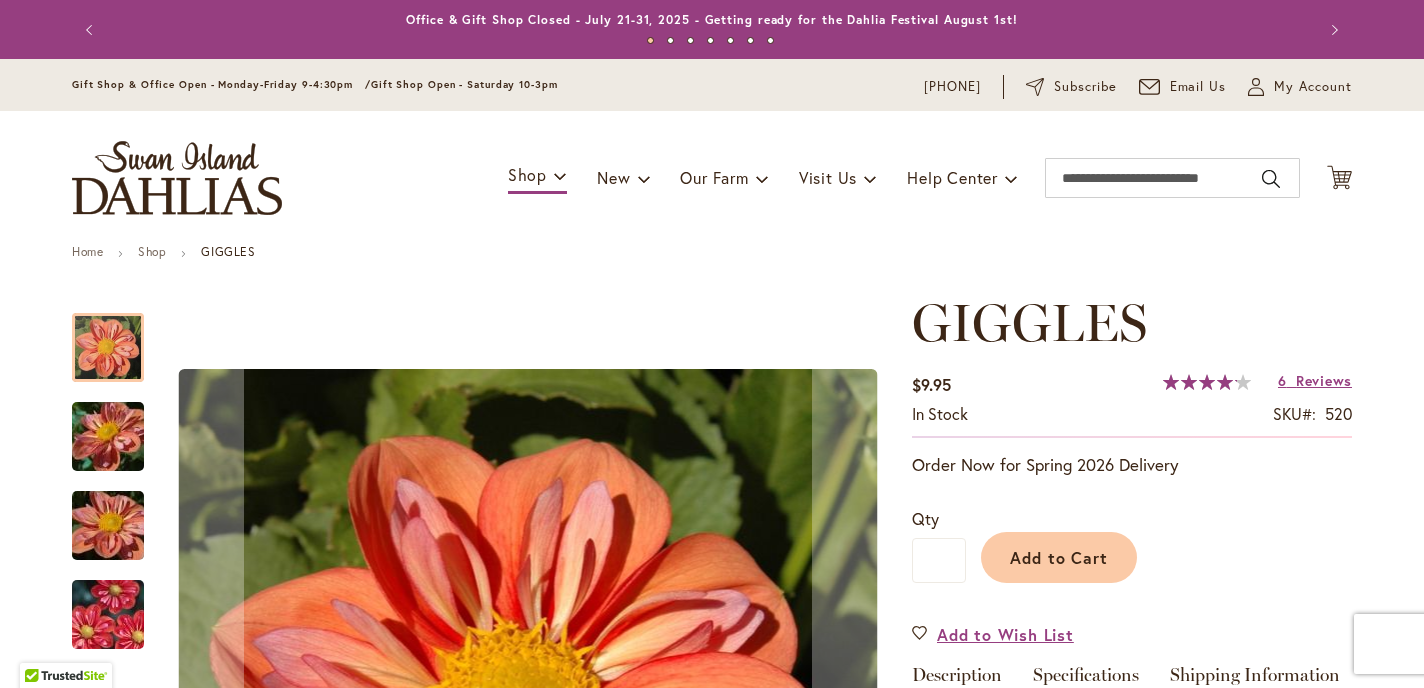type on "*******" 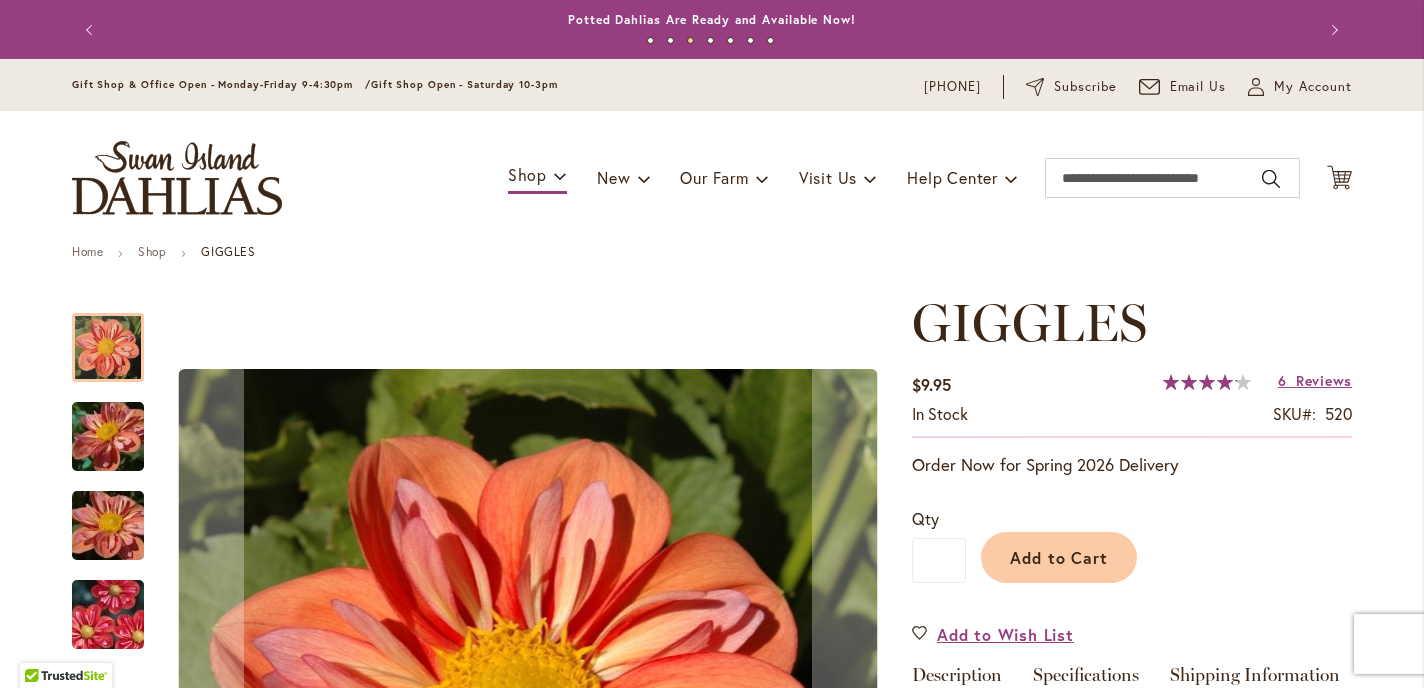 scroll, scrollTop: 0, scrollLeft: 0, axis: both 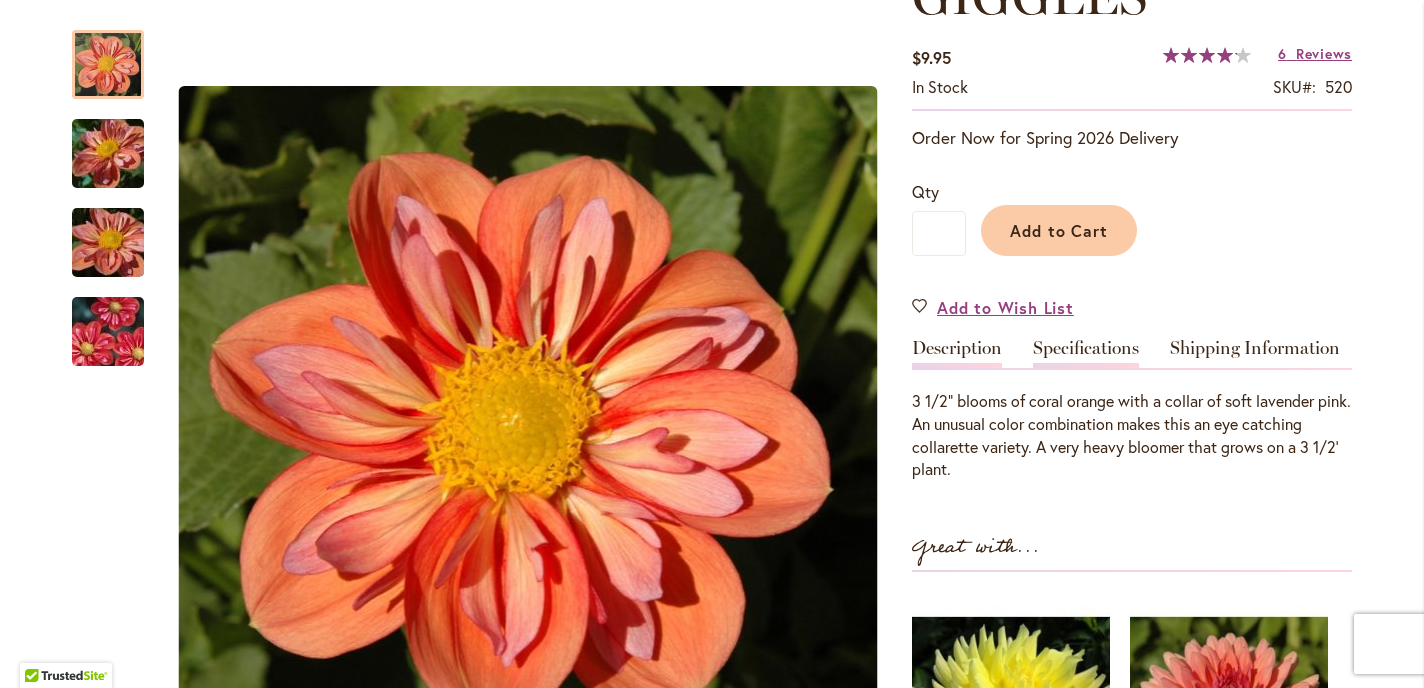 type on "**********" 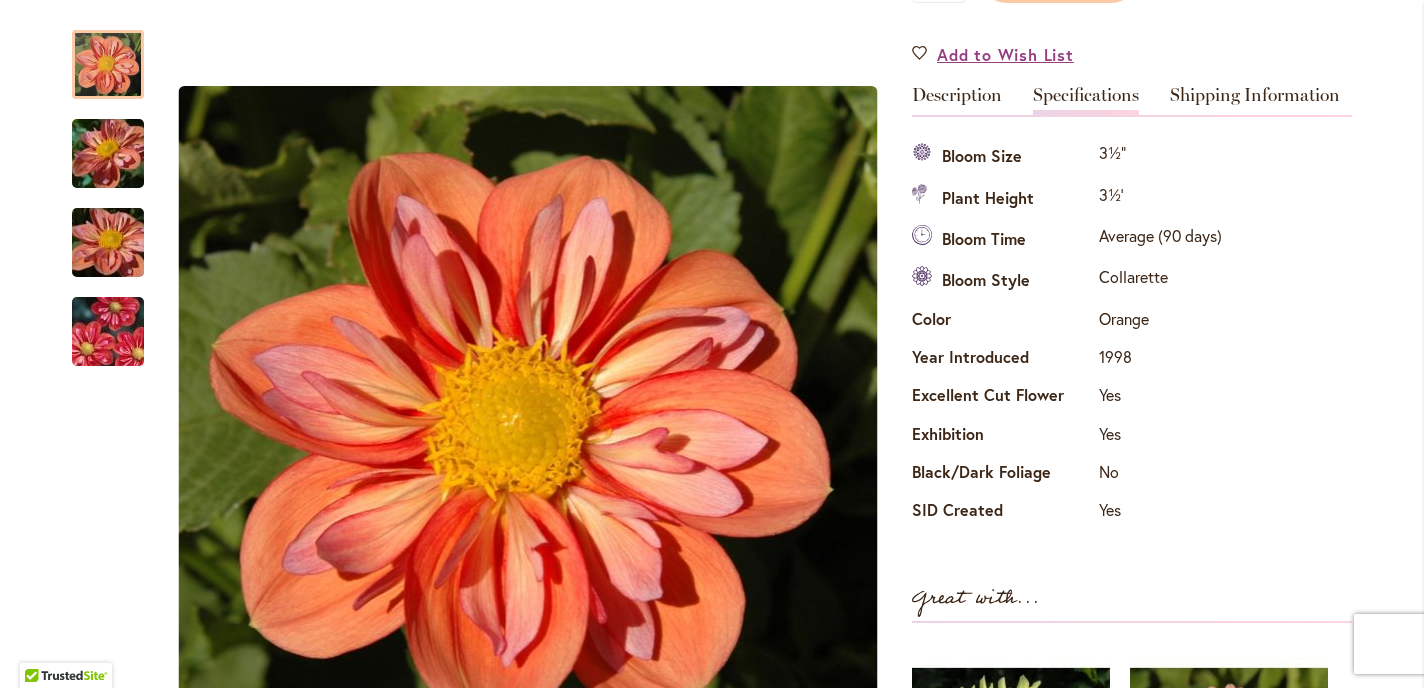 scroll, scrollTop: 583, scrollLeft: 0, axis: vertical 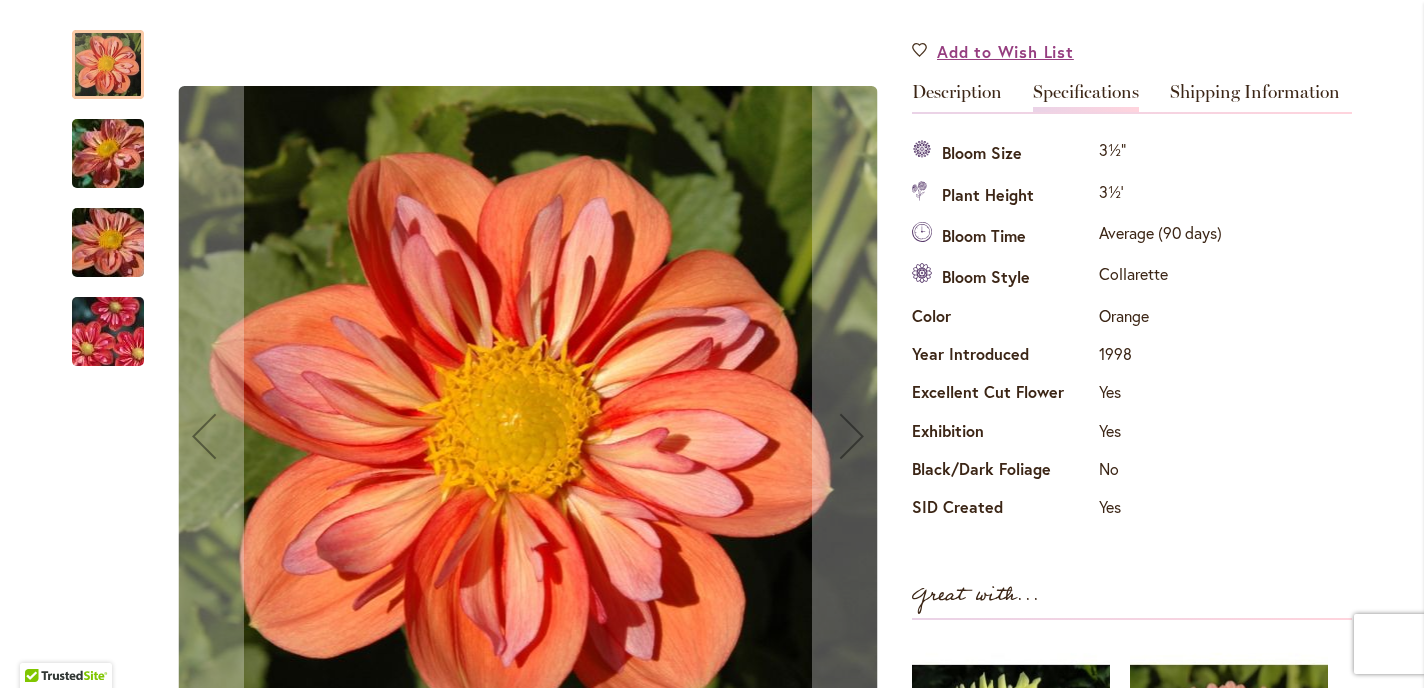 click at bounding box center (108, 154) 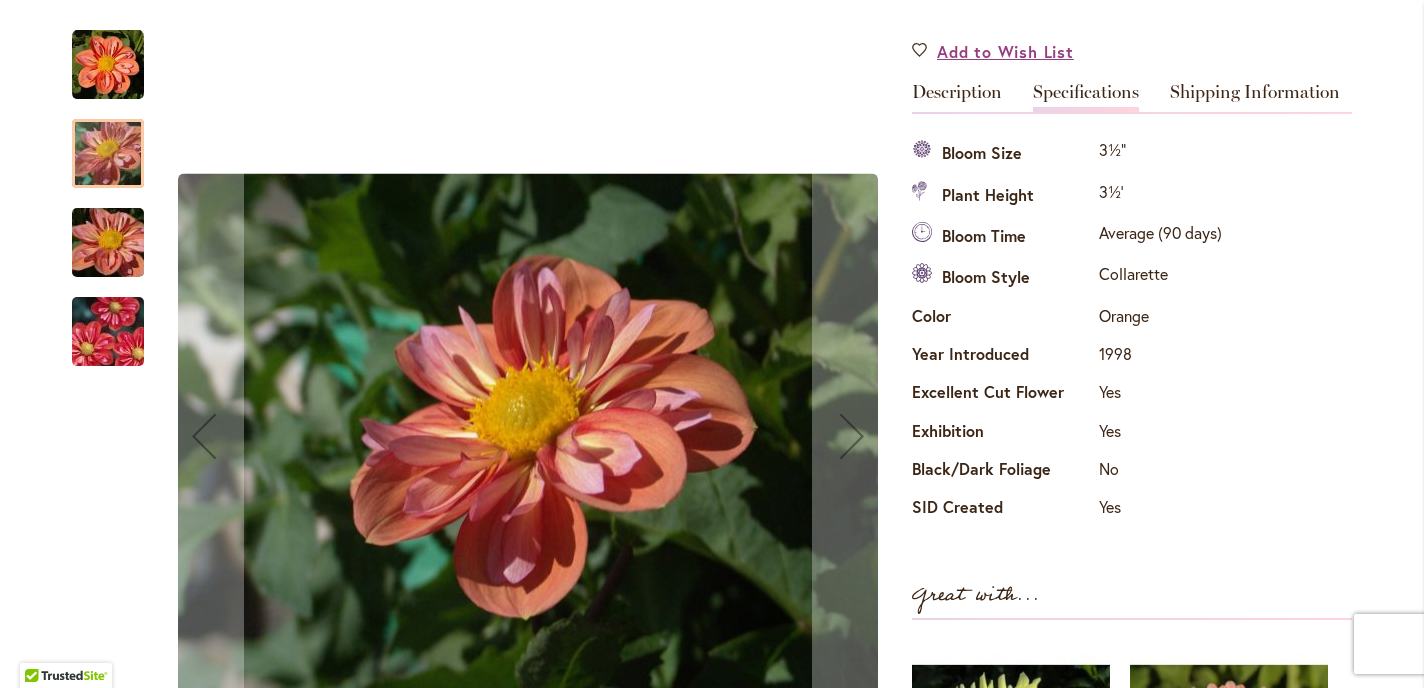 click at bounding box center (108, 243) 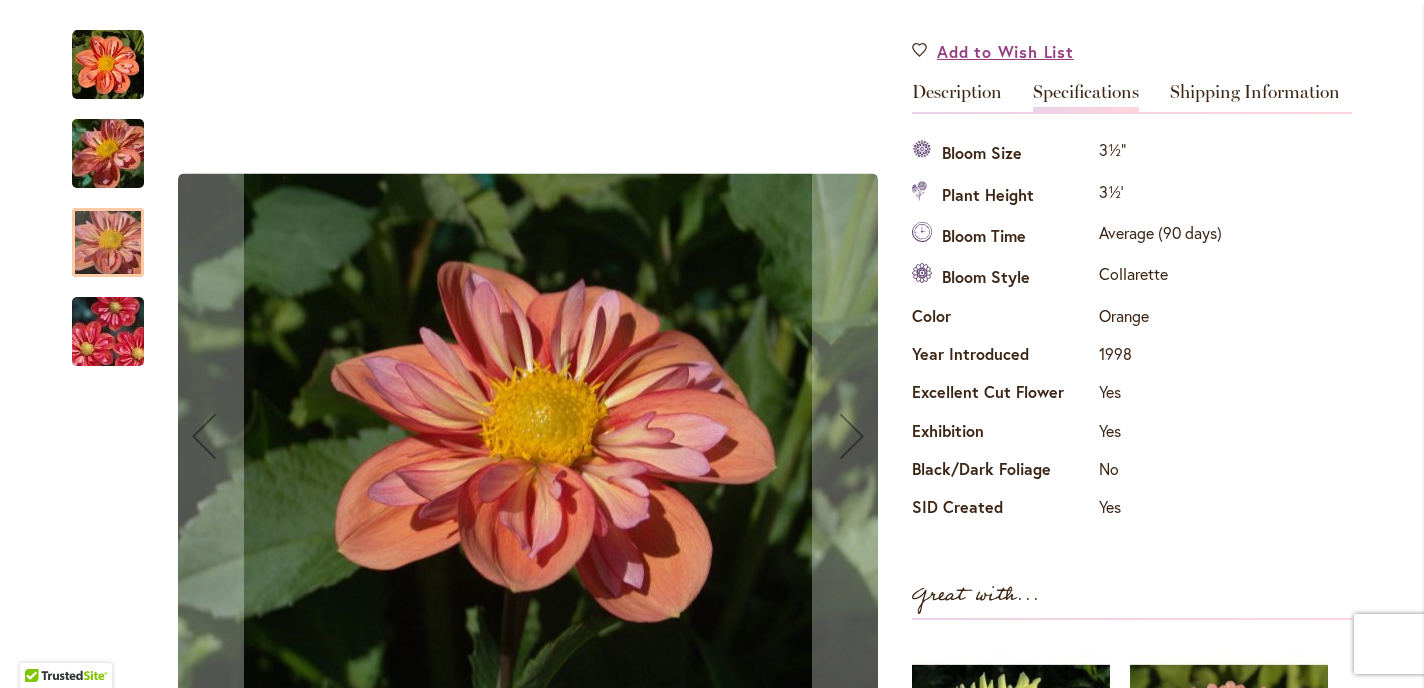 click at bounding box center [108, 332] 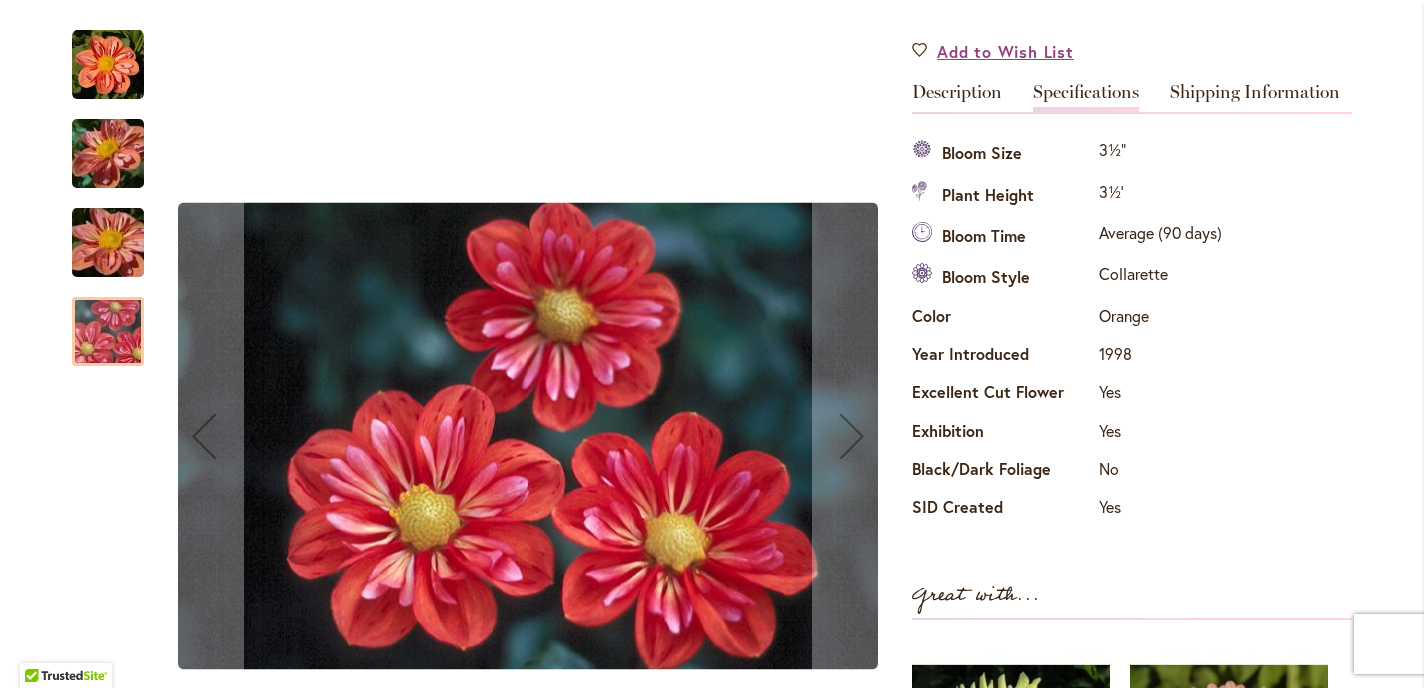 click at bounding box center (108, 65) 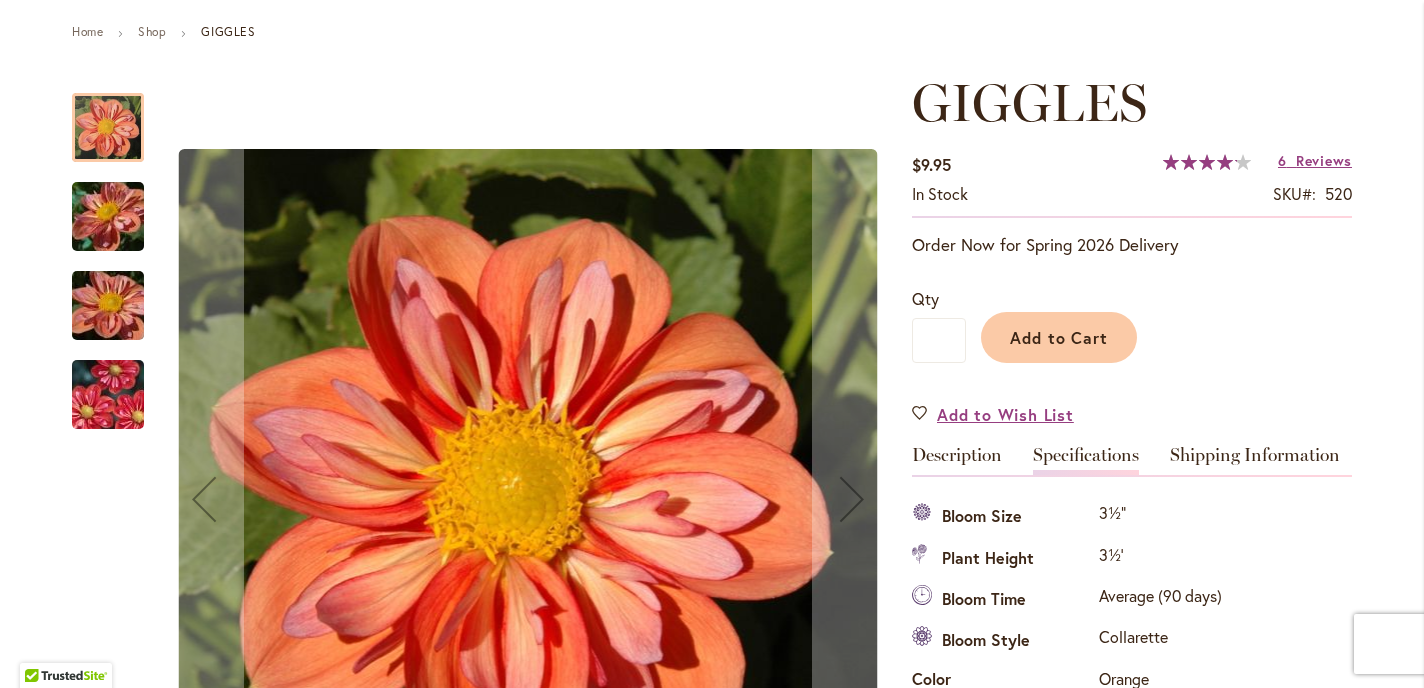 scroll, scrollTop: 224, scrollLeft: 0, axis: vertical 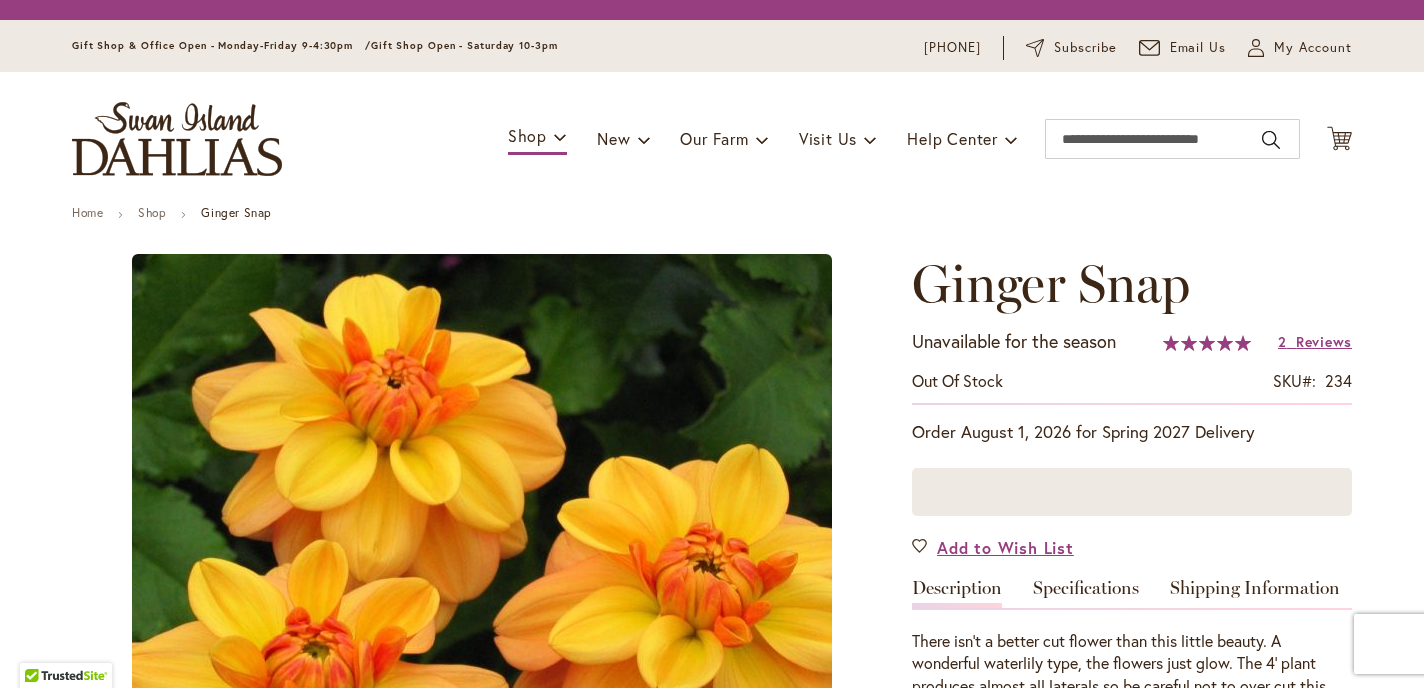 type on "*******" 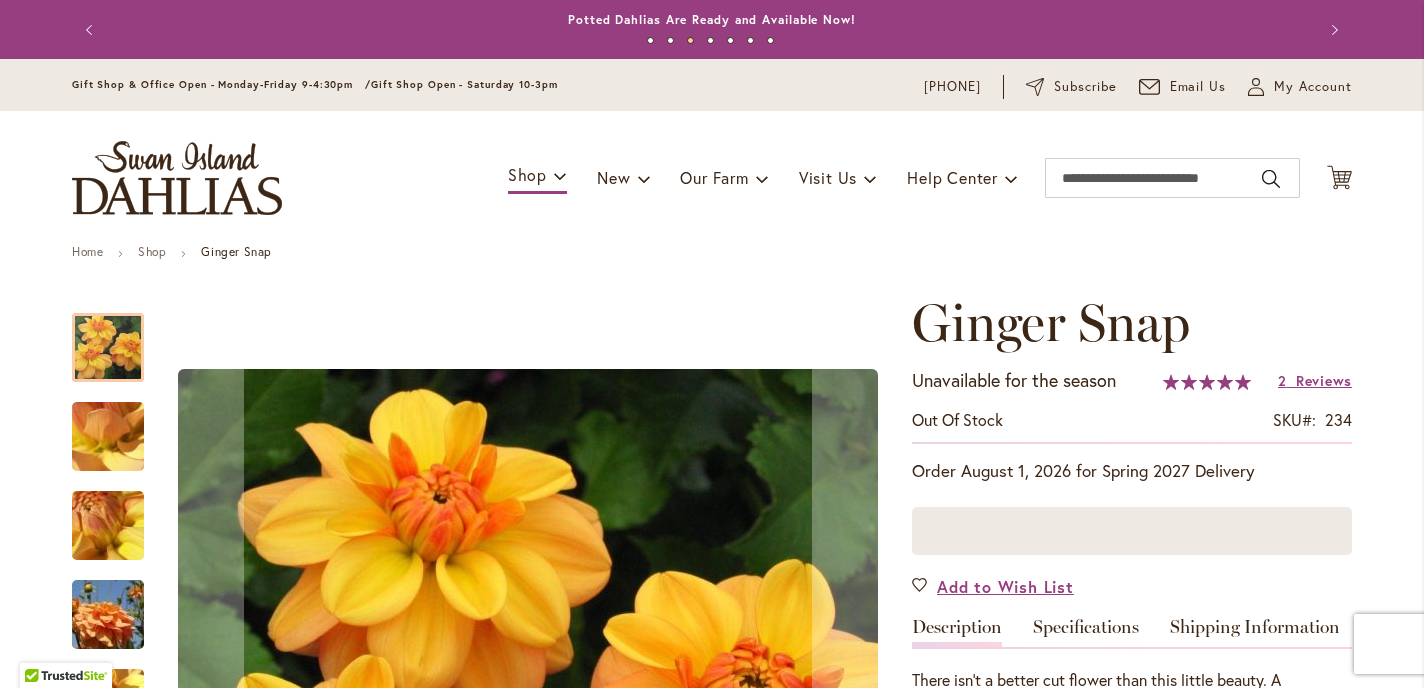 scroll, scrollTop: 0, scrollLeft: 0, axis: both 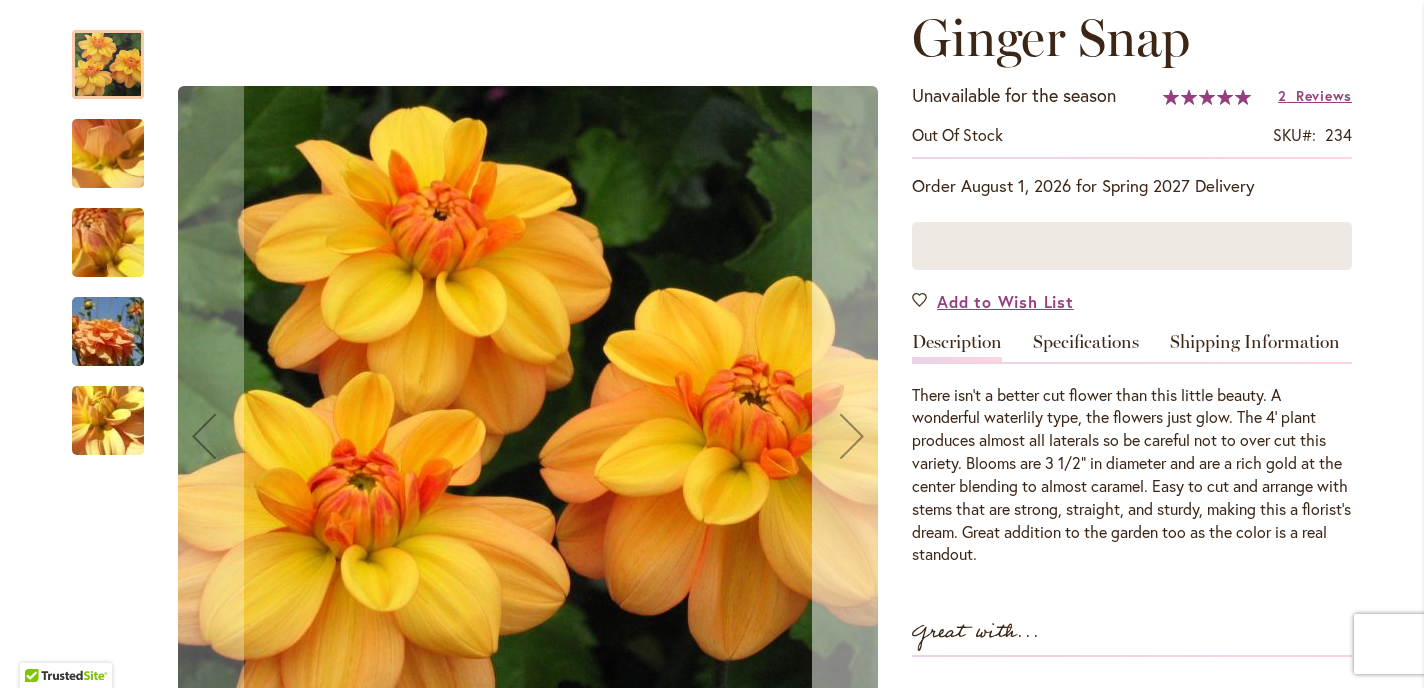 type on "**********" 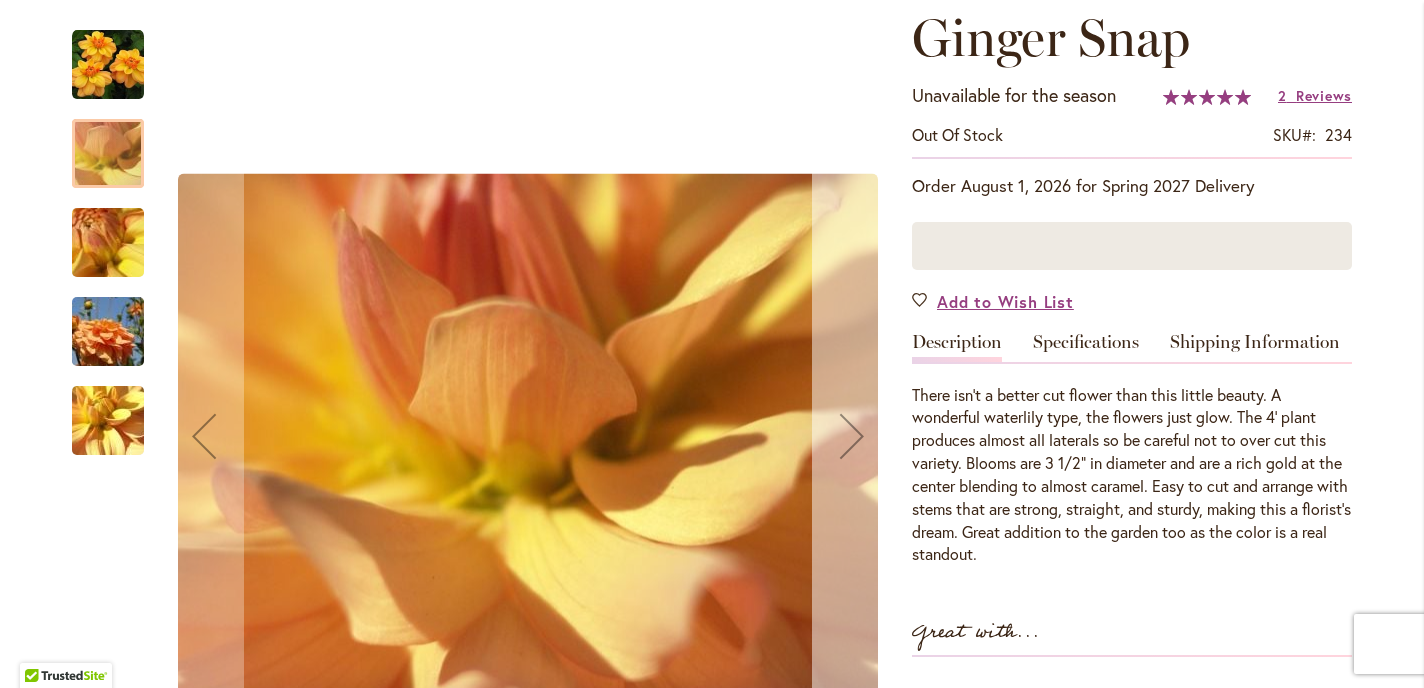 click at bounding box center [852, 436] 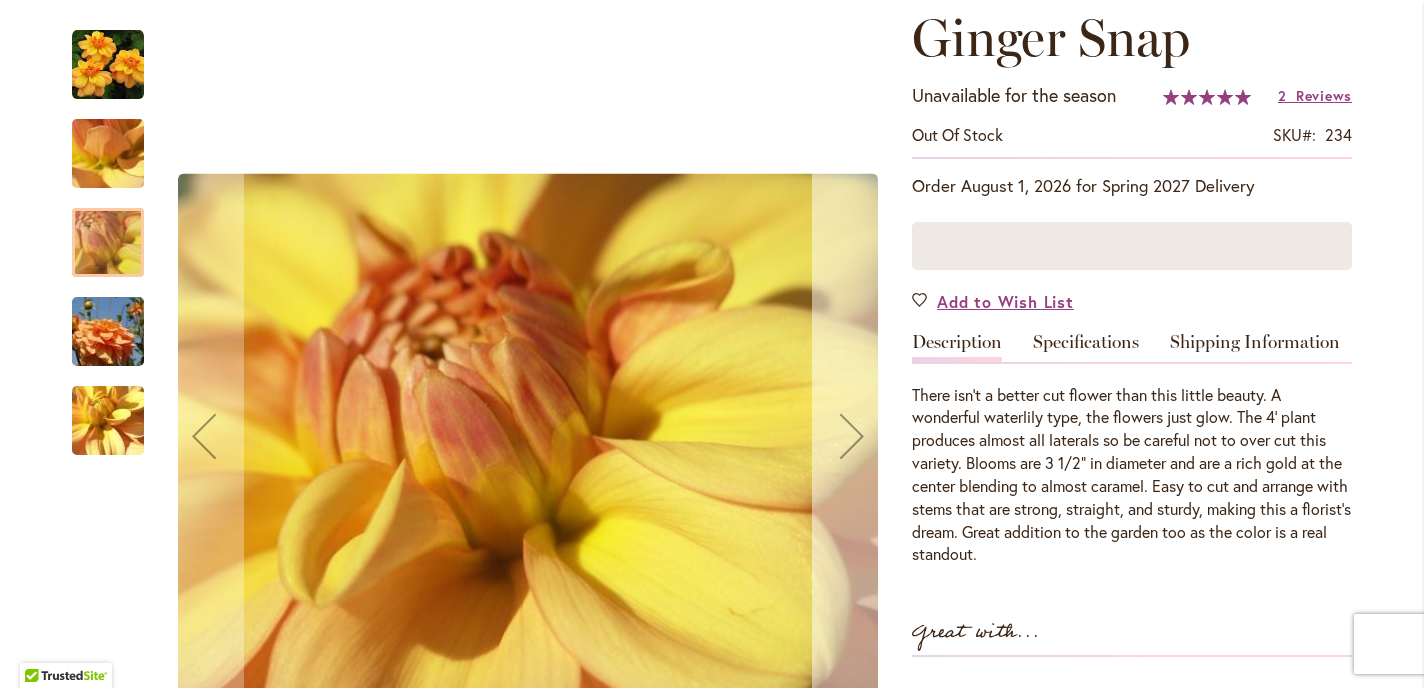 click at bounding box center [852, 436] 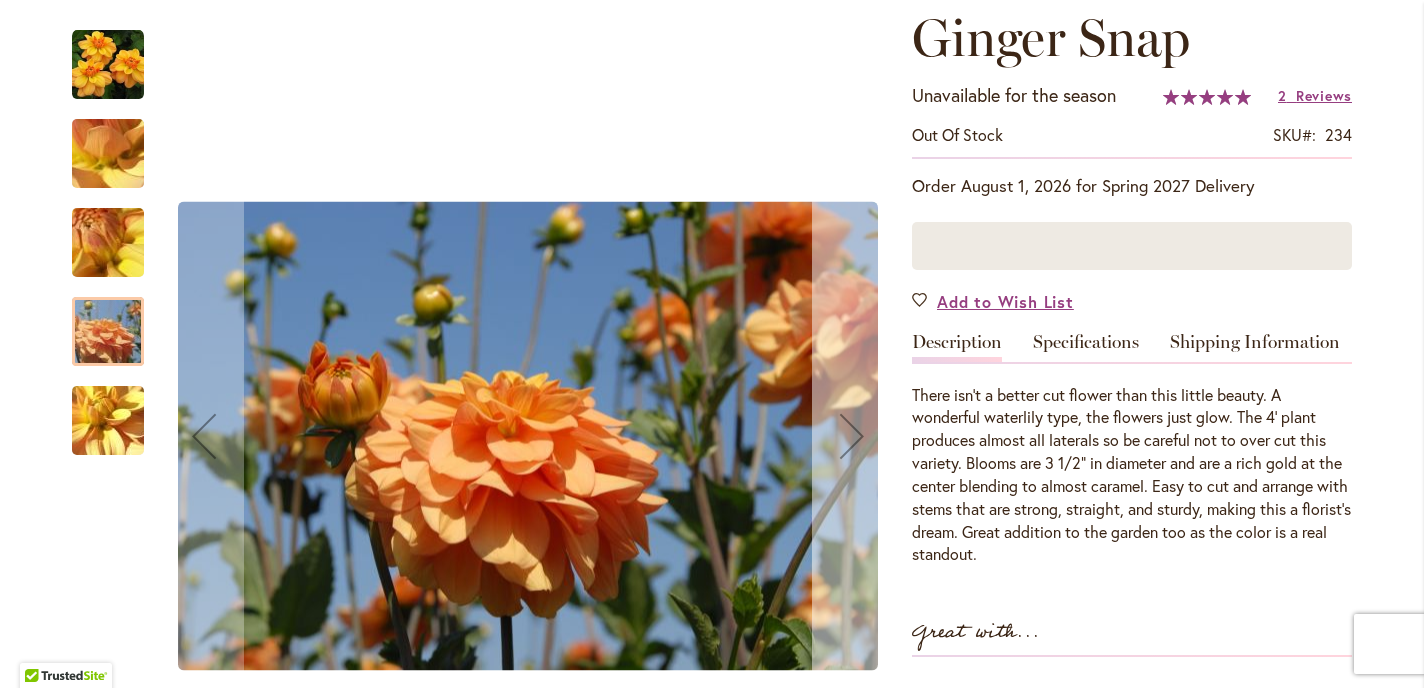 click at bounding box center (852, 436) 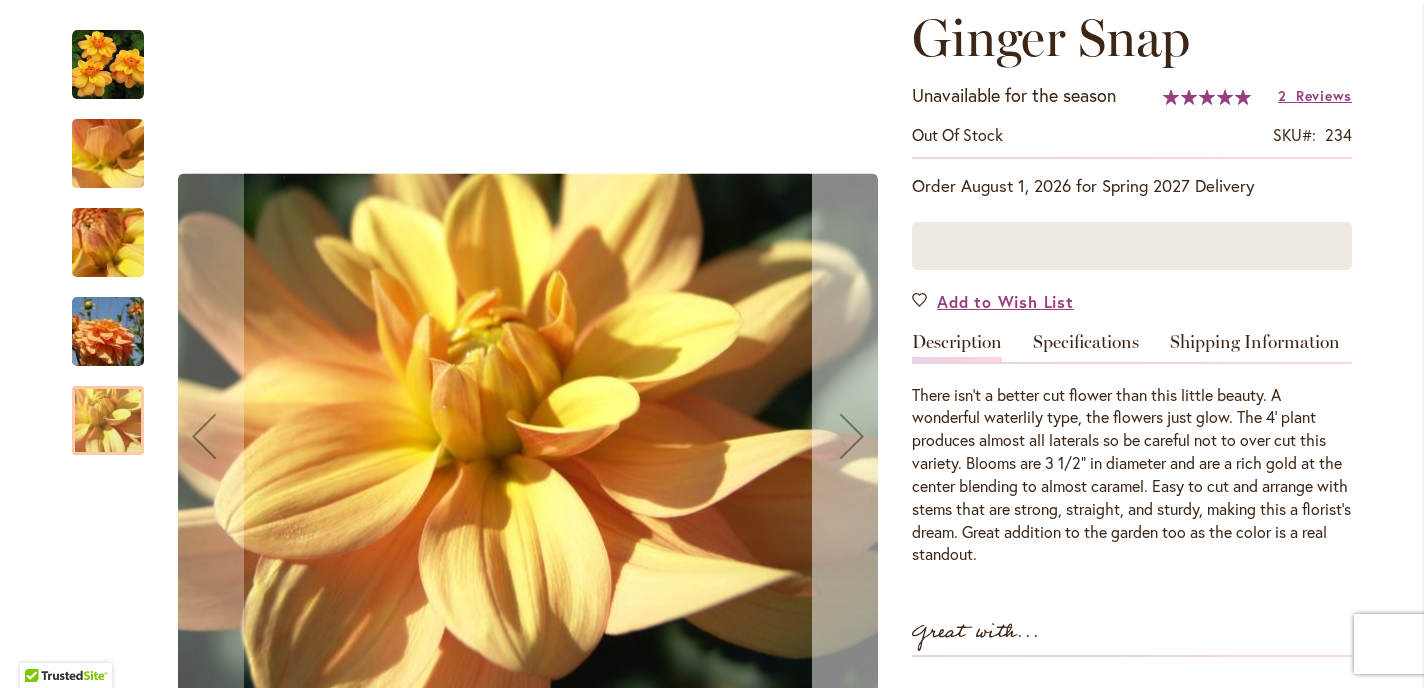 click at bounding box center (852, 436) 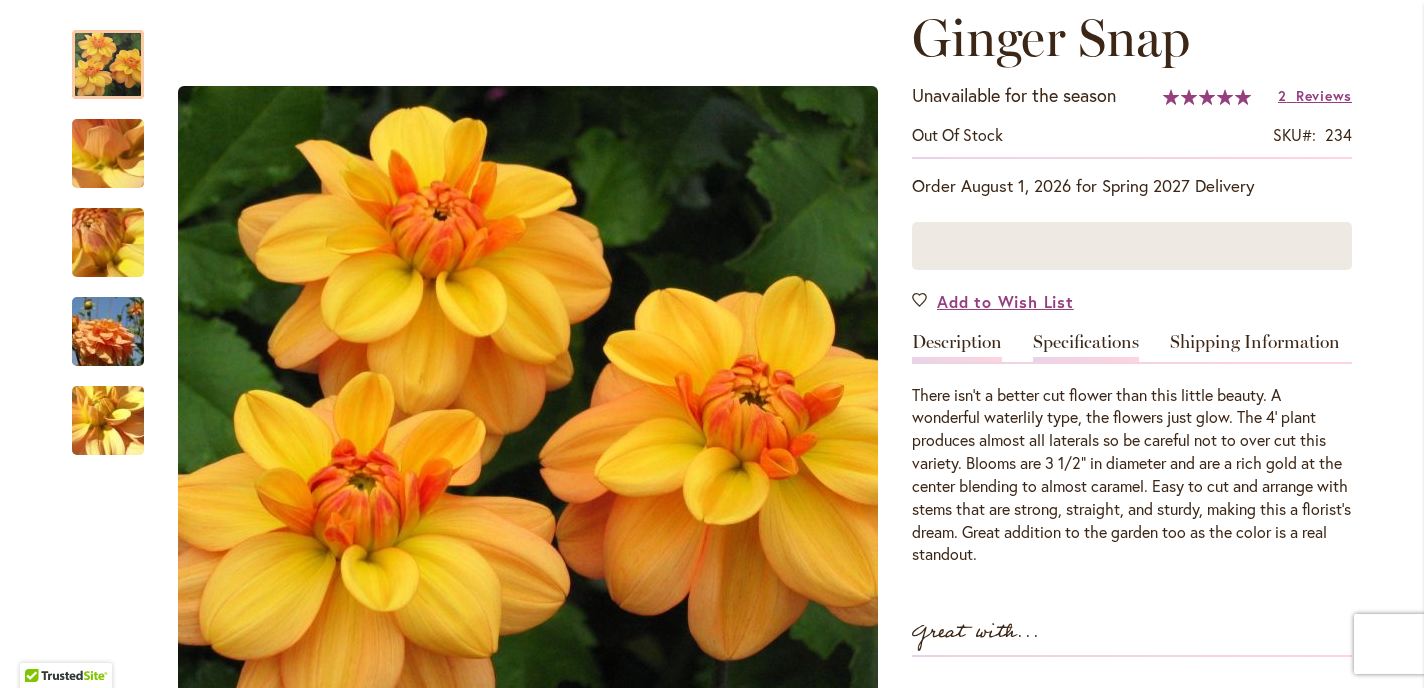 click on "Specifications" at bounding box center [1086, 347] 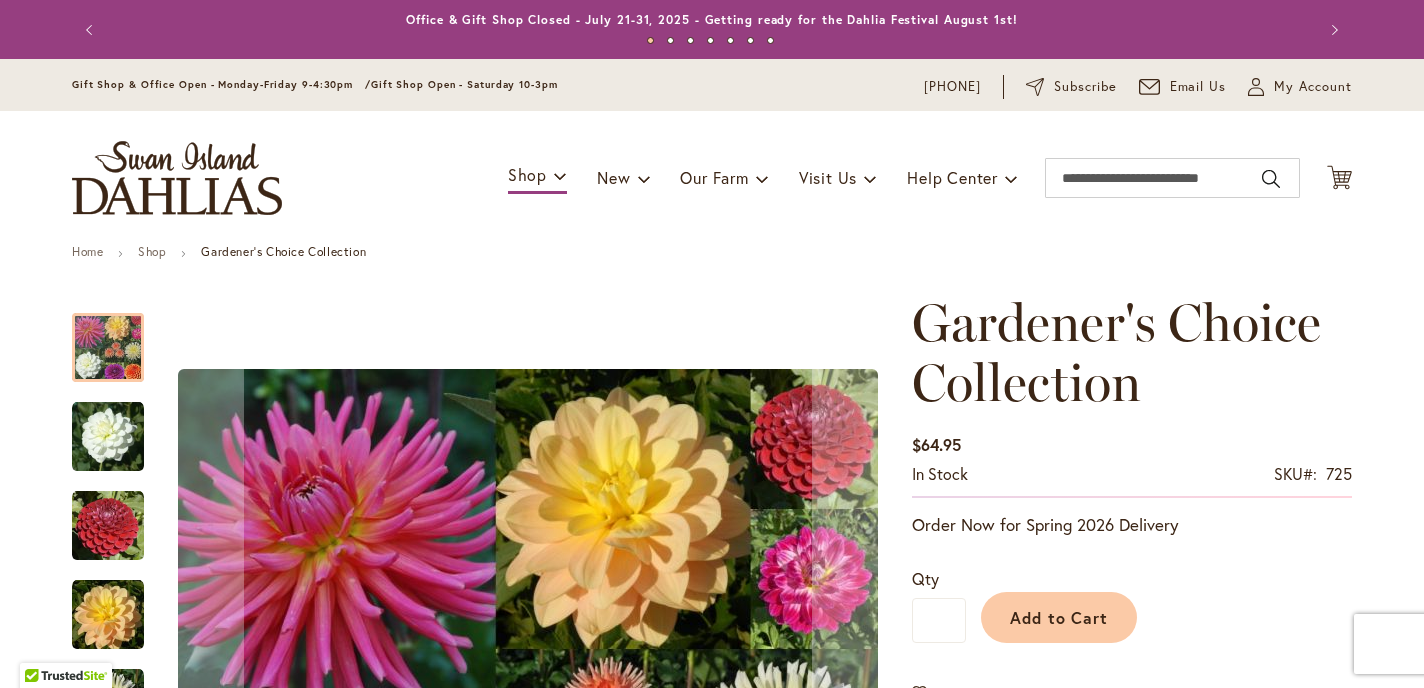 type on "*******" 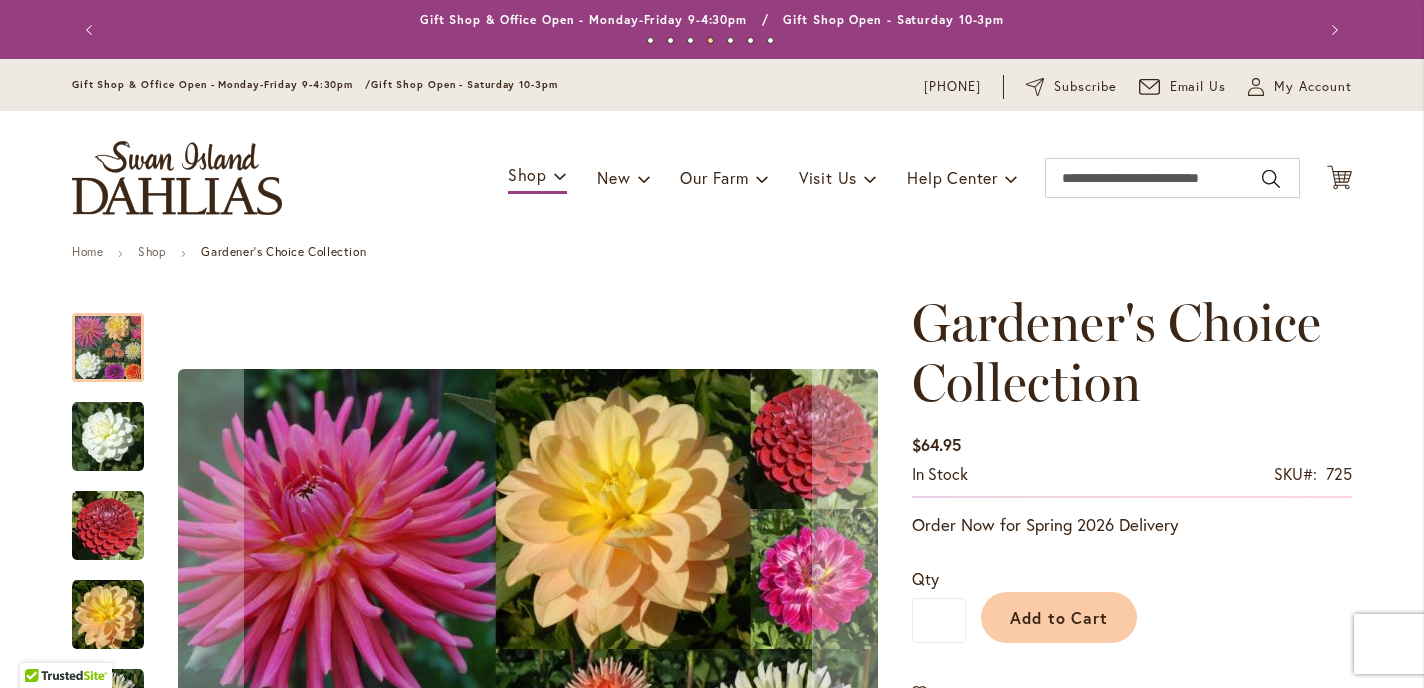 scroll, scrollTop: 0, scrollLeft: 0, axis: both 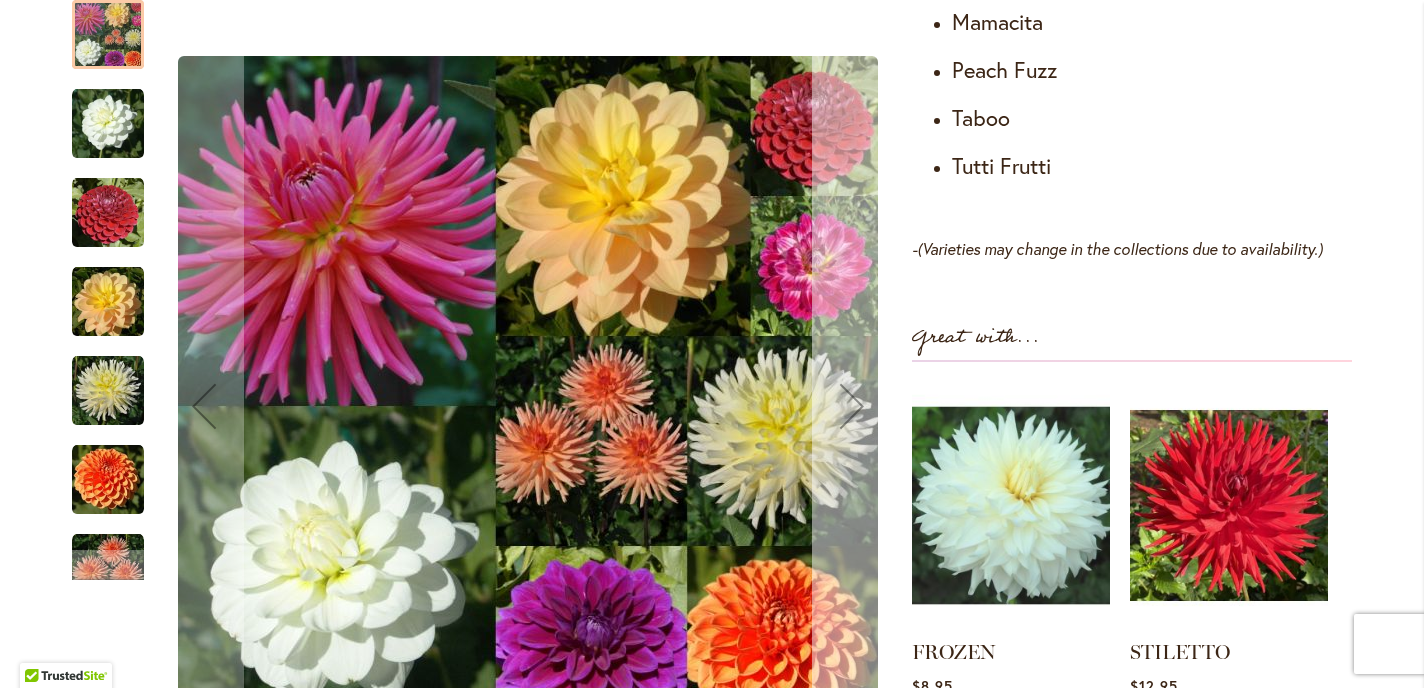 type on "**********" 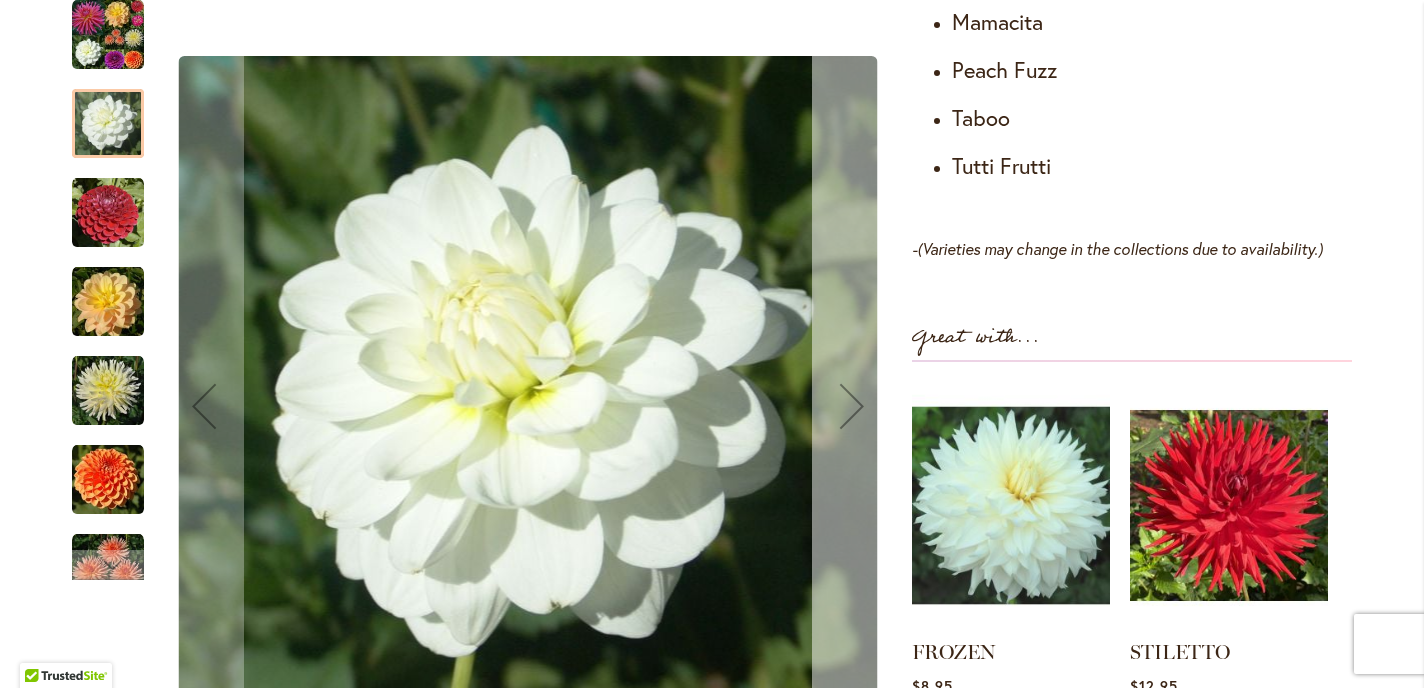 click at bounding box center [852, 407] 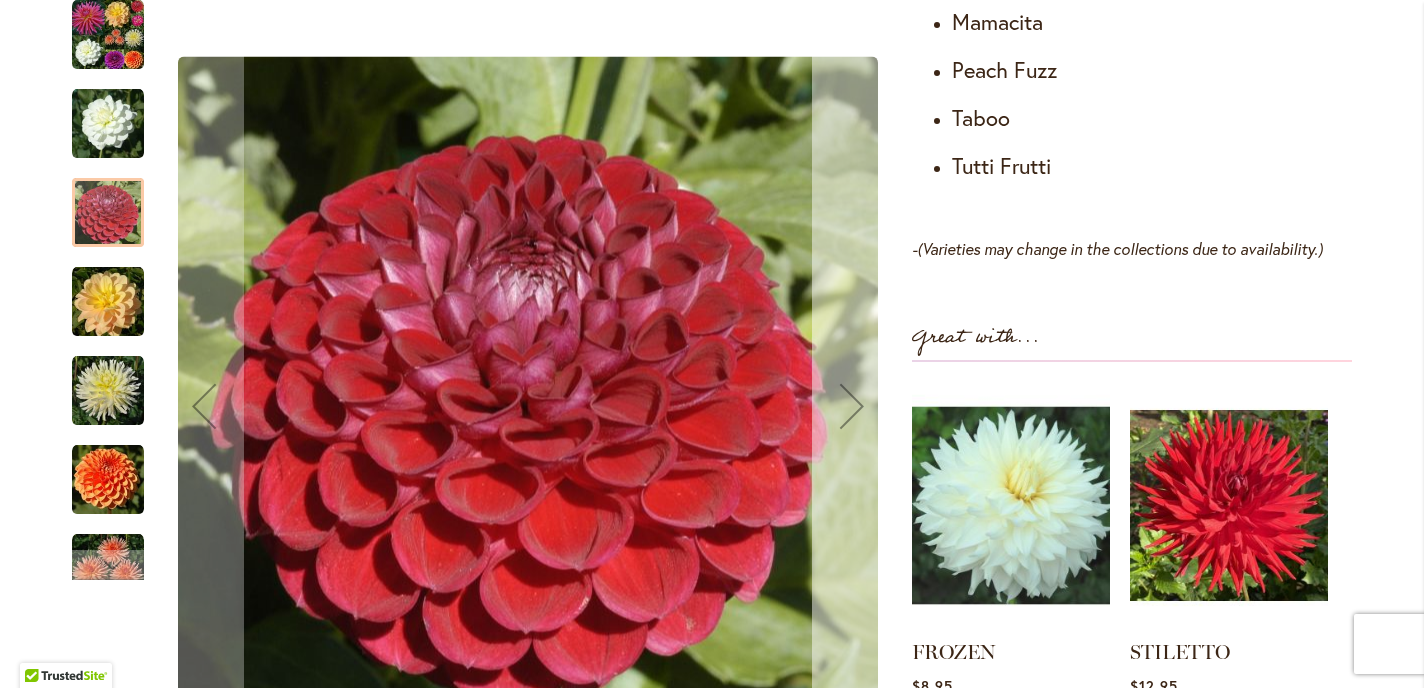 click at bounding box center [852, 407] 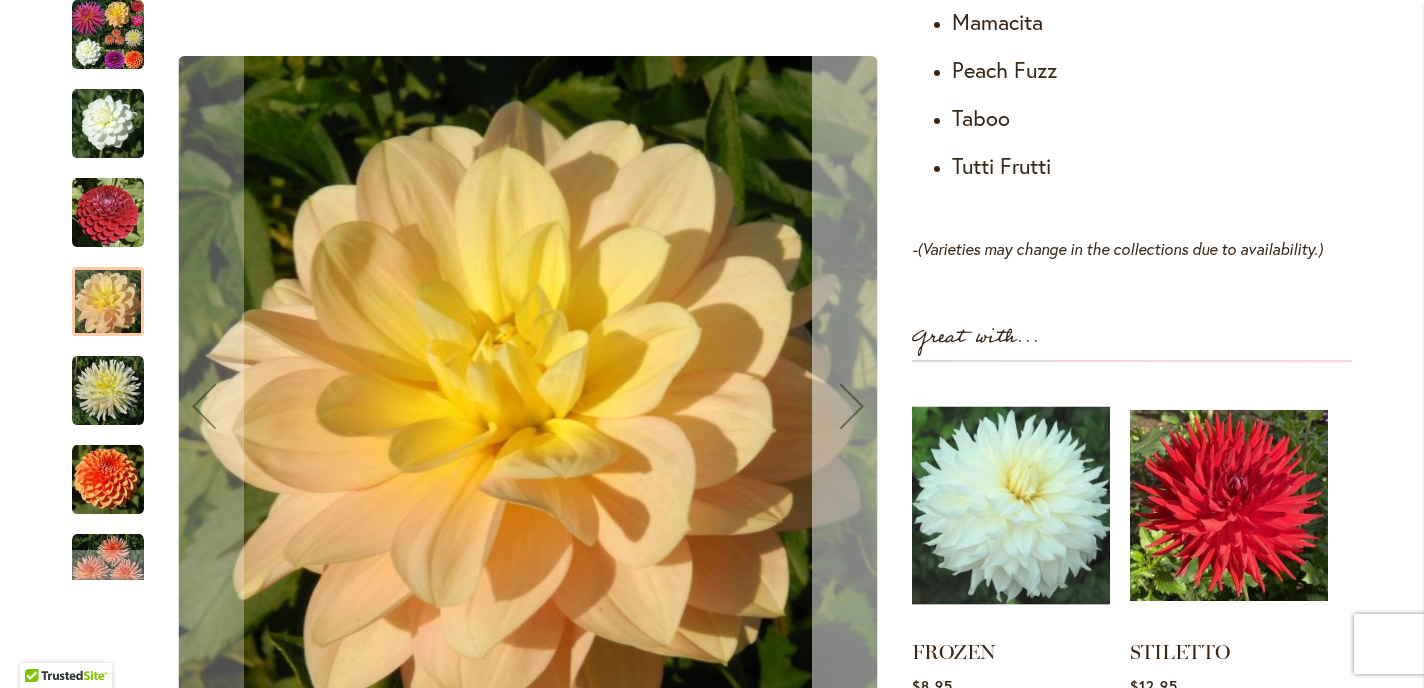 click at bounding box center [852, 407] 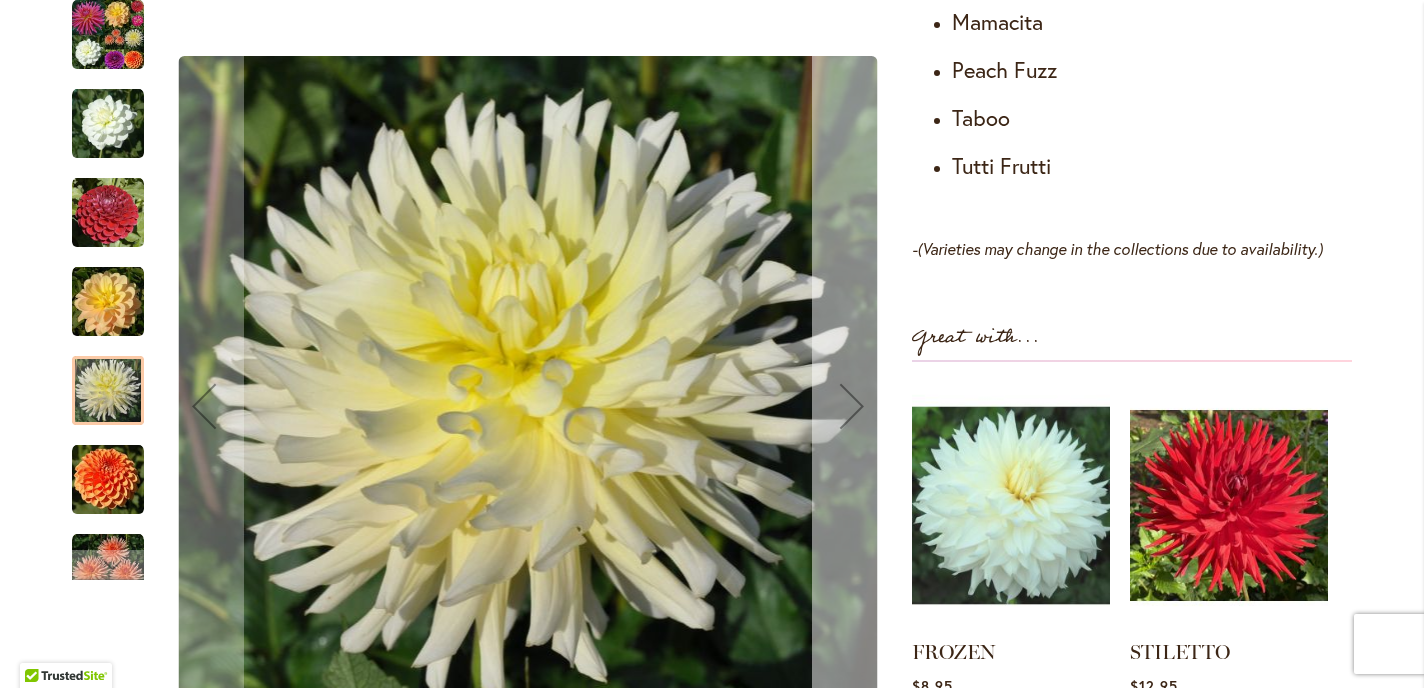 click at bounding box center (852, 407) 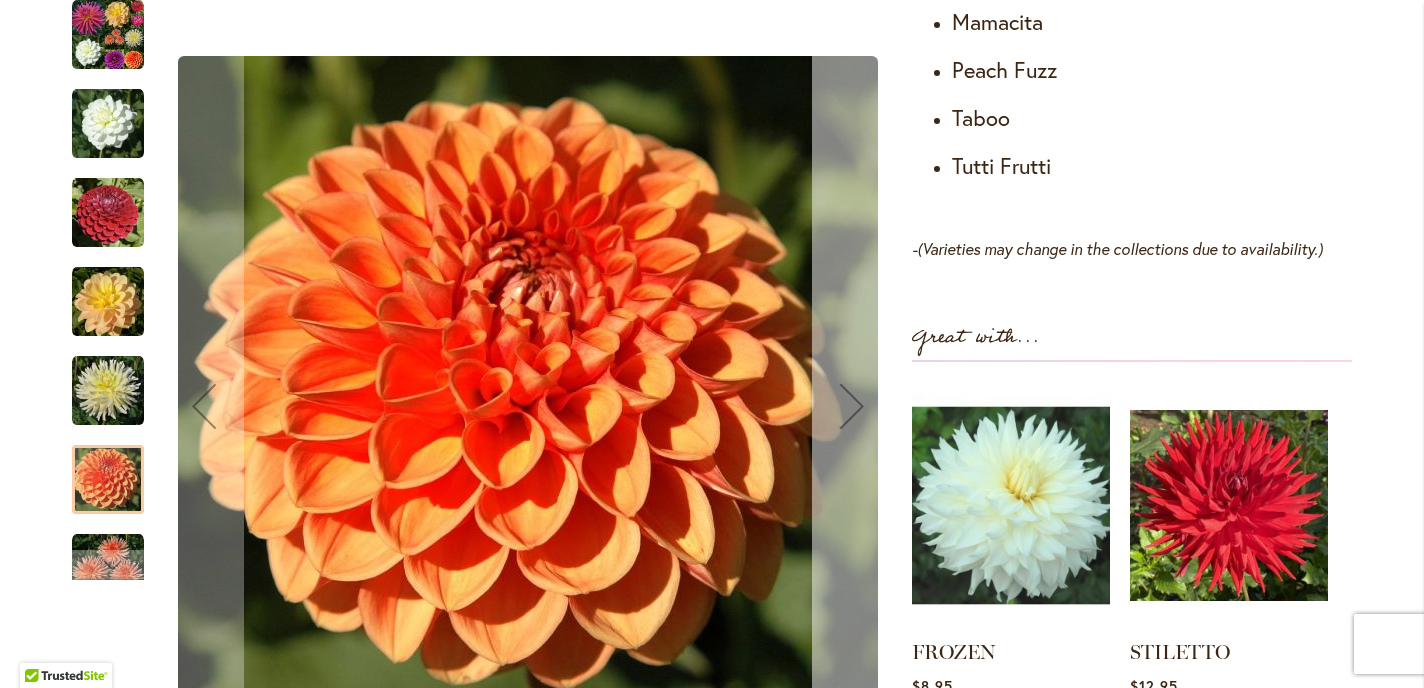 click at bounding box center (852, 407) 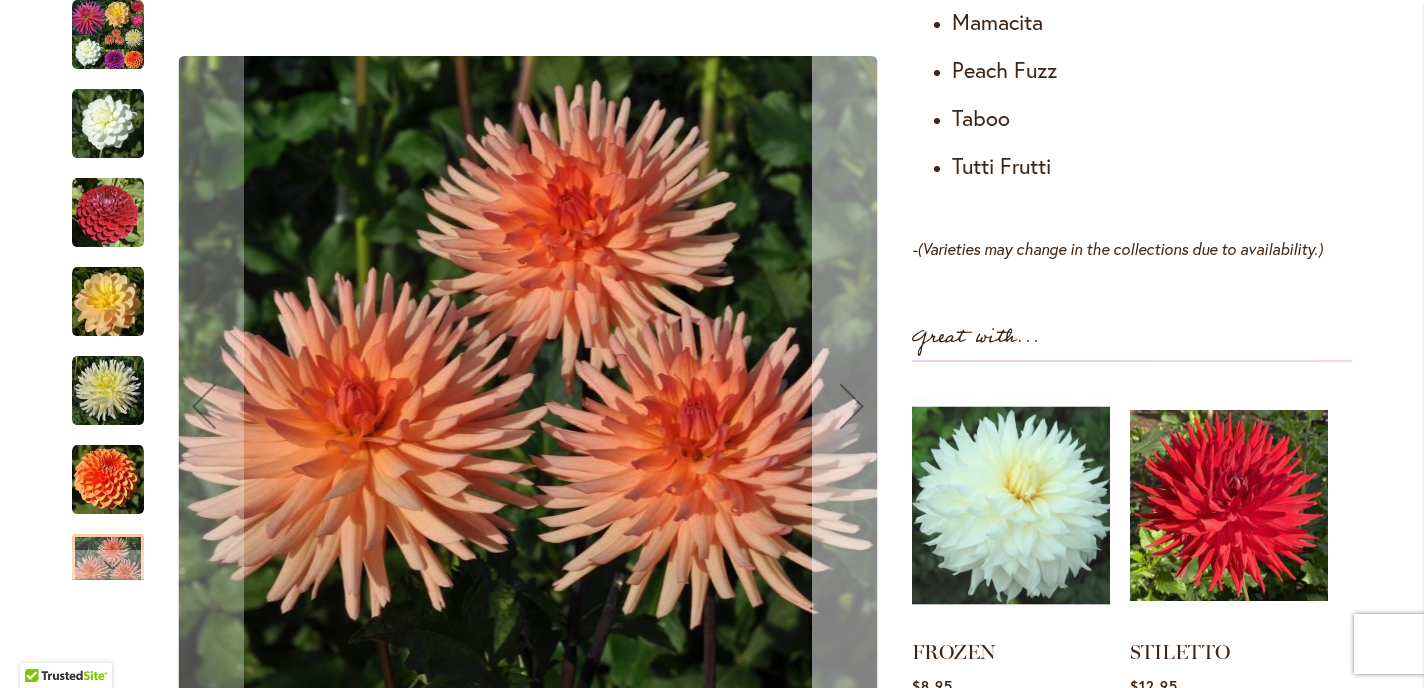 click at bounding box center (852, 407) 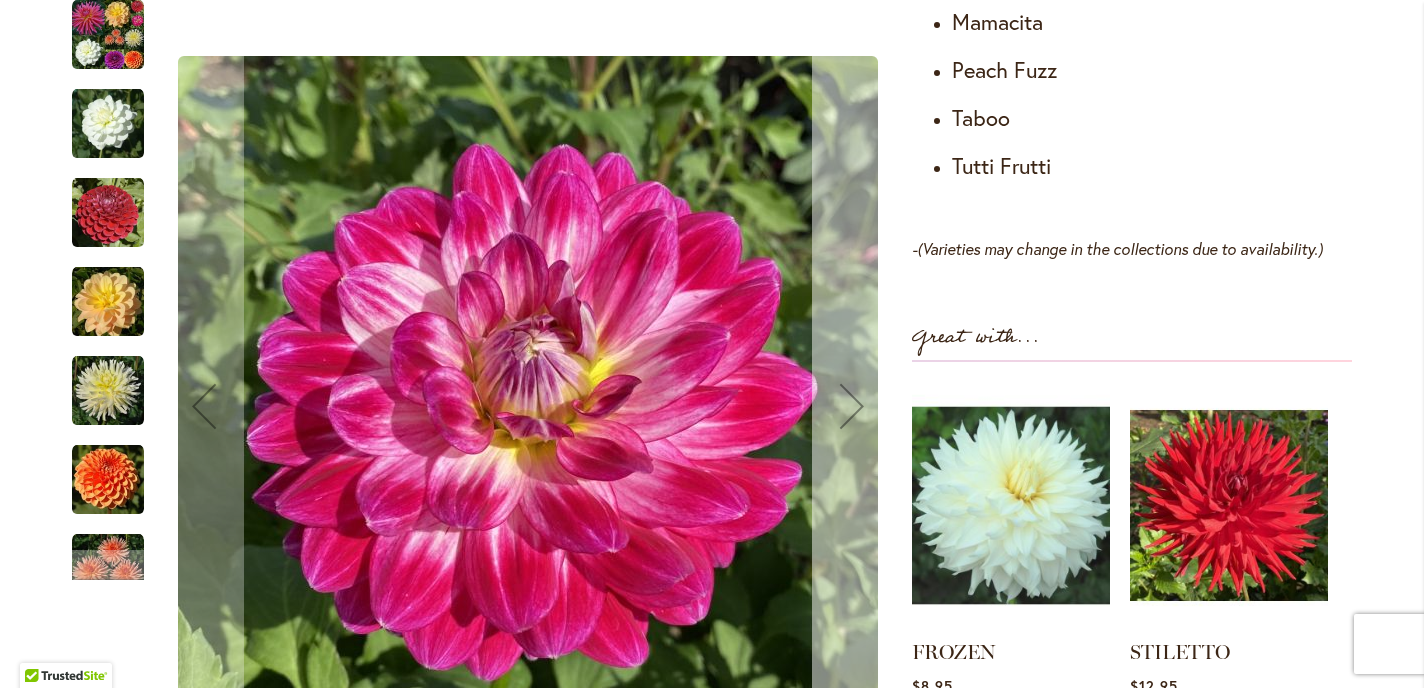 click at bounding box center [852, 407] 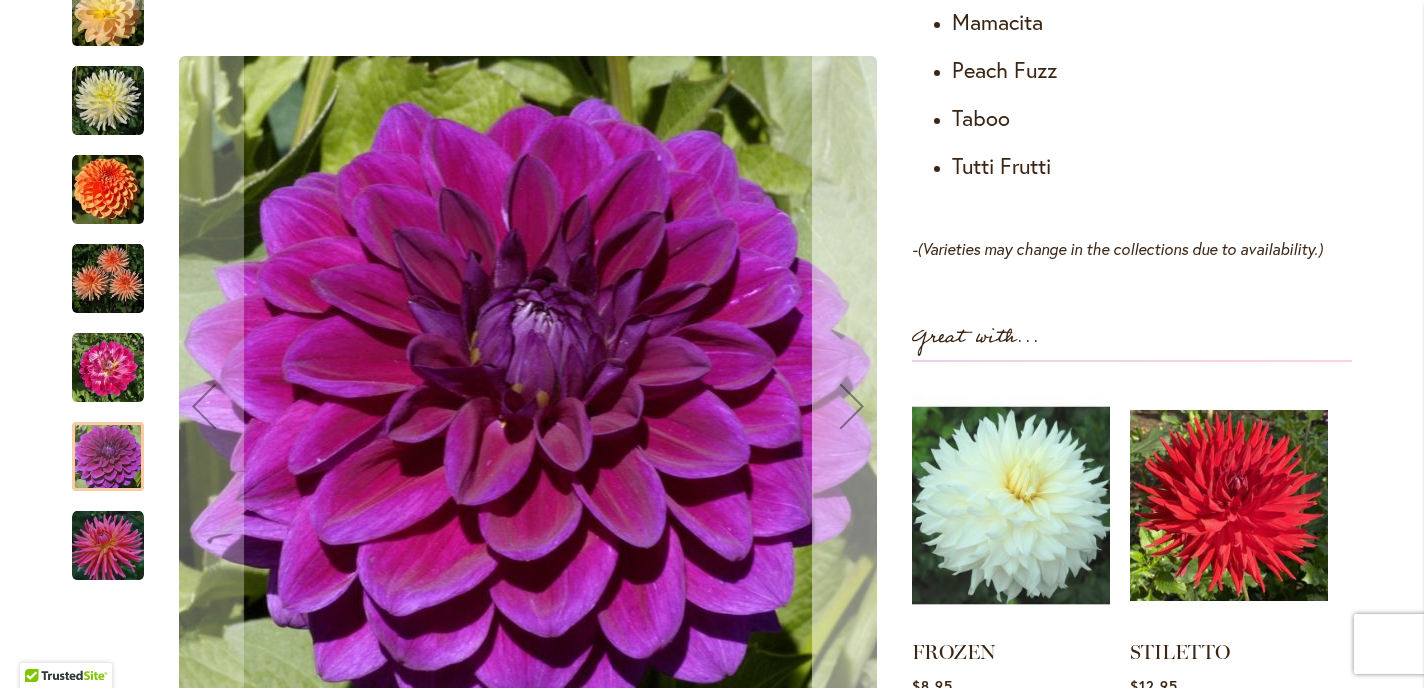 click at bounding box center [852, 407] 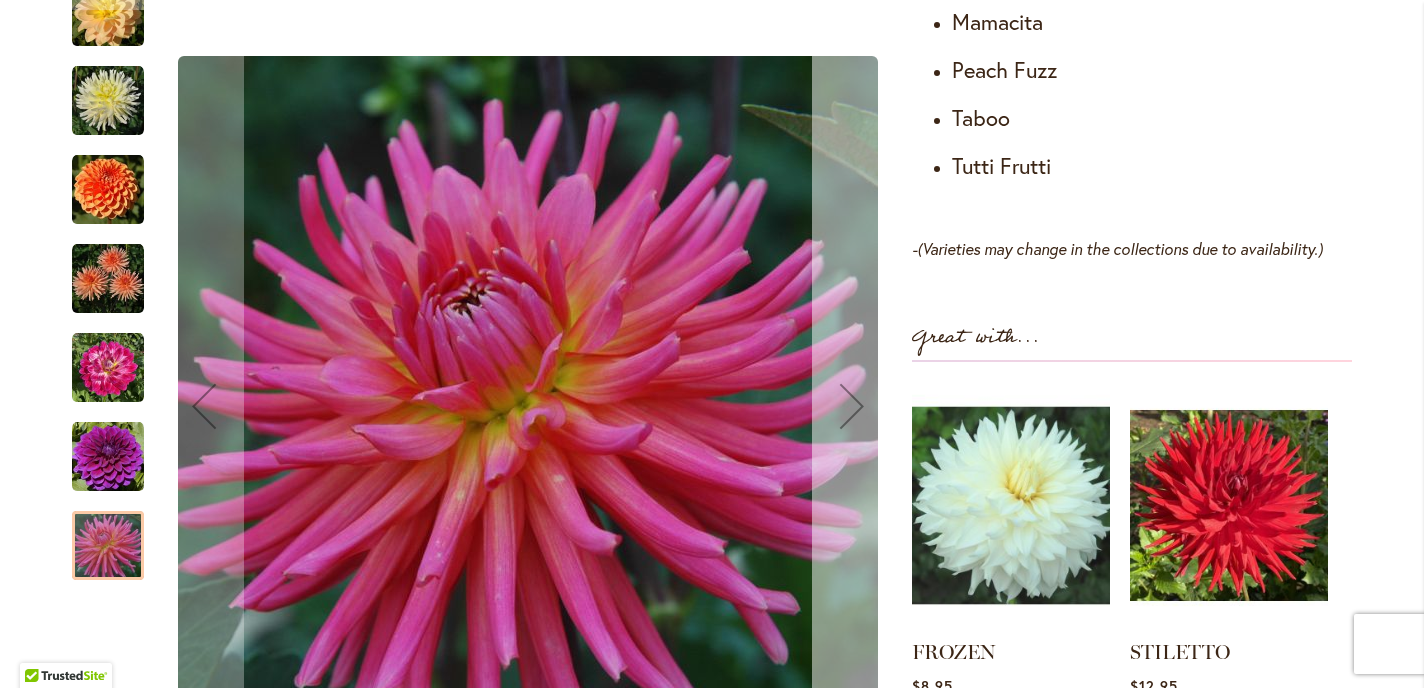 click at bounding box center (852, 407) 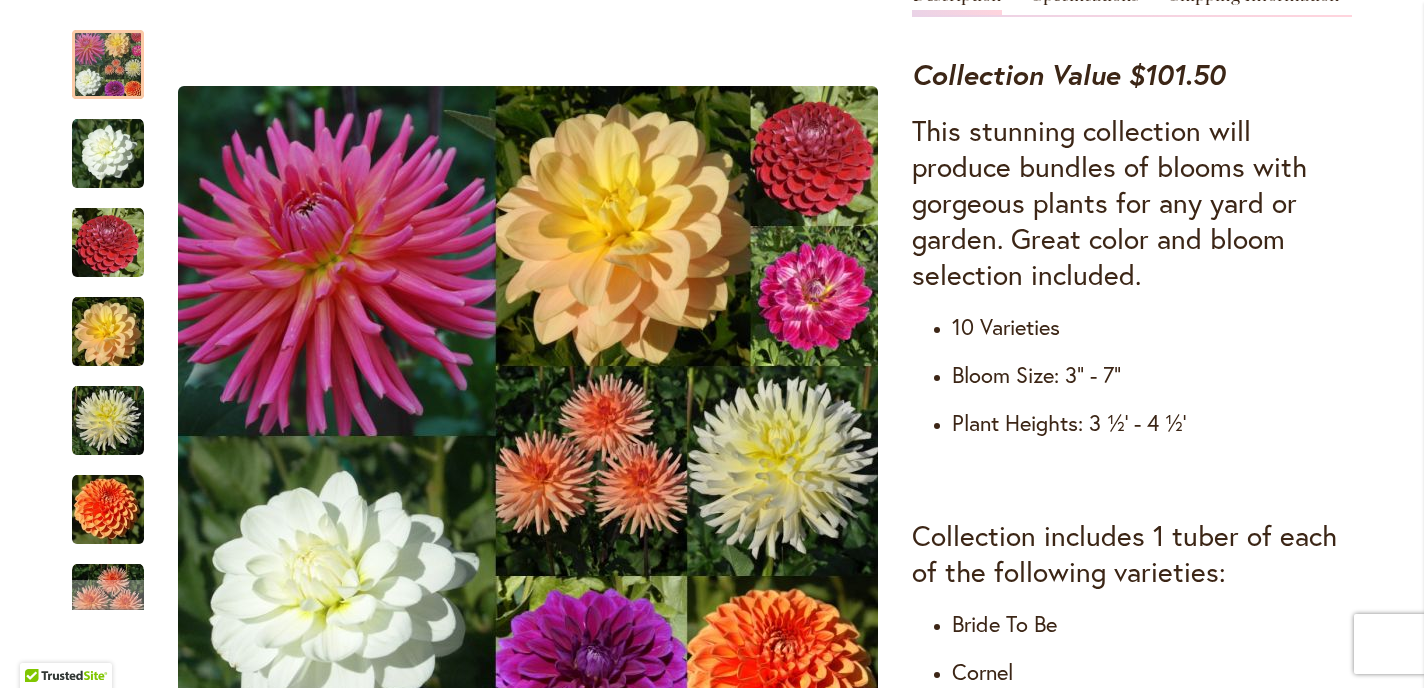 scroll, scrollTop: 743, scrollLeft: 0, axis: vertical 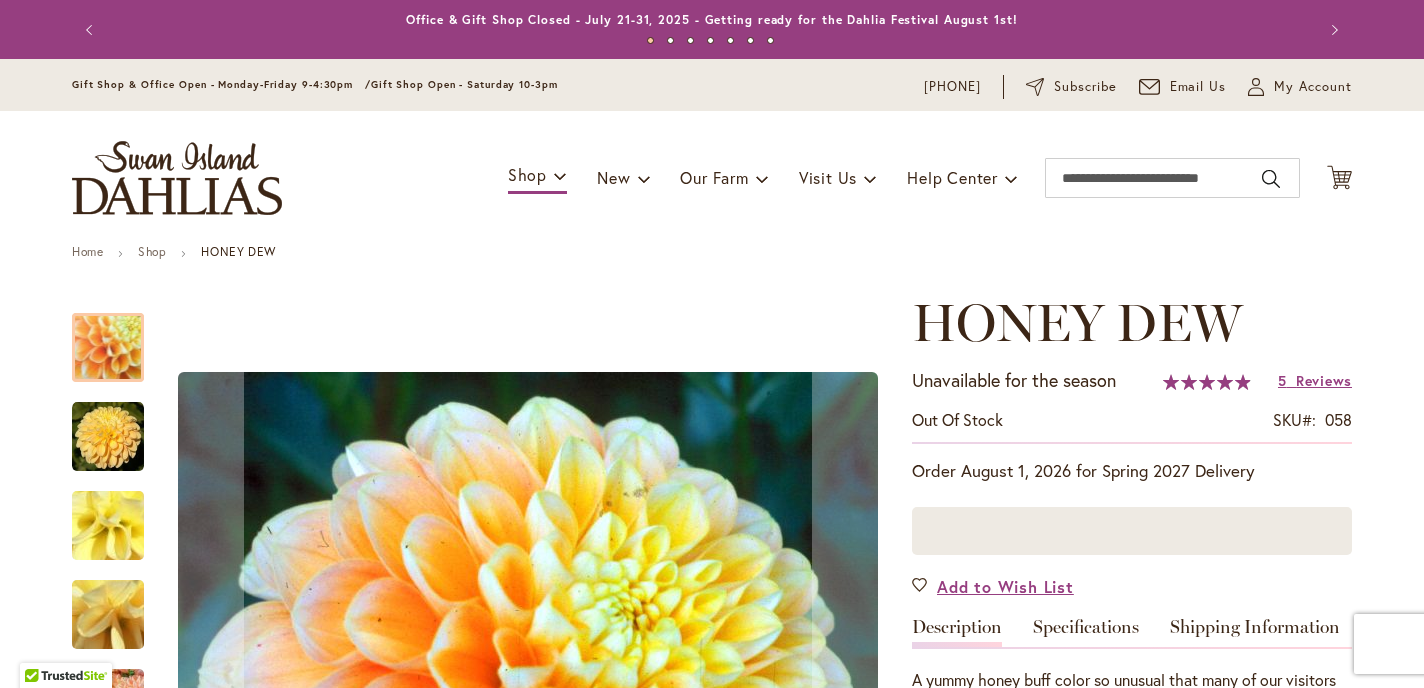 type on "*******" 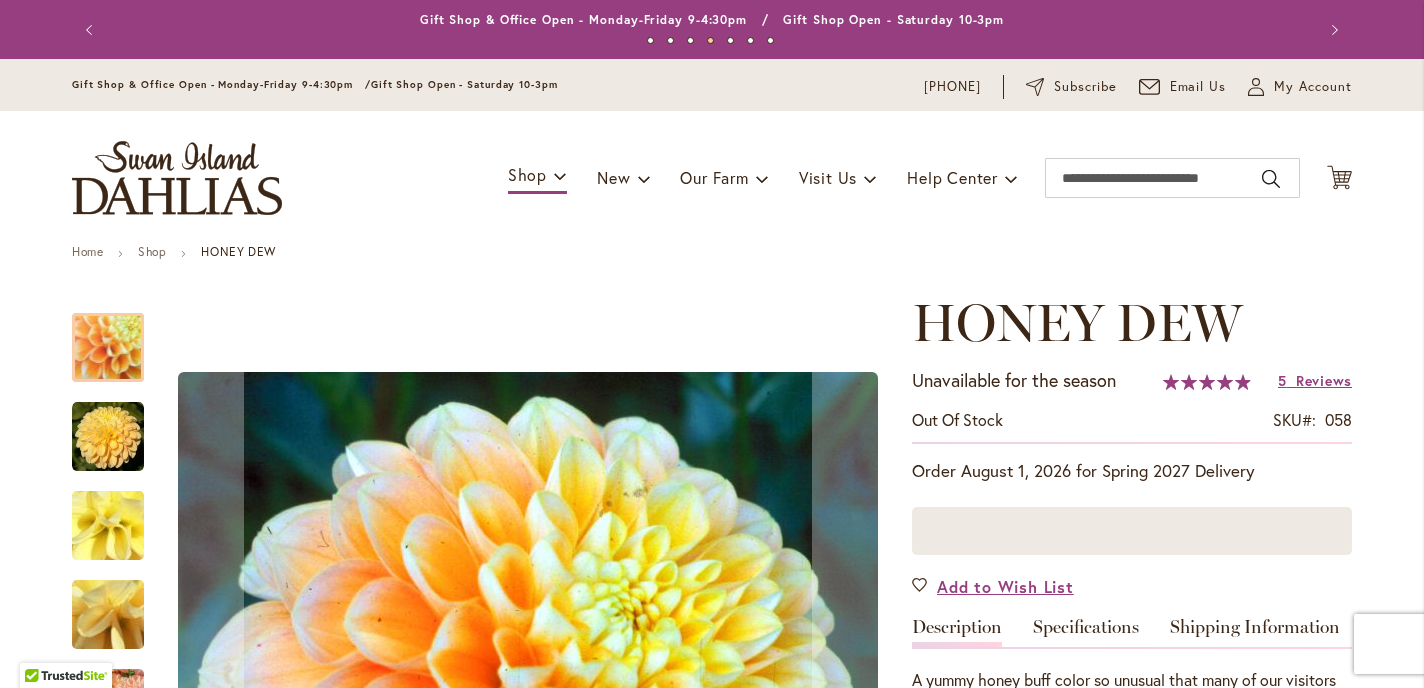 scroll, scrollTop: 0, scrollLeft: 0, axis: both 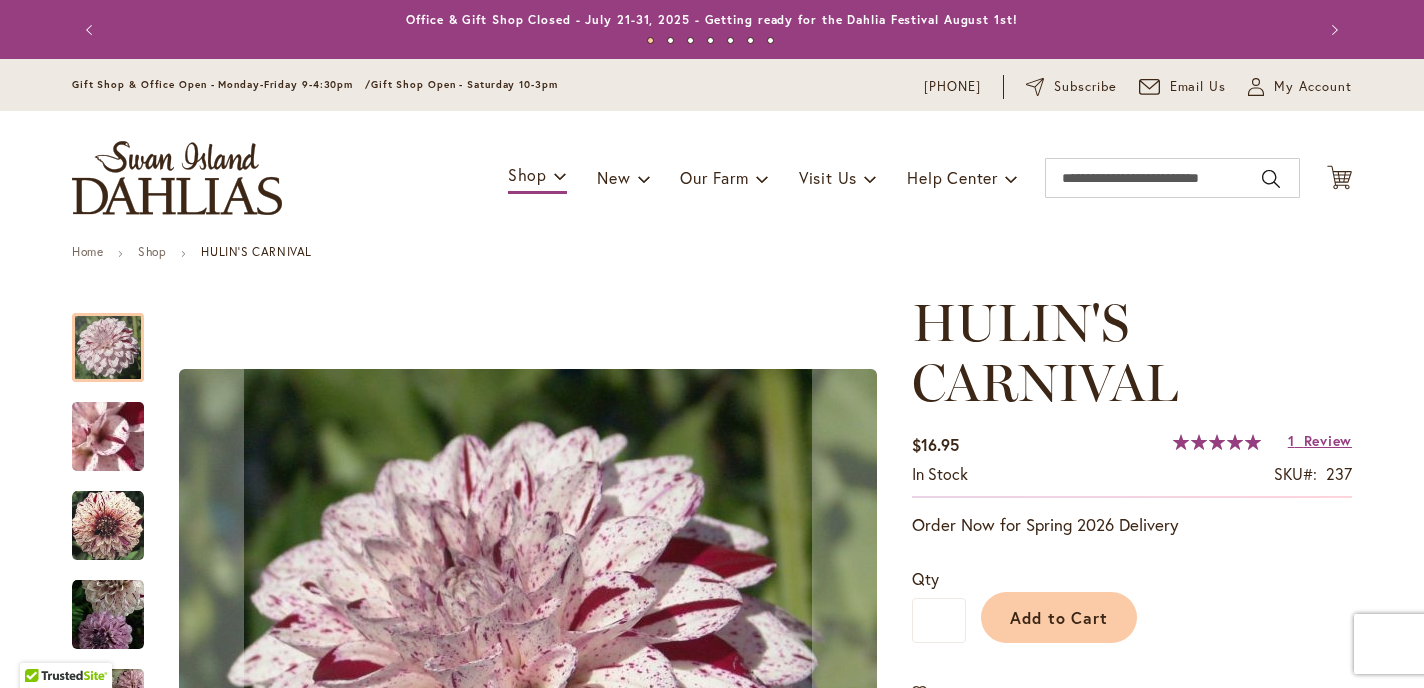 type on "*******" 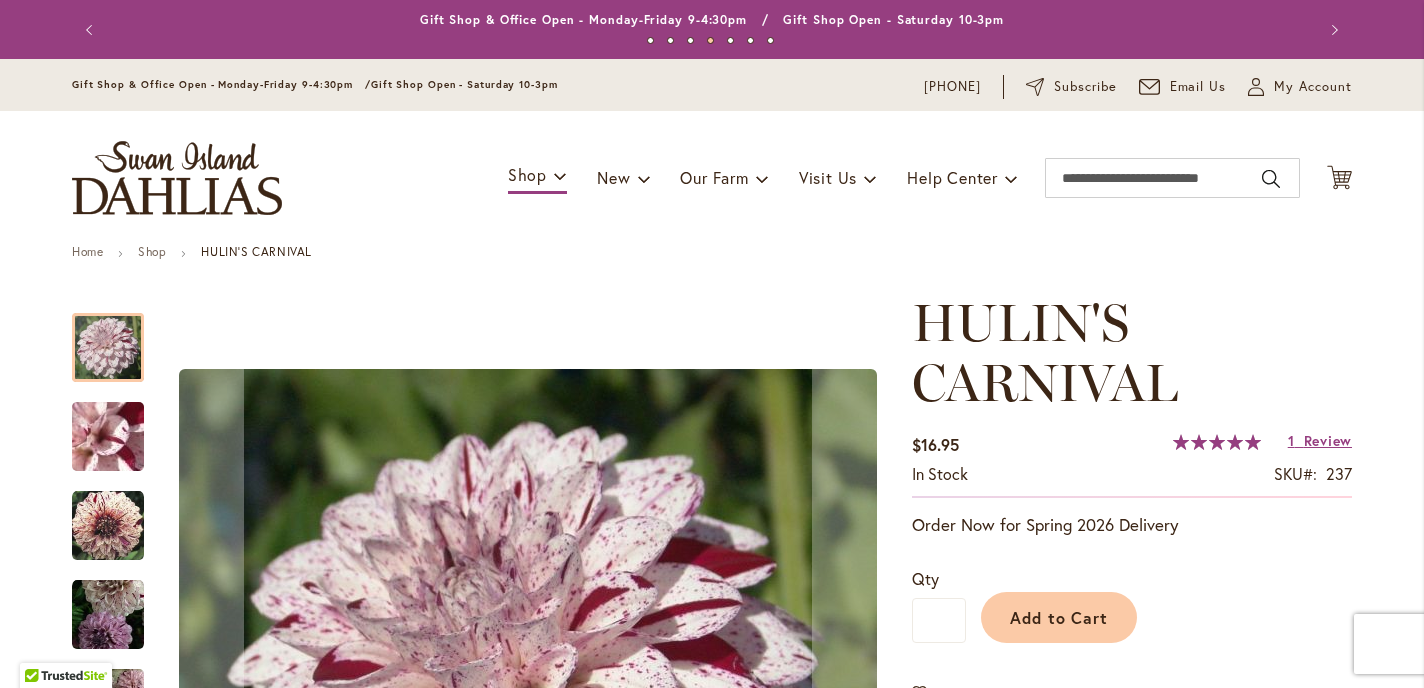 scroll, scrollTop: 0, scrollLeft: 0, axis: both 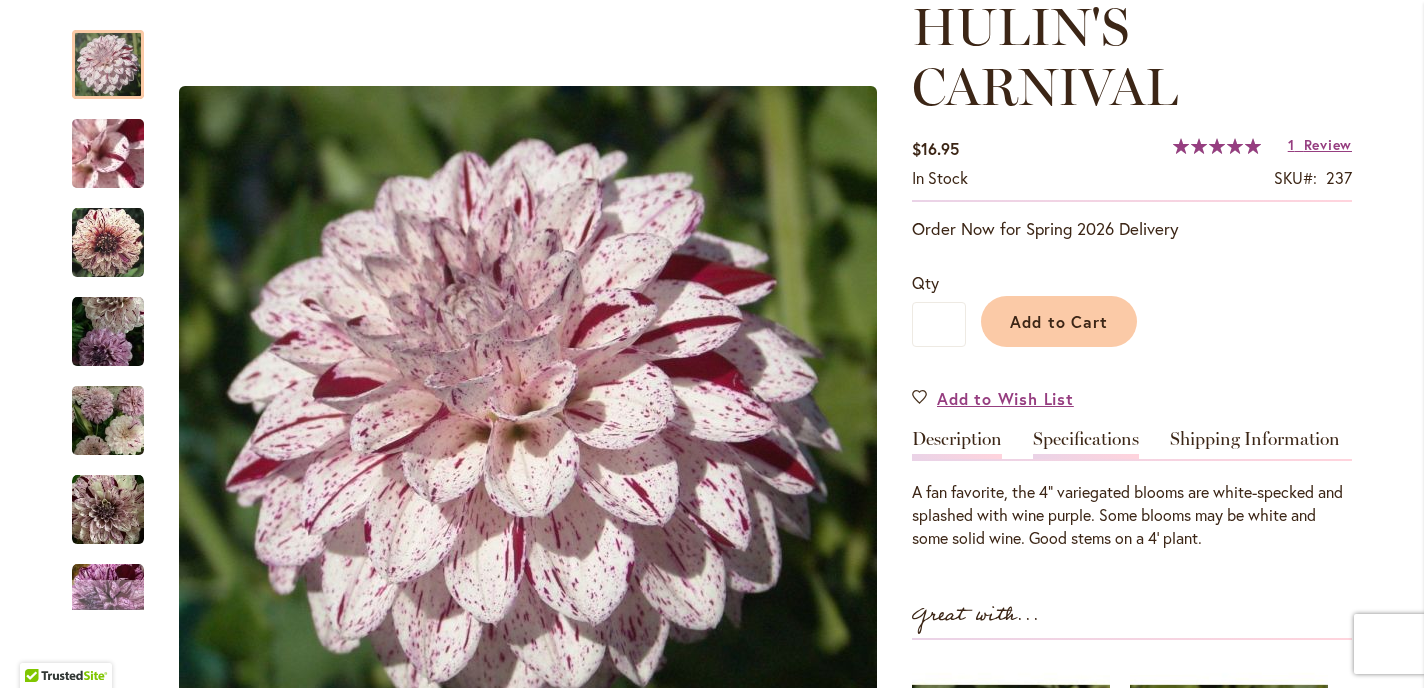 type on "**********" 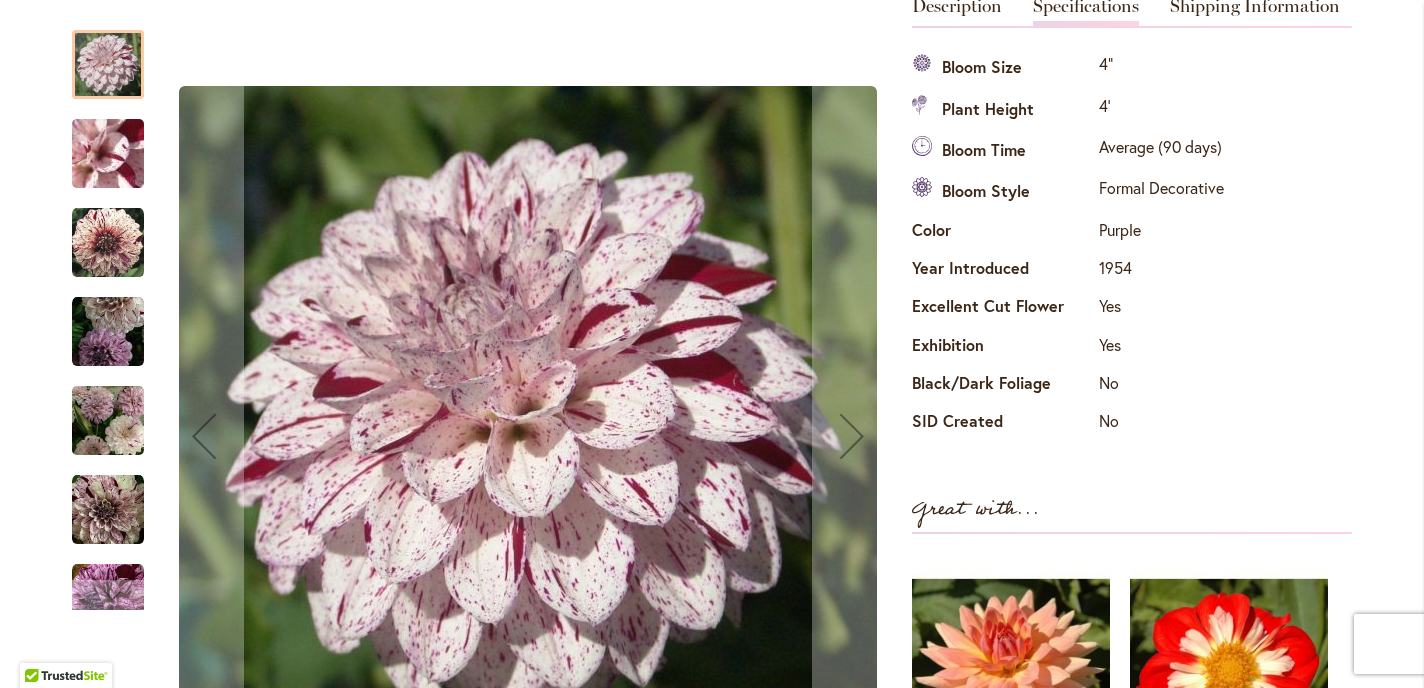 click at bounding box center (108, 154) 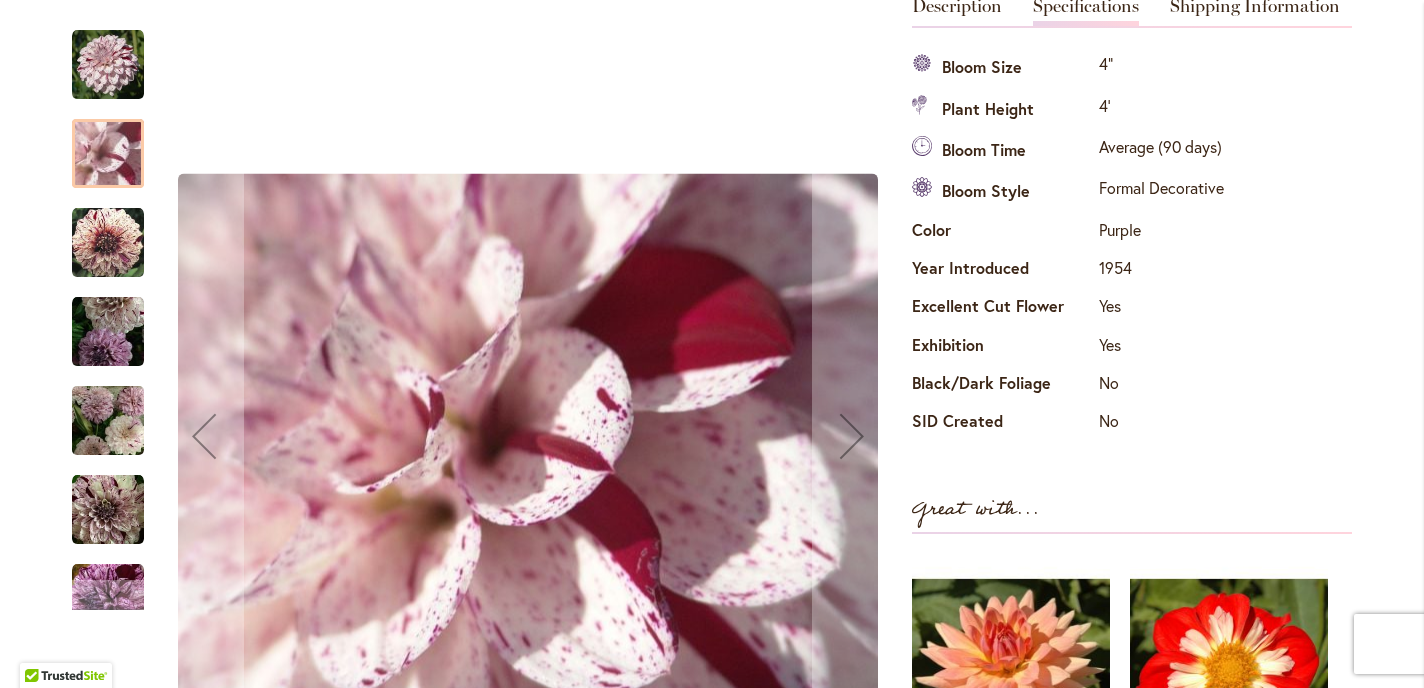 click at bounding box center (118, 232) 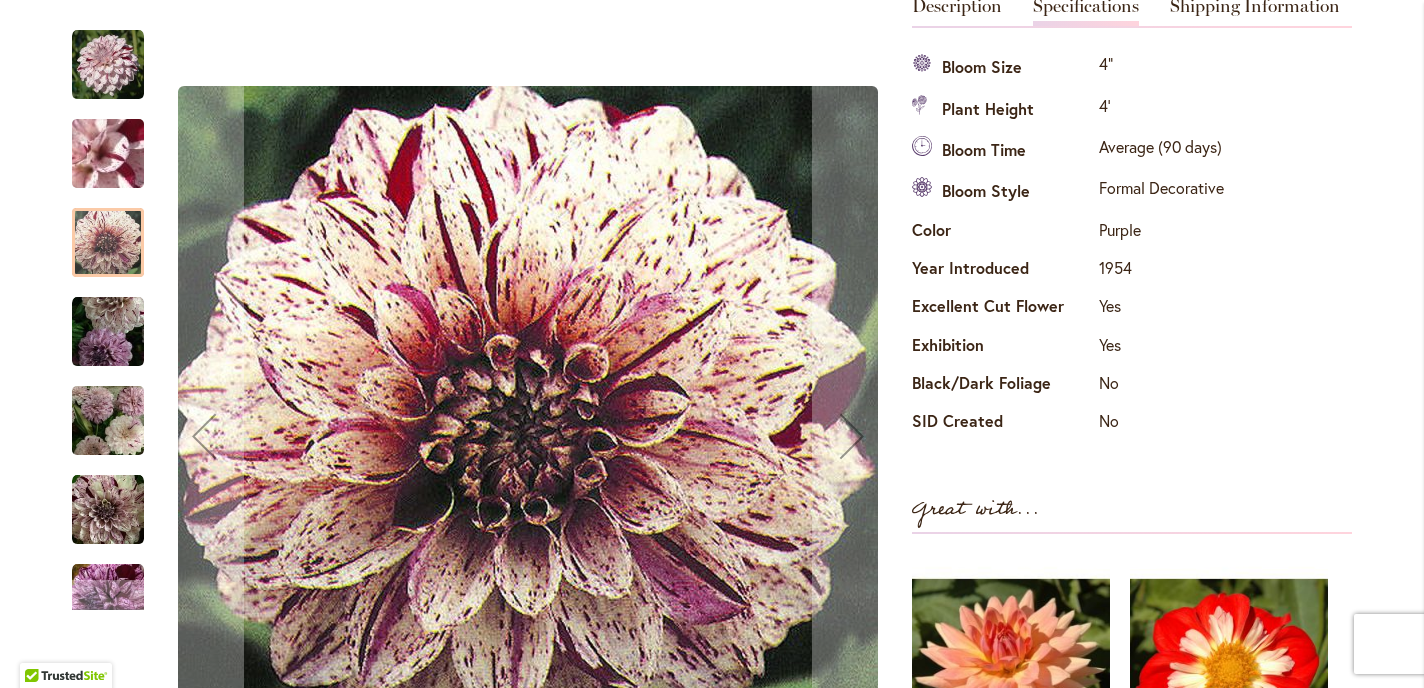 click at bounding box center [108, 332] 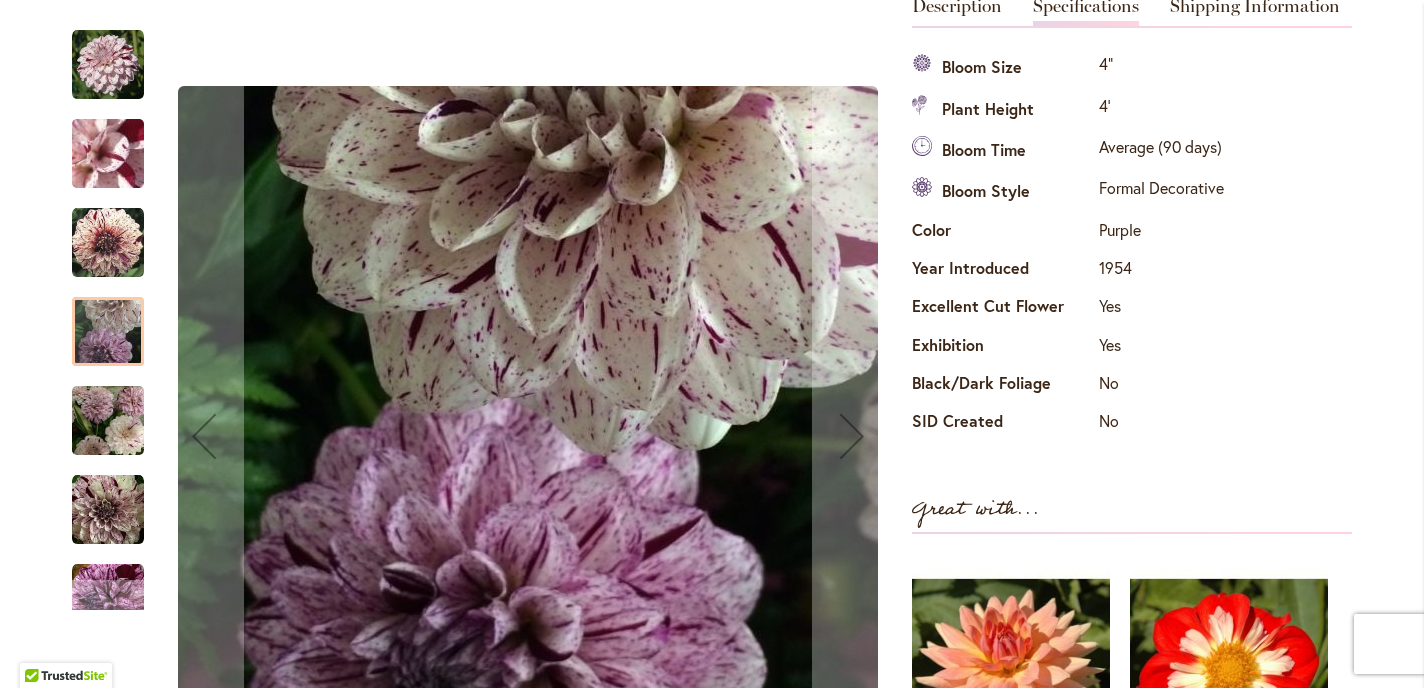 click at bounding box center [108, 420] 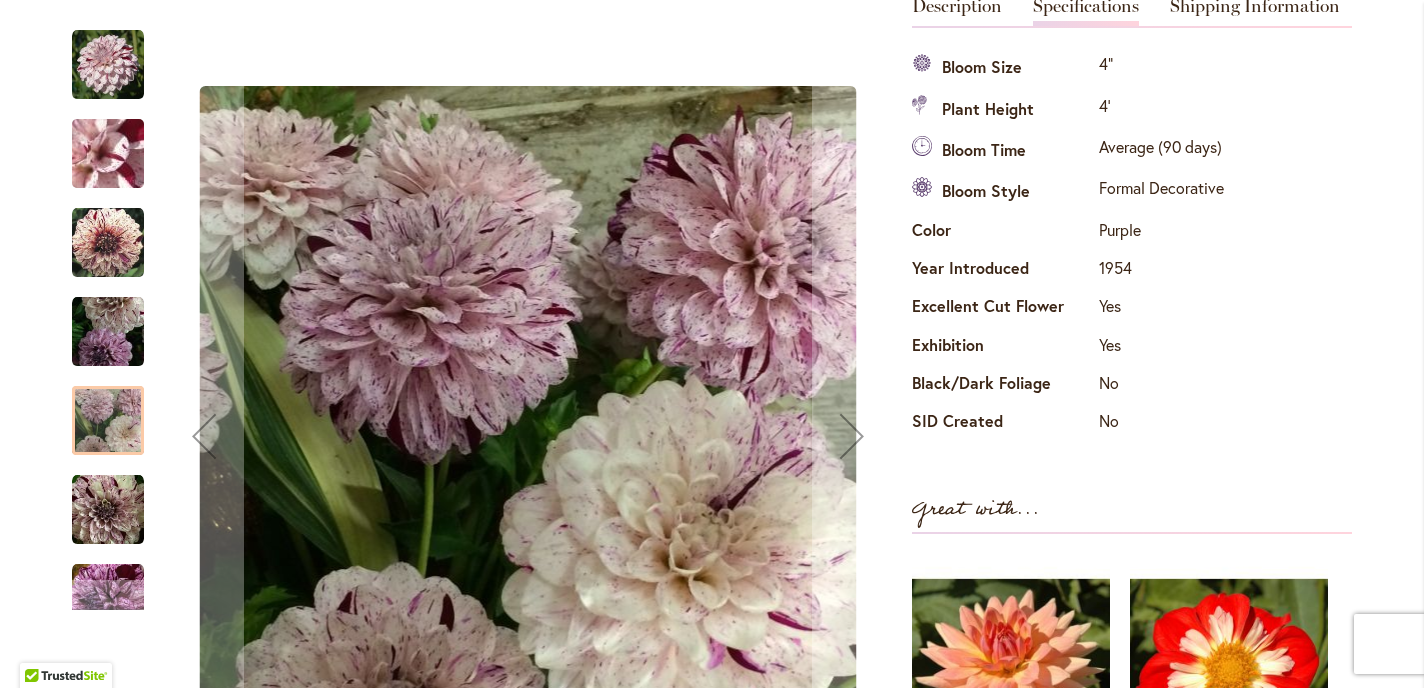click at bounding box center (108, 510) 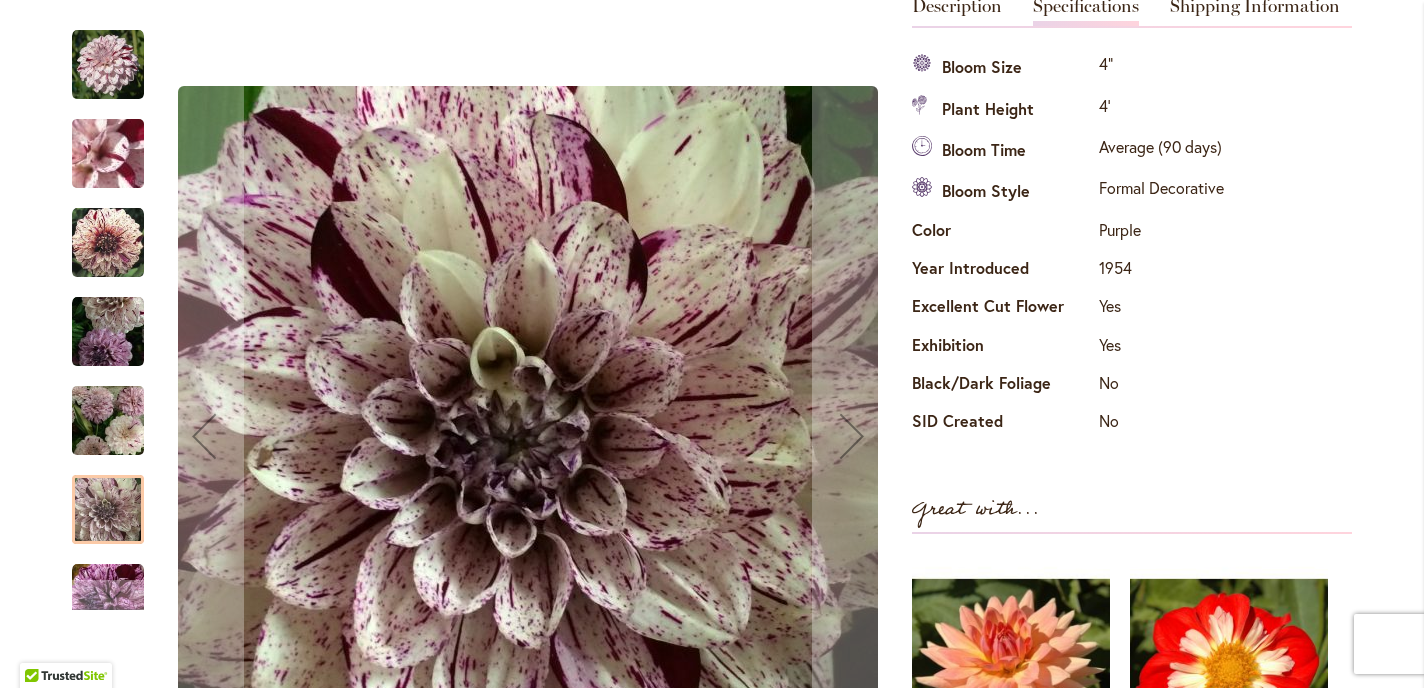 click at bounding box center [108, 599] 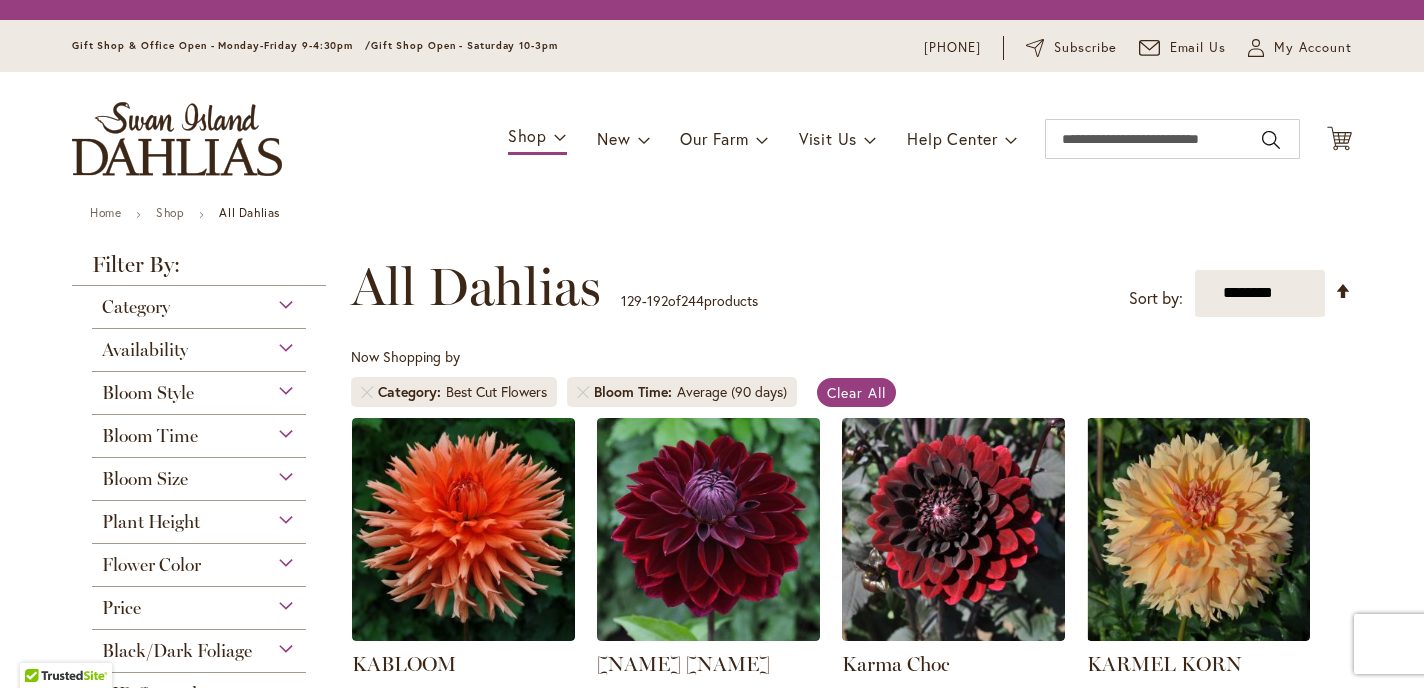 scroll, scrollTop: 0, scrollLeft: 0, axis: both 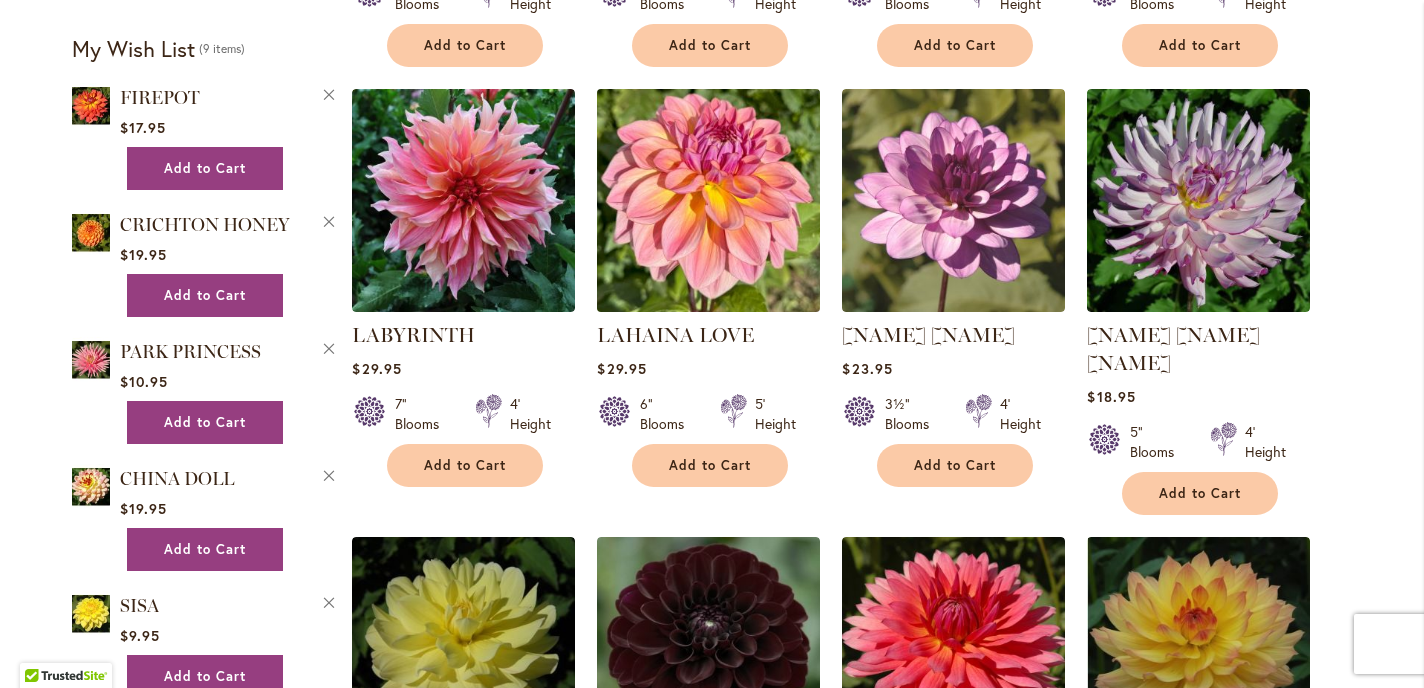 type on "**********" 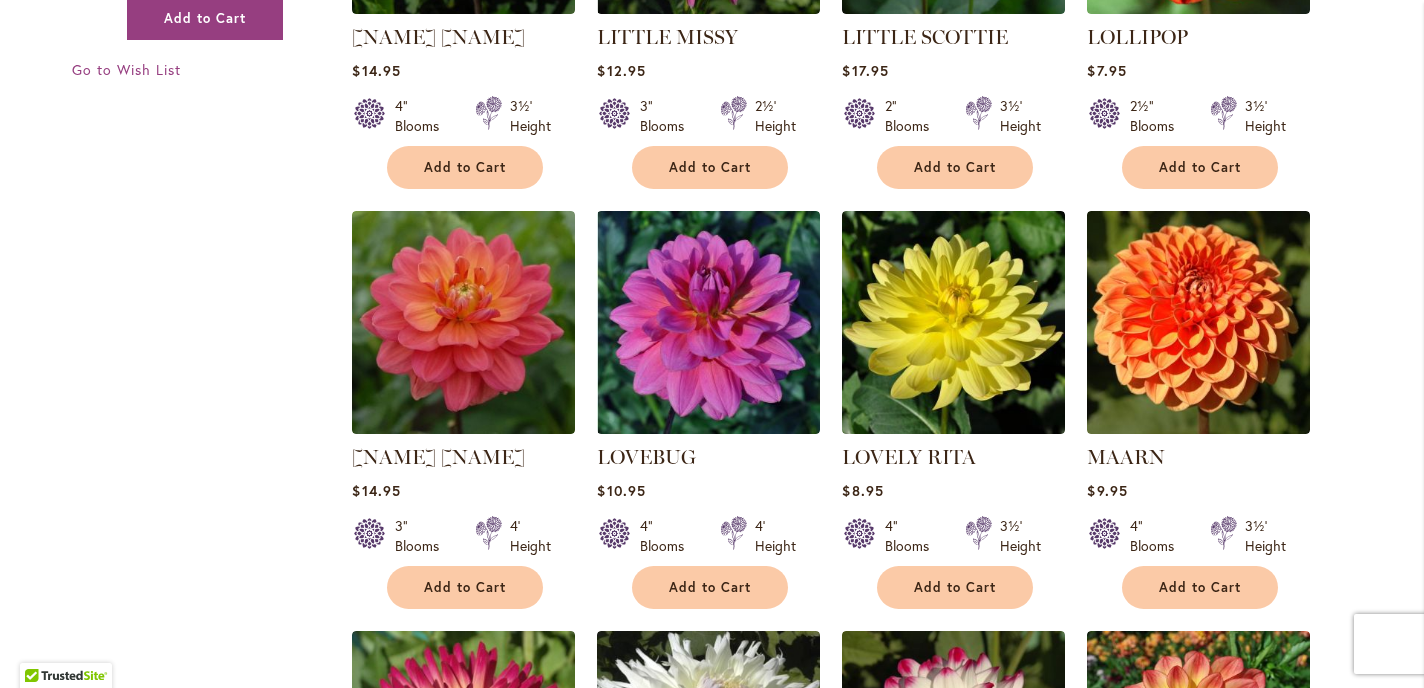 scroll, scrollTop: 2421, scrollLeft: 0, axis: vertical 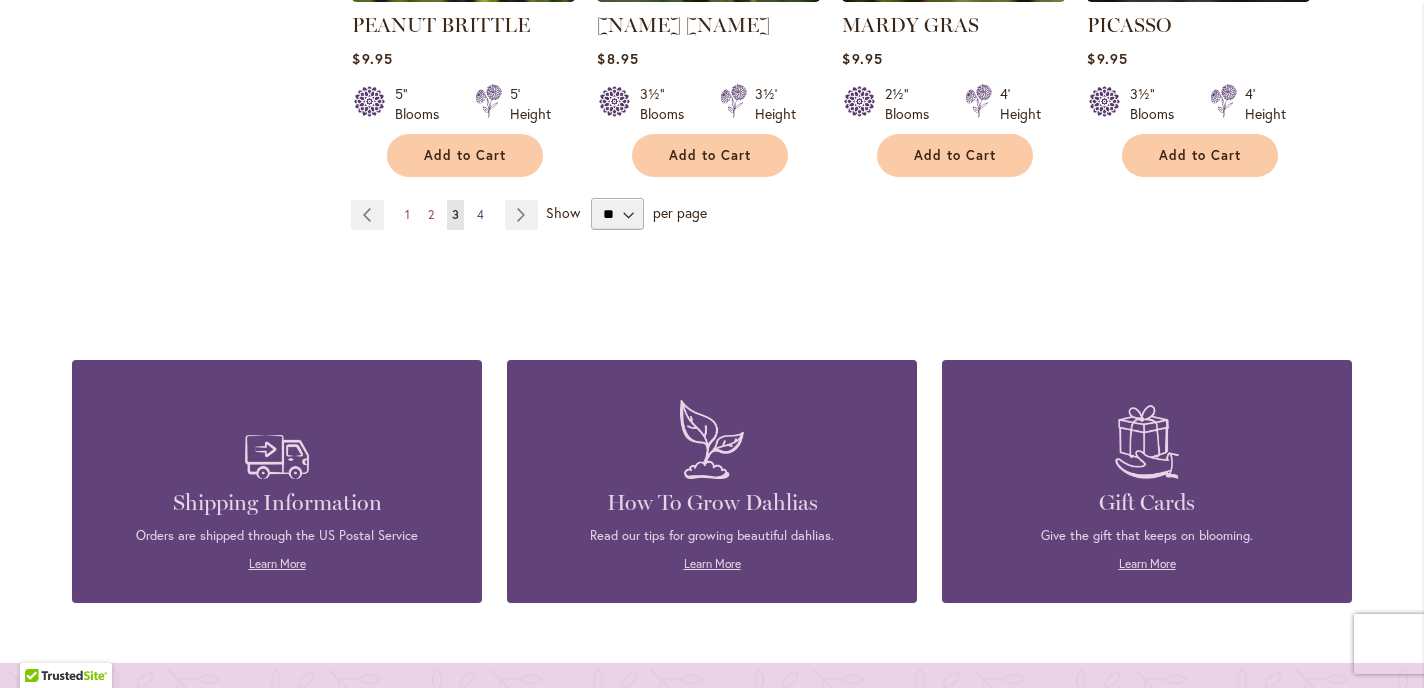 click on "4" at bounding box center [480, 214] 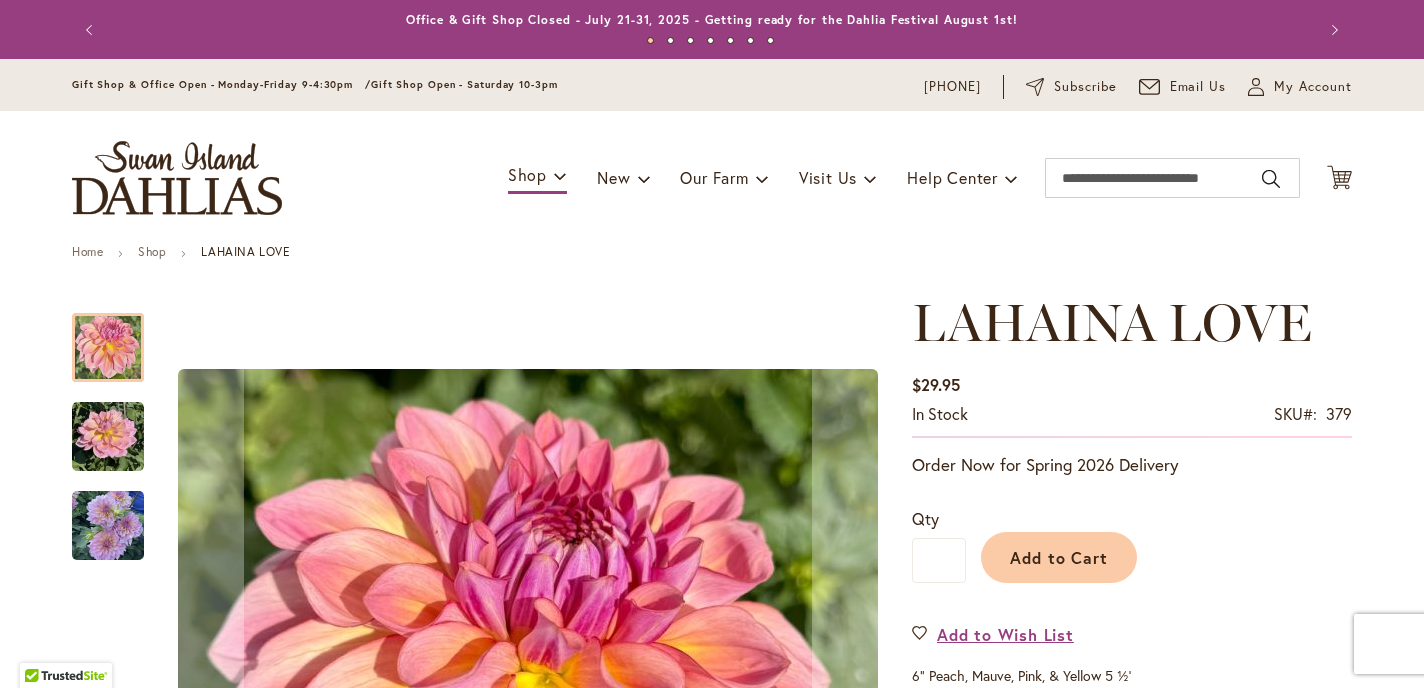 type on "*******" 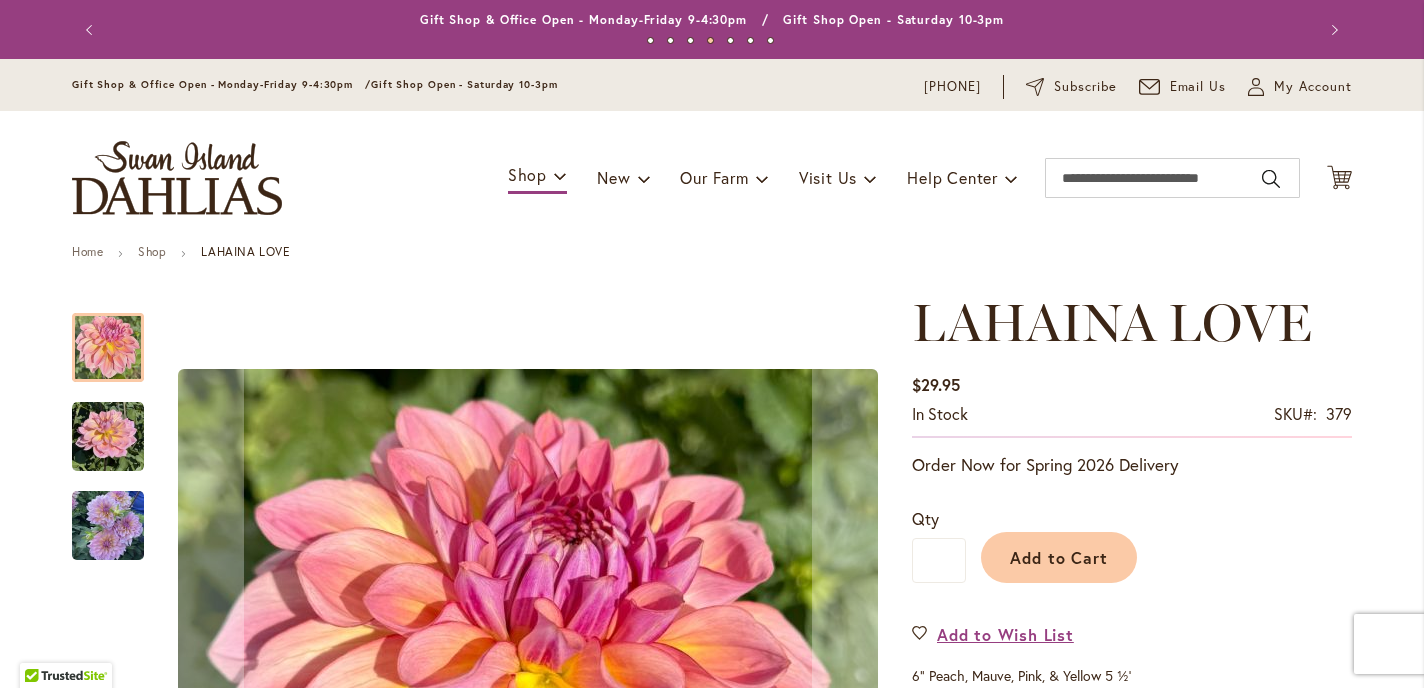 scroll, scrollTop: 0, scrollLeft: 0, axis: both 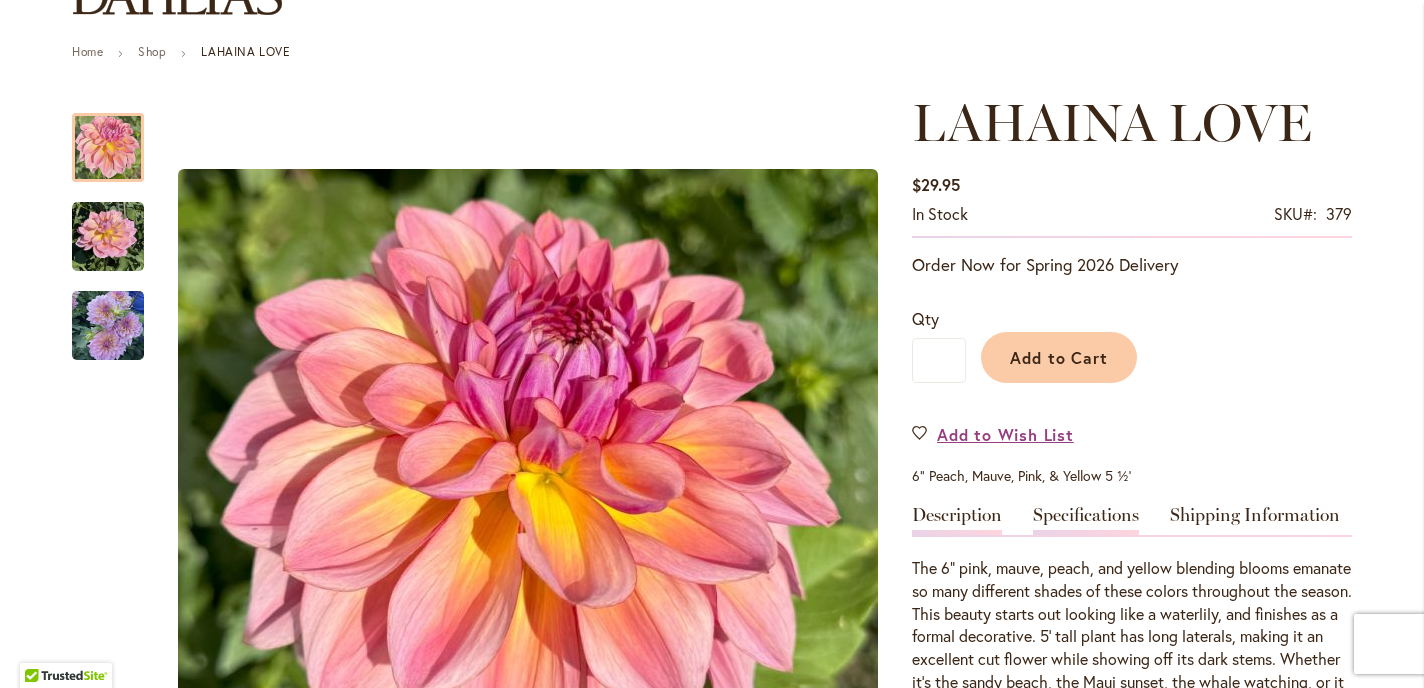 type on "**********" 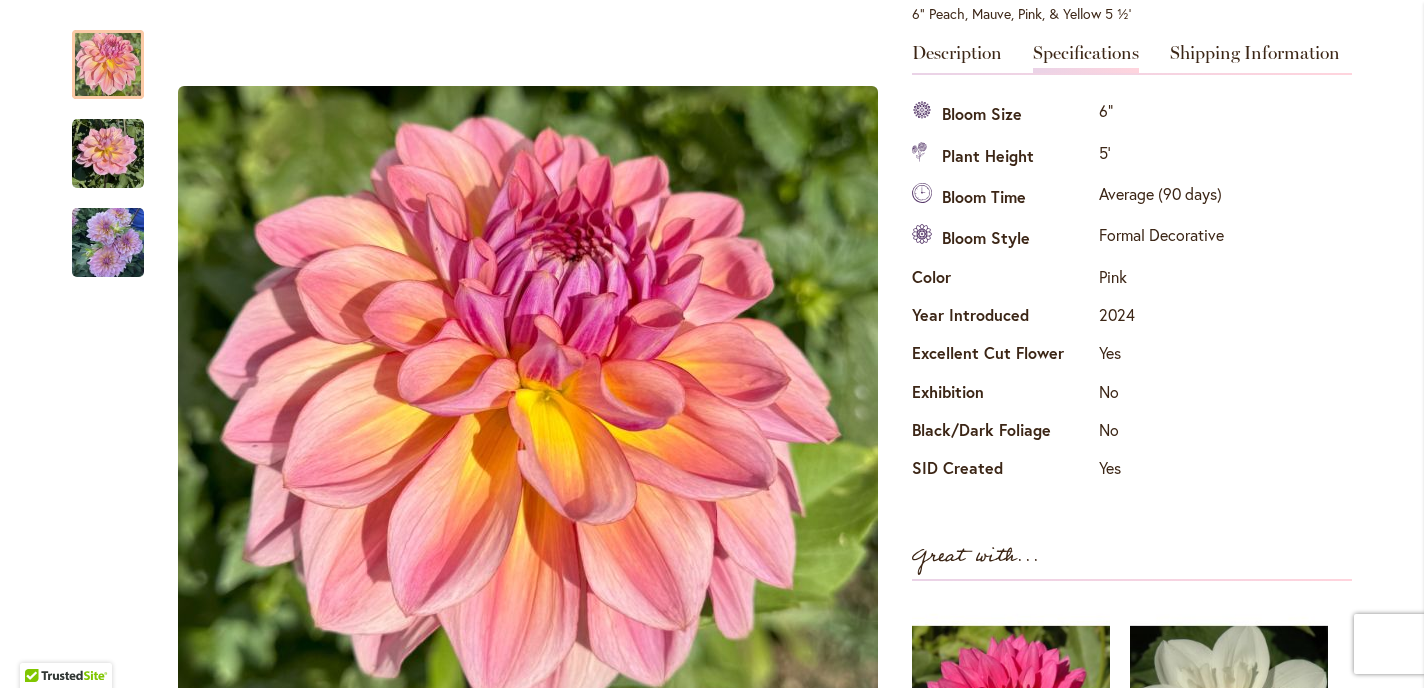 scroll, scrollTop: 661, scrollLeft: 0, axis: vertical 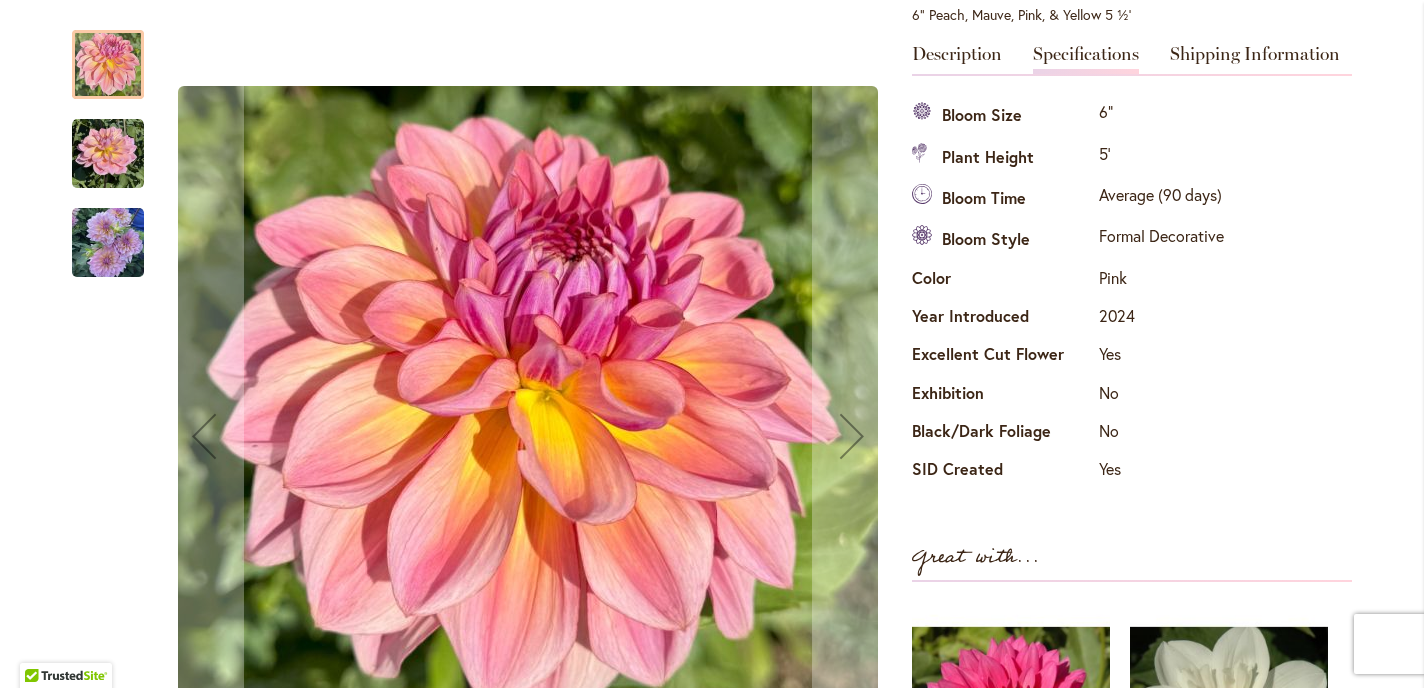 click at bounding box center (108, 243) 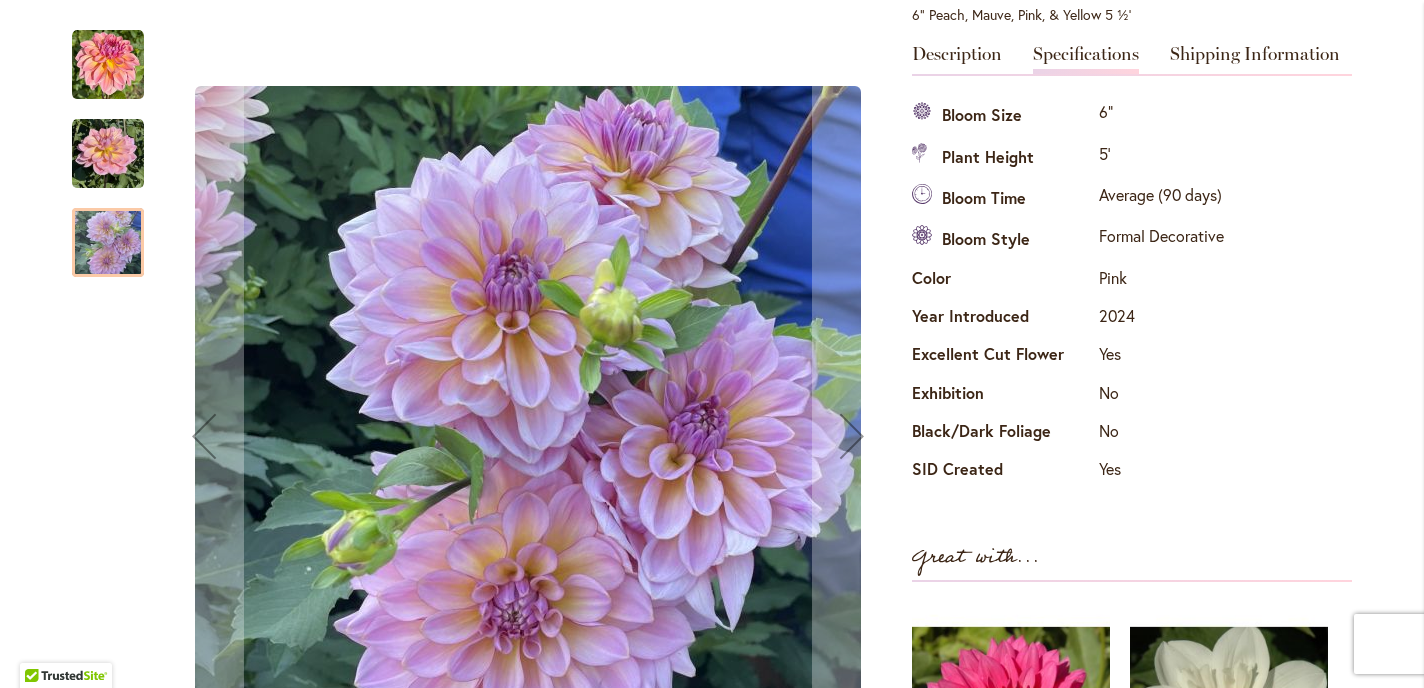 click at bounding box center (108, 154) 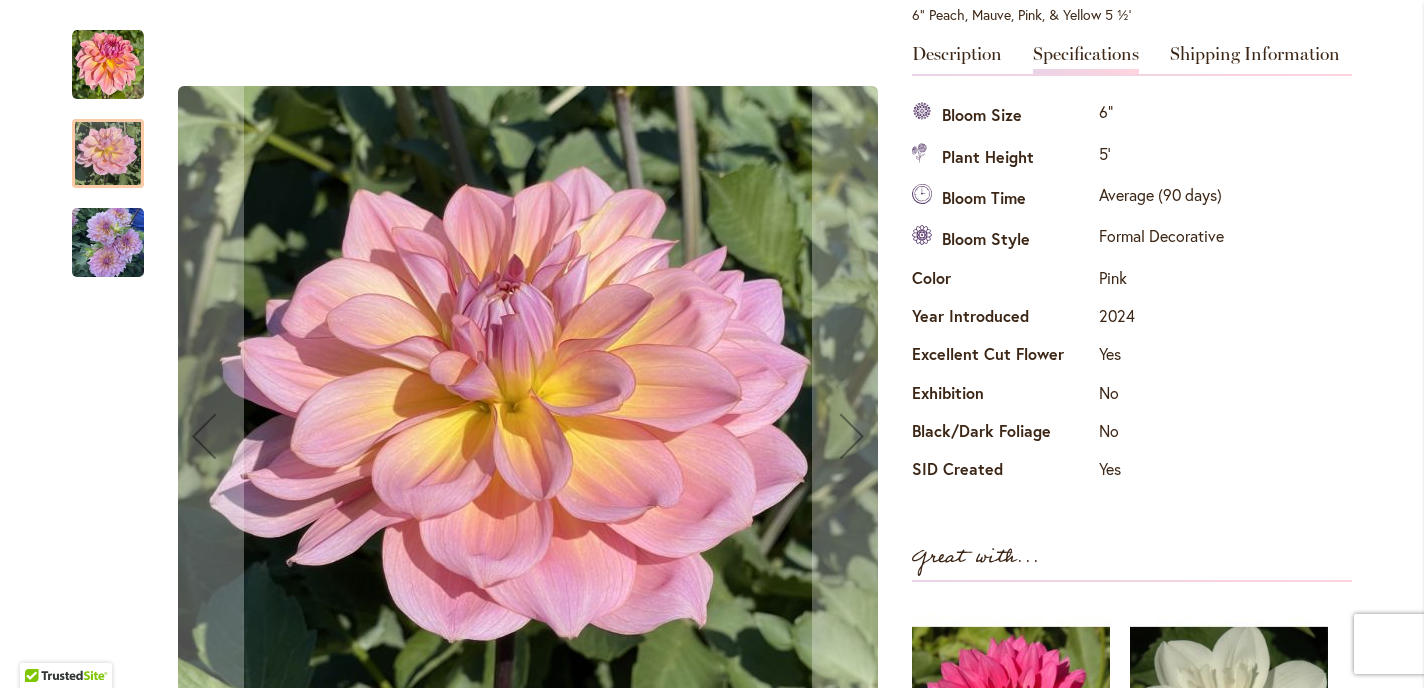 click at bounding box center (108, 65) 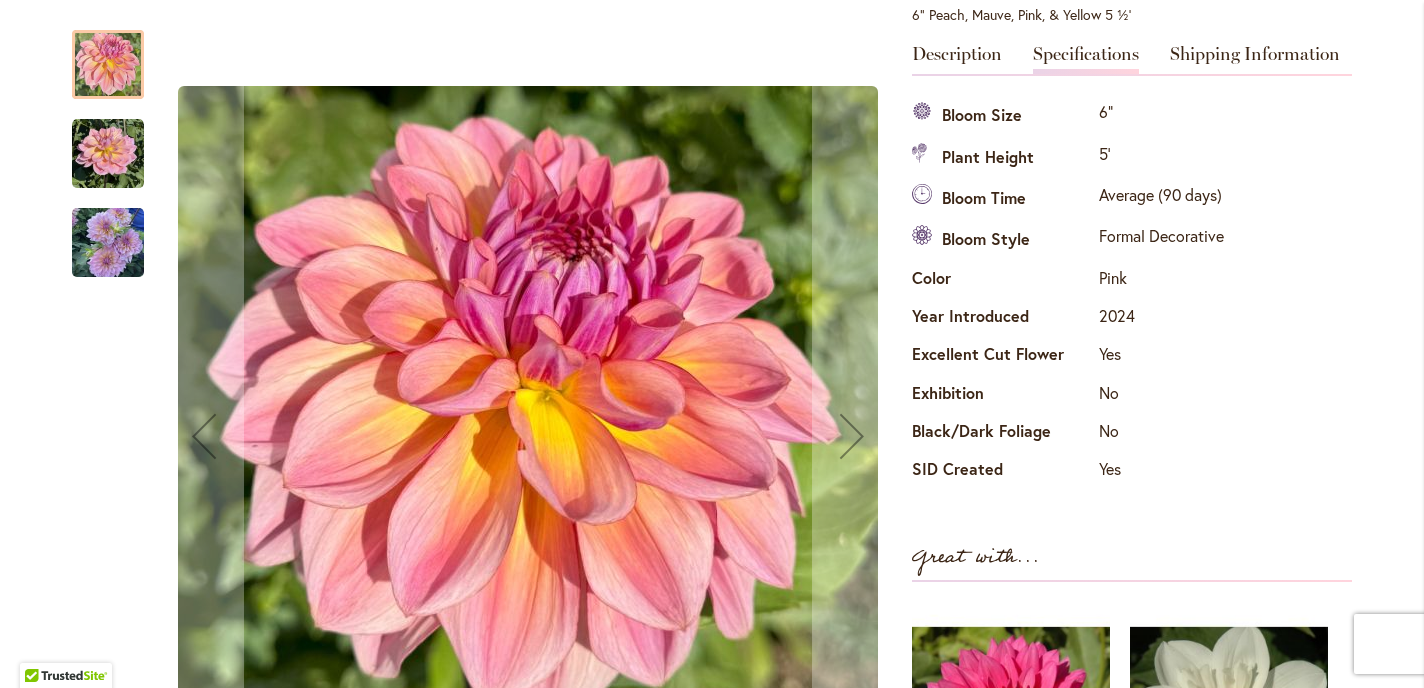 click at bounding box center [108, 154] 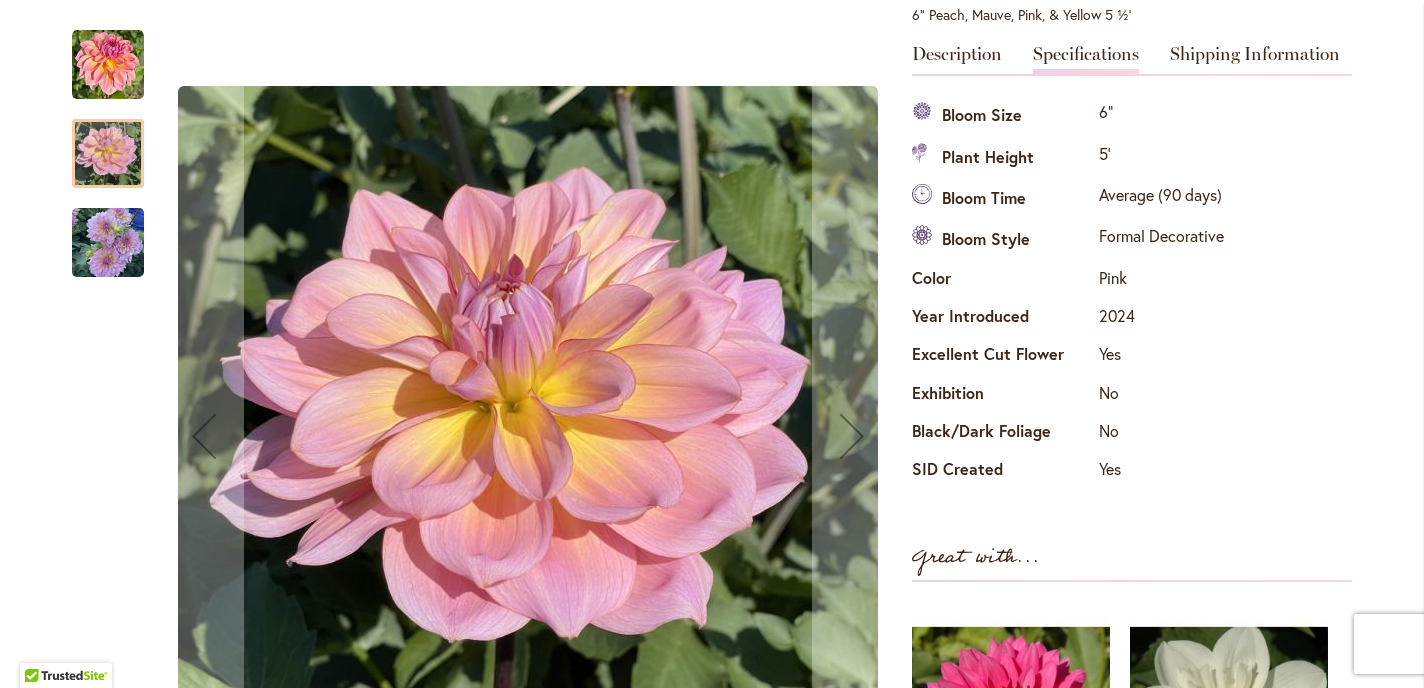 click at bounding box center [108, 243] 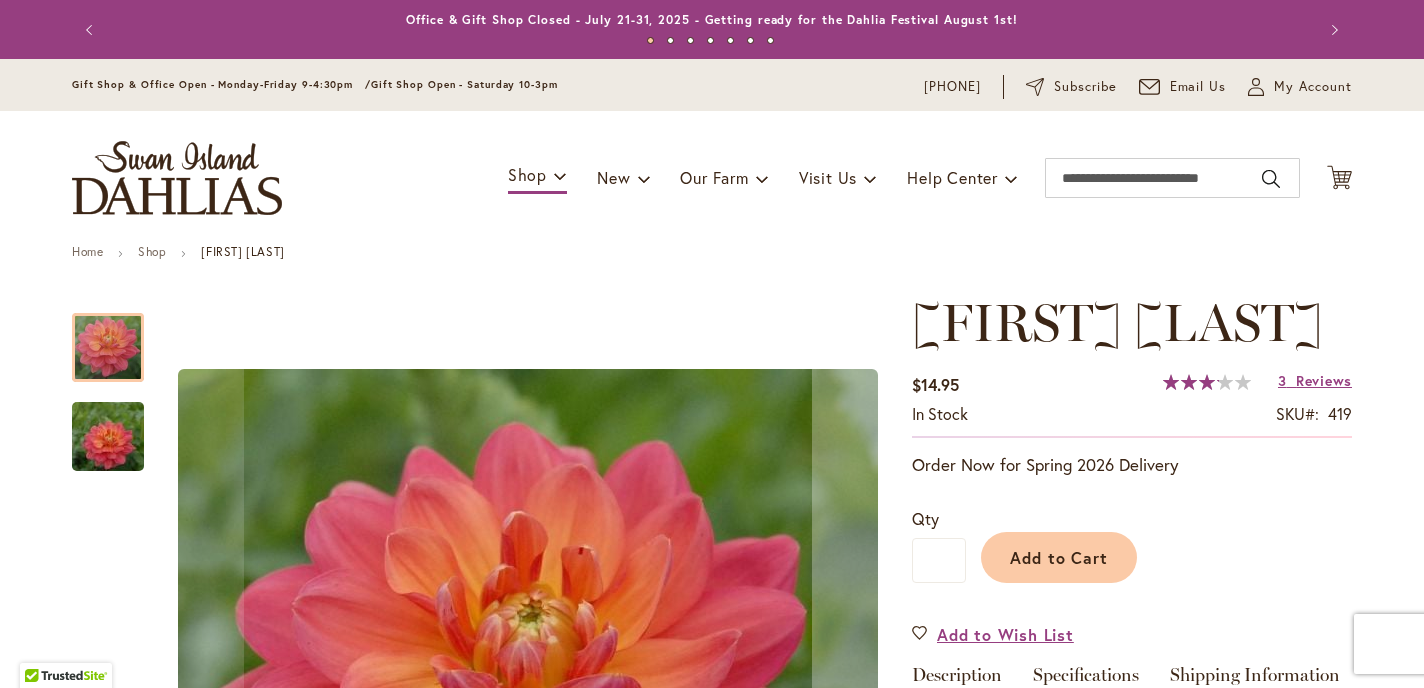 type on "*******" 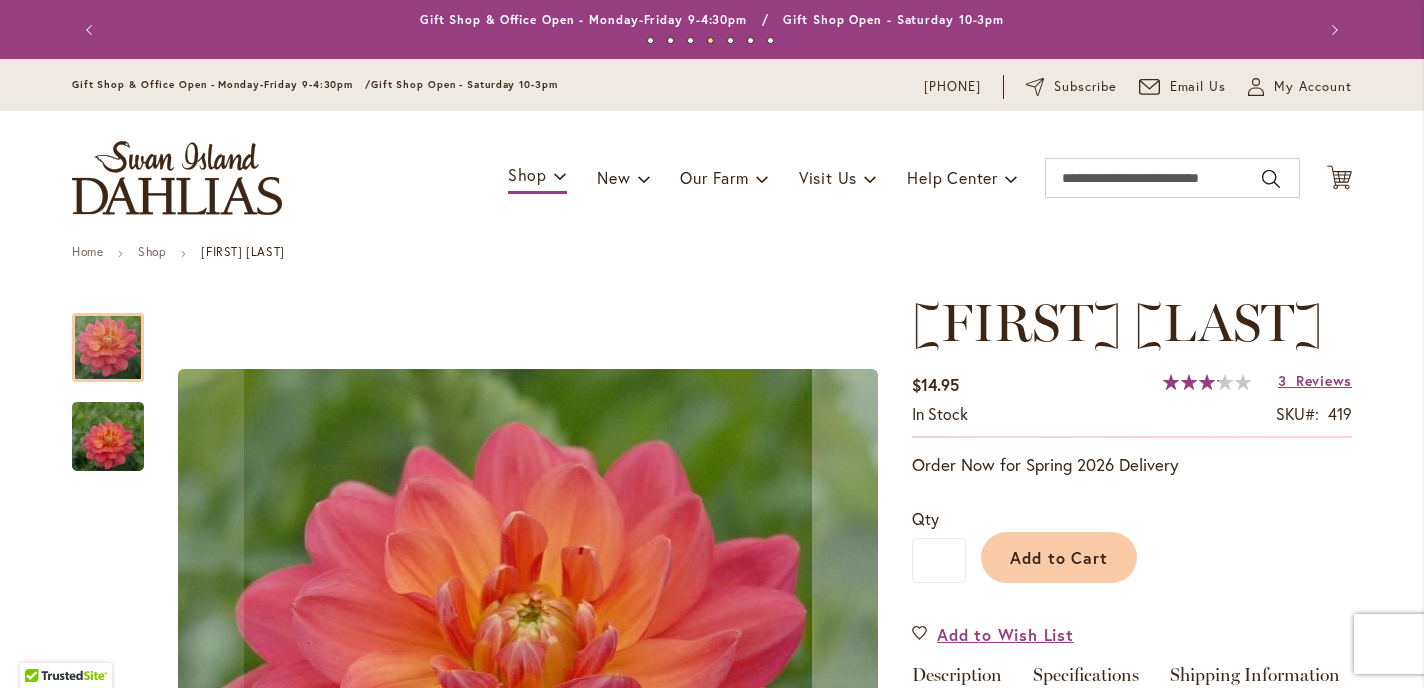 scroll, scrollTop: 0, scrollLeft: 0, axis: both 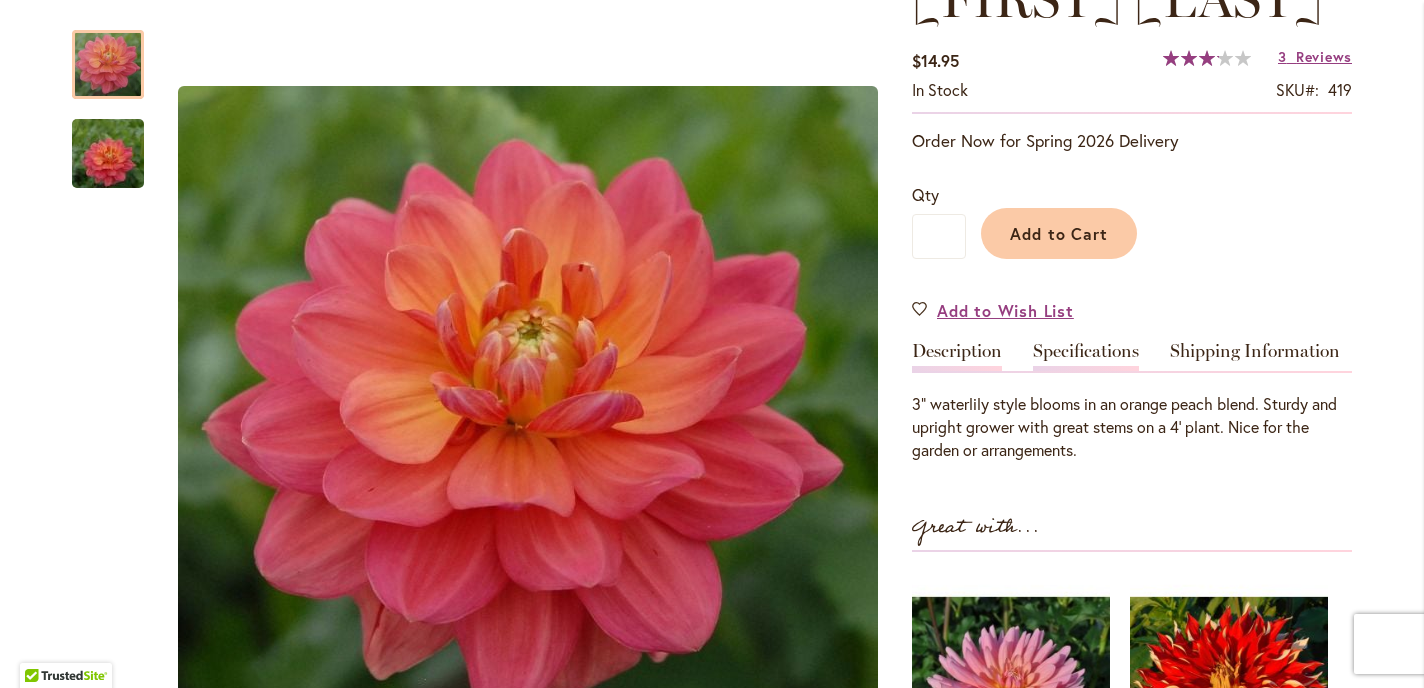 type on "**********" 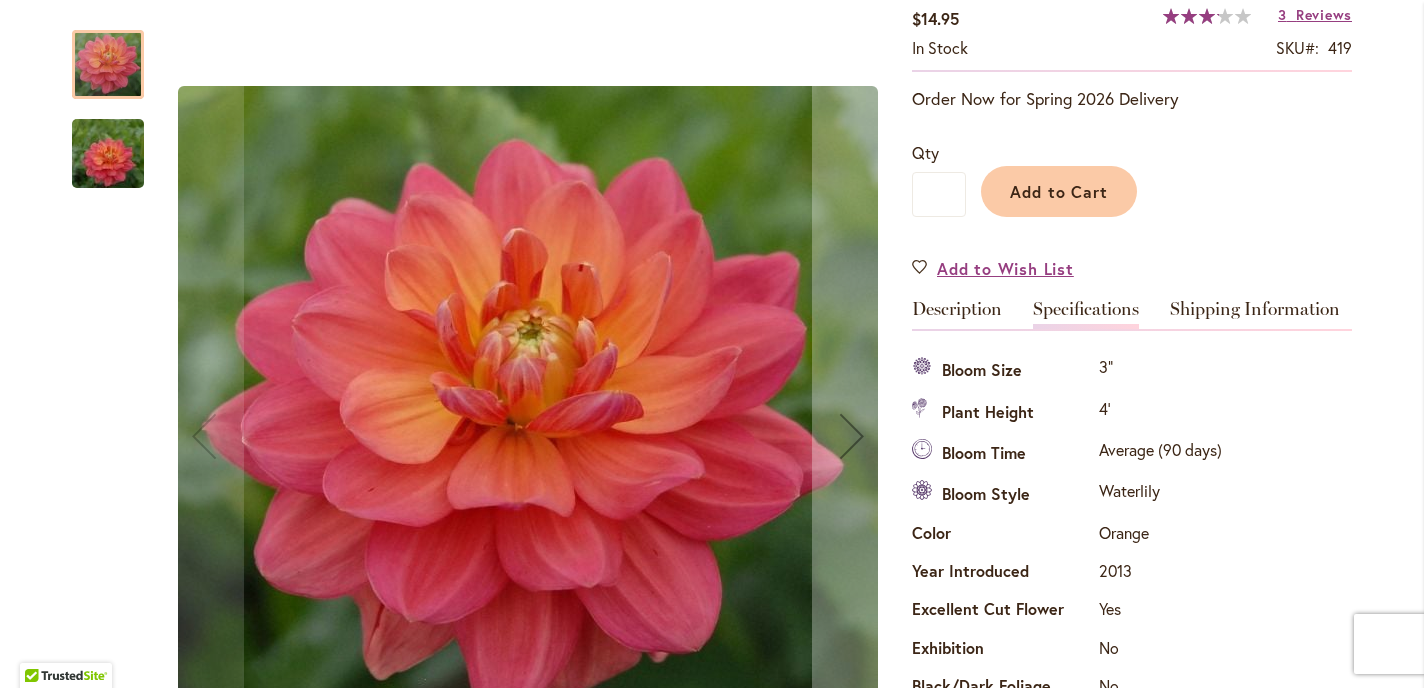 scroll, scrollTop: 384, scrollLeft: 0, axis: vertical 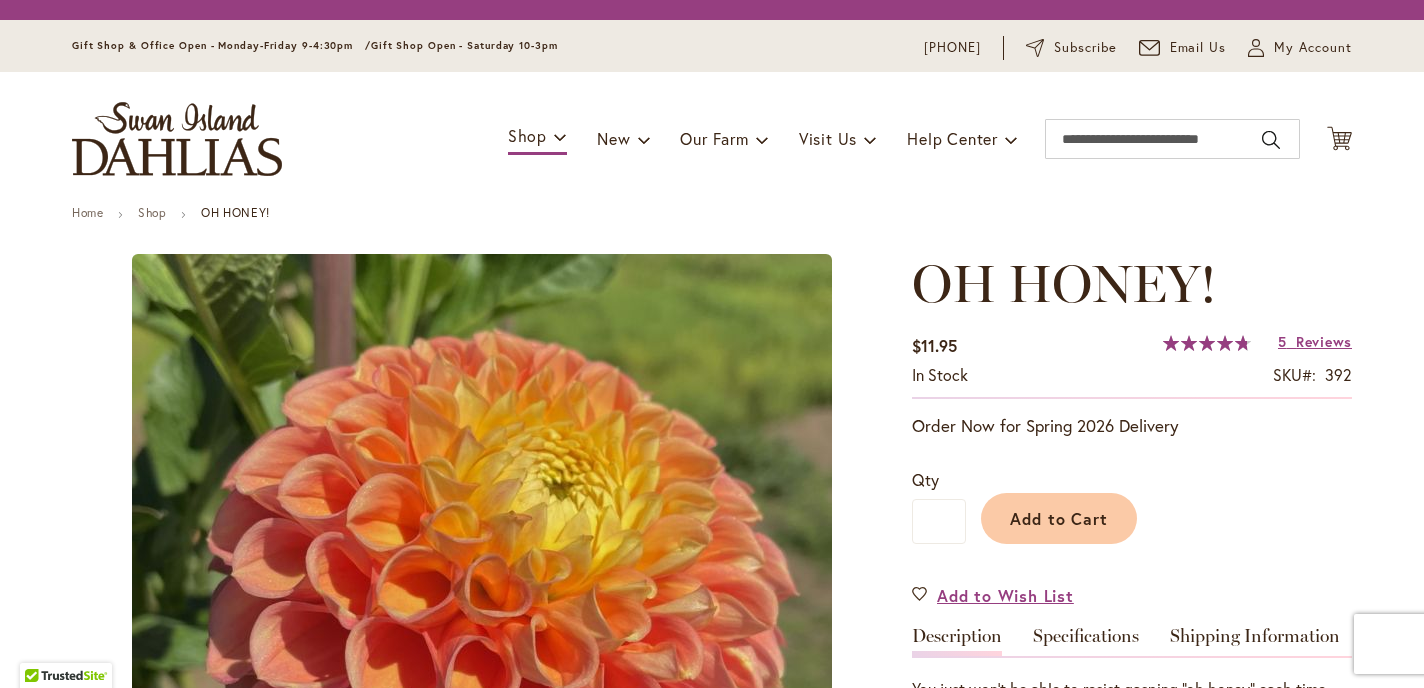 type on "*******" 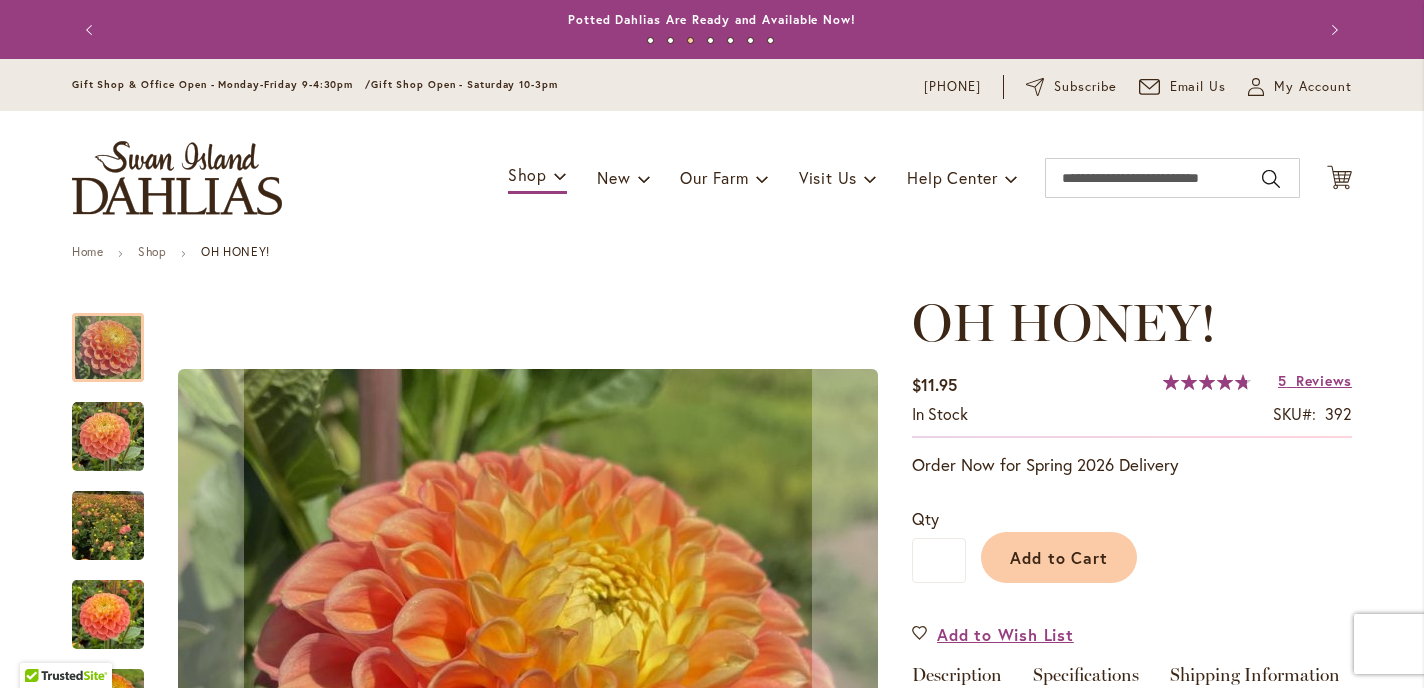 scroll, scrollTop: 0, scrollLeft: 0, axis: both 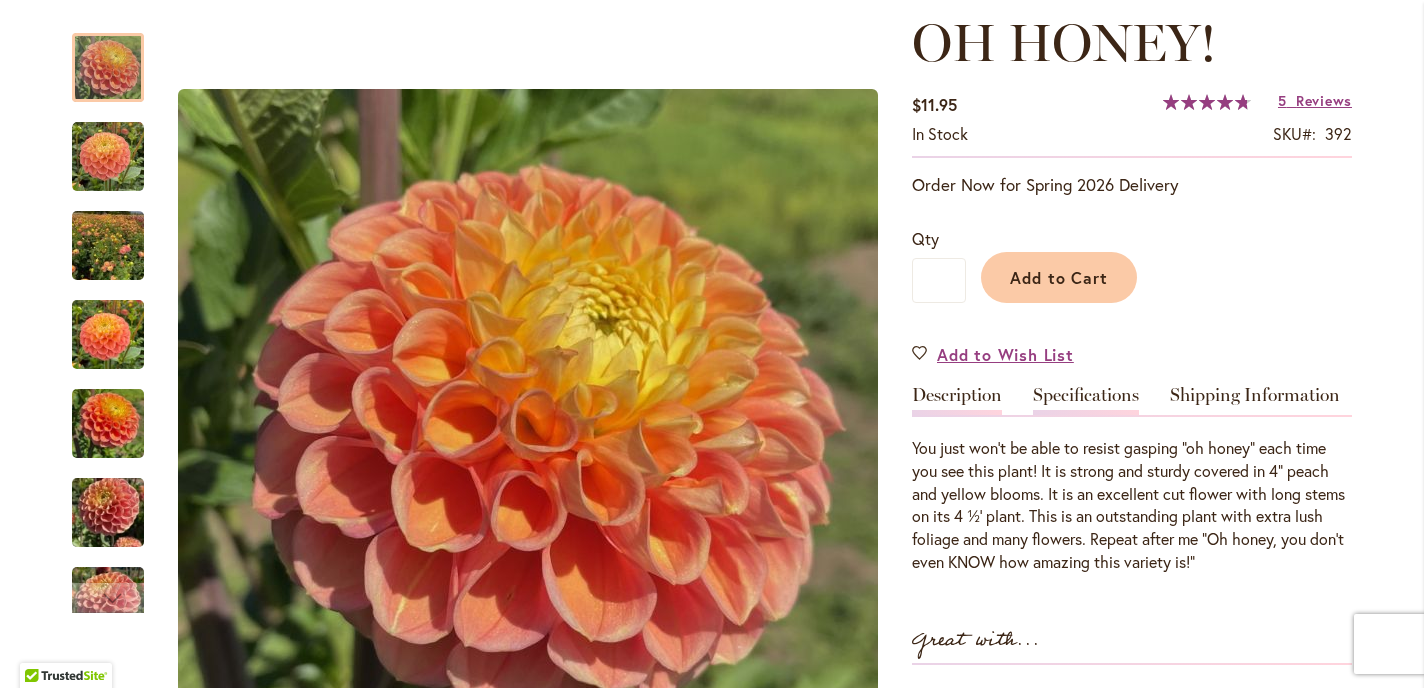 type on "**********" 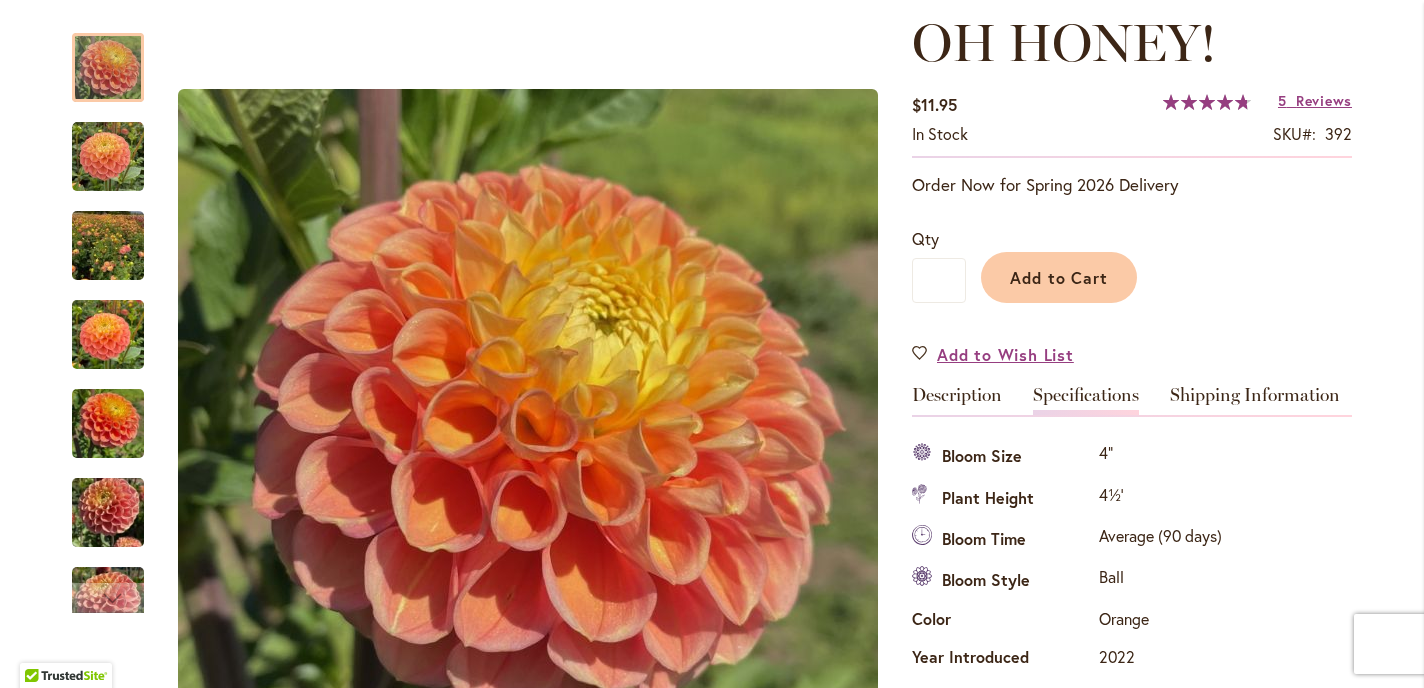 scroll, scrollTop: 669, scrollLeft: 0, axis: vertical 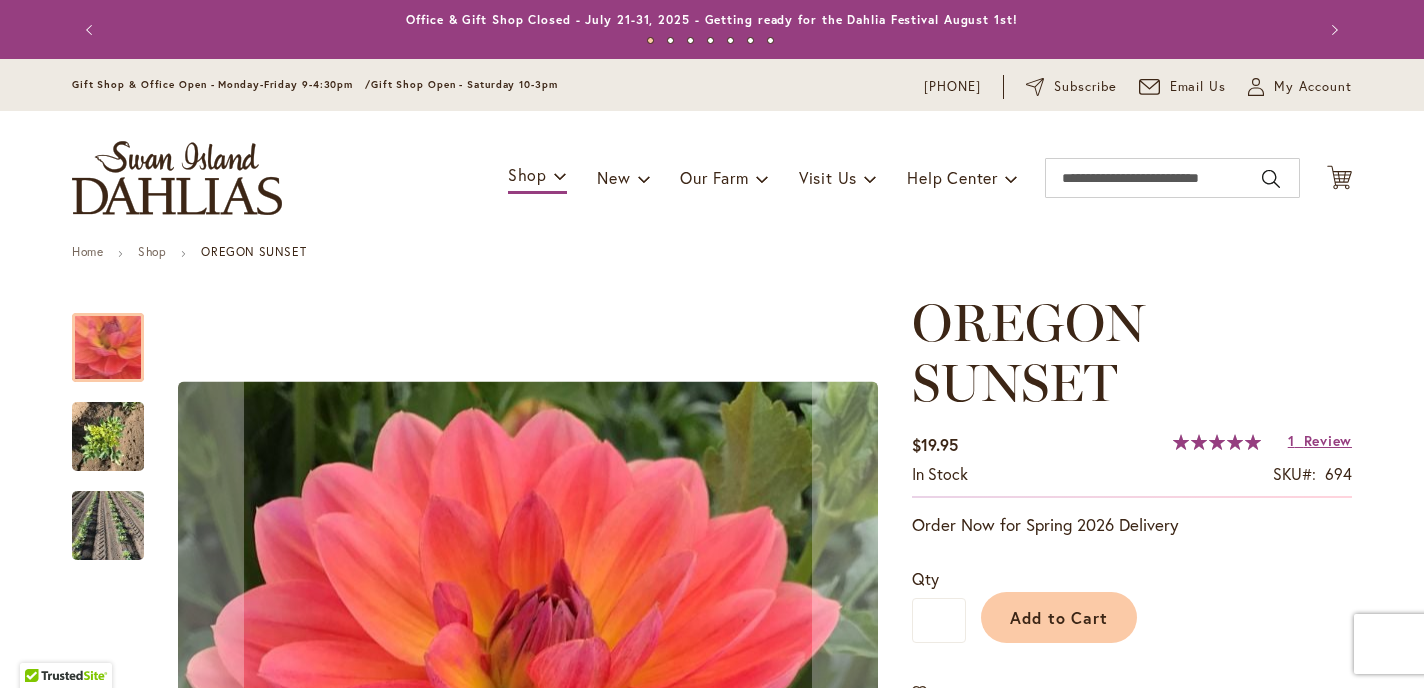 type on "*******" 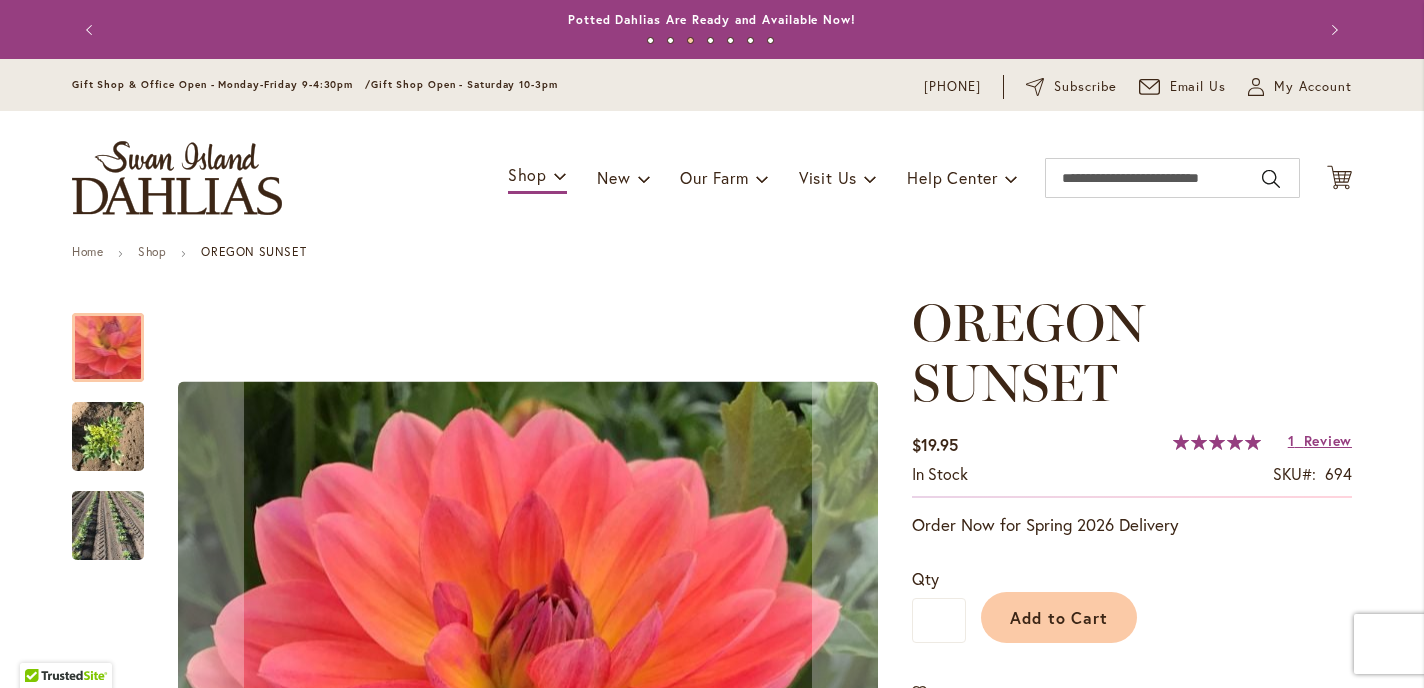 scroll, scrollTop: 0, scrollLeft: 0, axis: both 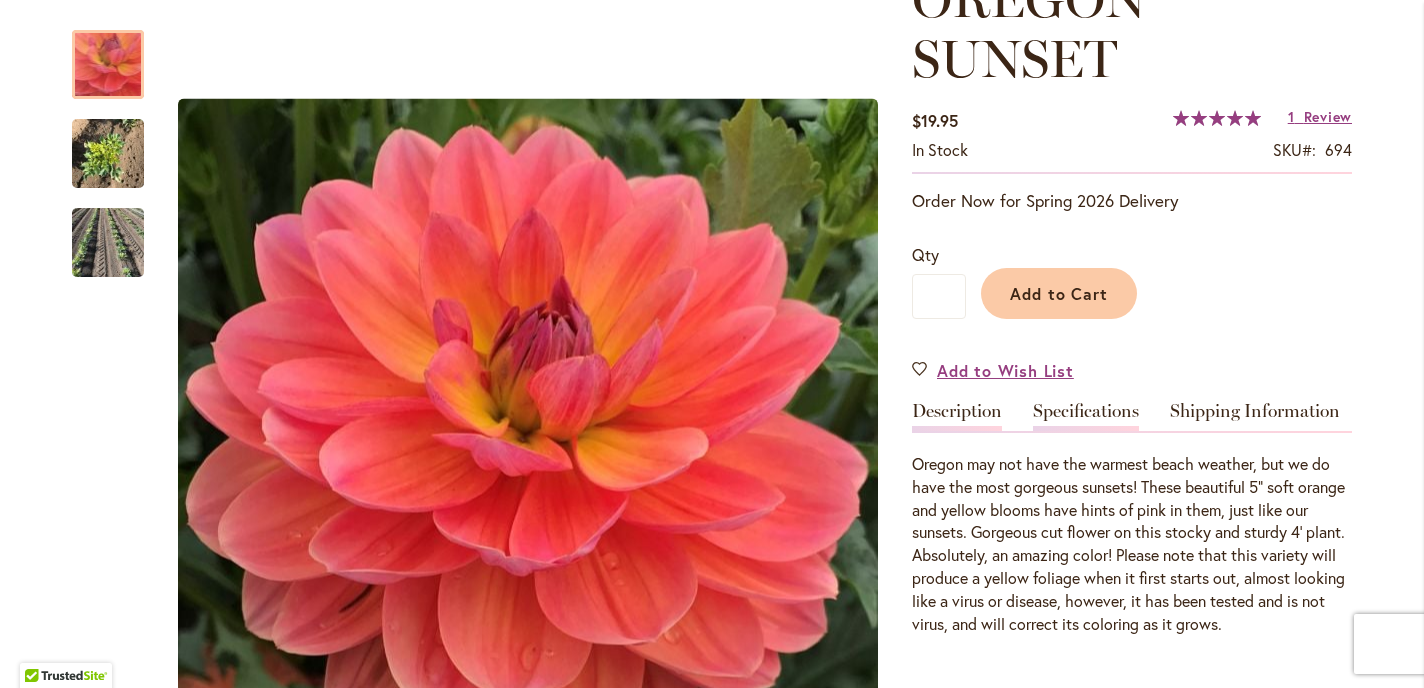 type on "**********" 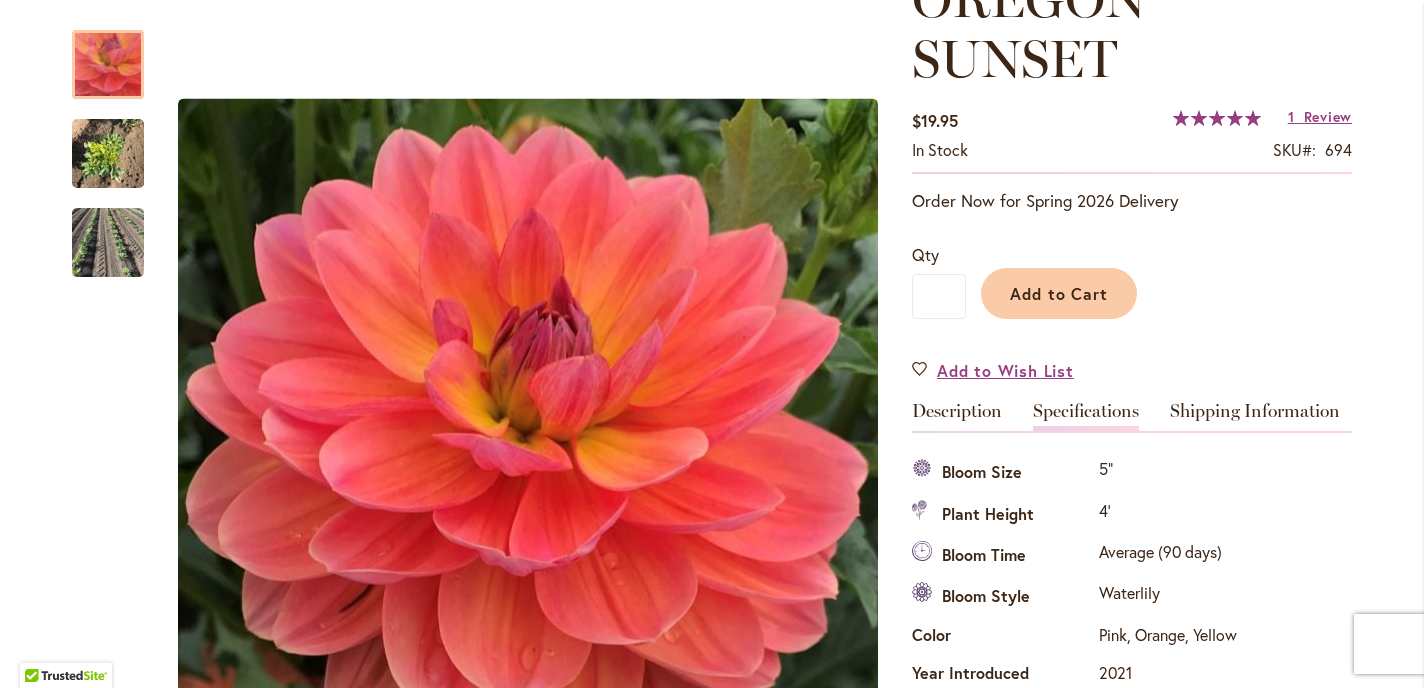 scroll, scrollTop: 729, scrollLeft: 0, axis: vertical 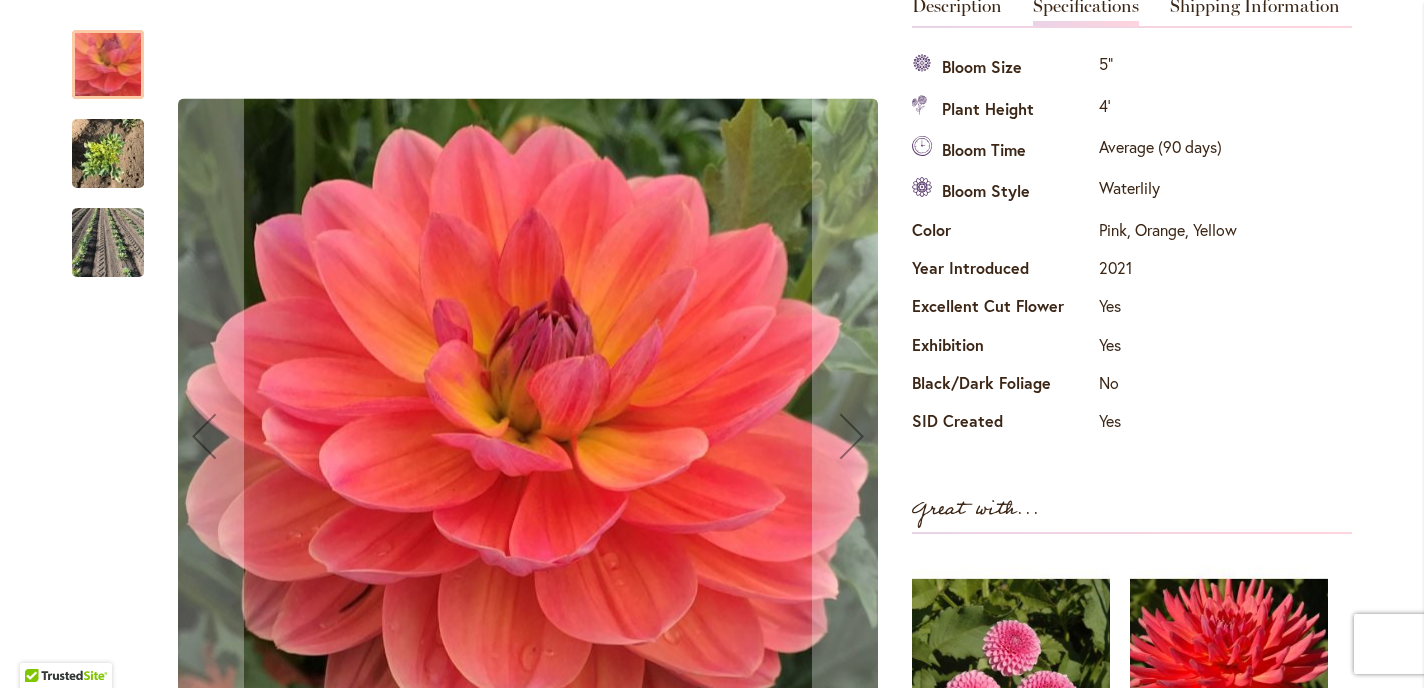 click at bounding box center [108, 154] 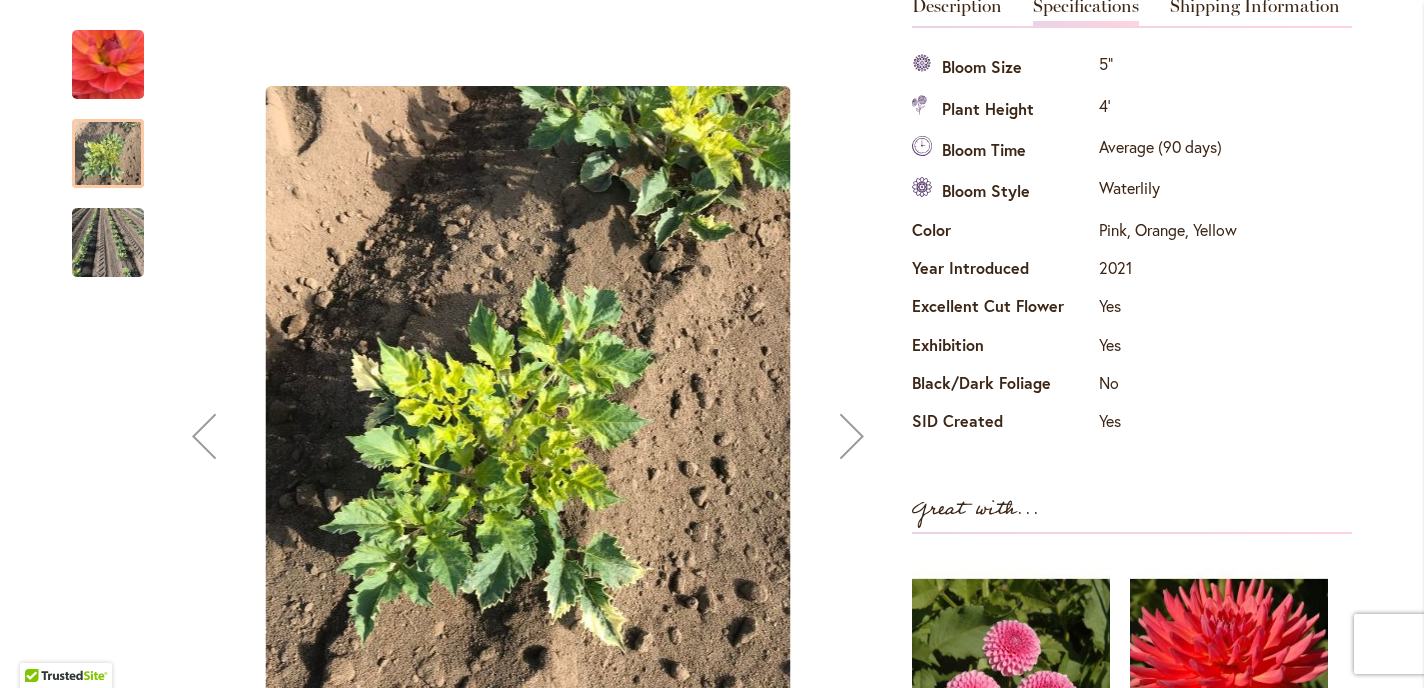 click at bounding box center (108, 243) 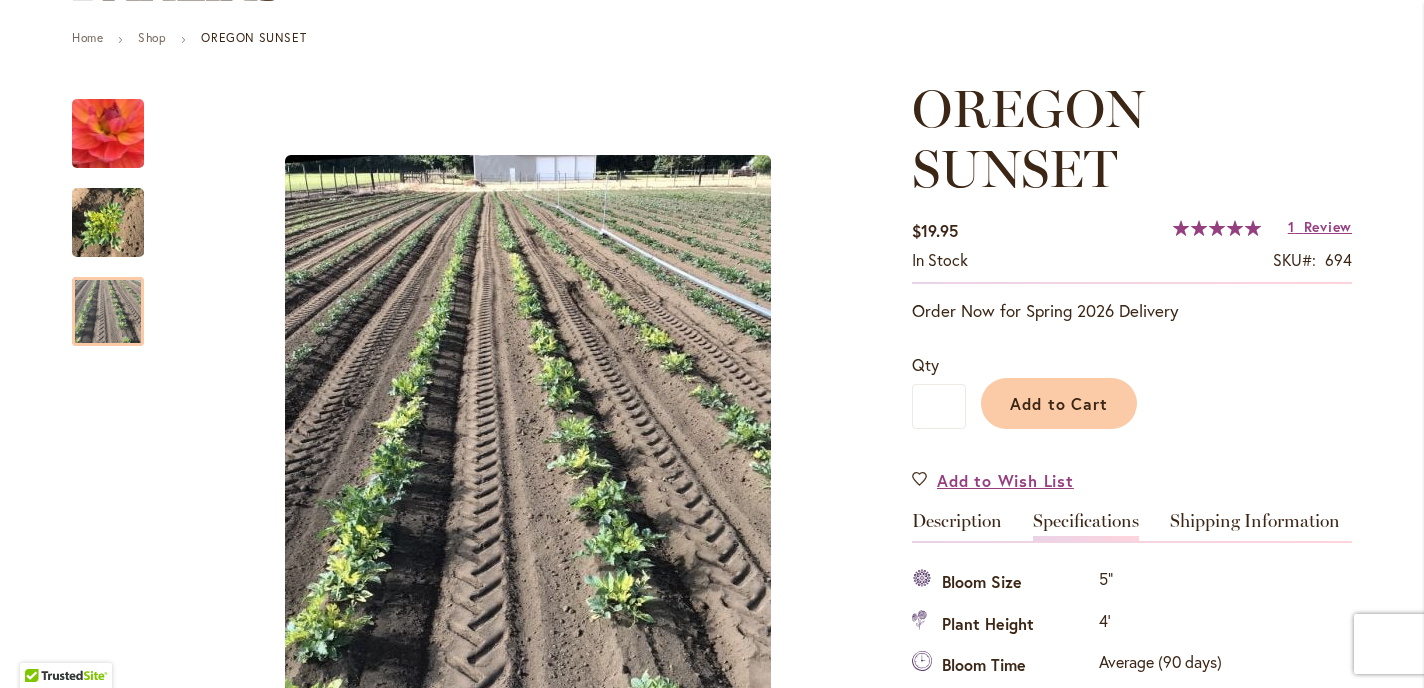 scroll, scrollTop: 205, scrollLeft: 0, axis: vertical 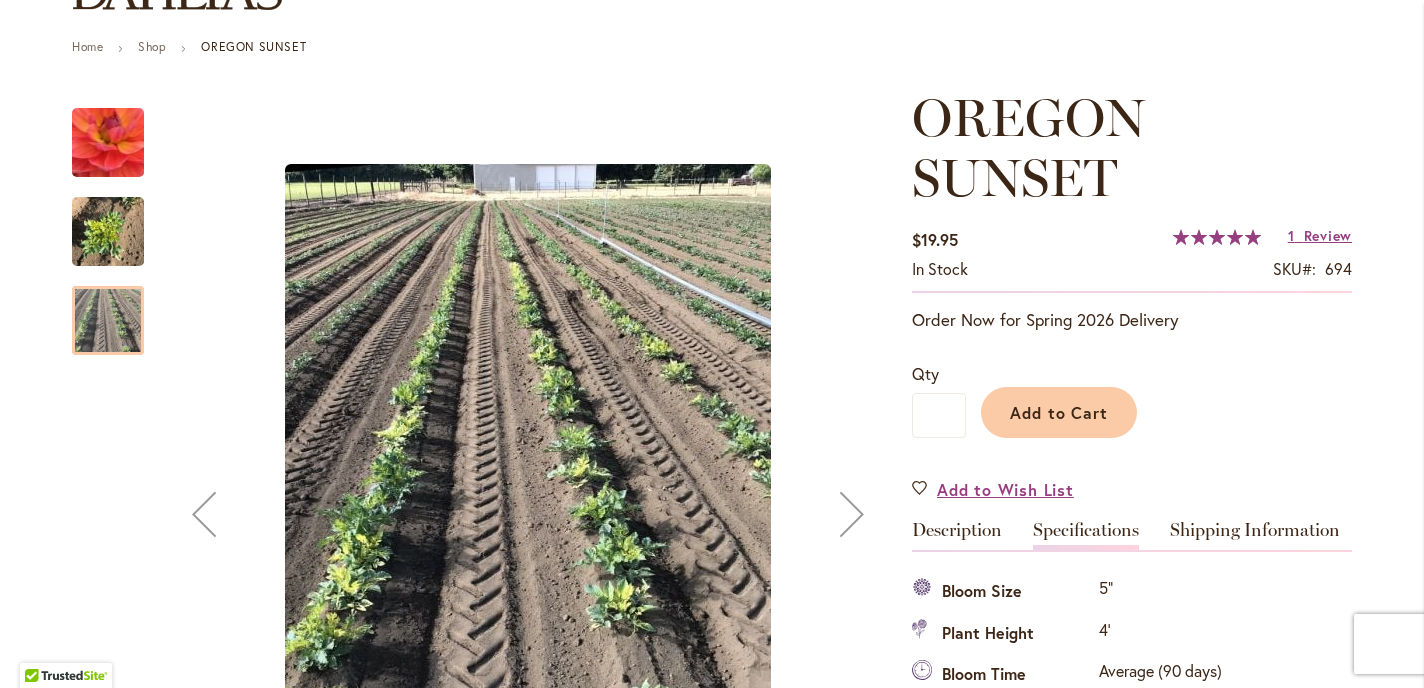 click at bounding box center (108, 143) 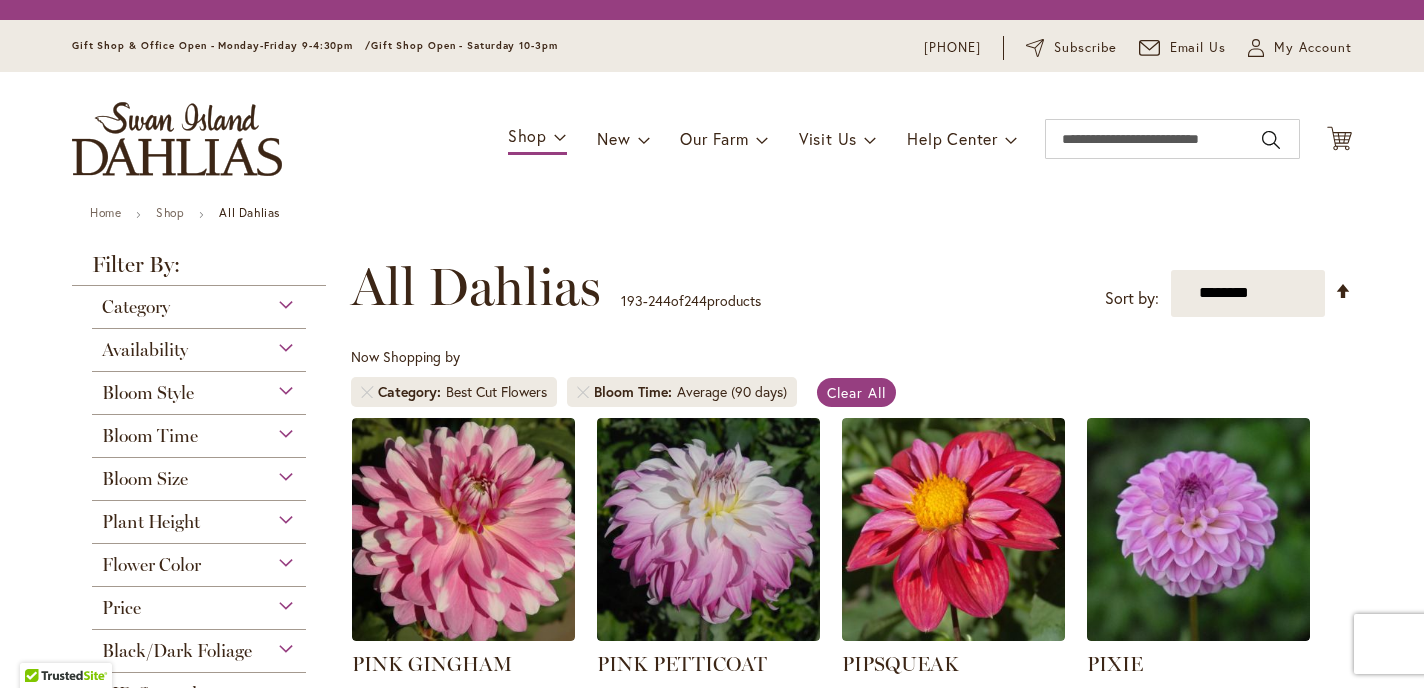 scroll, scrollTop: 0, scrollLeft: 0, axis: both 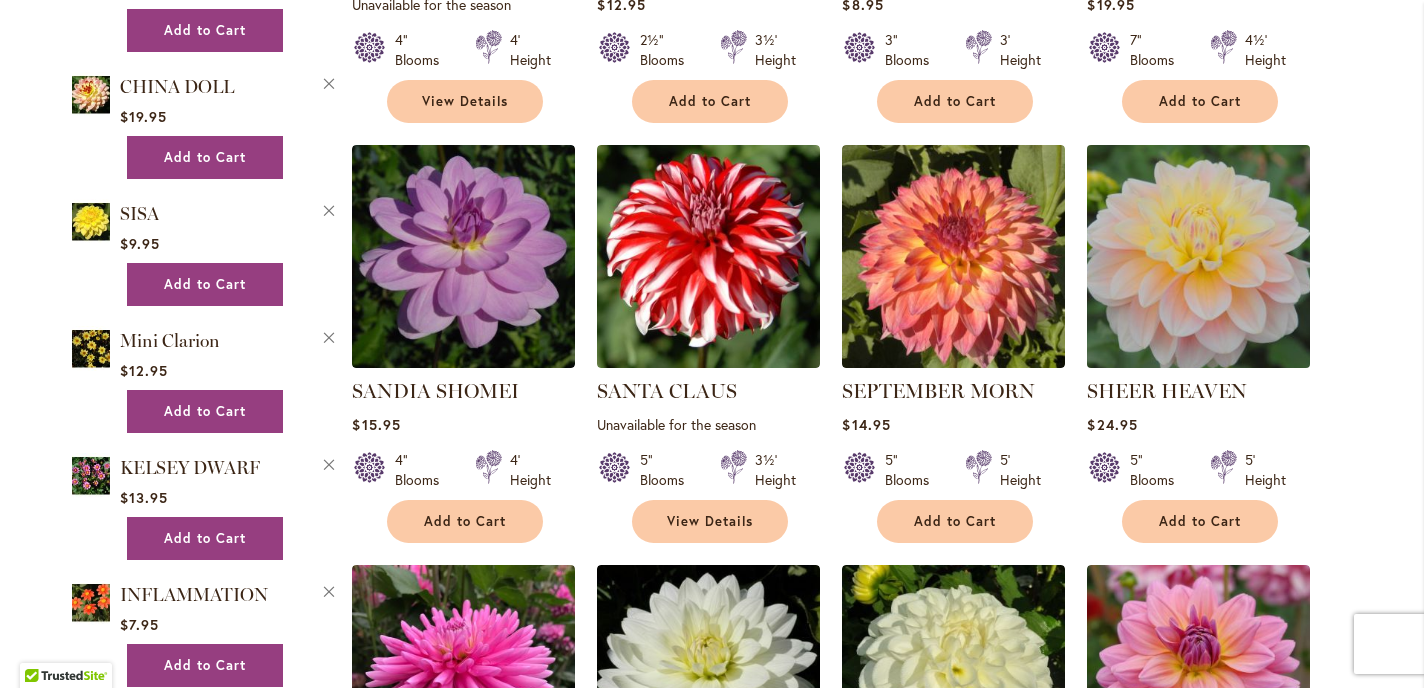 type on "**********" 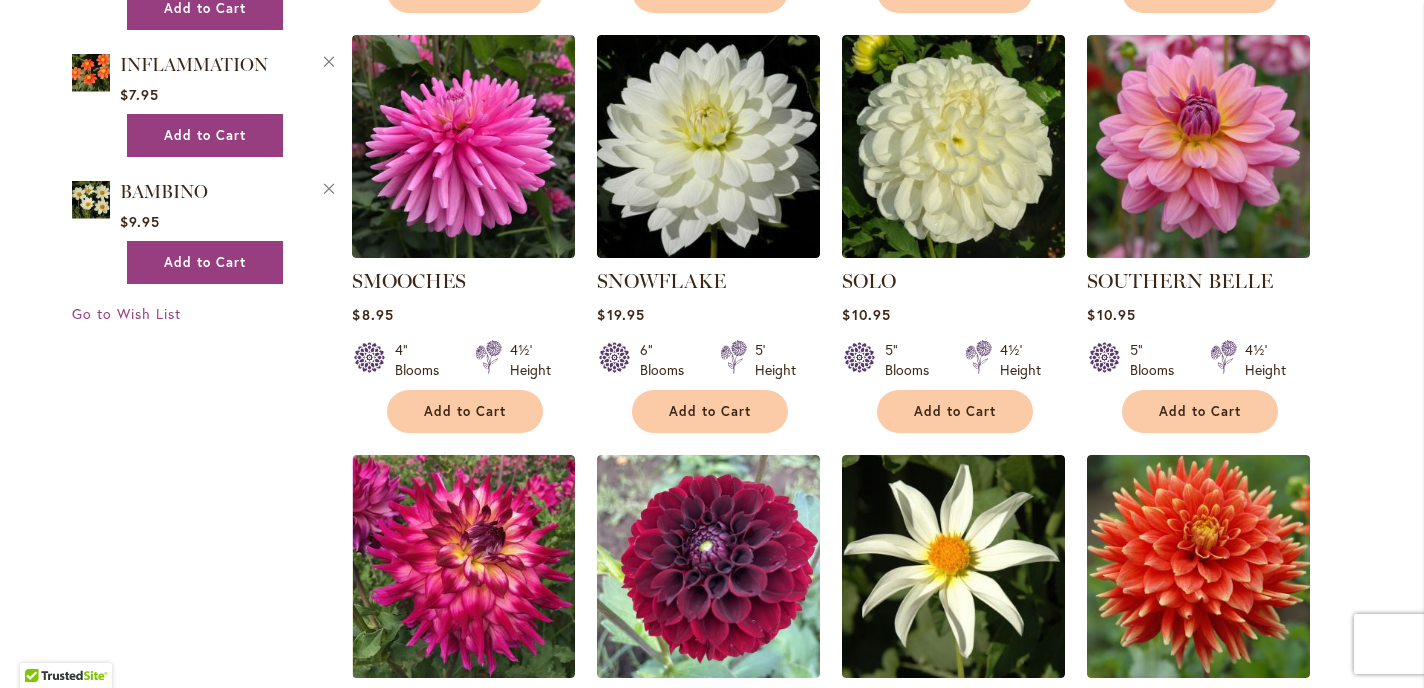 scroll, scrollTop: 2132, scrollLeft: 0, axis: vertical 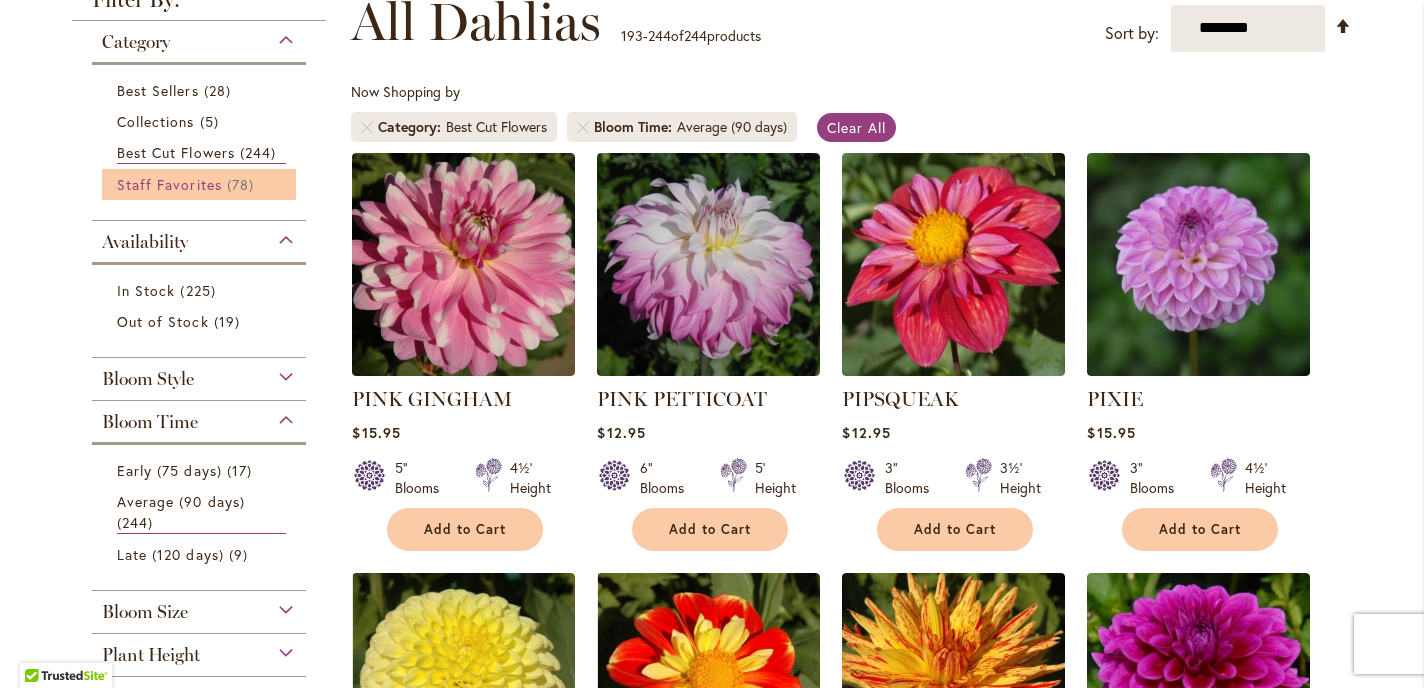 click on "Staff Favorites" at bounding box center [169, 184] 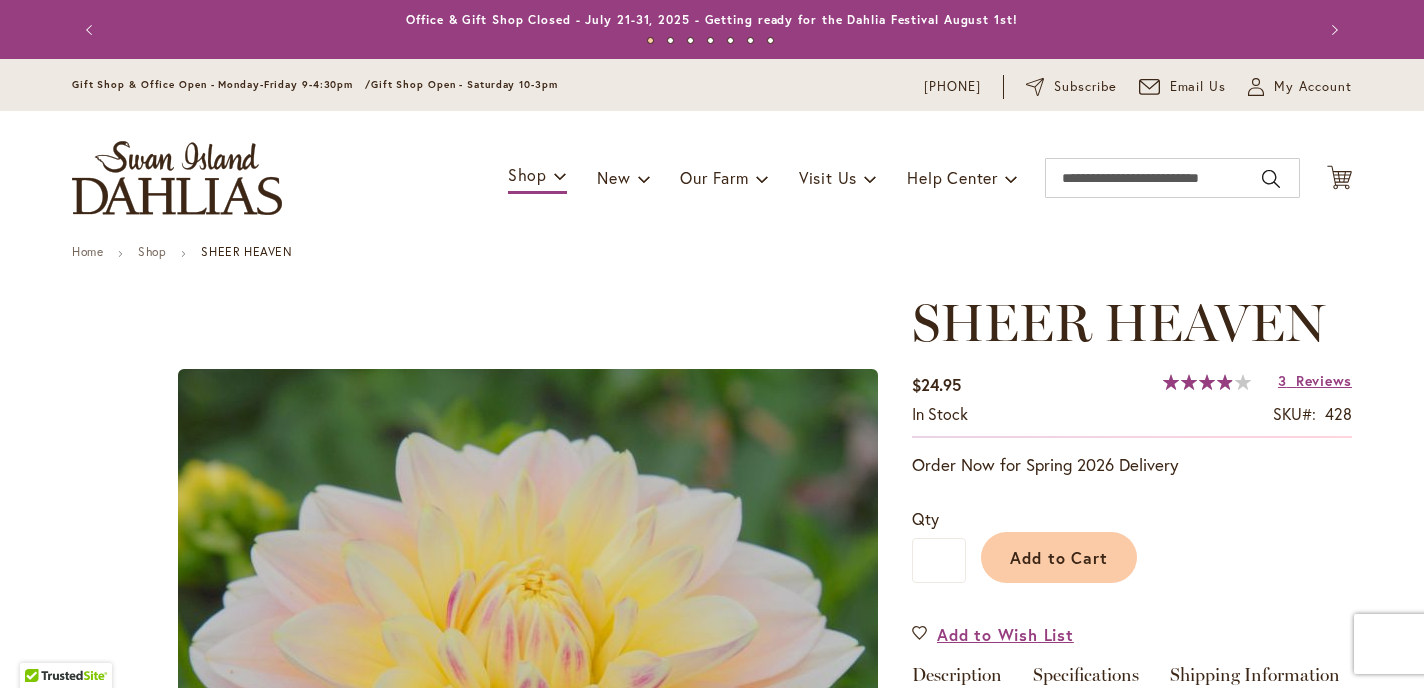 type on "*******" 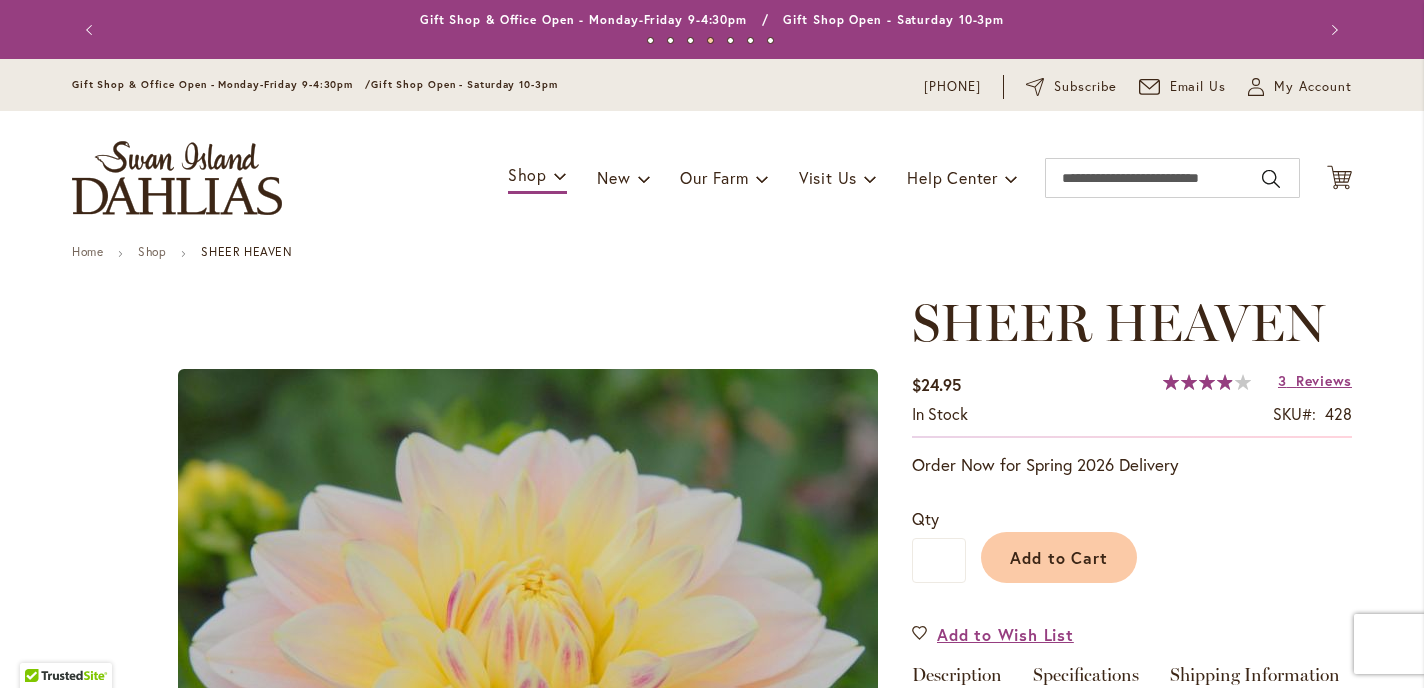 scroll, scrollTop: 0, scrollLeft: 0, axis: both 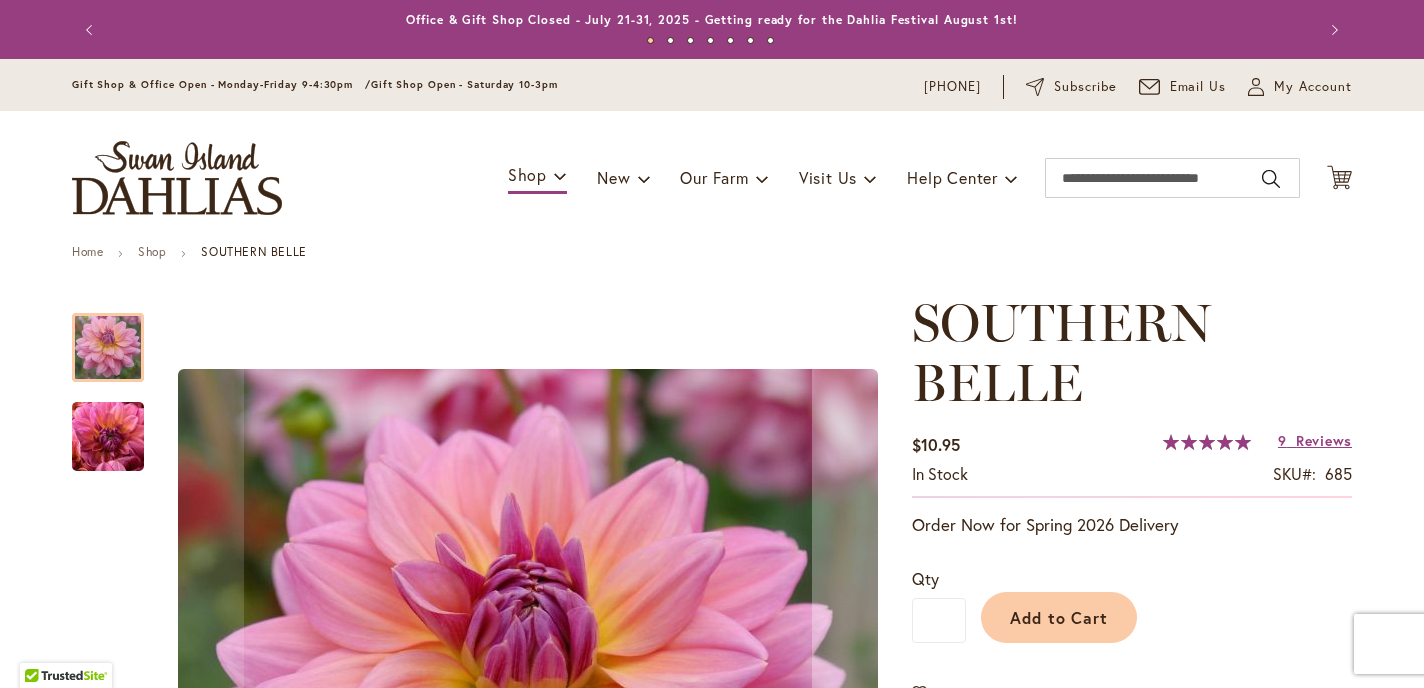 type on "*******" 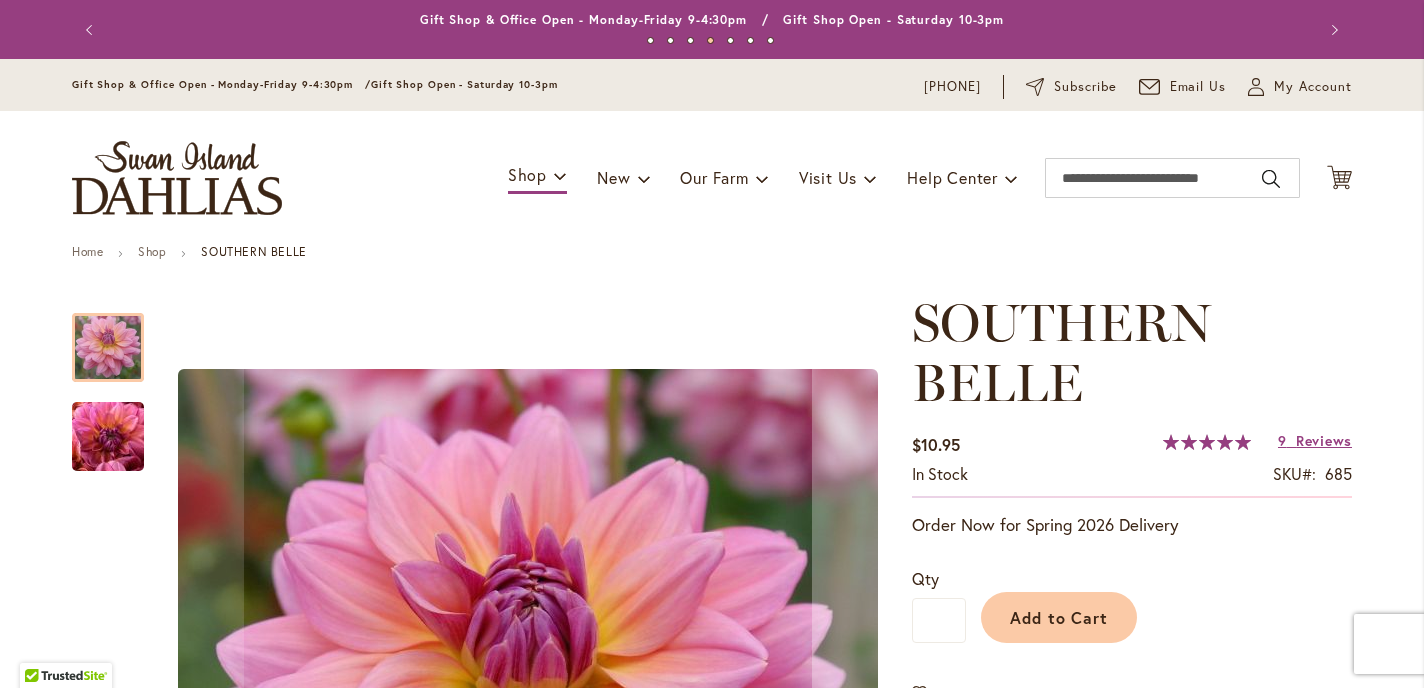 scroll, scrollTop: 0, scrollLeft: 0, axis: both 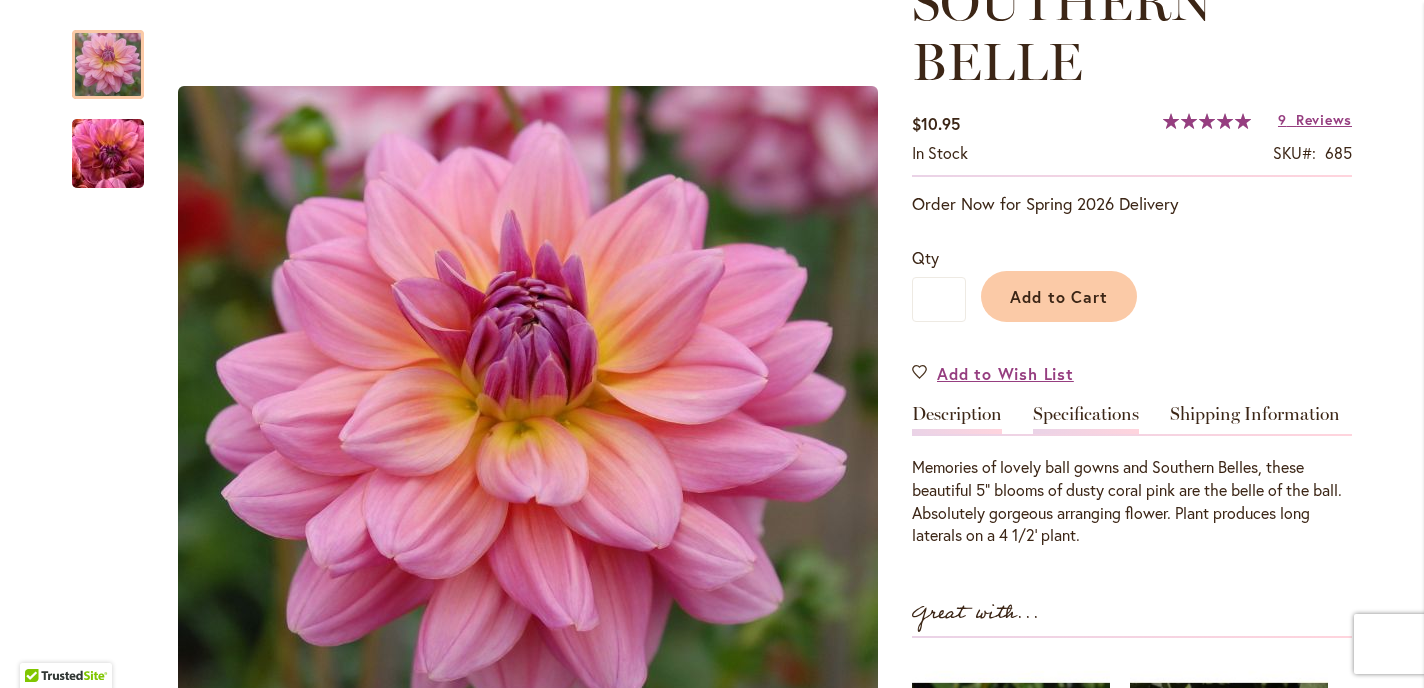type on "**********" 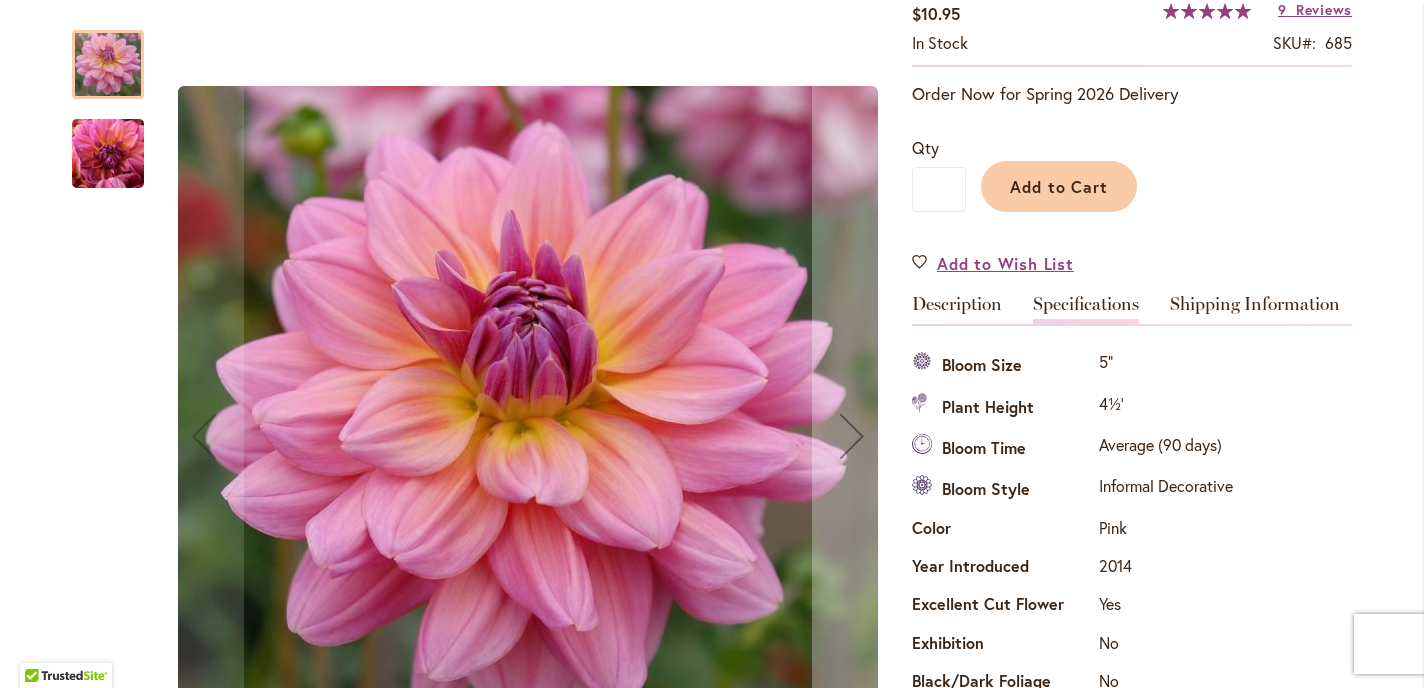 scroll, scrollTop: 423, scrollLeft: 0, axis: vertical 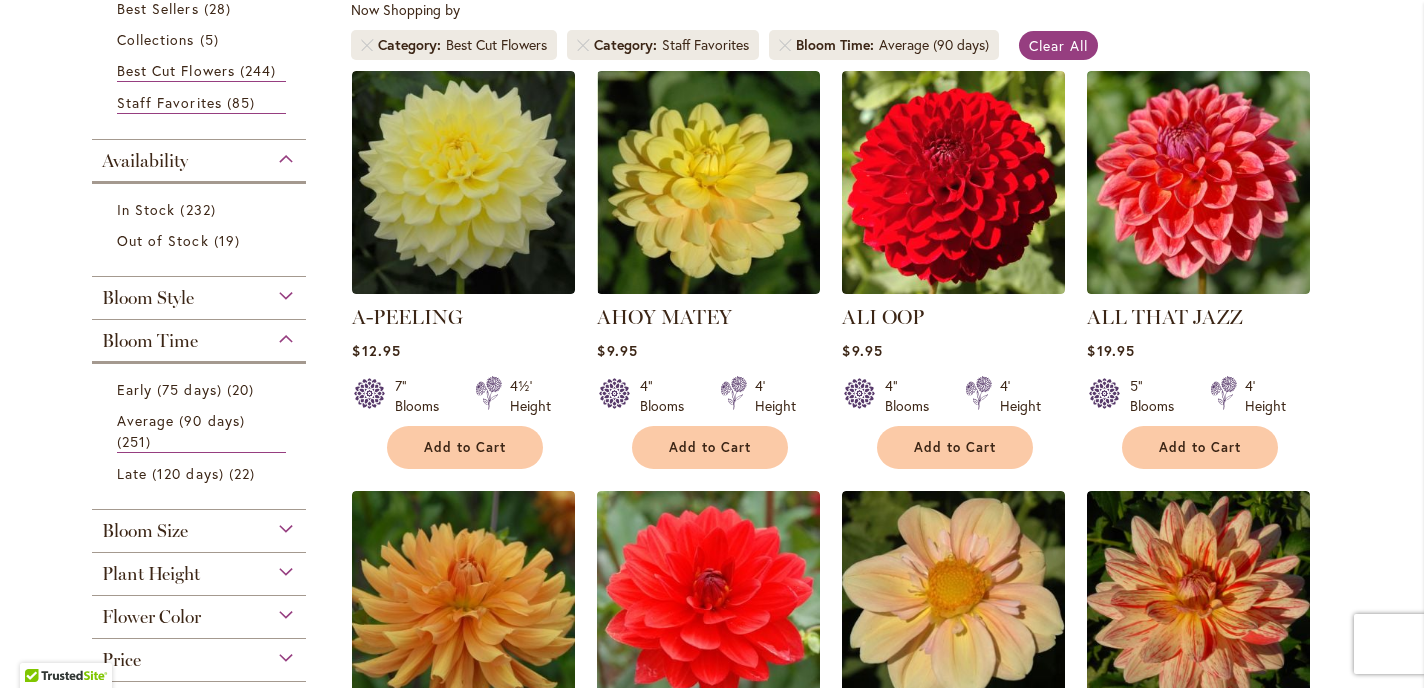 type on "**********" 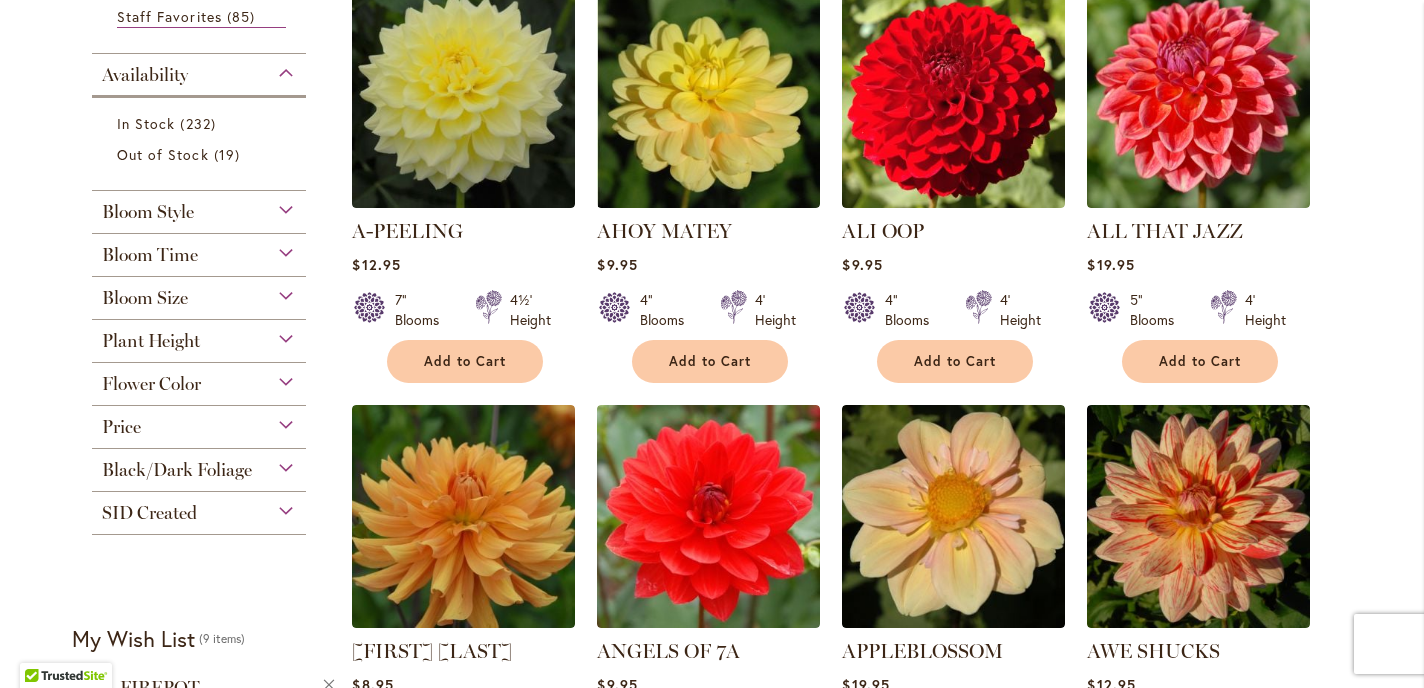 scroll, scrollTop: 477, scrollLeft: 0, axis: vertical 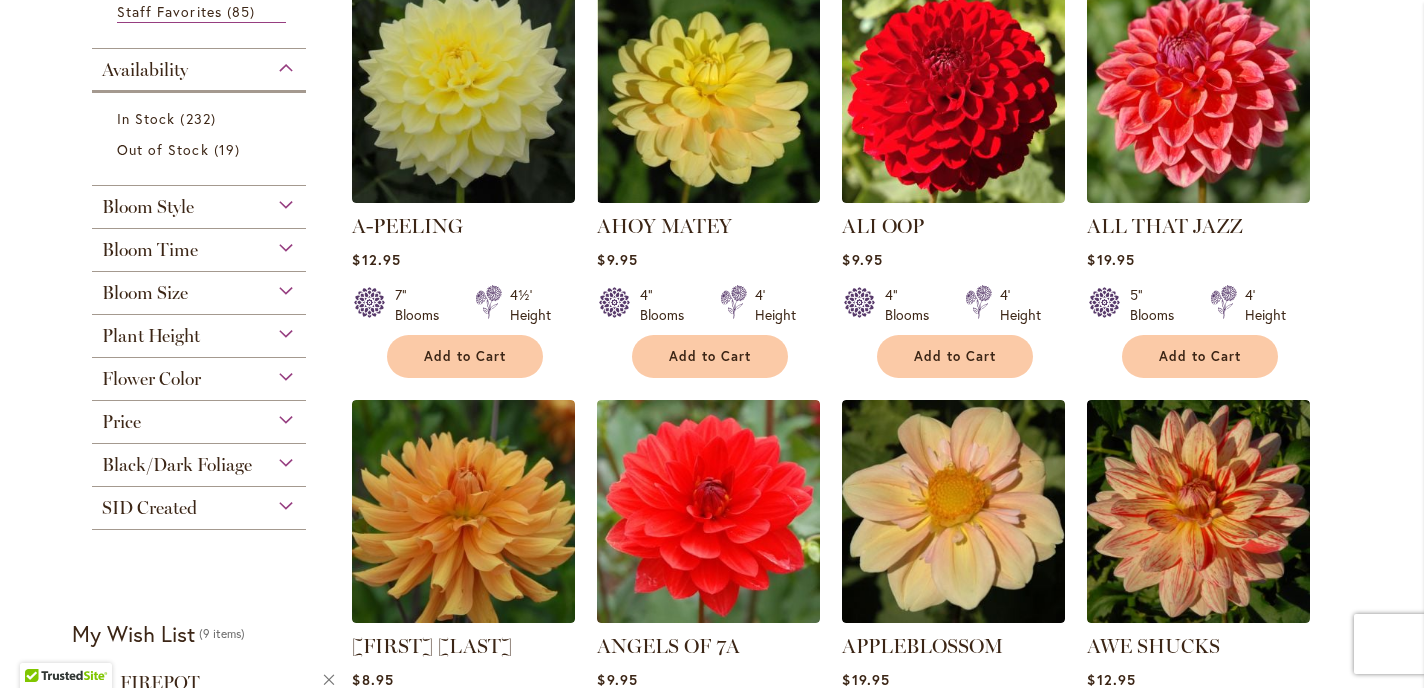 click on "Plant Height" at bounding box center [199, 331] 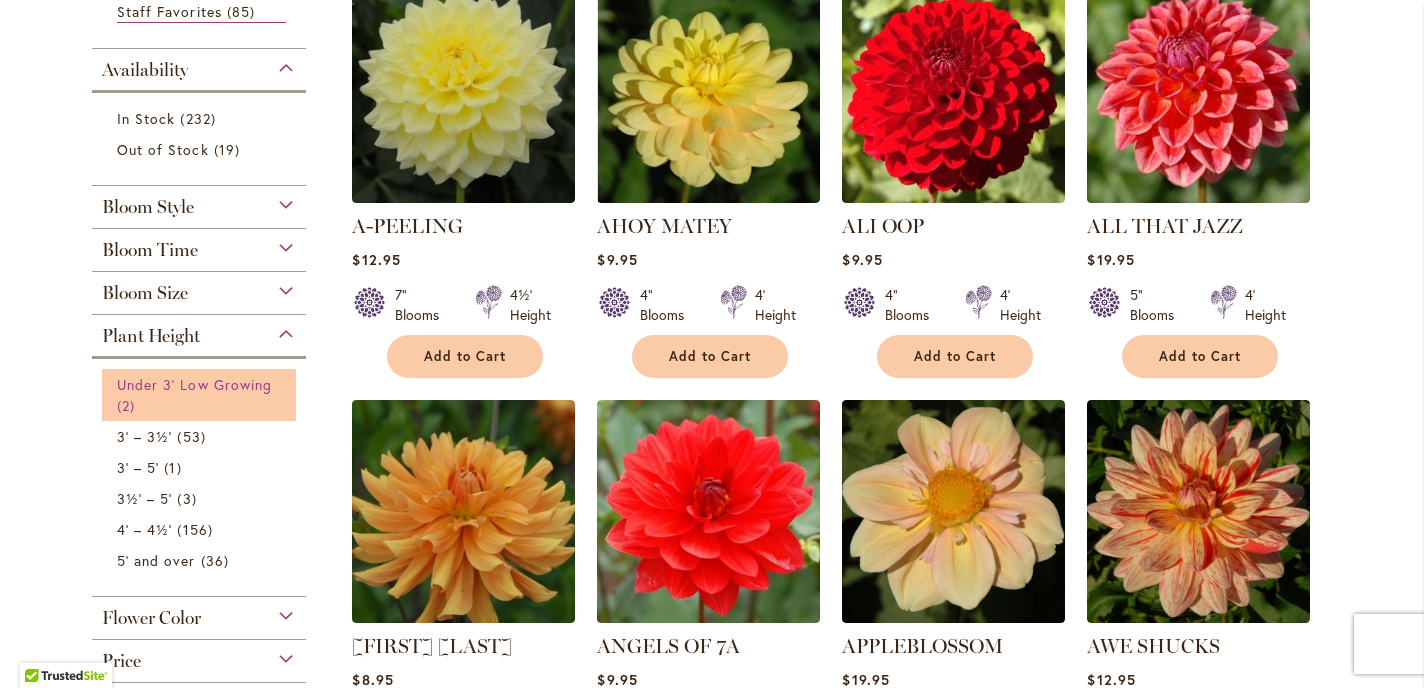 click on "Under 3' Low Growing" at bounding box center [194, 384] 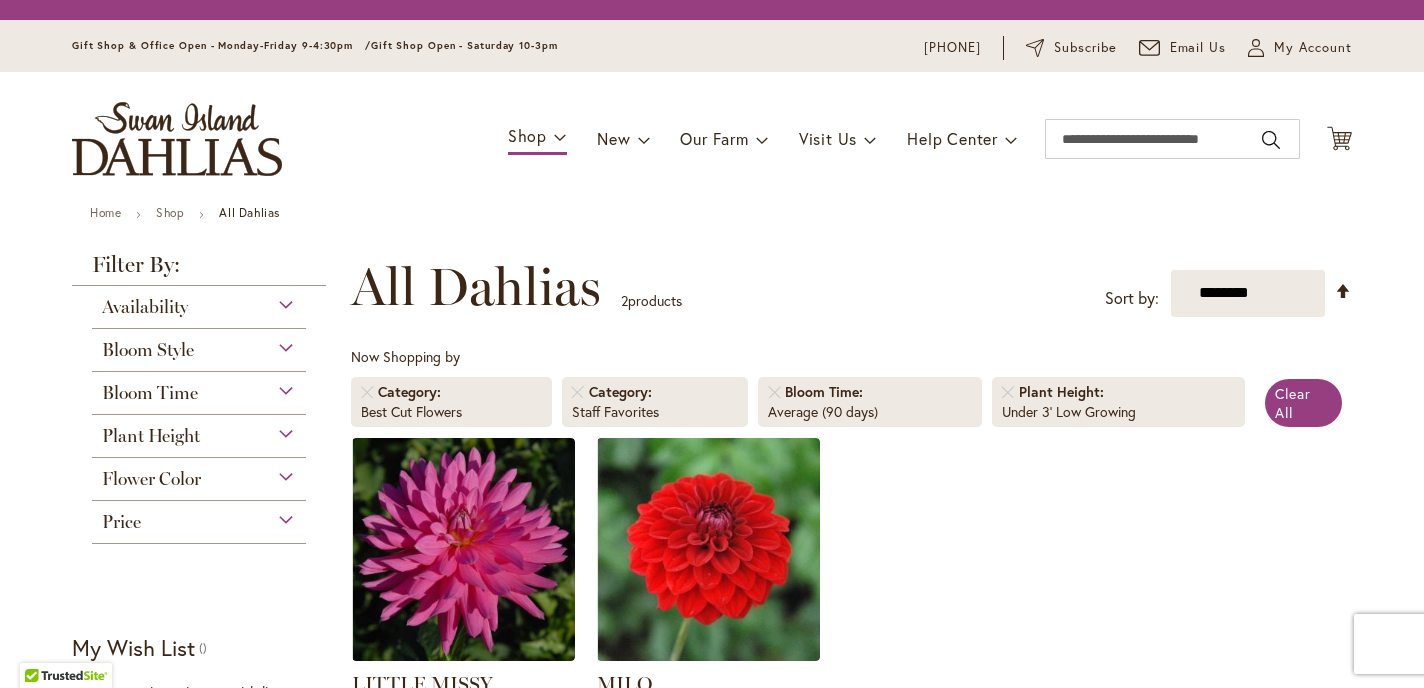 scroll, scrollTop: 0, scrollLeft: 0, axis: both 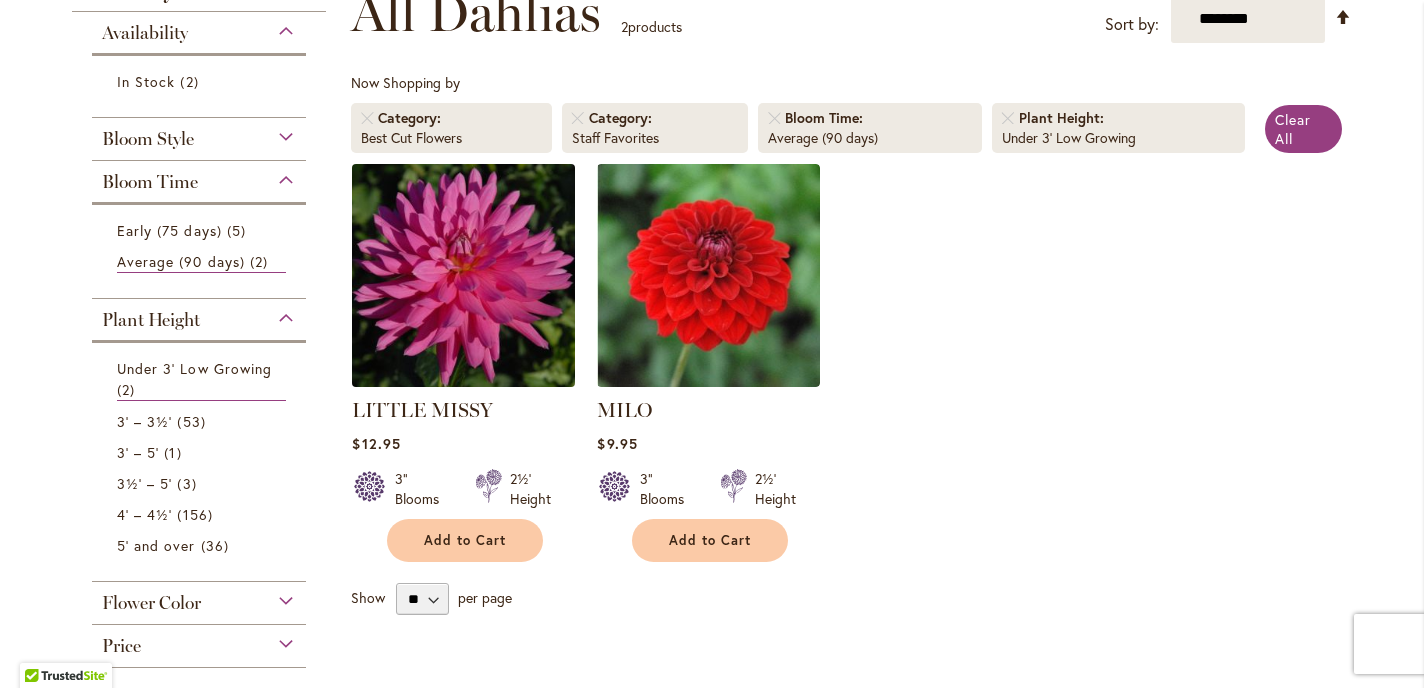 type on "**********" 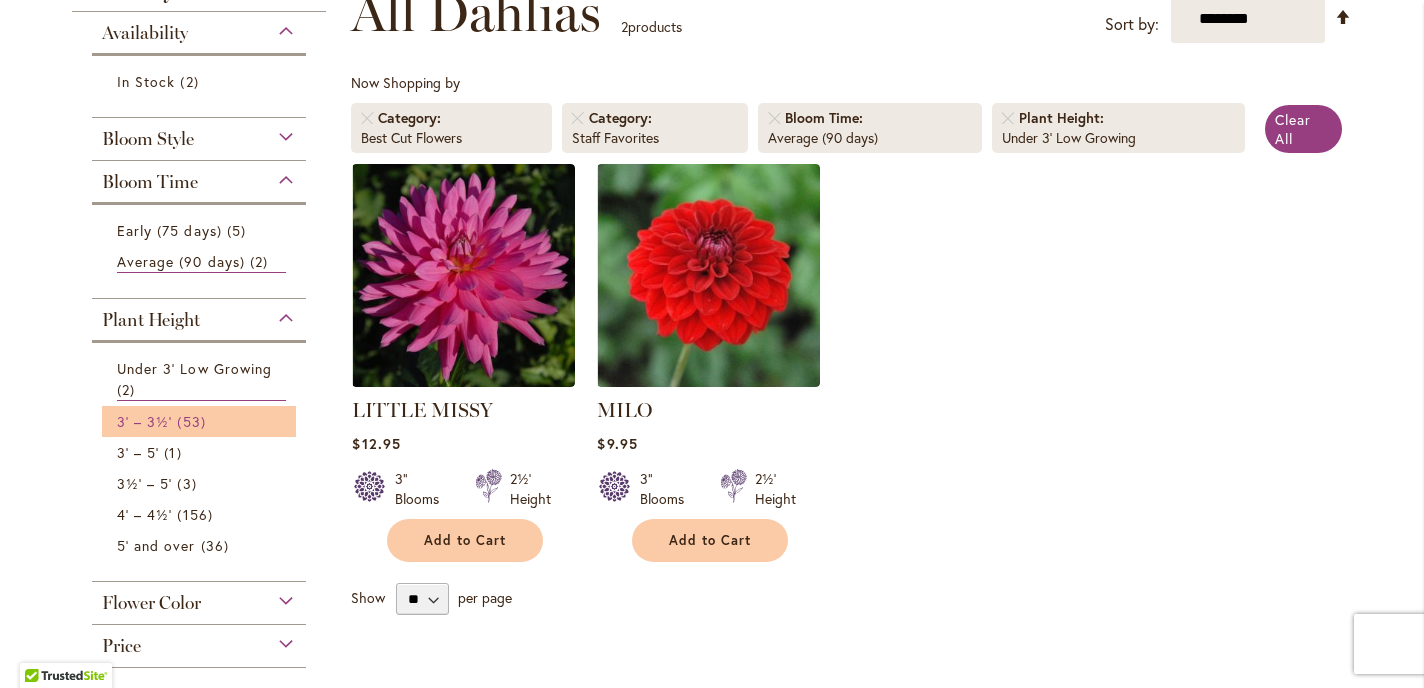 click on "3' – 3½'" at bounding box center [144, 421] 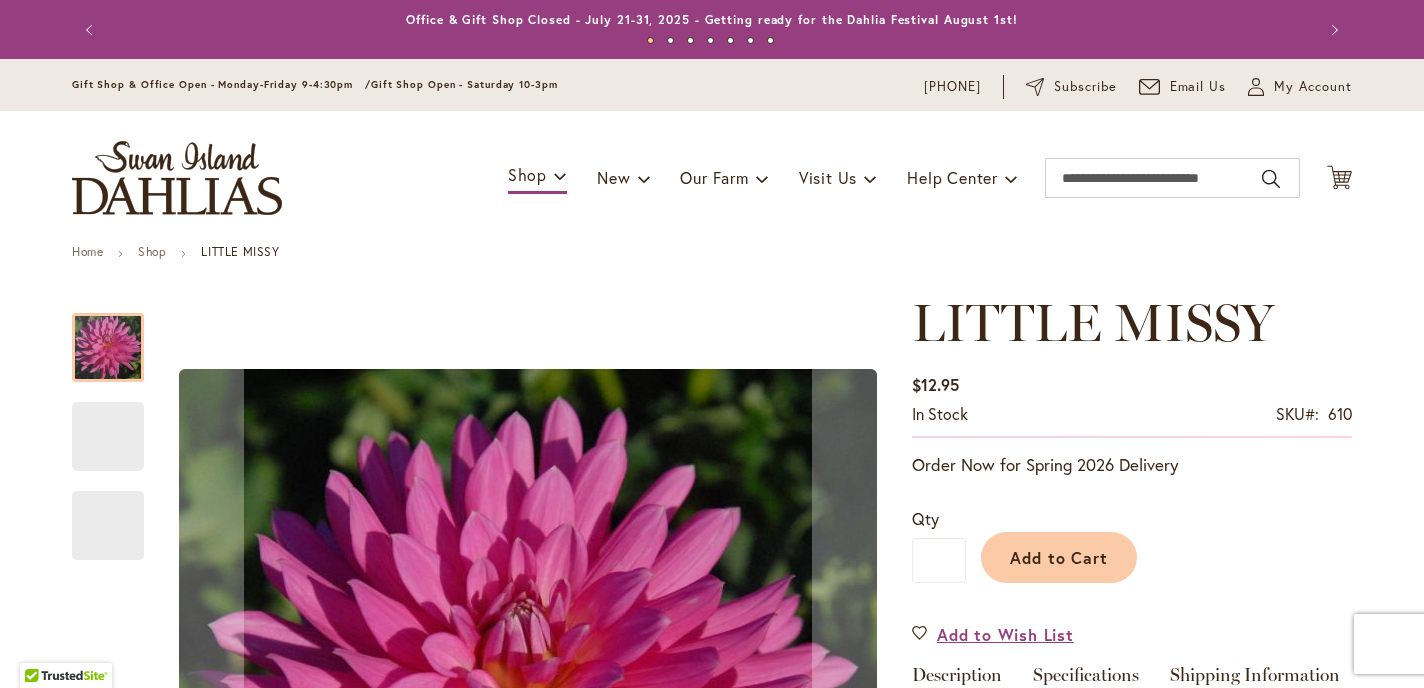 type on "*******" 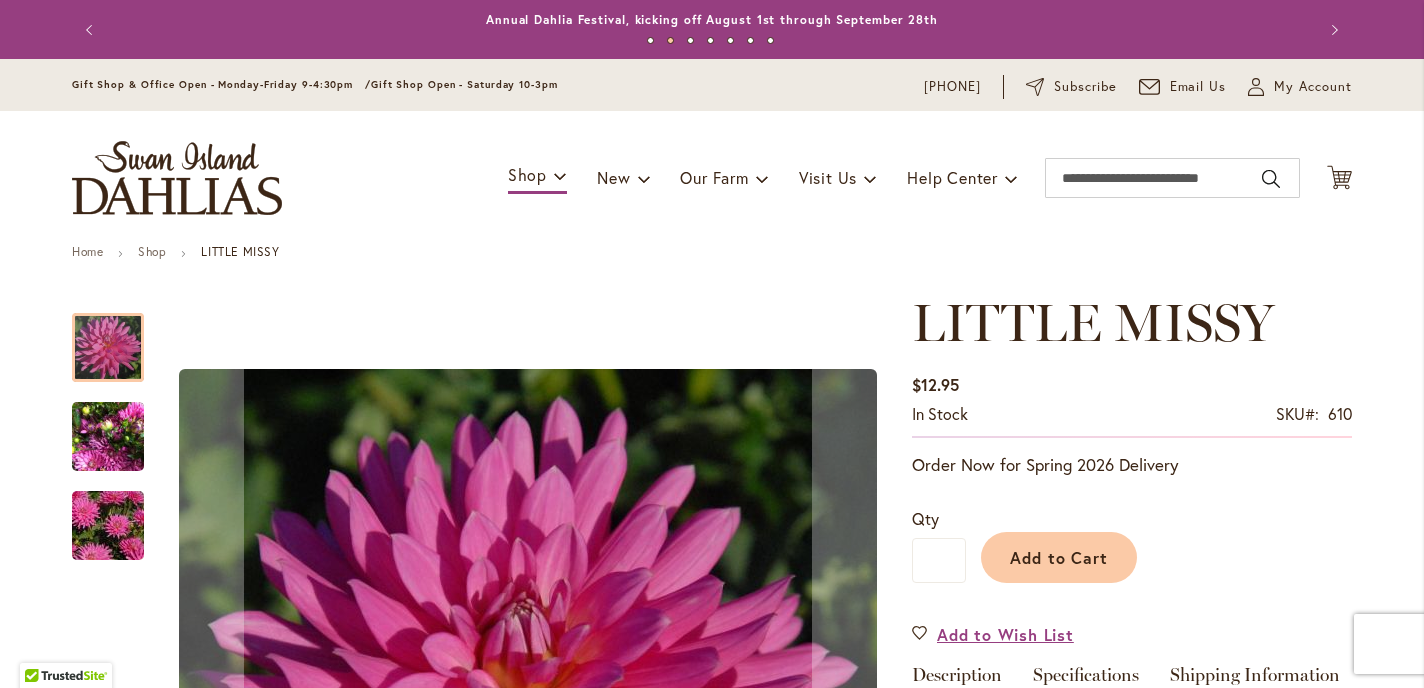 scroll, scrollTop: 0, scrollLeft: 0, axis: both 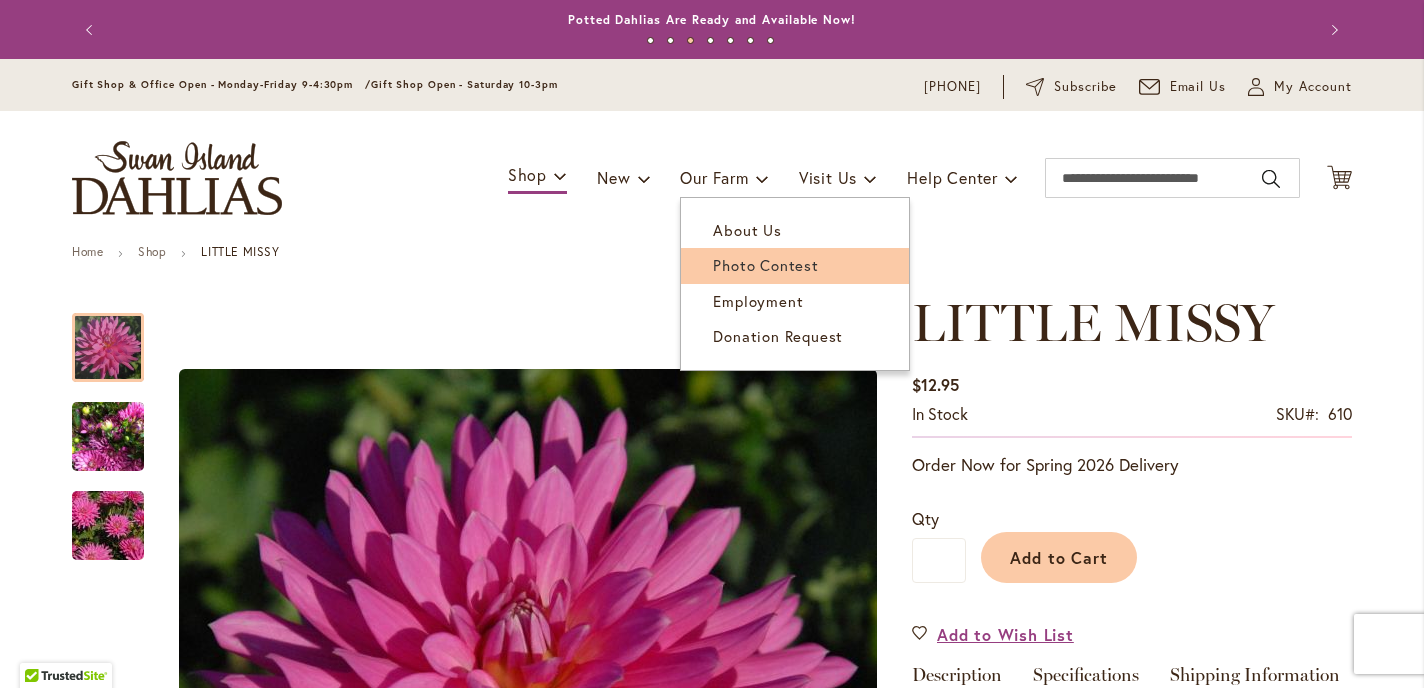 type on "**********" 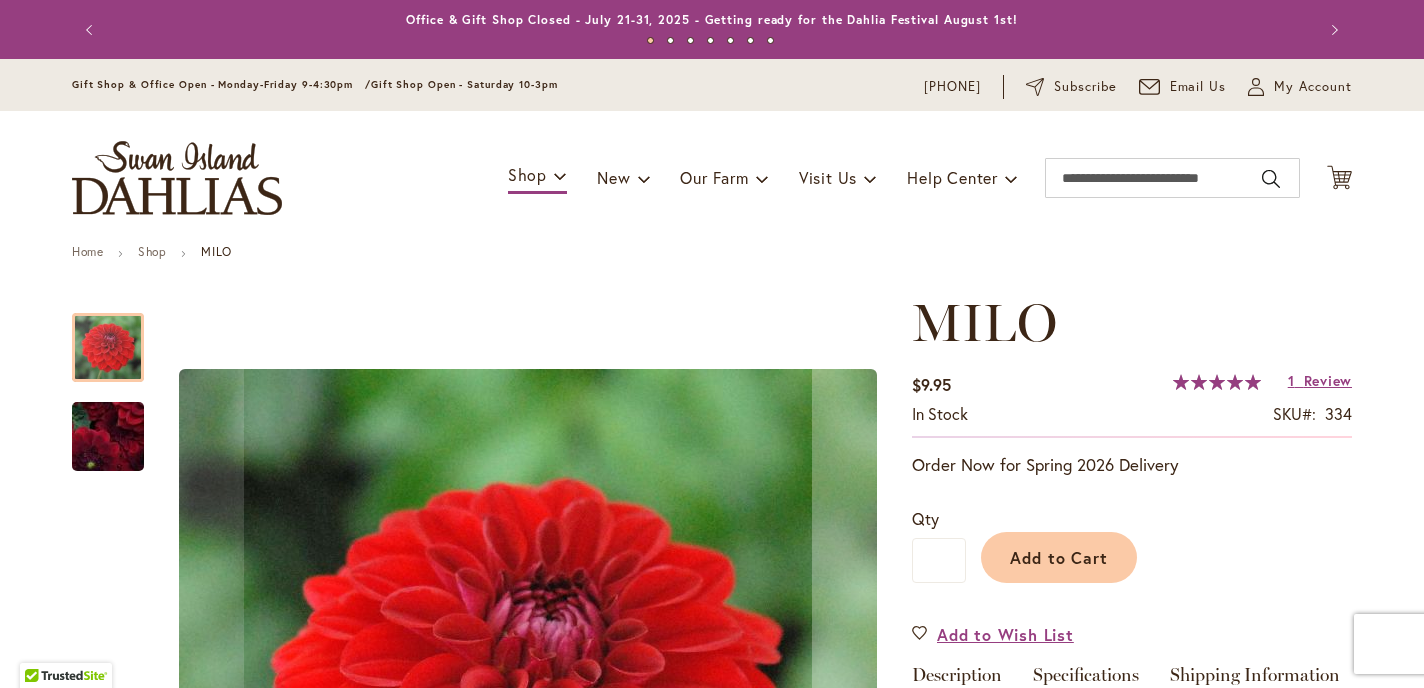 type on "*******" 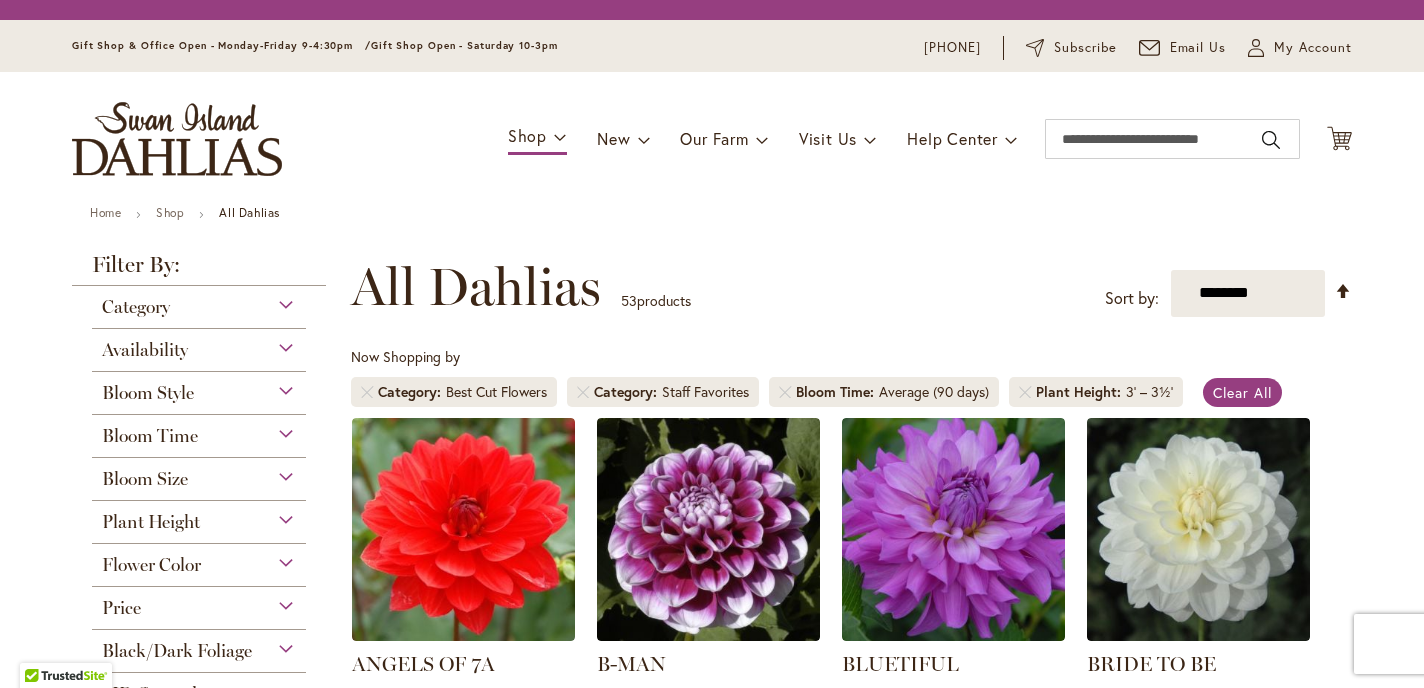 scroll, scrollTop: 0, scrollLeft: 0, axis: both 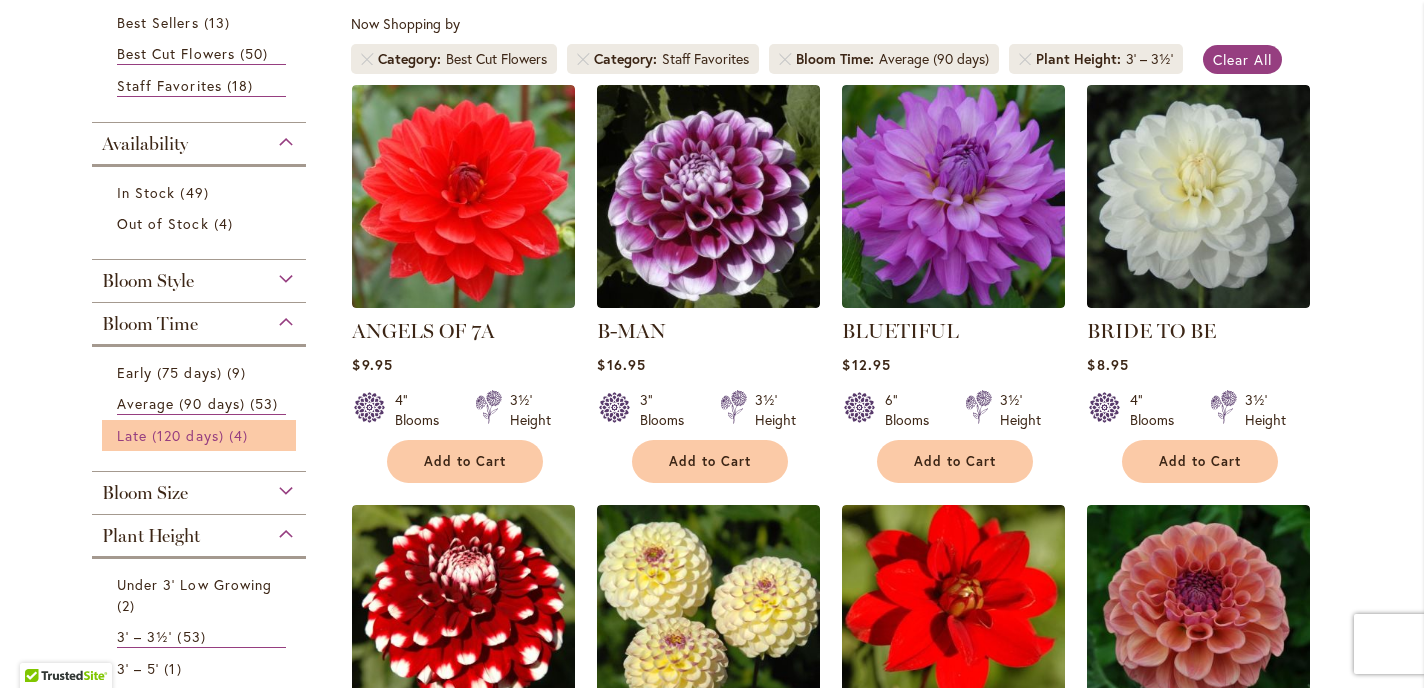 type on "**********" 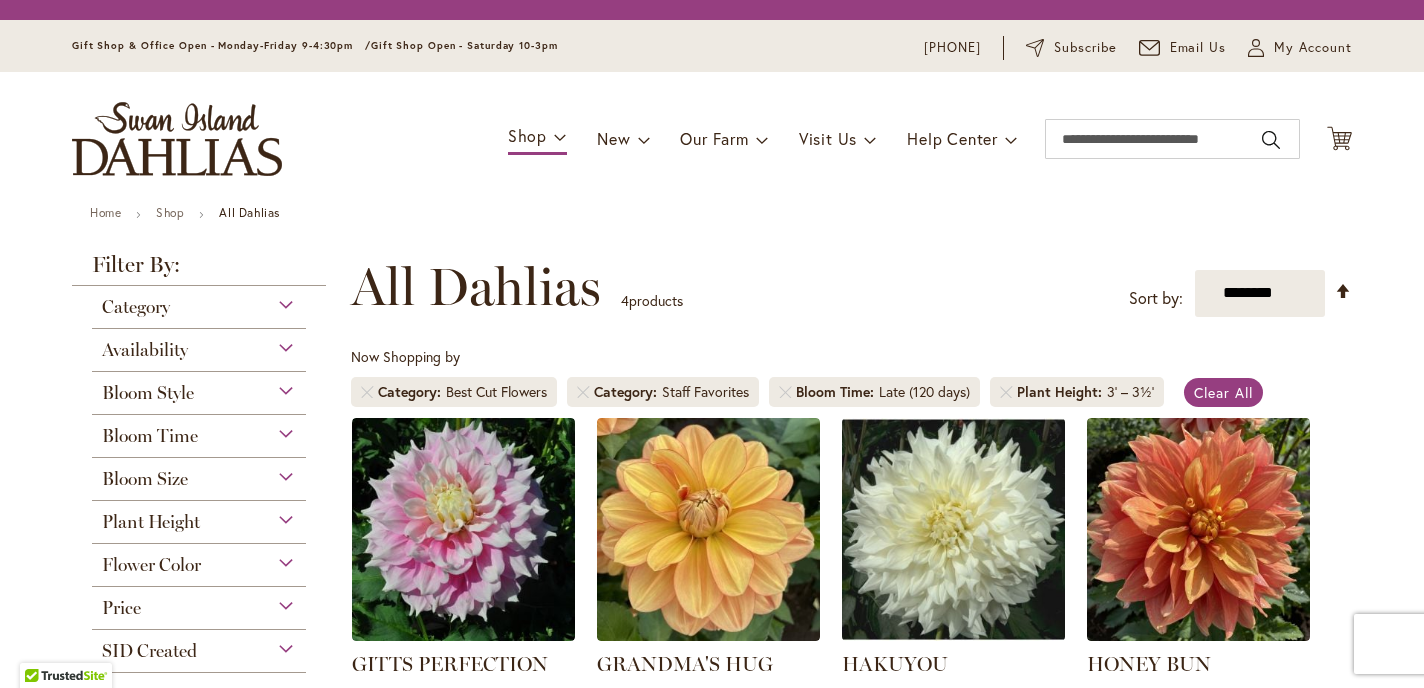 scroll, scrollTop: 0, scrollLeft: 0, axis: both 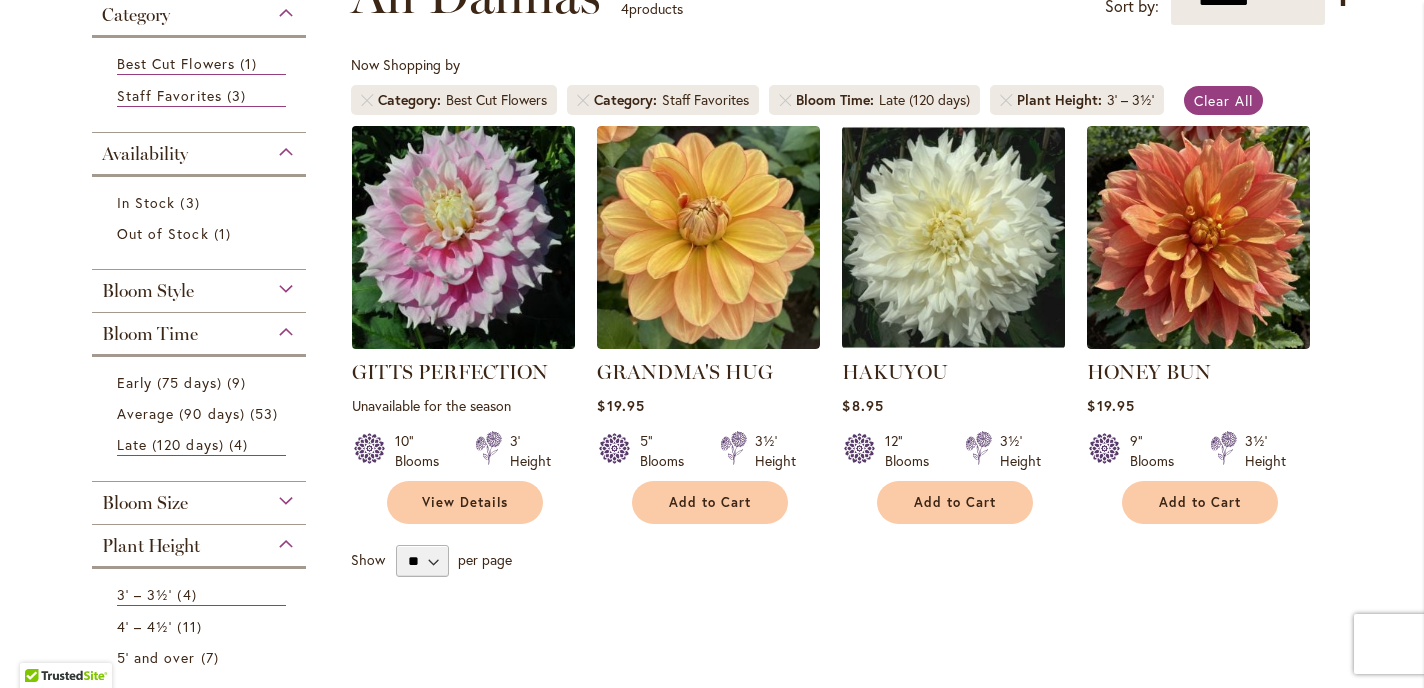 type on "**********" 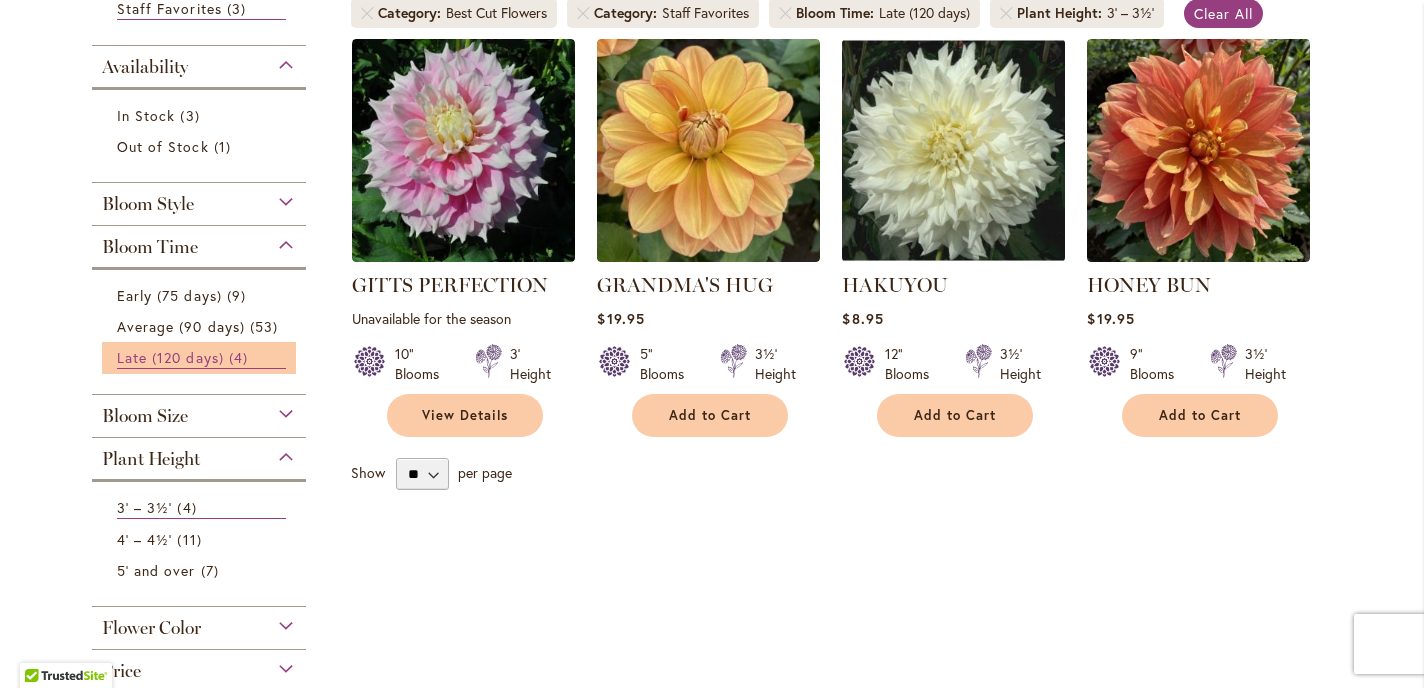 scroll, scrollTop: 420, scrollLeft: 0, axis: vertical 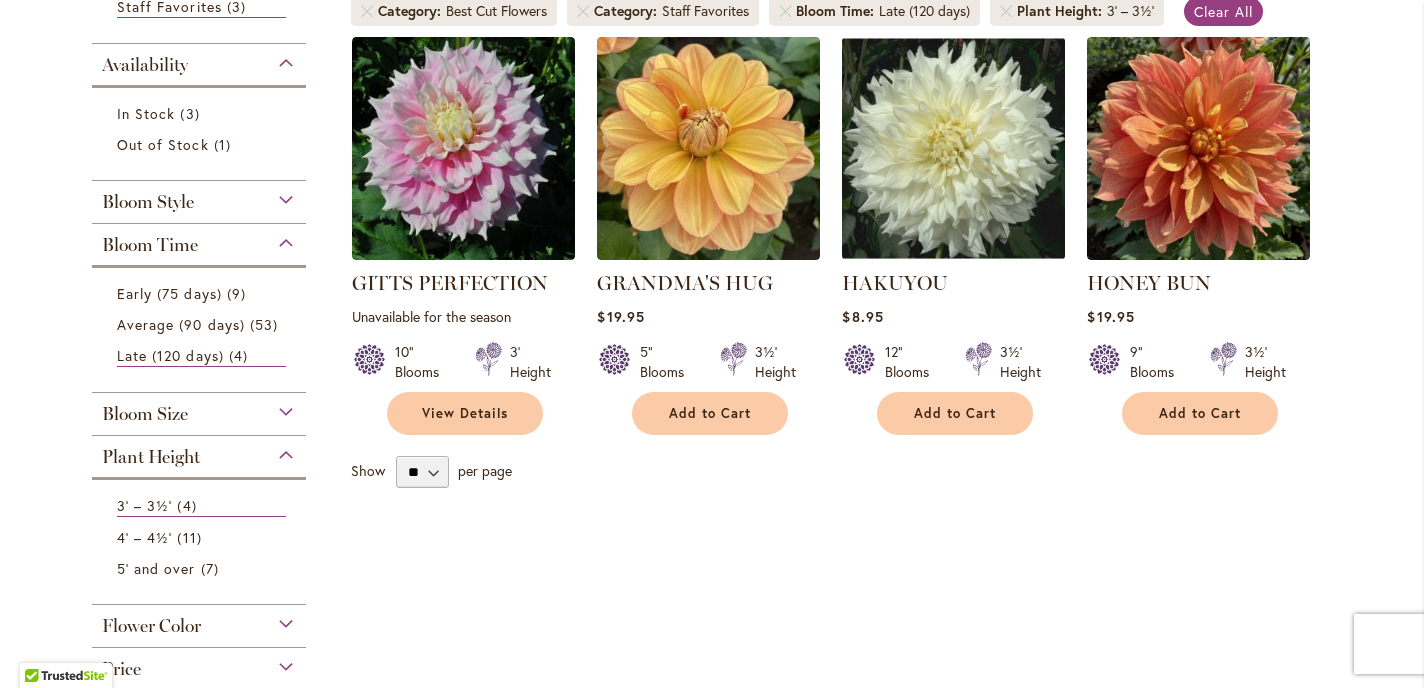 click on "Bloom Size" at bounding box center [199, 409] 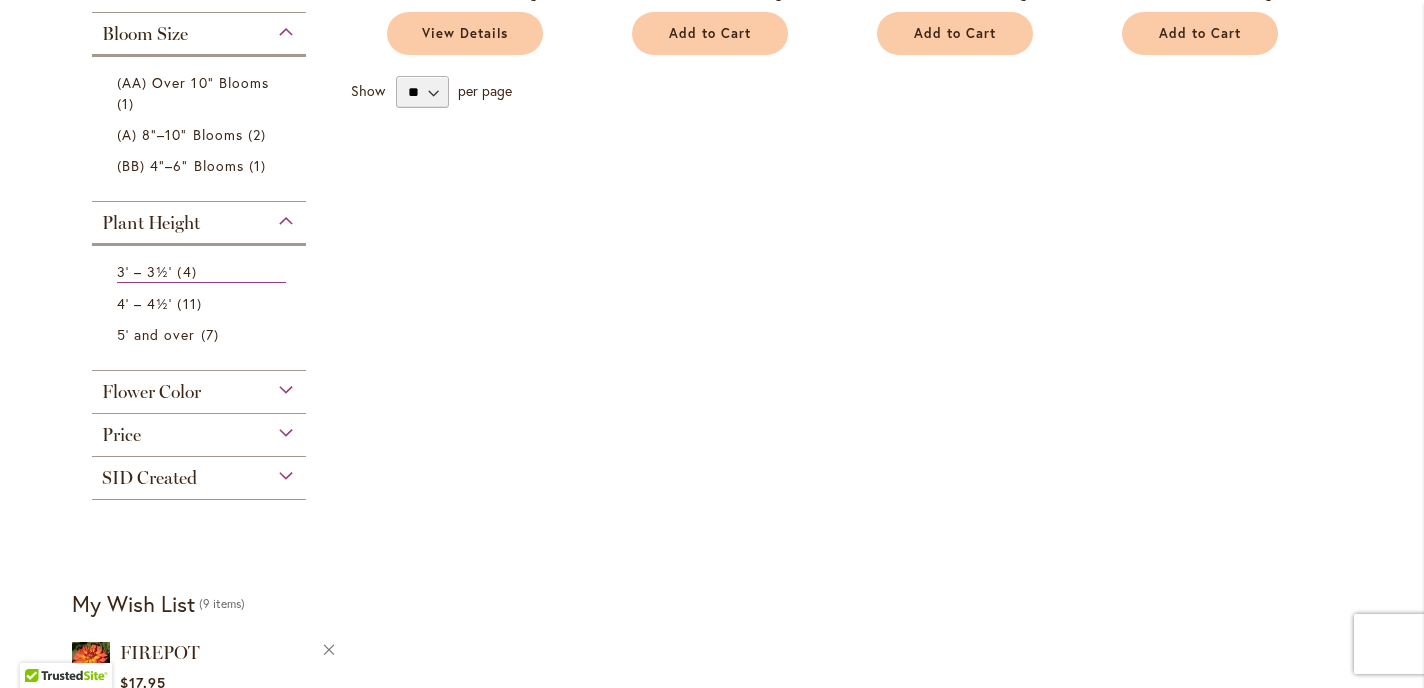 scroll, scrollTop: 850, scrollLeft: 0, axis: vertical 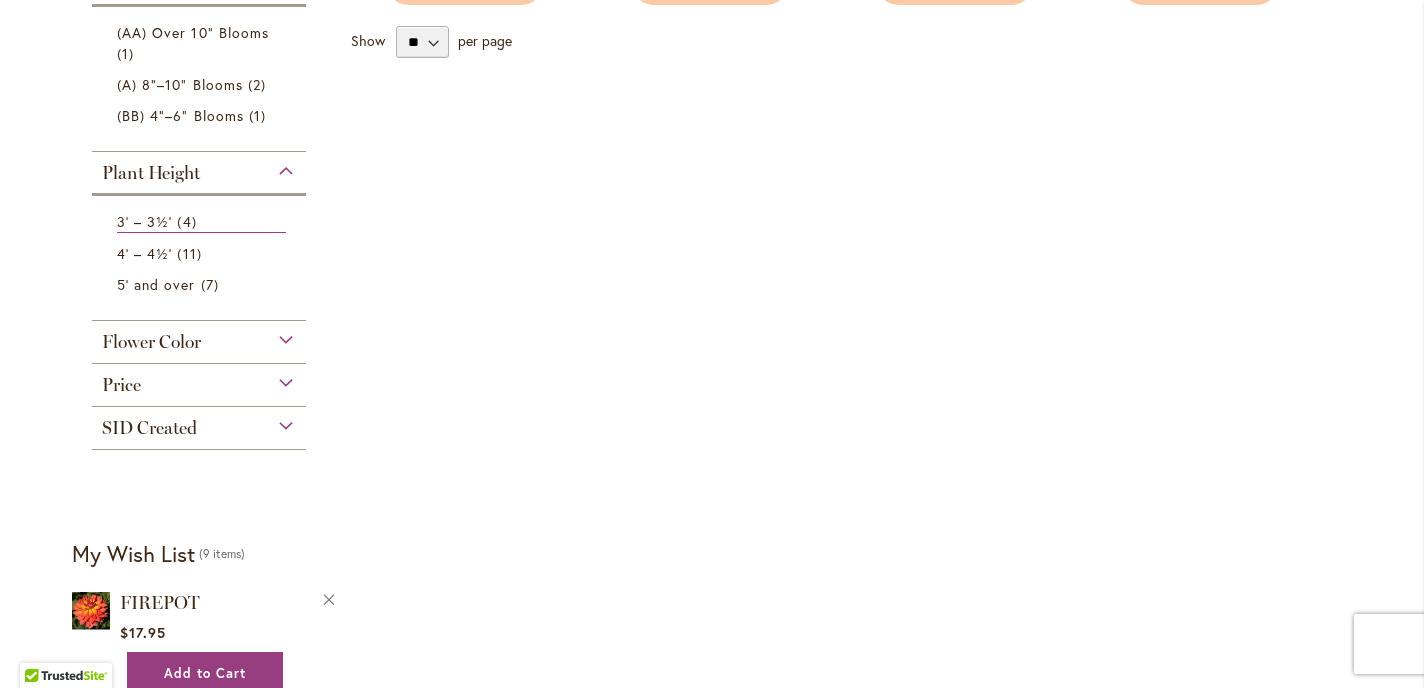 click on "Price" at bounding box center [199, 380] 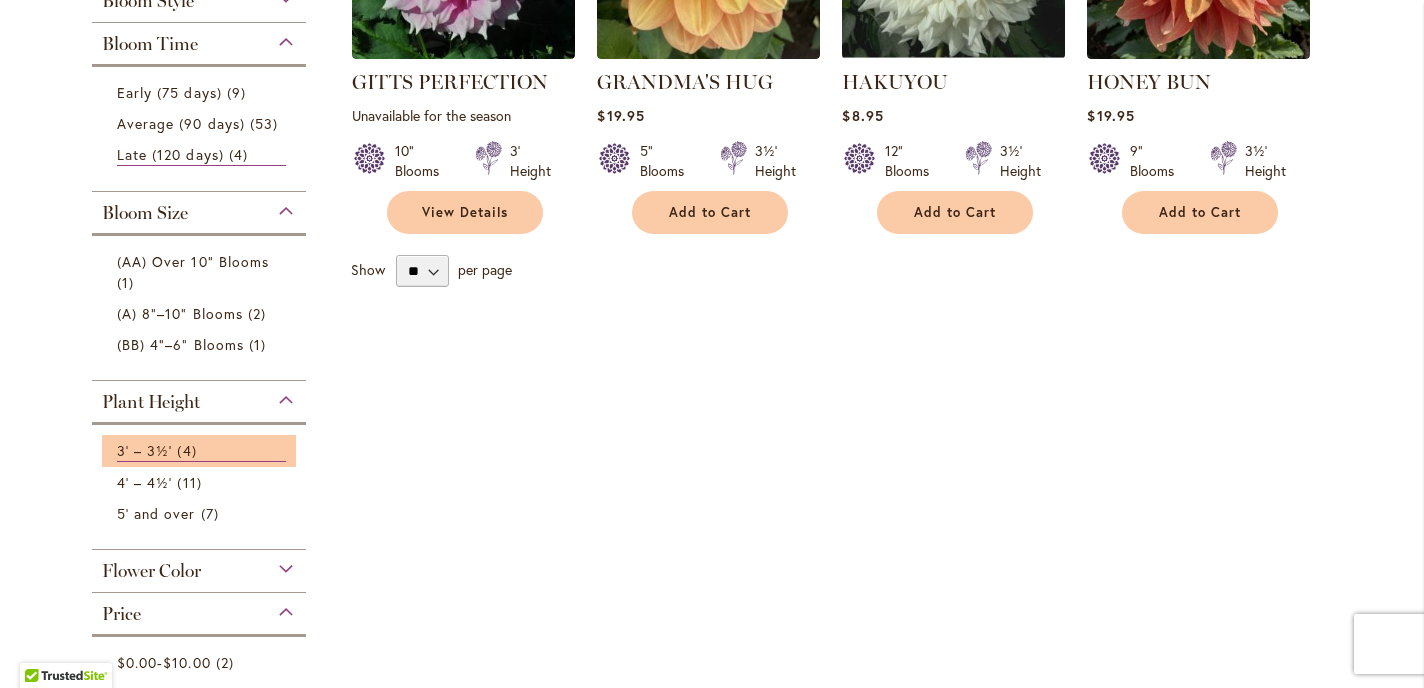 scroll, scrollTop: 624, scrollLeft: 0, axis: vertical 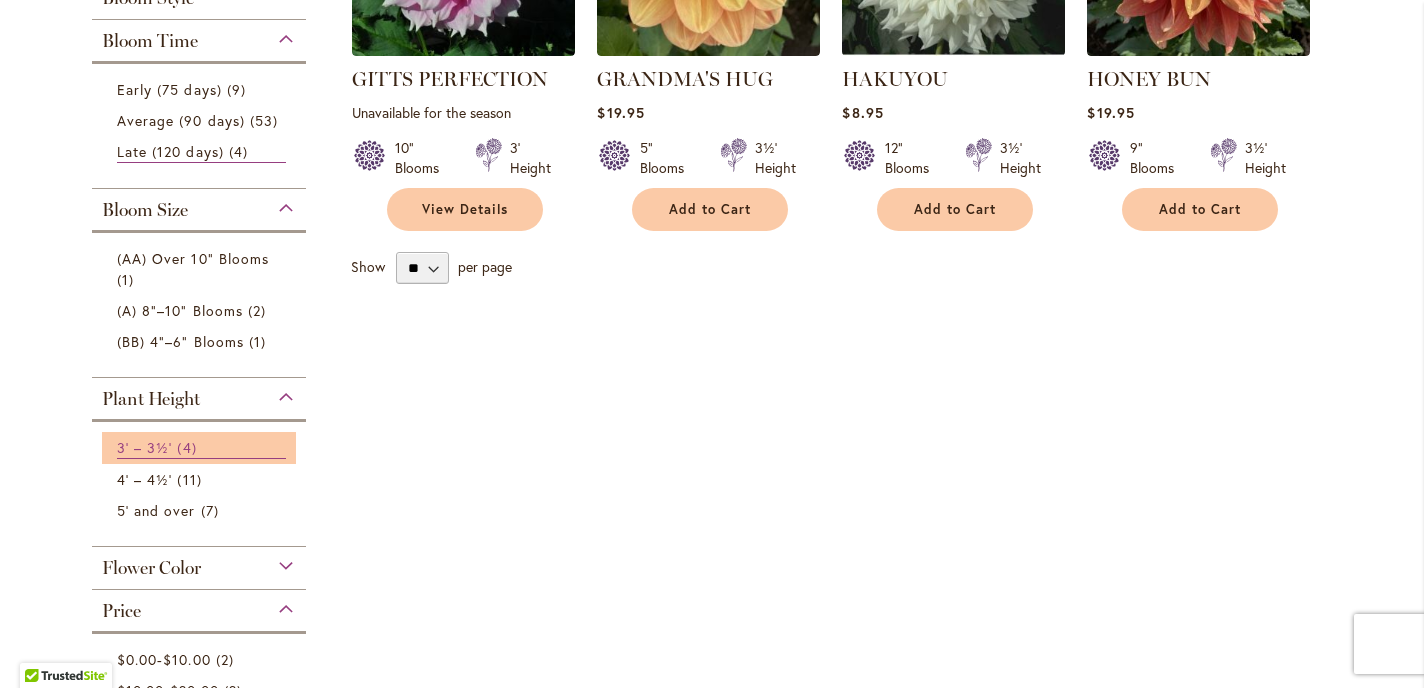 click on "3' – 3½'" at bounding box center (144, 447) 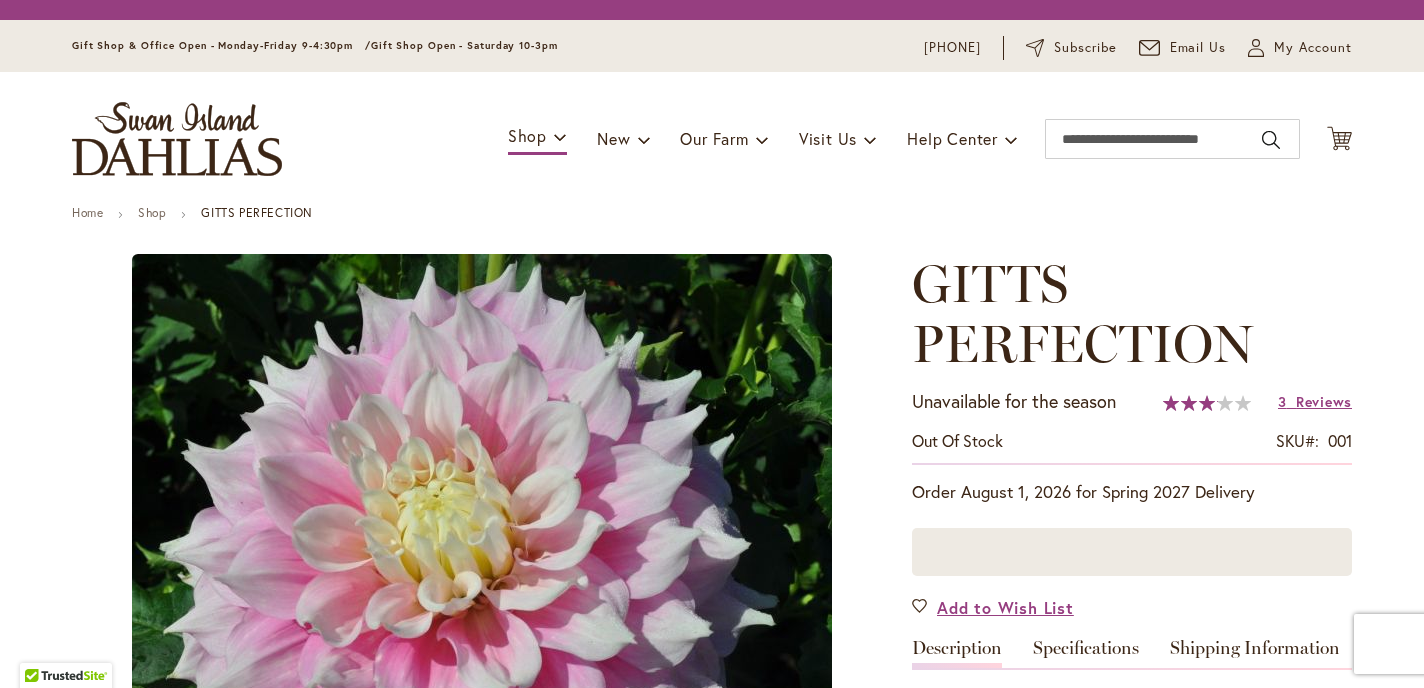 type on "*******" 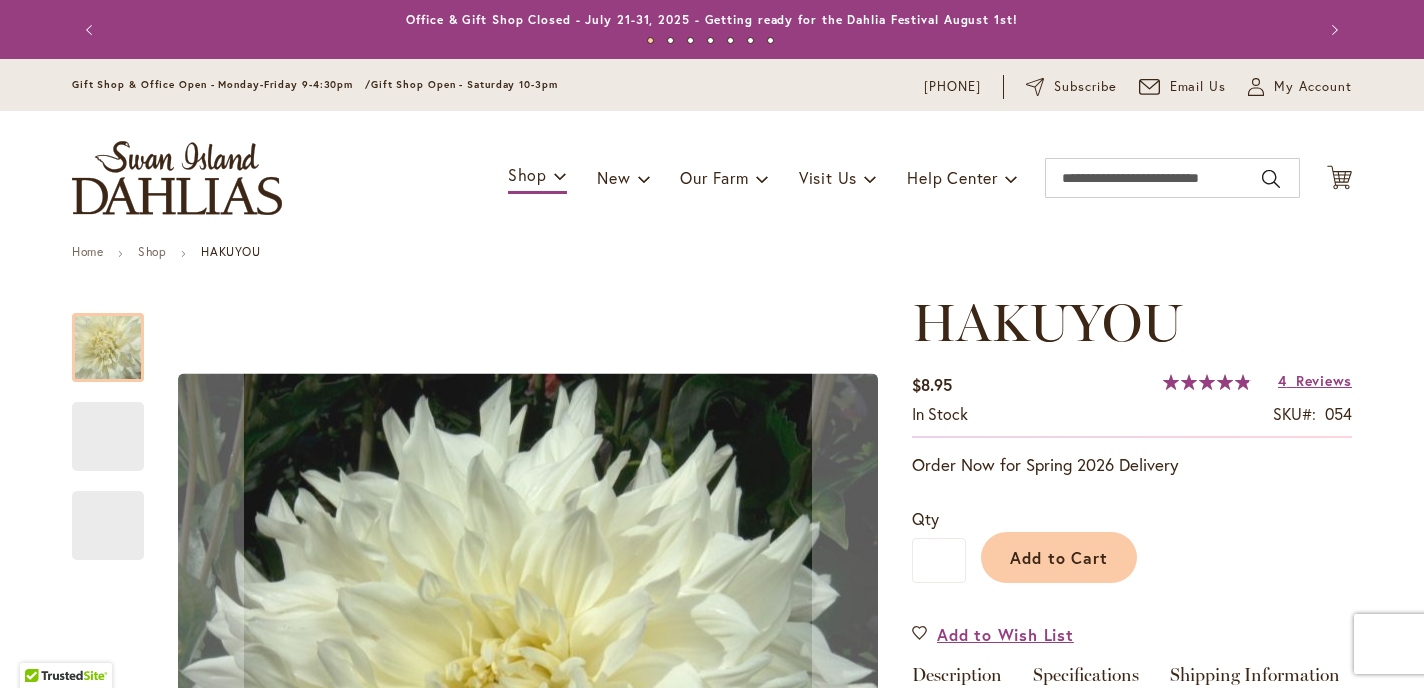 type on "*******" 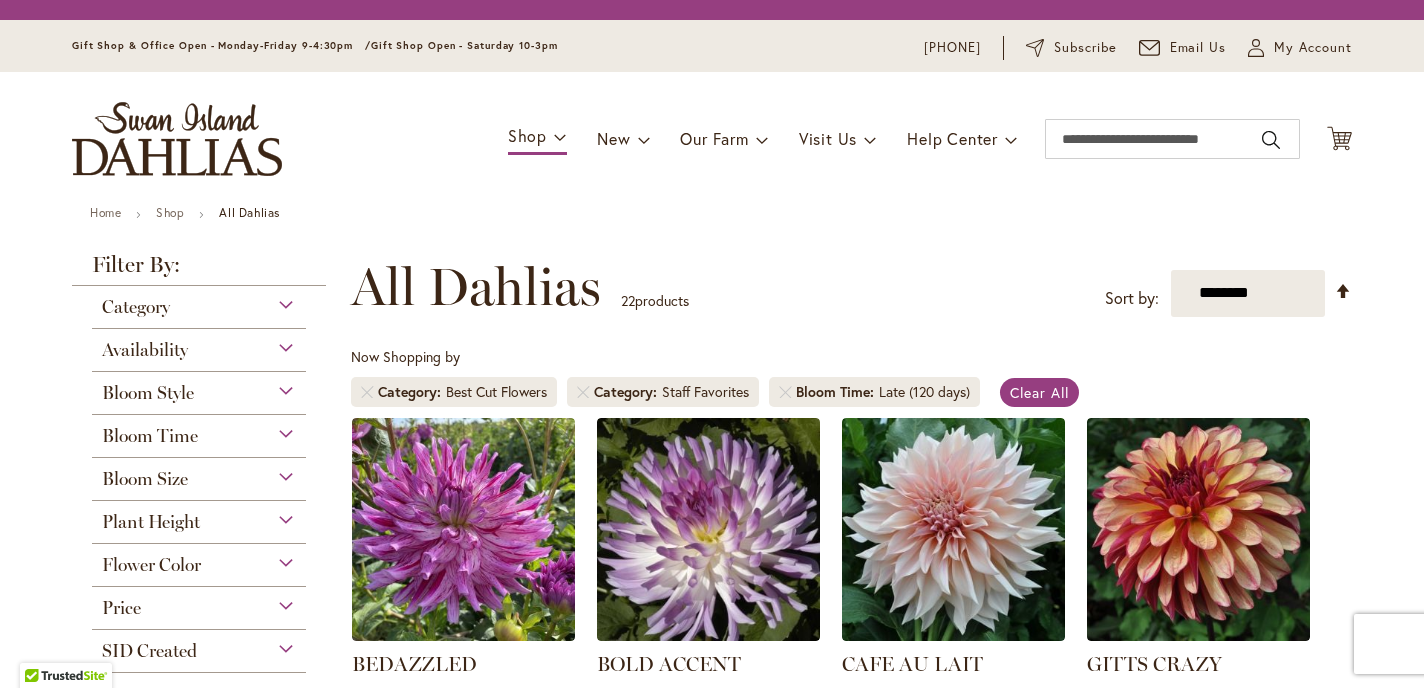 scroll, scrollTop: 0, scrollLeft: 0, axis: both 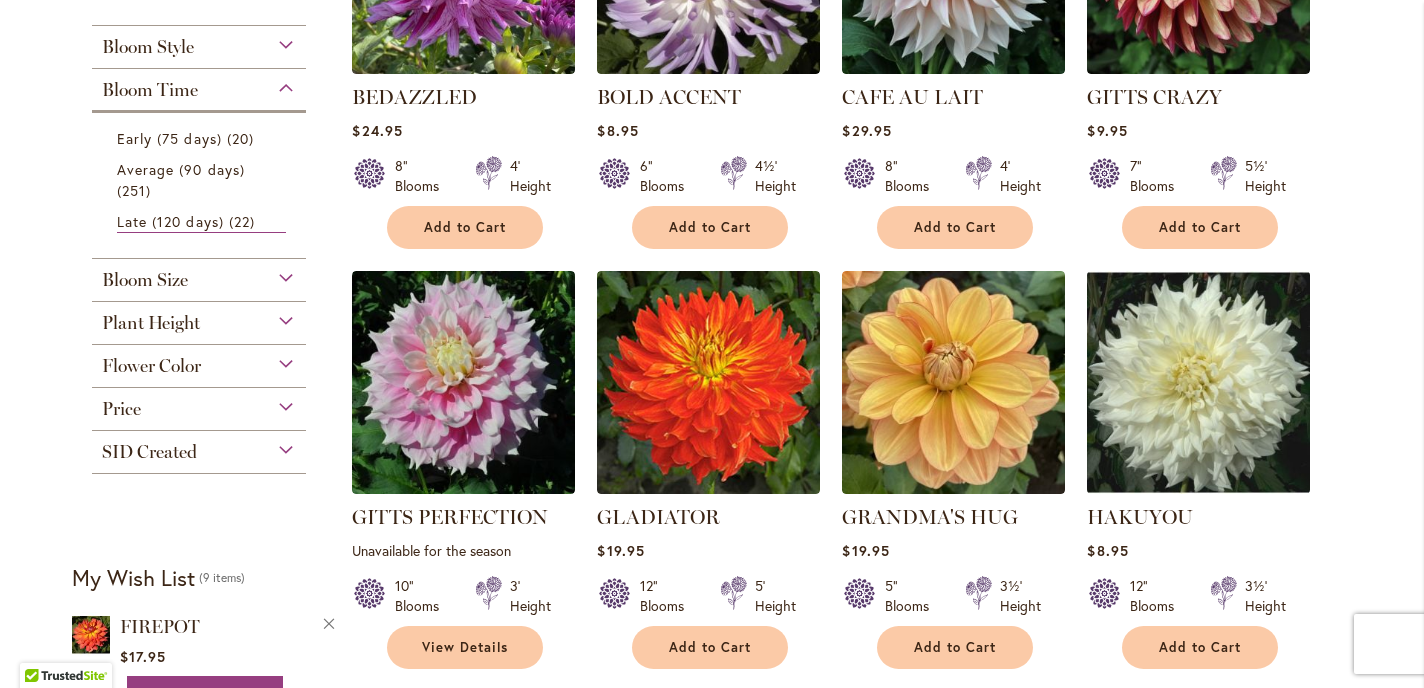 type on "**********" 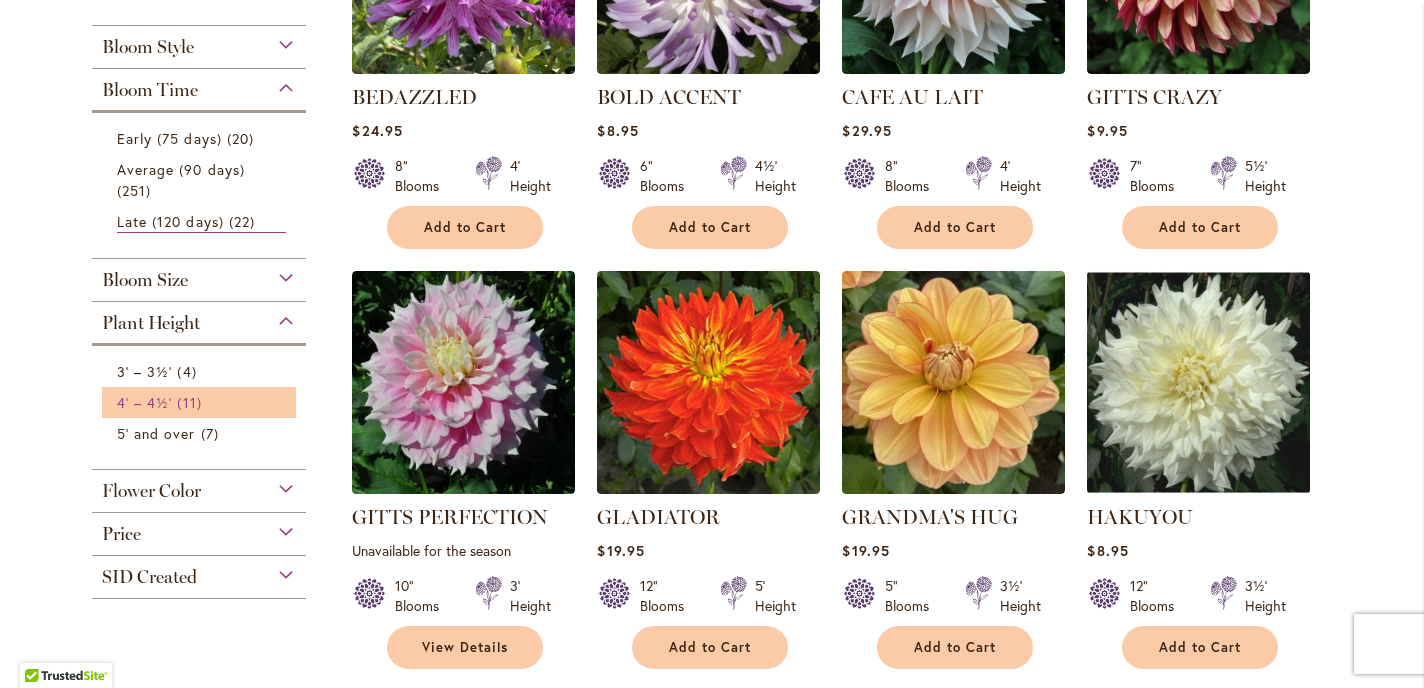 click on "4' – 4½'" at bounding box center (144, 402) 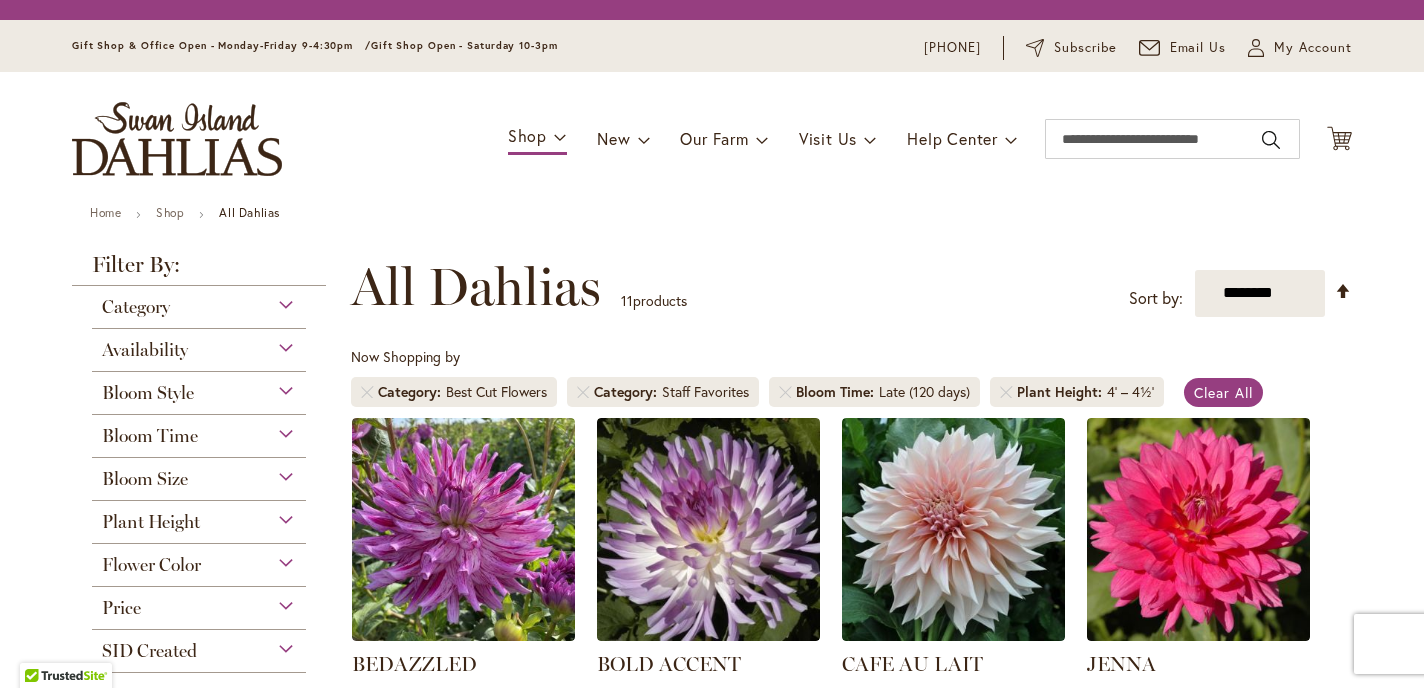 scroll, scrollTop: 0, scrollLeft: 0, axis: both 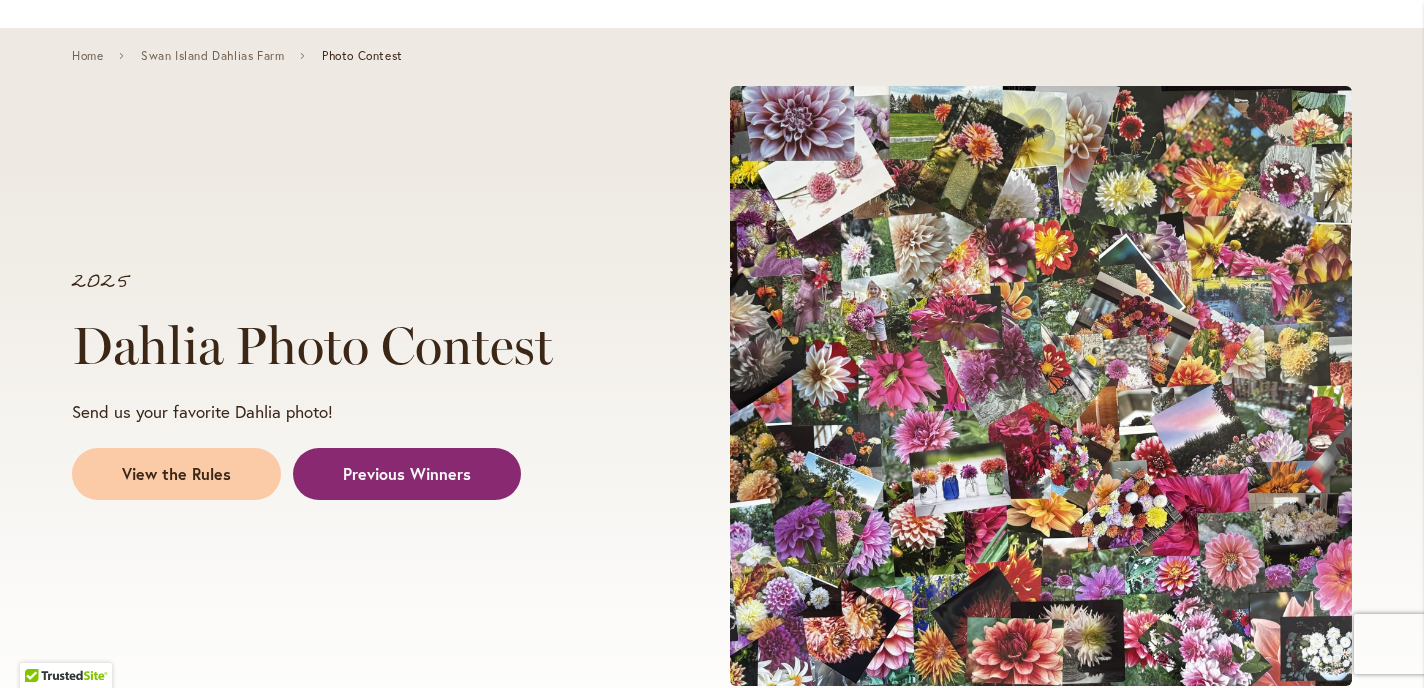 type on "**********" 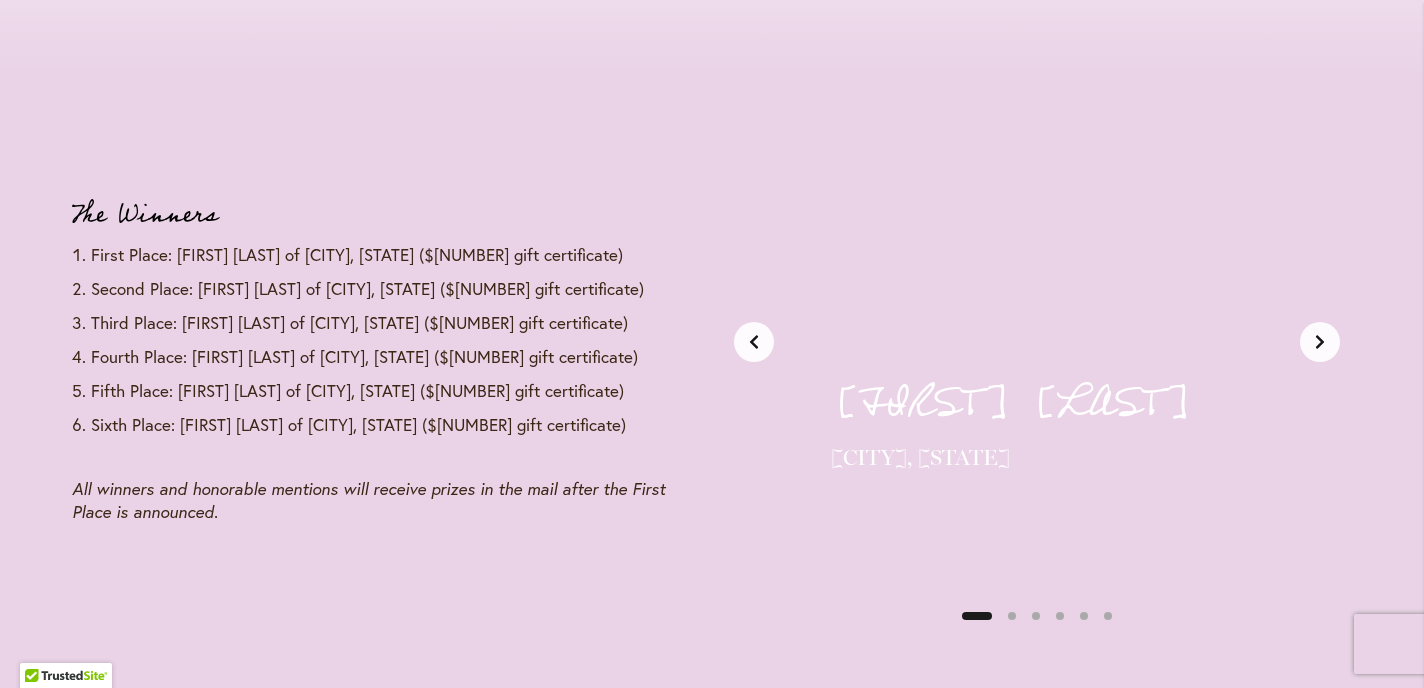 scroll, scrollTop: 2416, scrollLeft: 0, axis: vertical 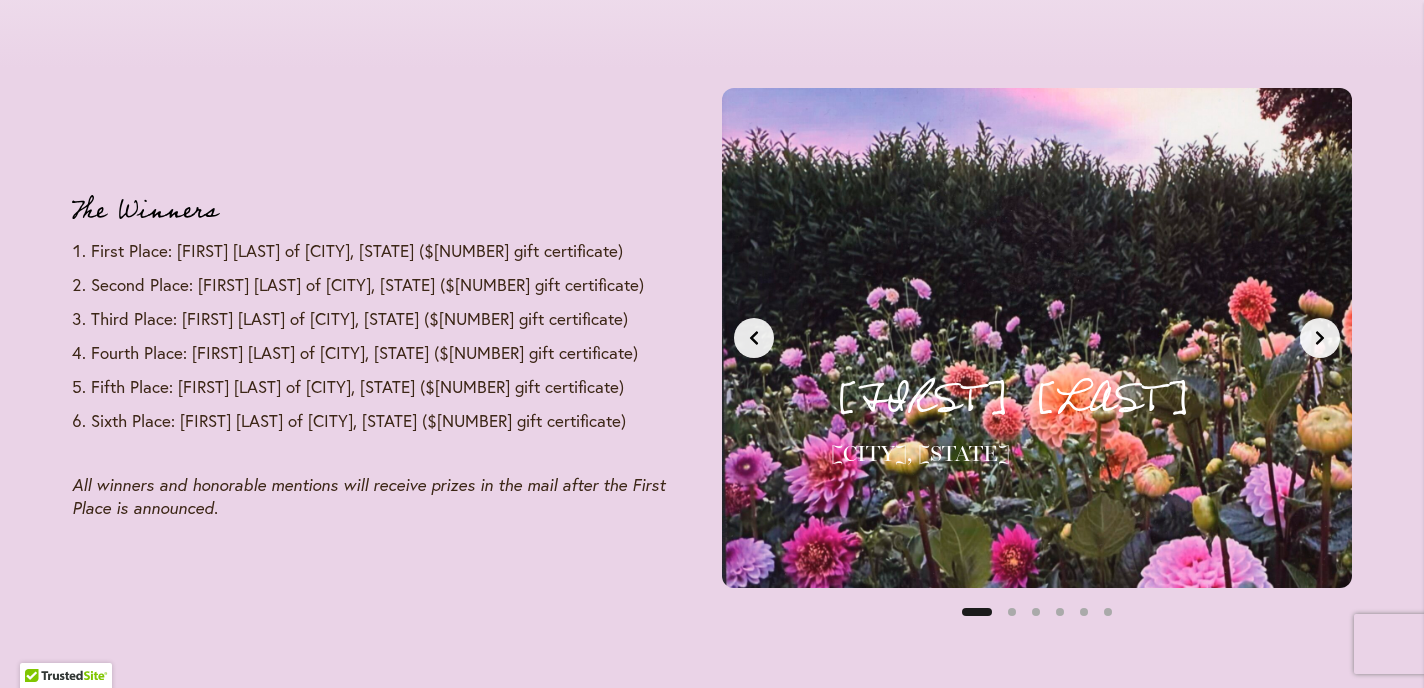 click at bounding box center (1320, 338) 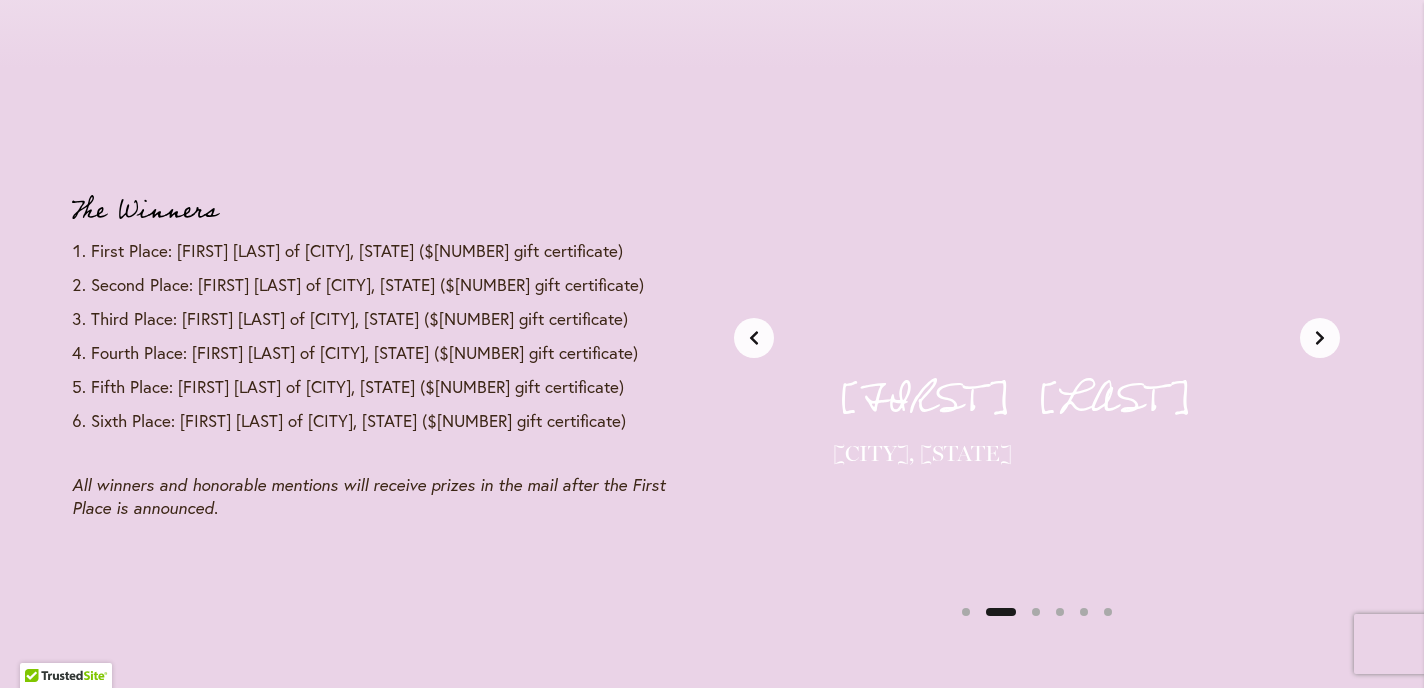 scroll, scrollTop: 0, scrollLeft: 660, axis: horizontal 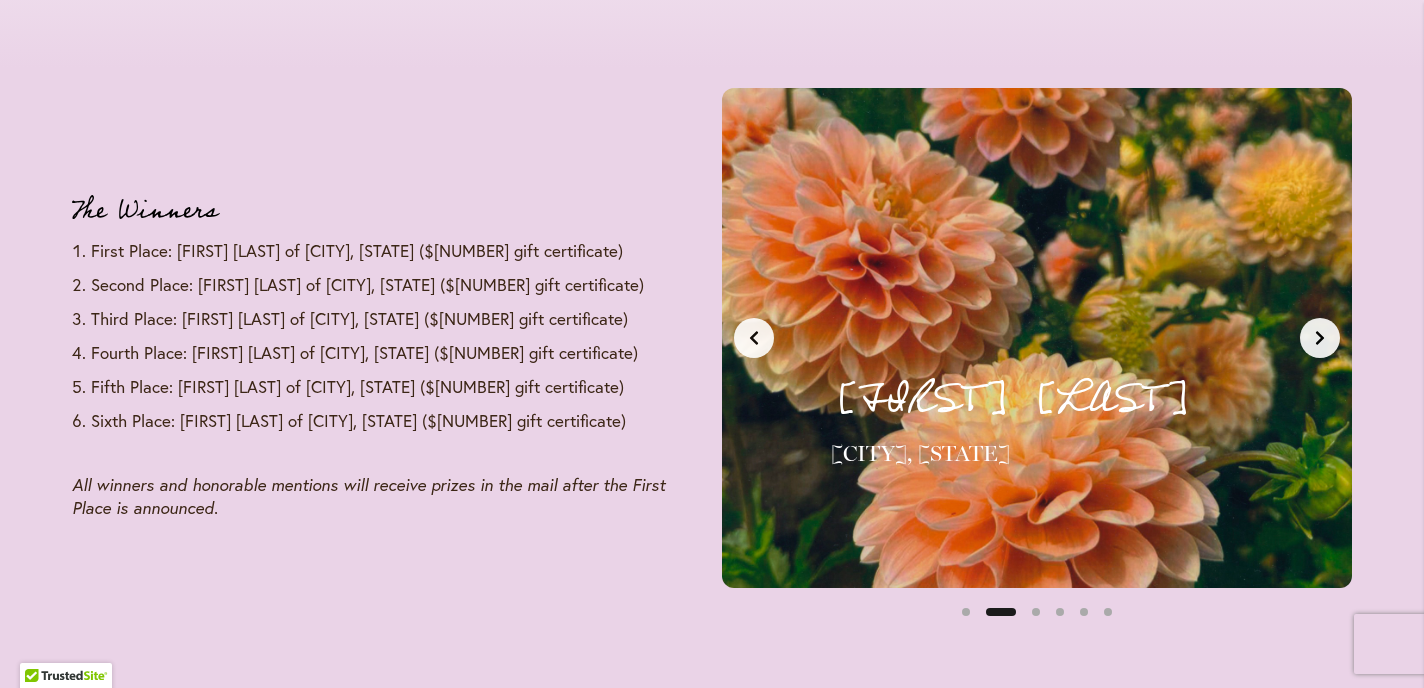 click at bounding box center [1320, 338] 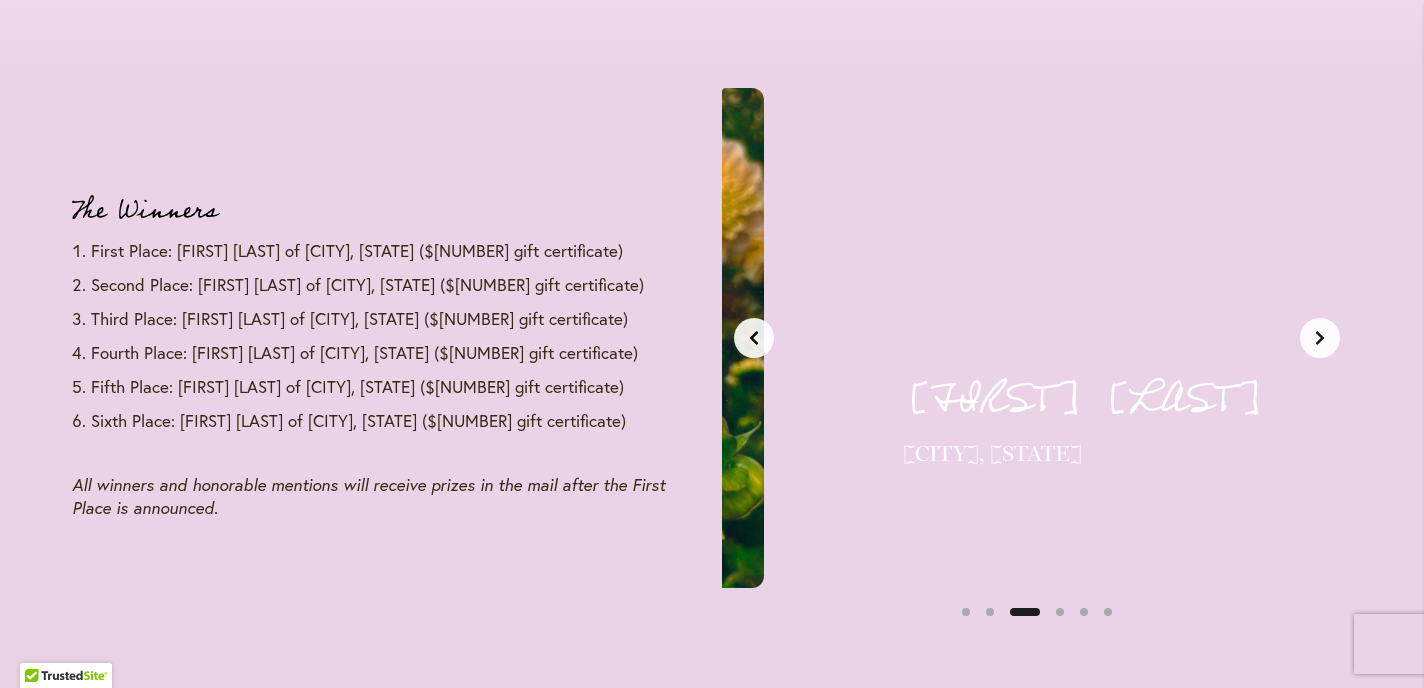 scroll, scrollTop: 0, scrollLeft: 1320, axis: horizontal 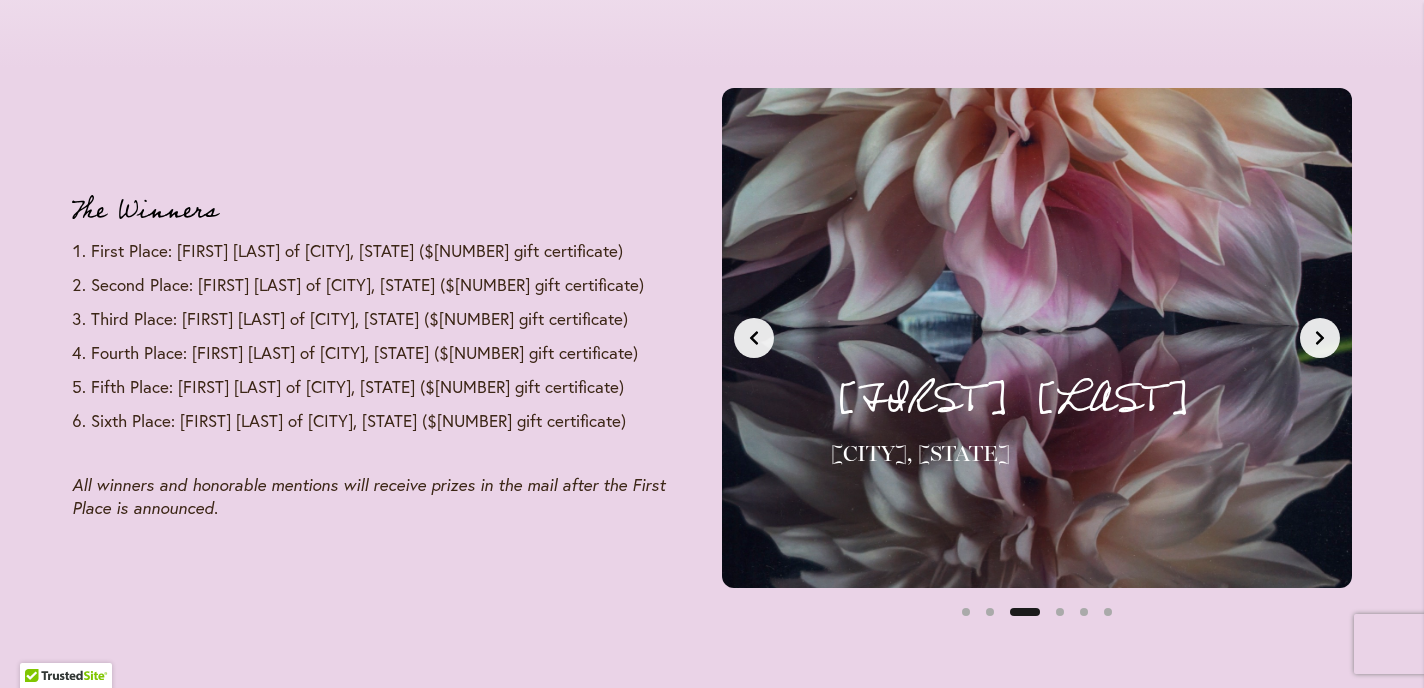 click at bounding box center (1320, 338) 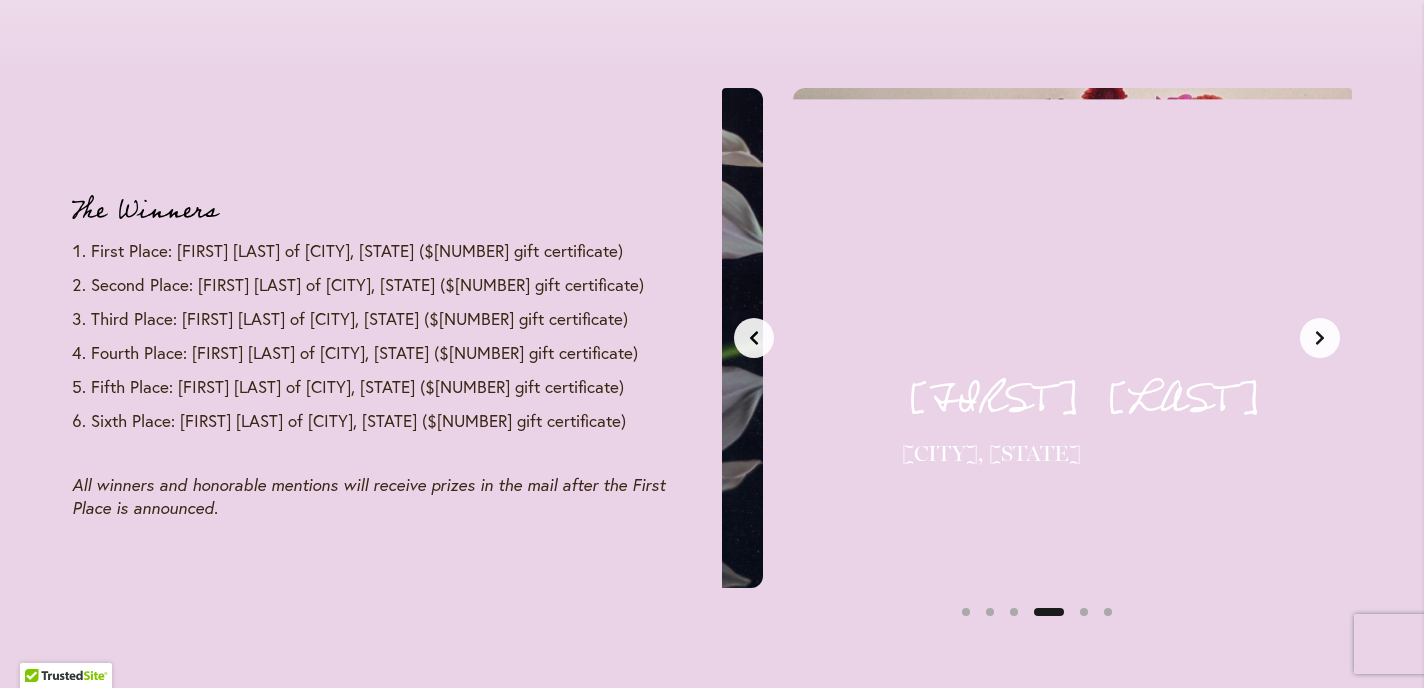 scroll, scrollTop: 0, scrollLeft: 1980, axis: horizontal 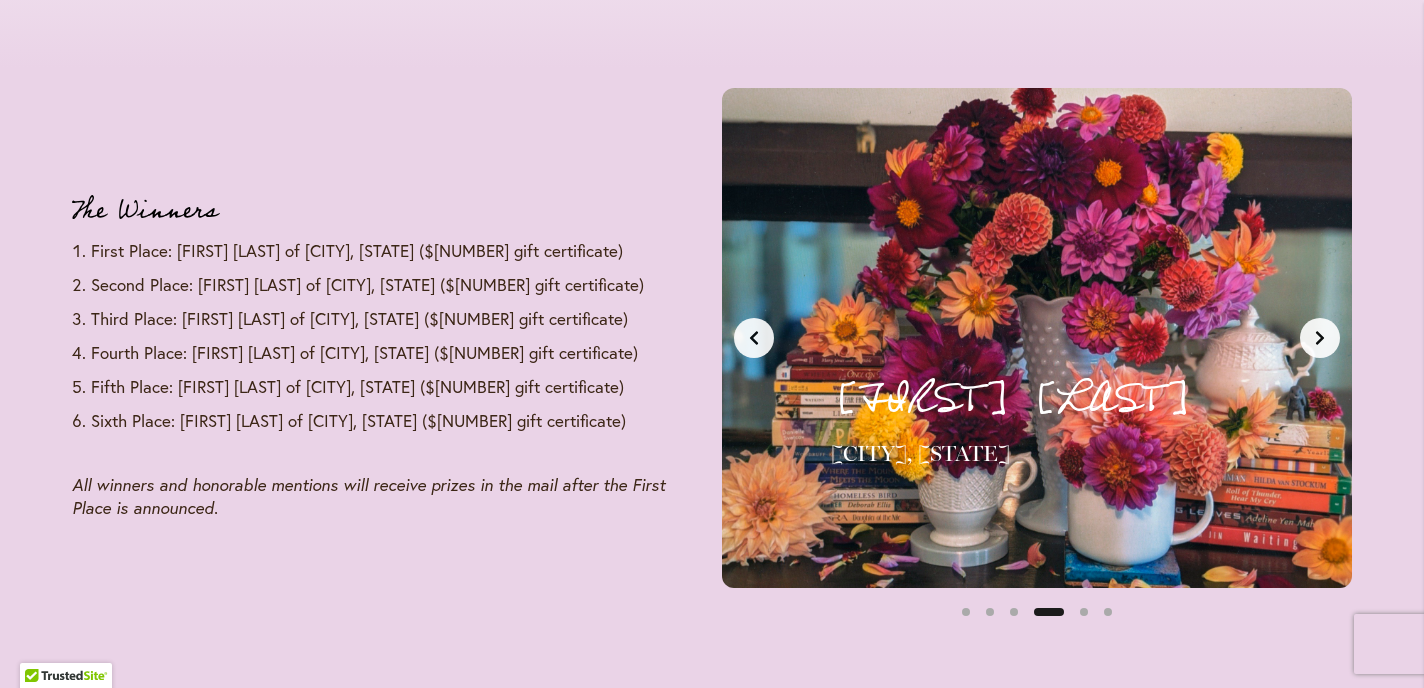 click at bounding box center [1320, 338] 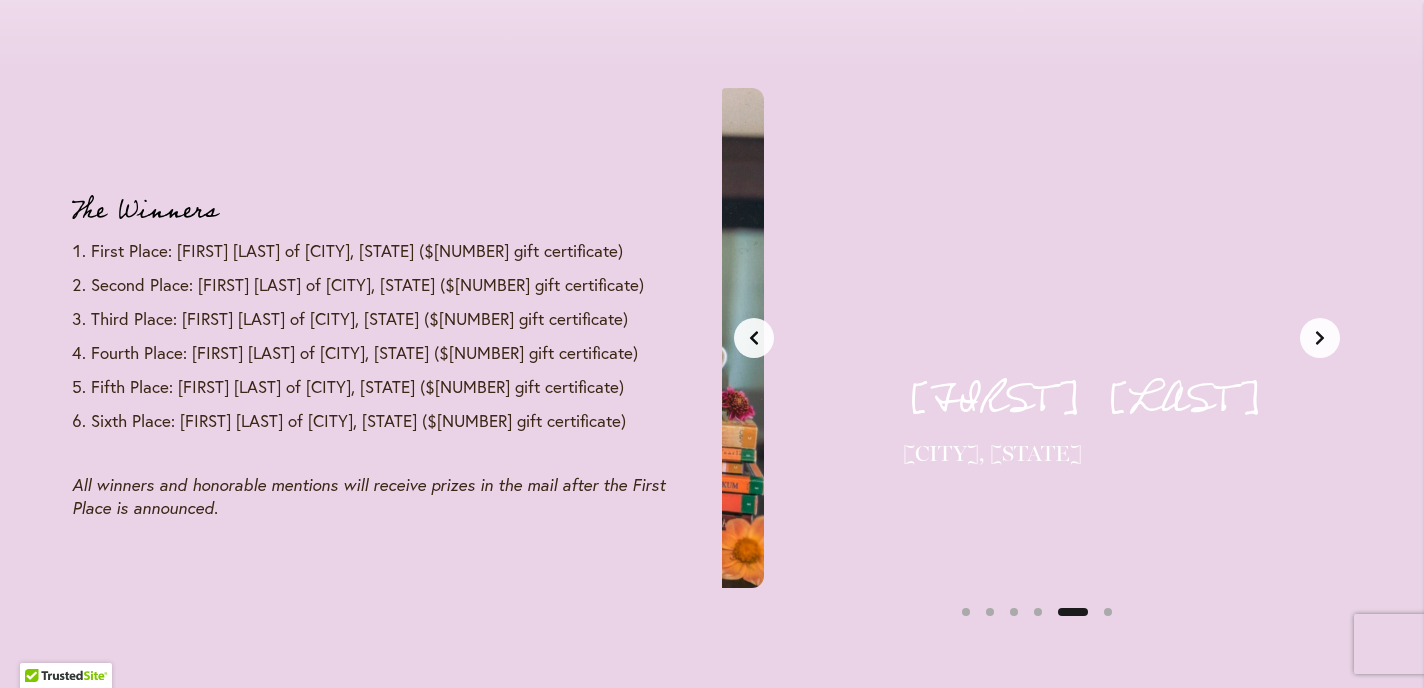 scroll, scrollTop: 0, scrollLeft: 2640, axis: horizontal 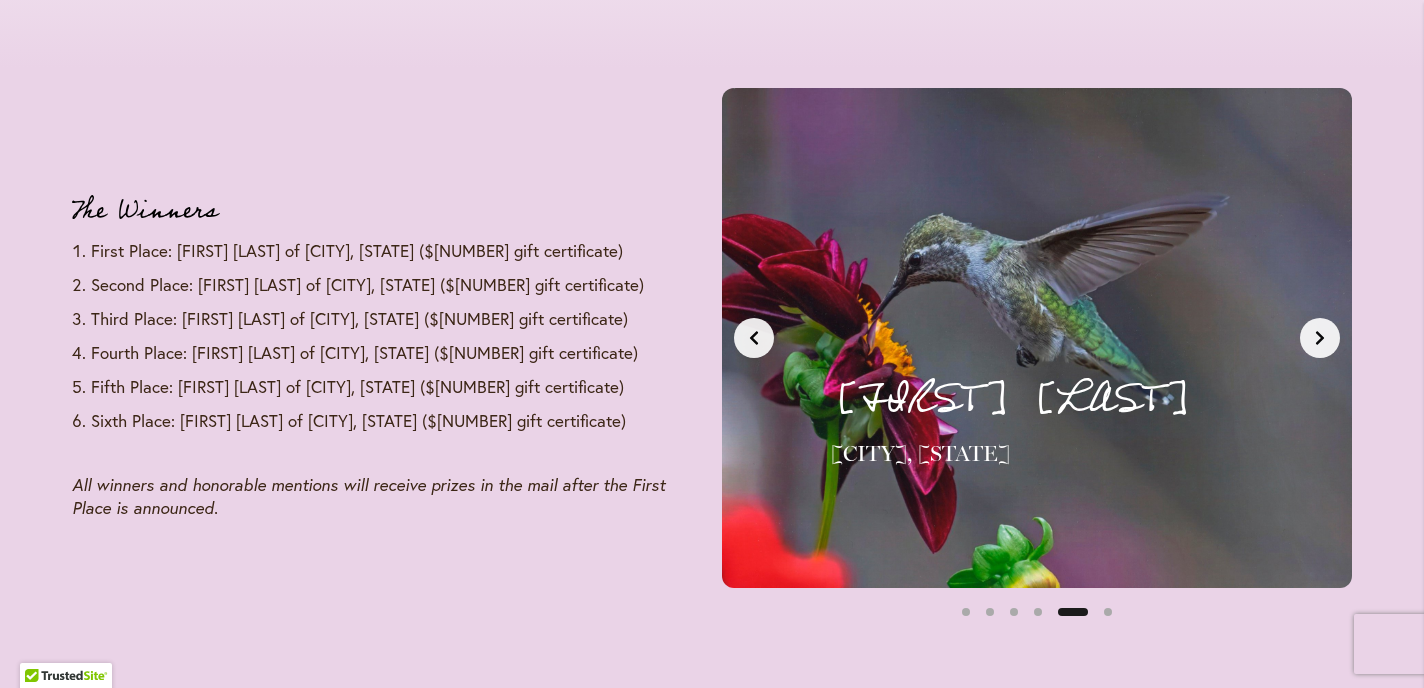 click at bounding box center [1320, 338] 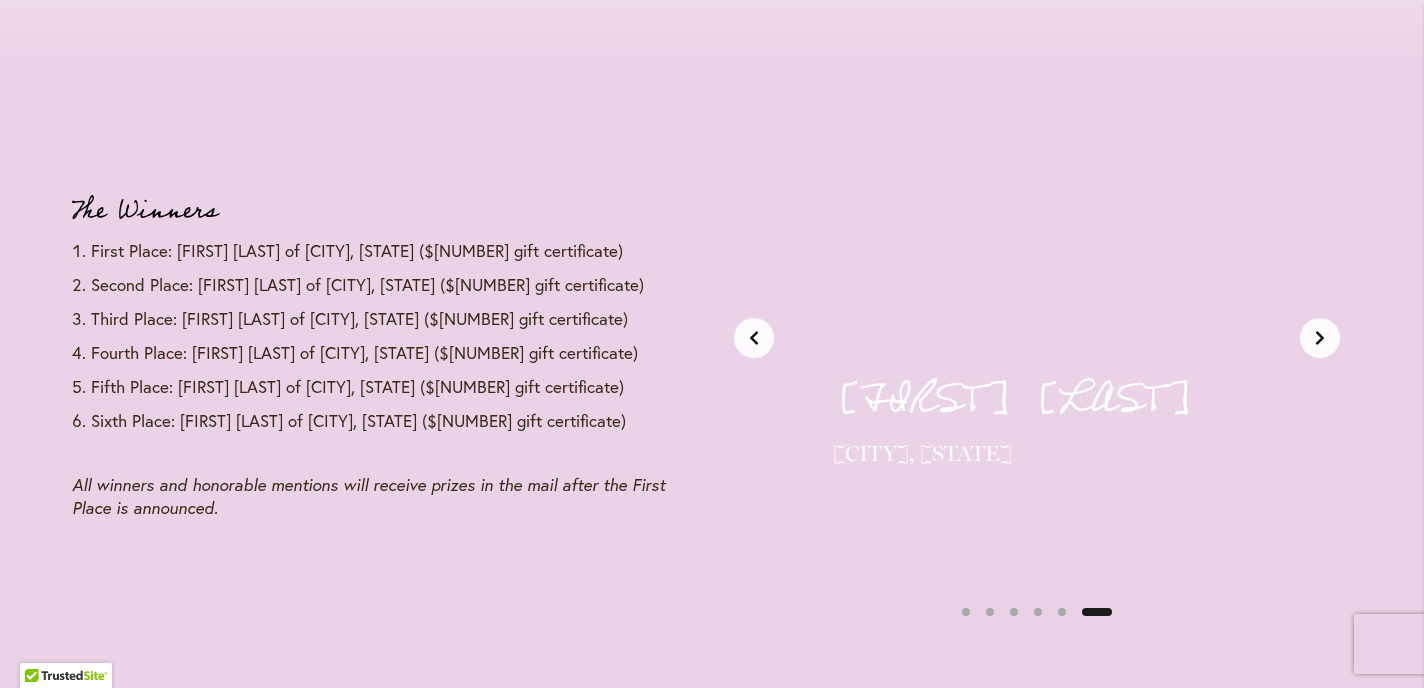 scroll, scrollTop: 0, scrollLeft: 3300, axis: horizontal 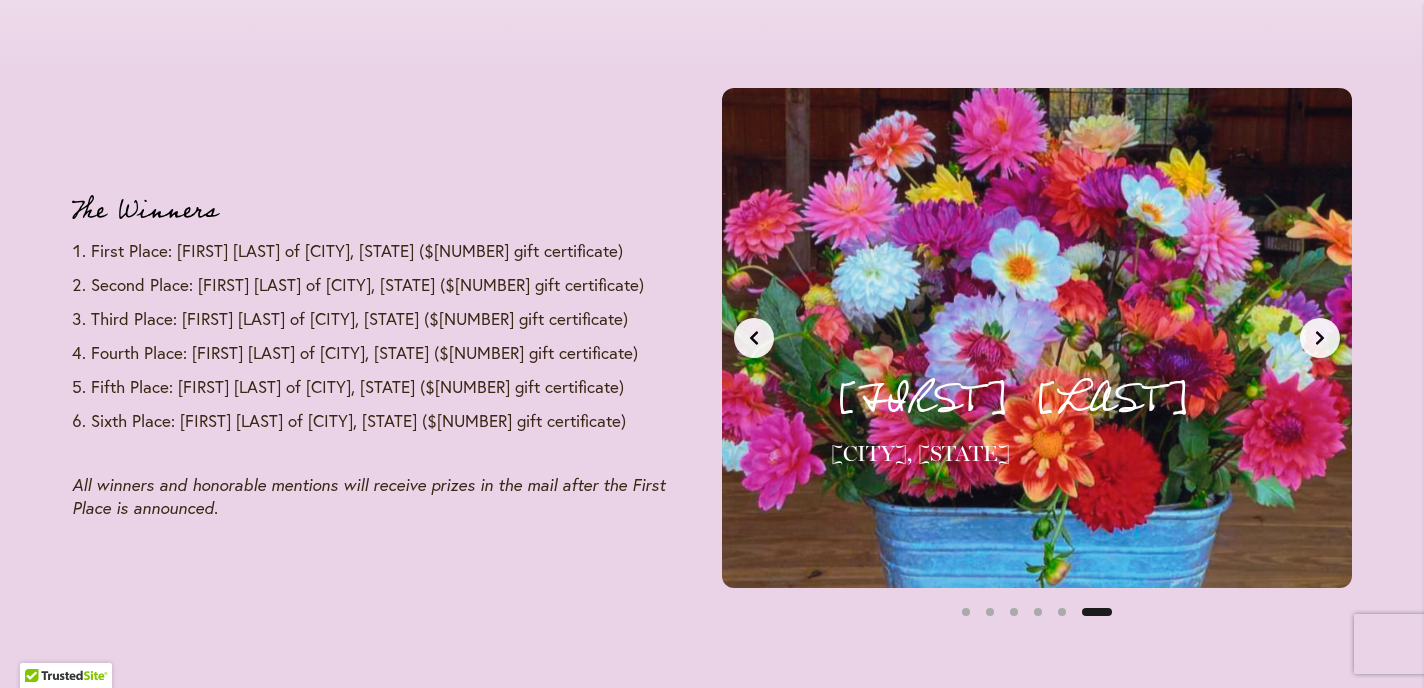 click 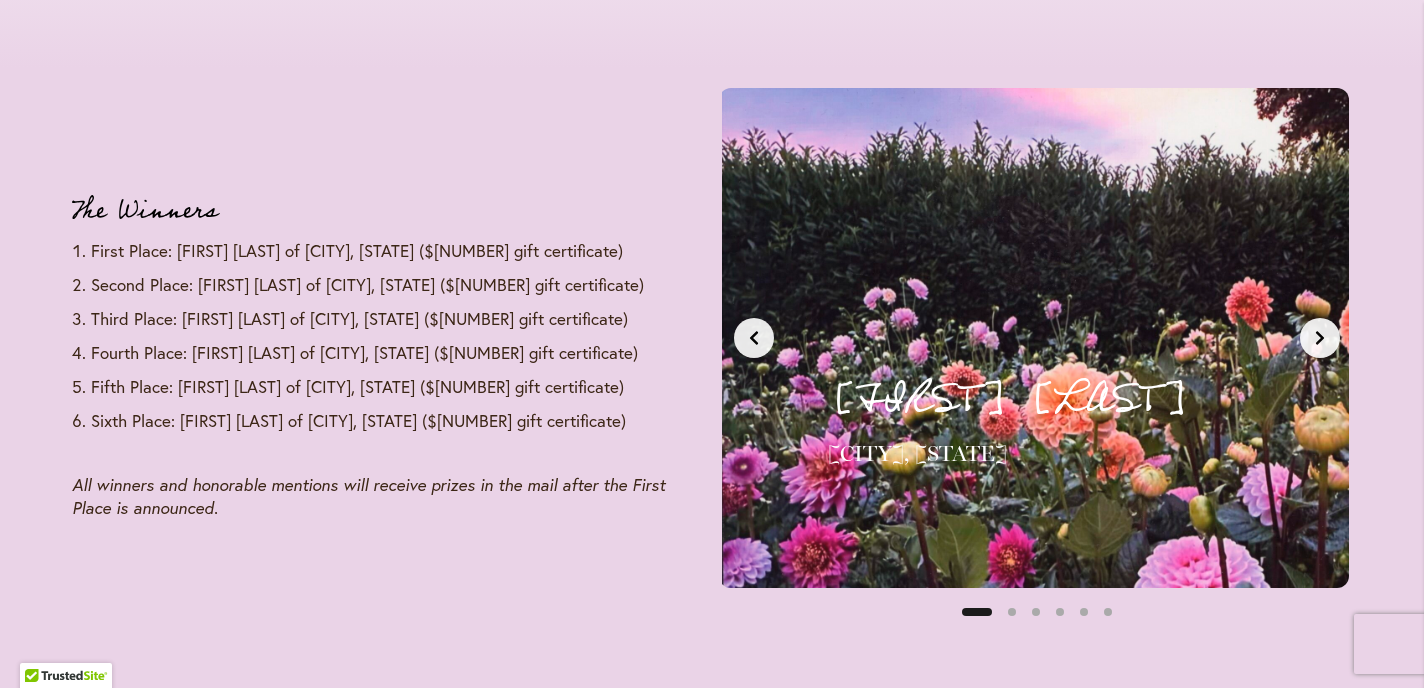 scroll, scrollTop: 0, scrollLeft: 0, axis: both 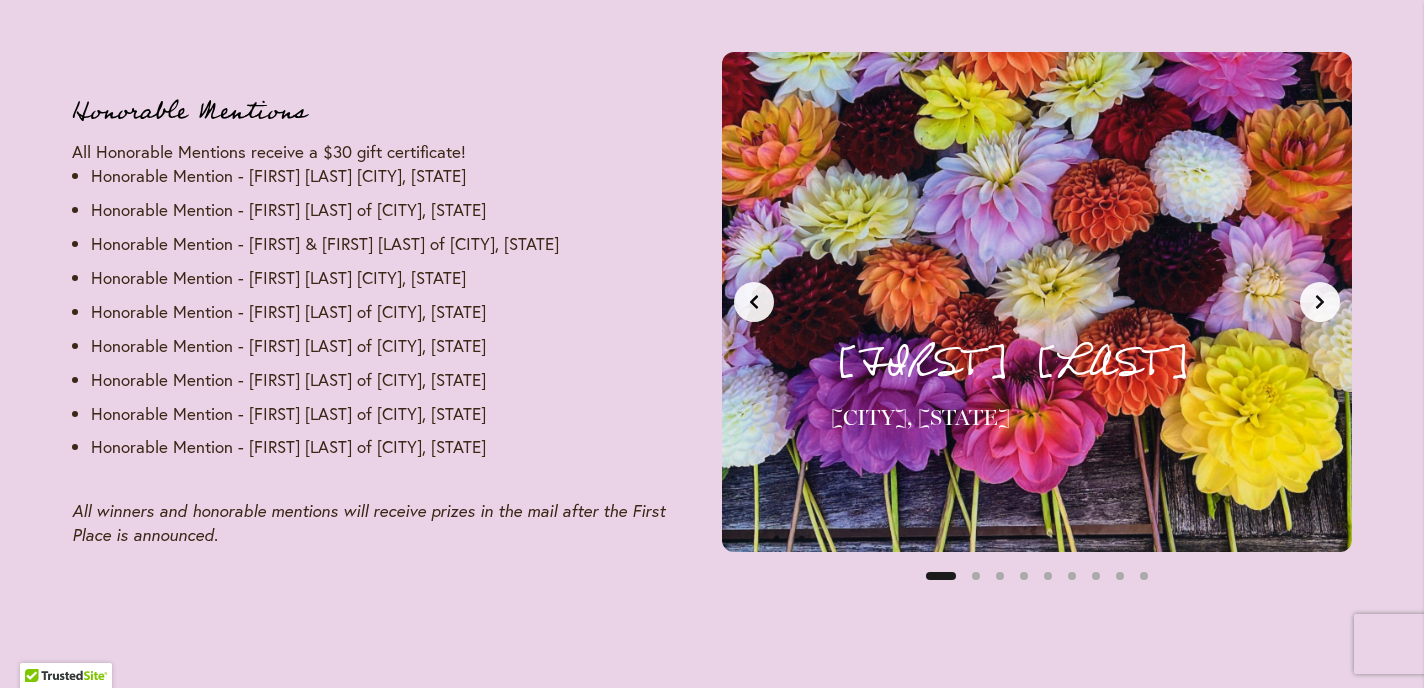 click 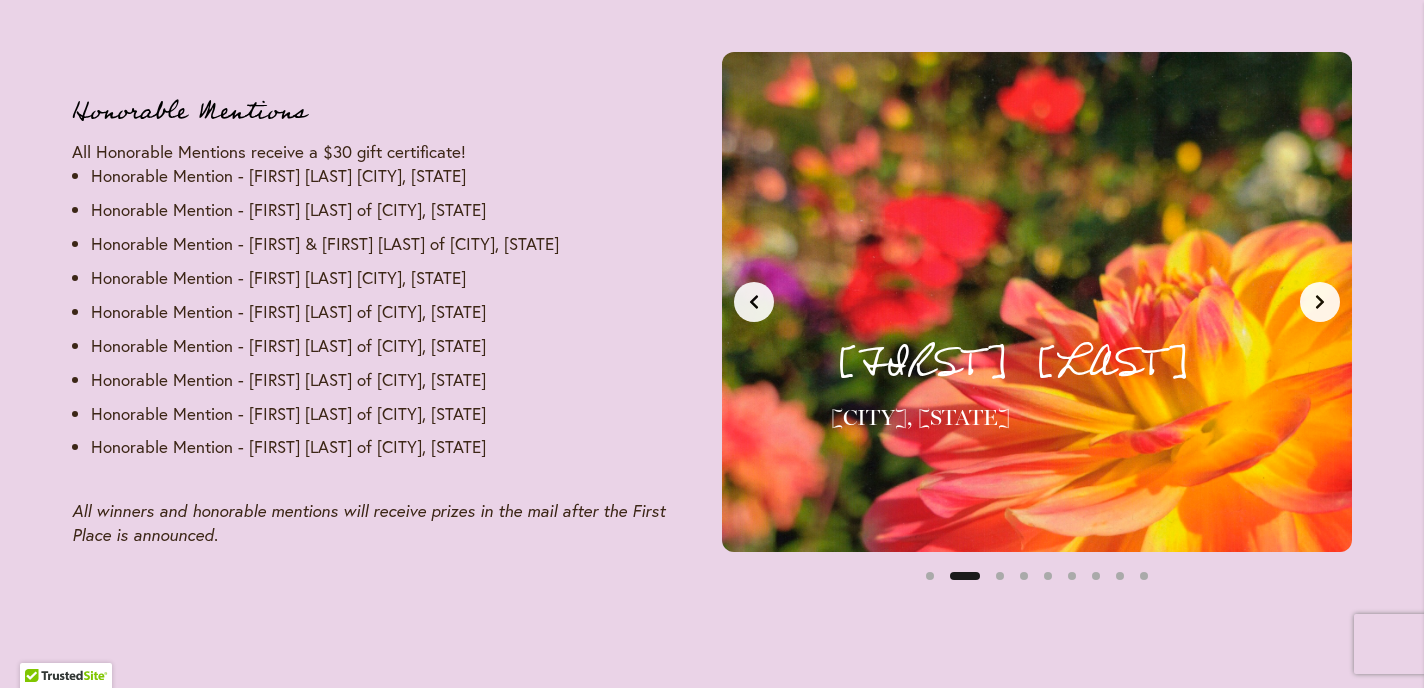 click 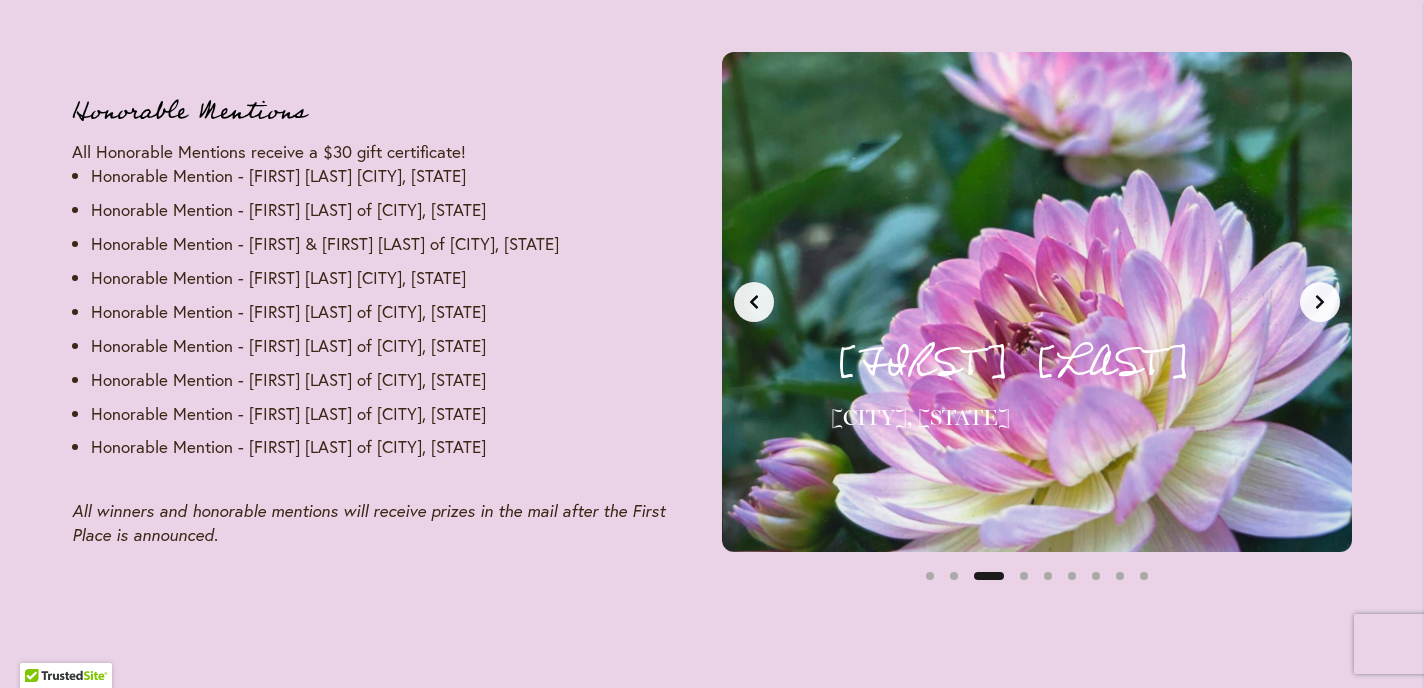 click 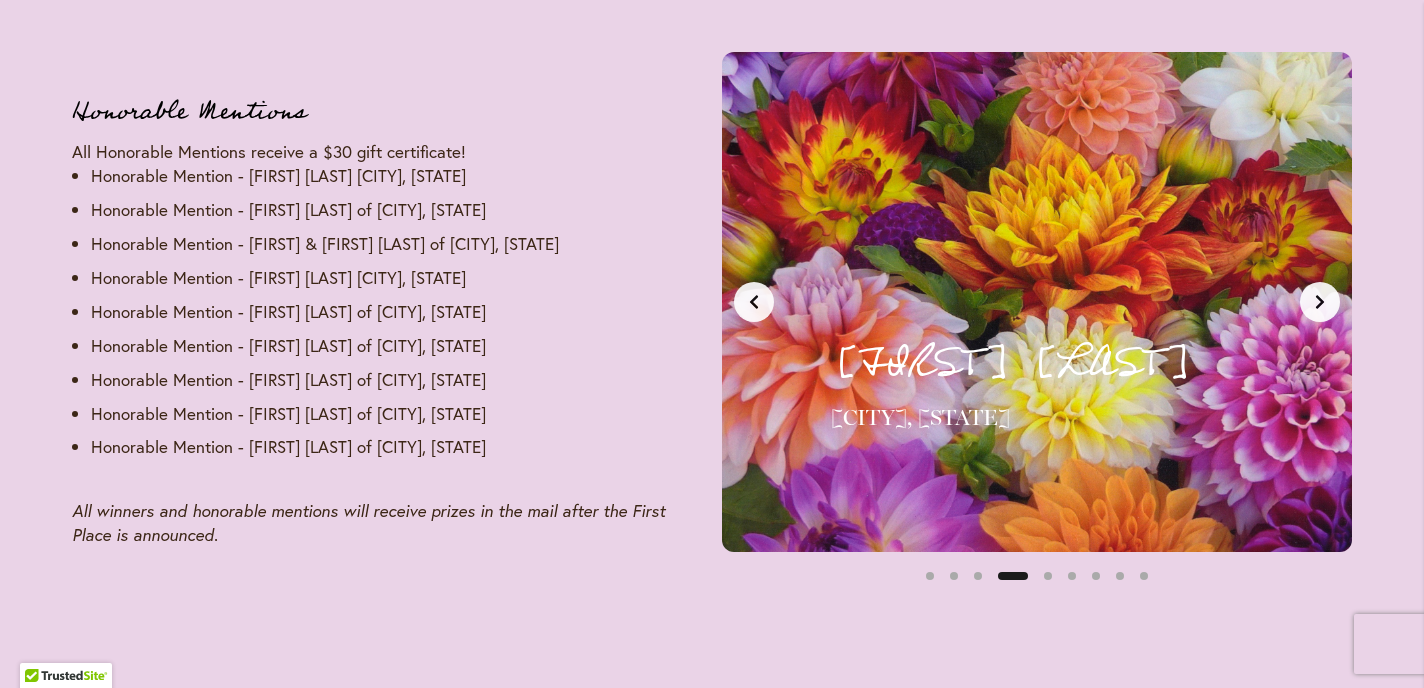 click 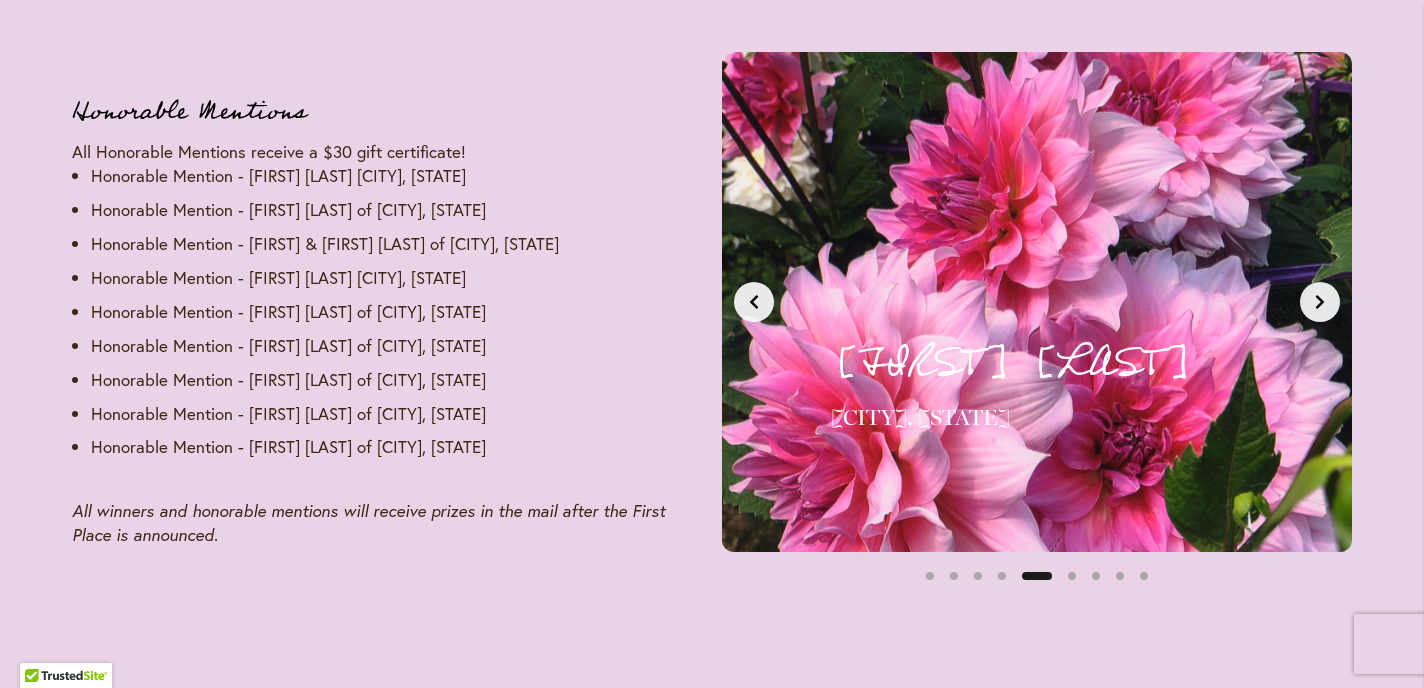 click 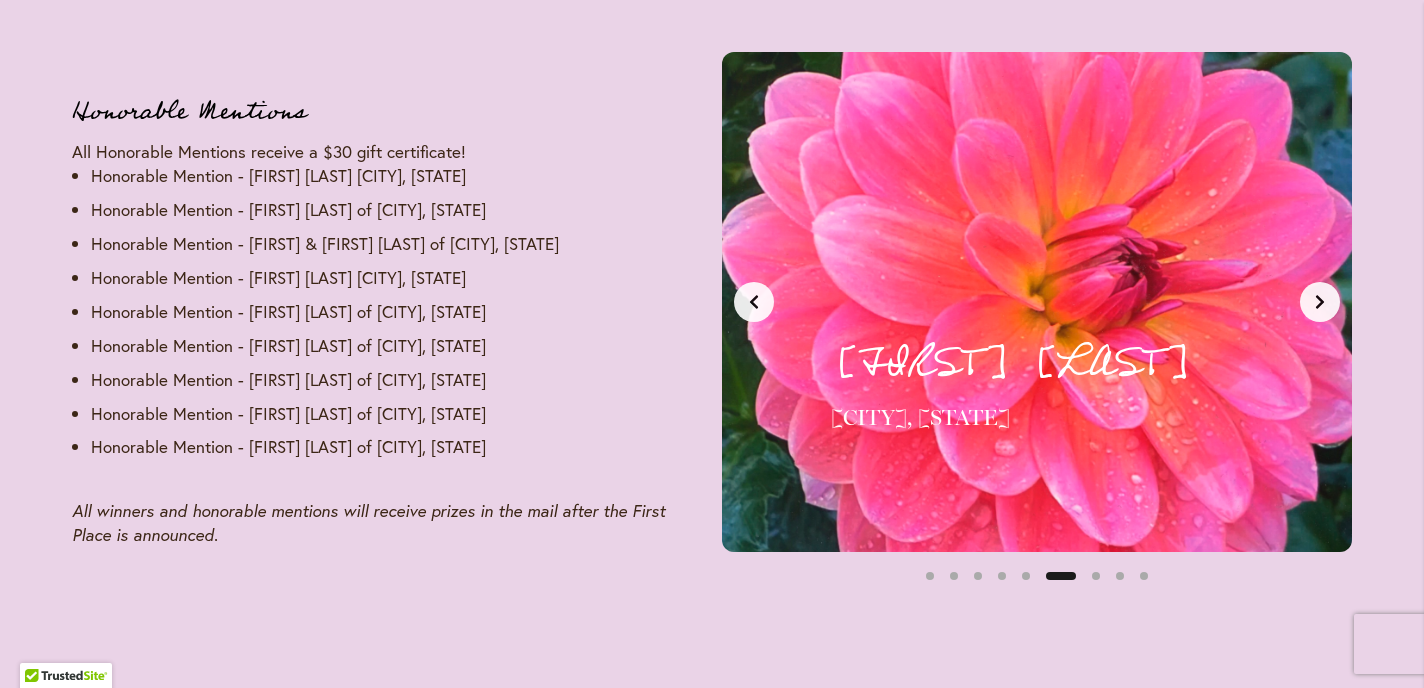 click 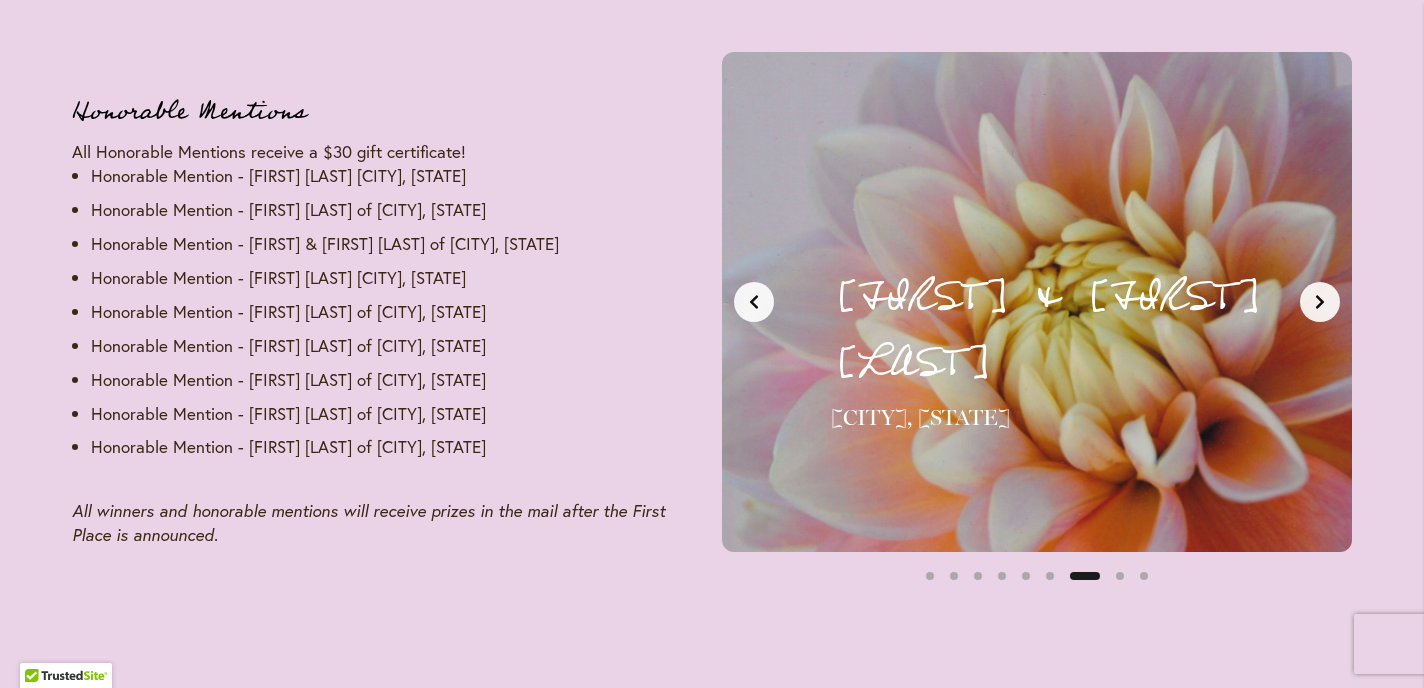click 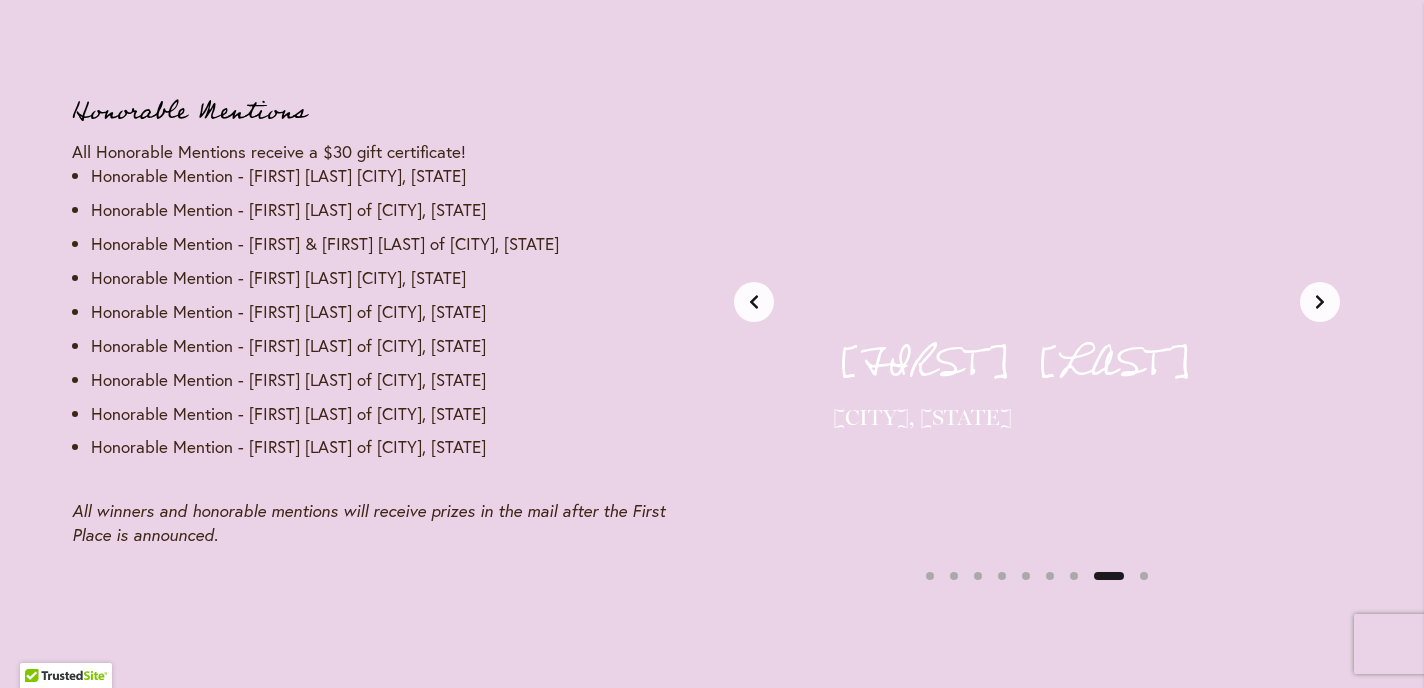 scroll, scrollTop: 0, scrollLeft: 4620, axis: horizontal 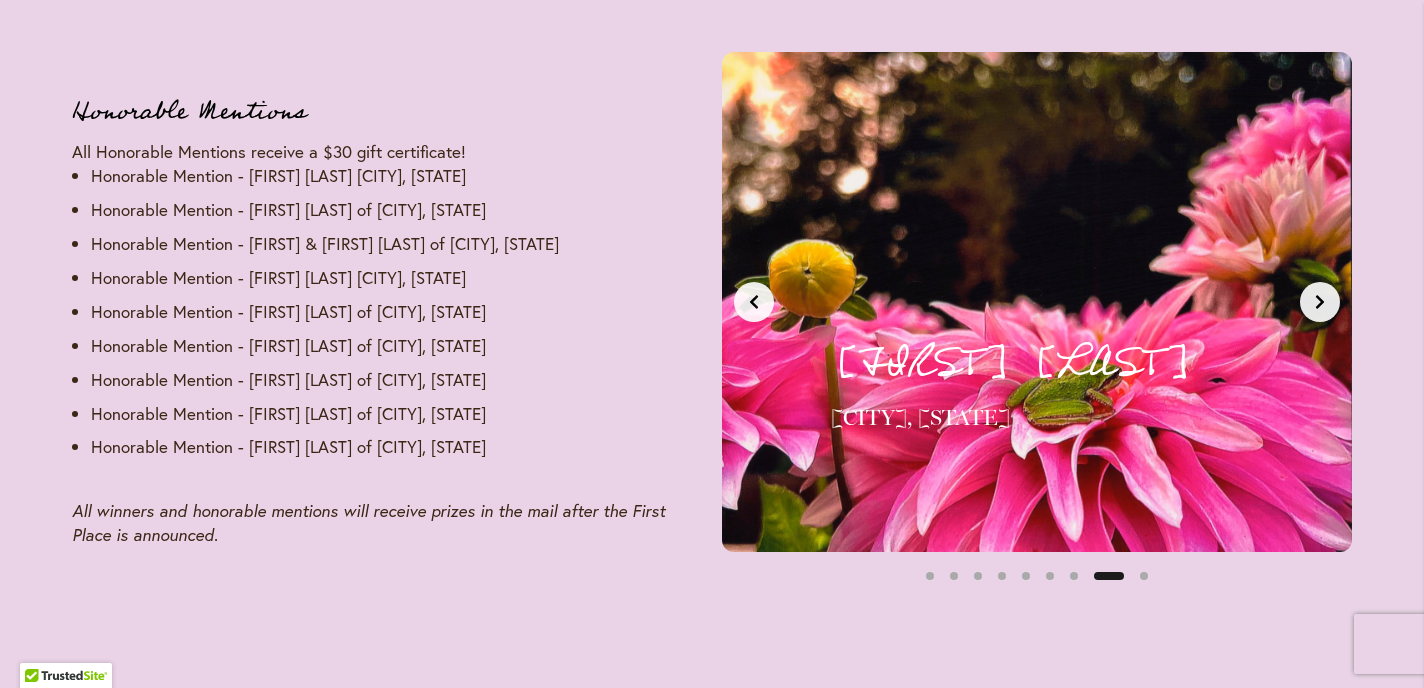click 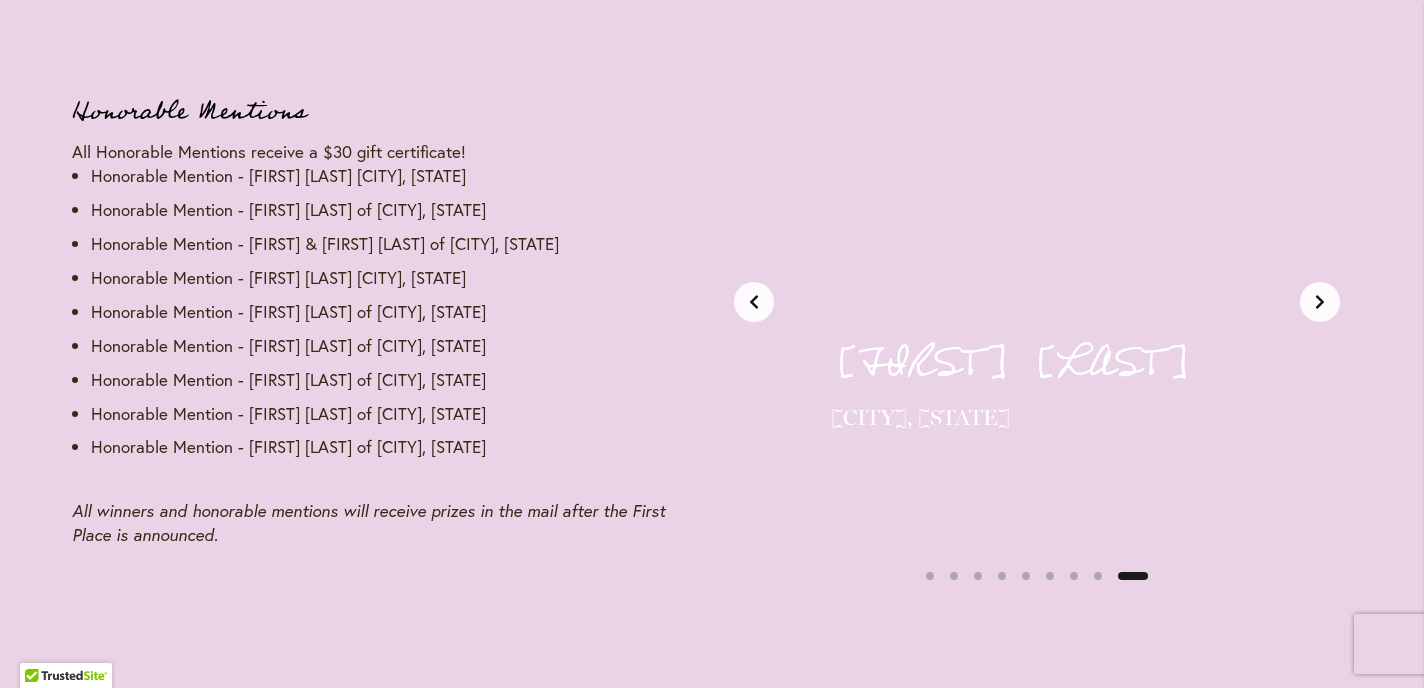 click 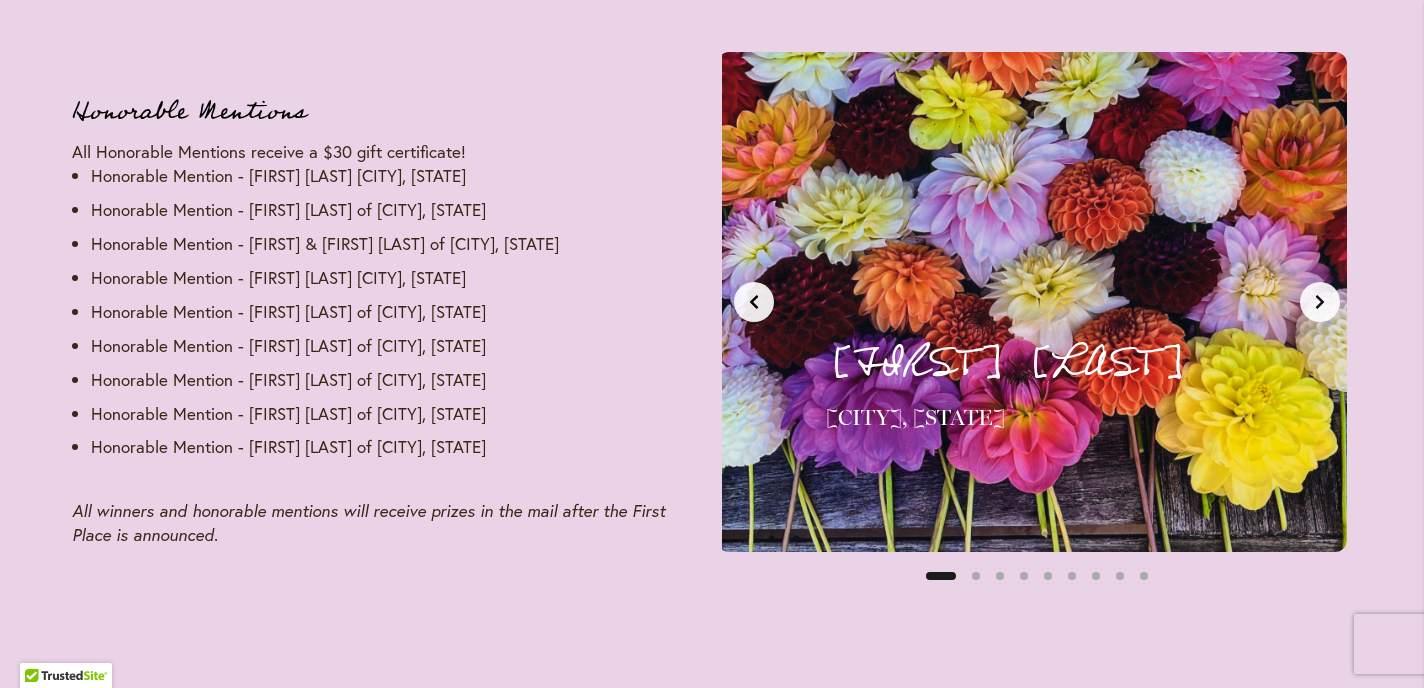 scroll, scrollTop: 0, scrollLeft: 0, axis: both 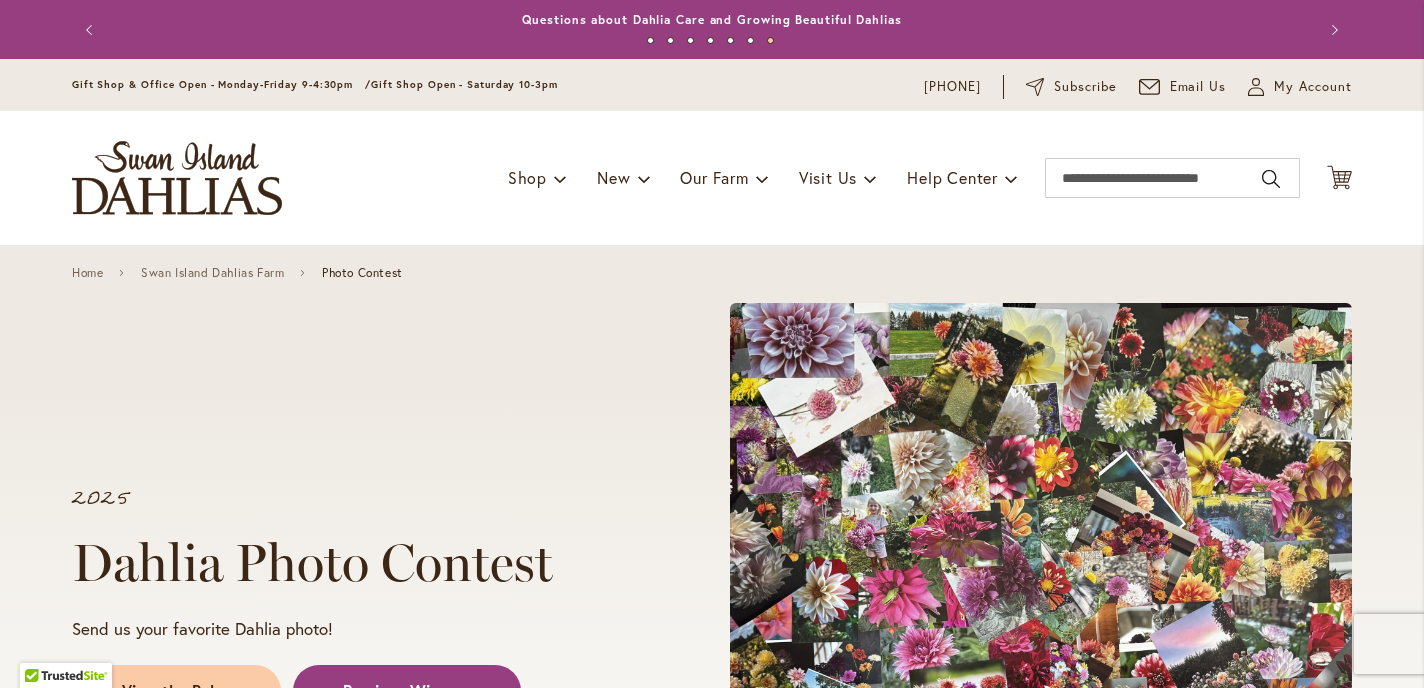 click at bounding box center (177, 178) 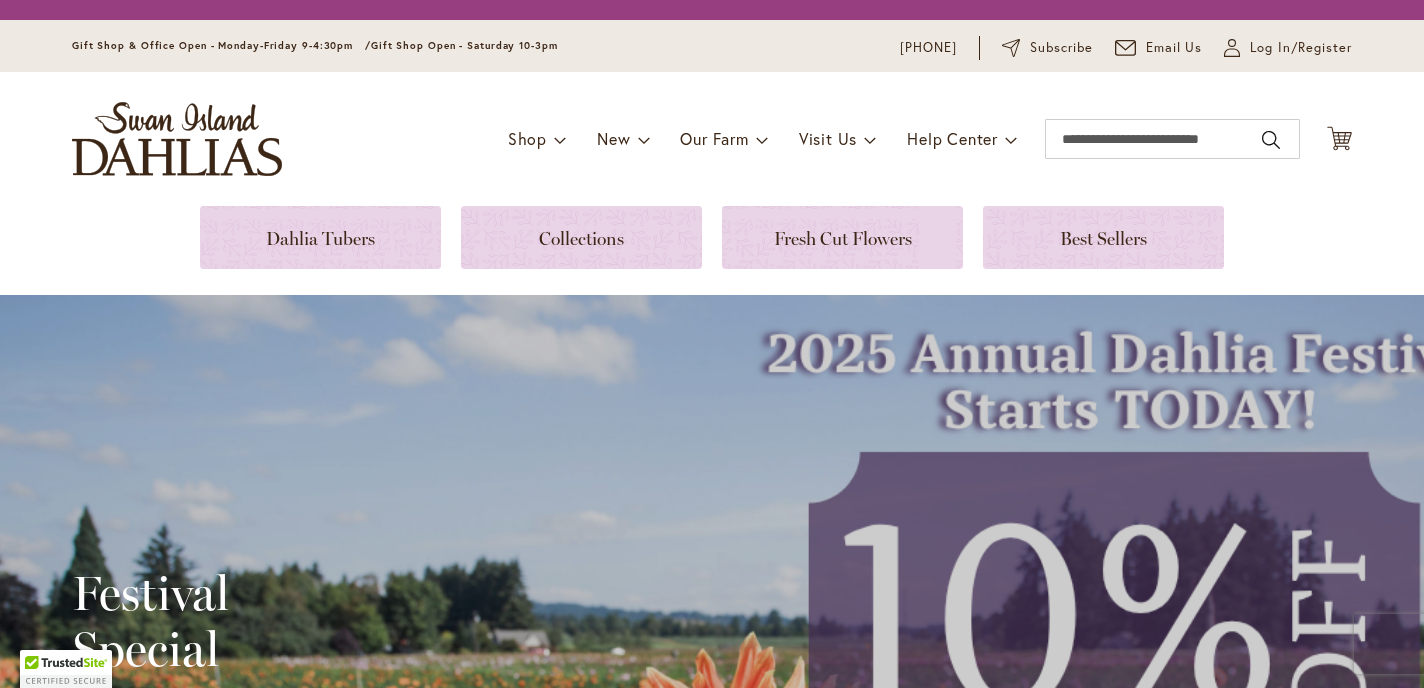 scroll, scrollTop: 0, scrollLeft: 0, axis: both 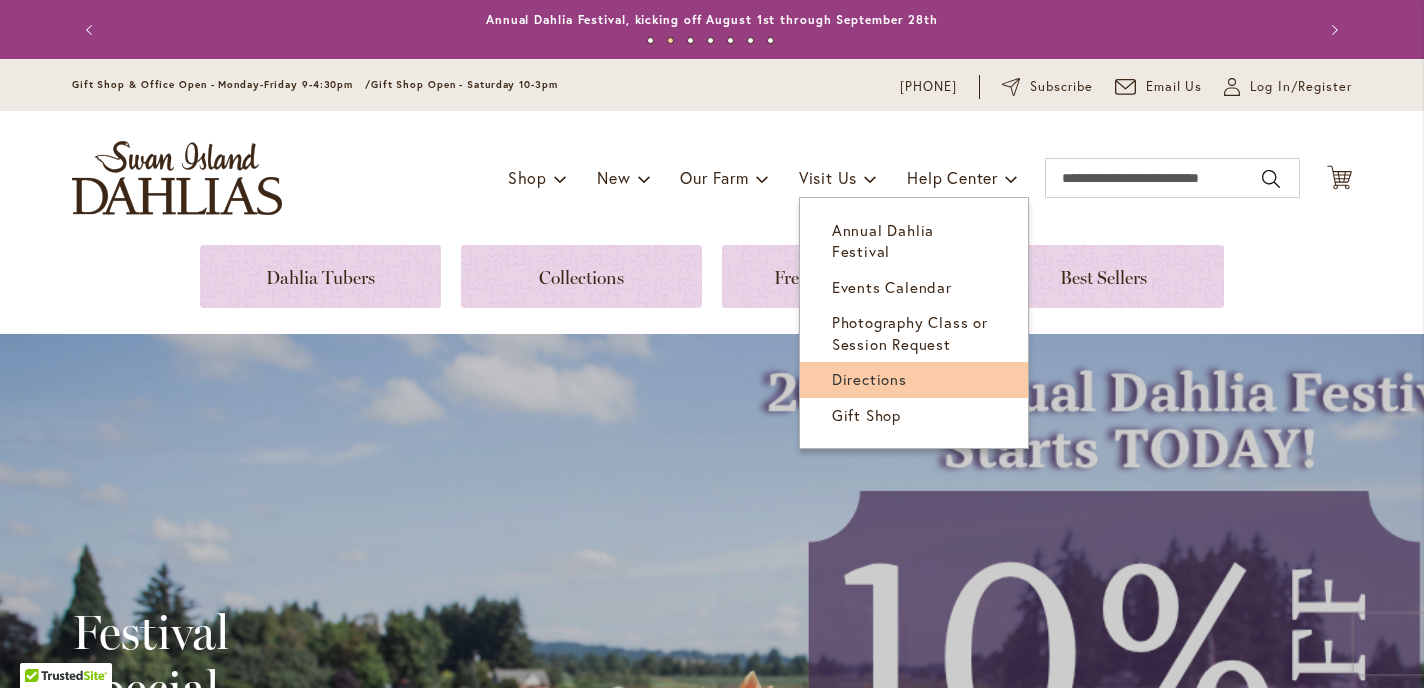 type on "**********" 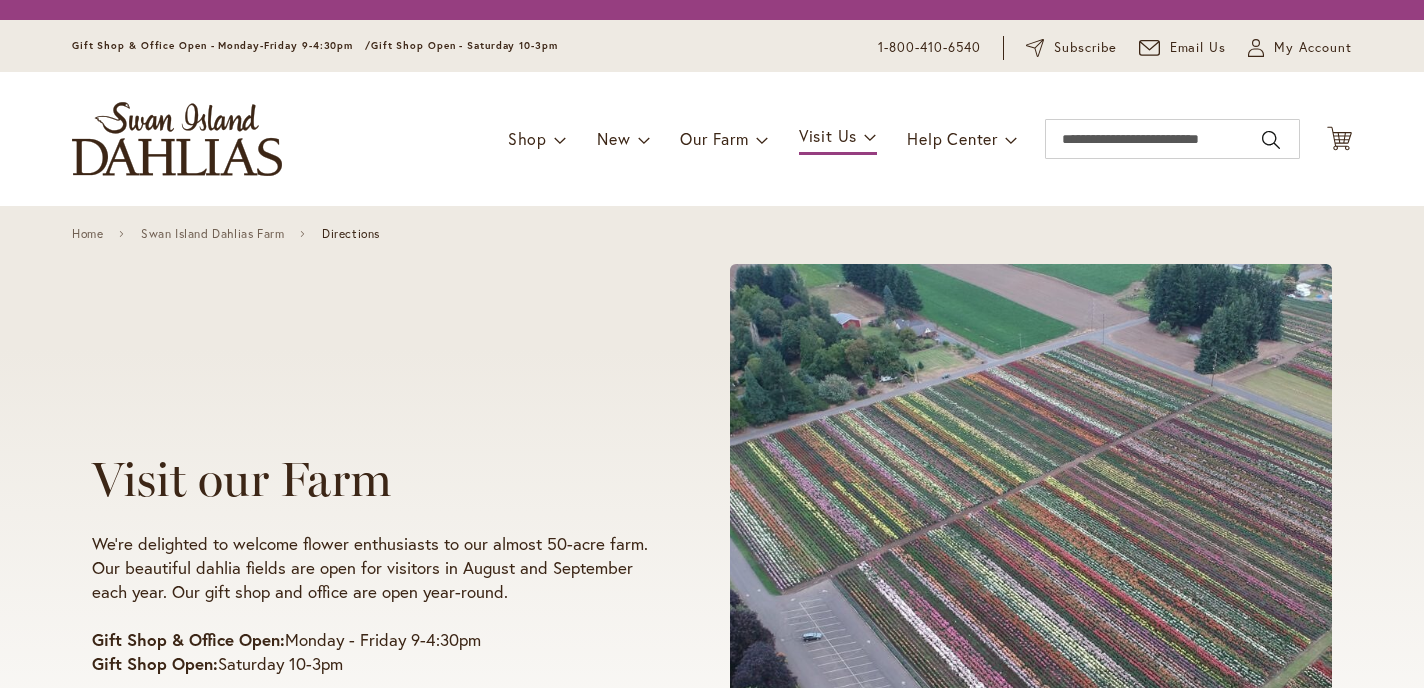 scroll, scrollTop: 0, scrollLeft: 0, axis: both 